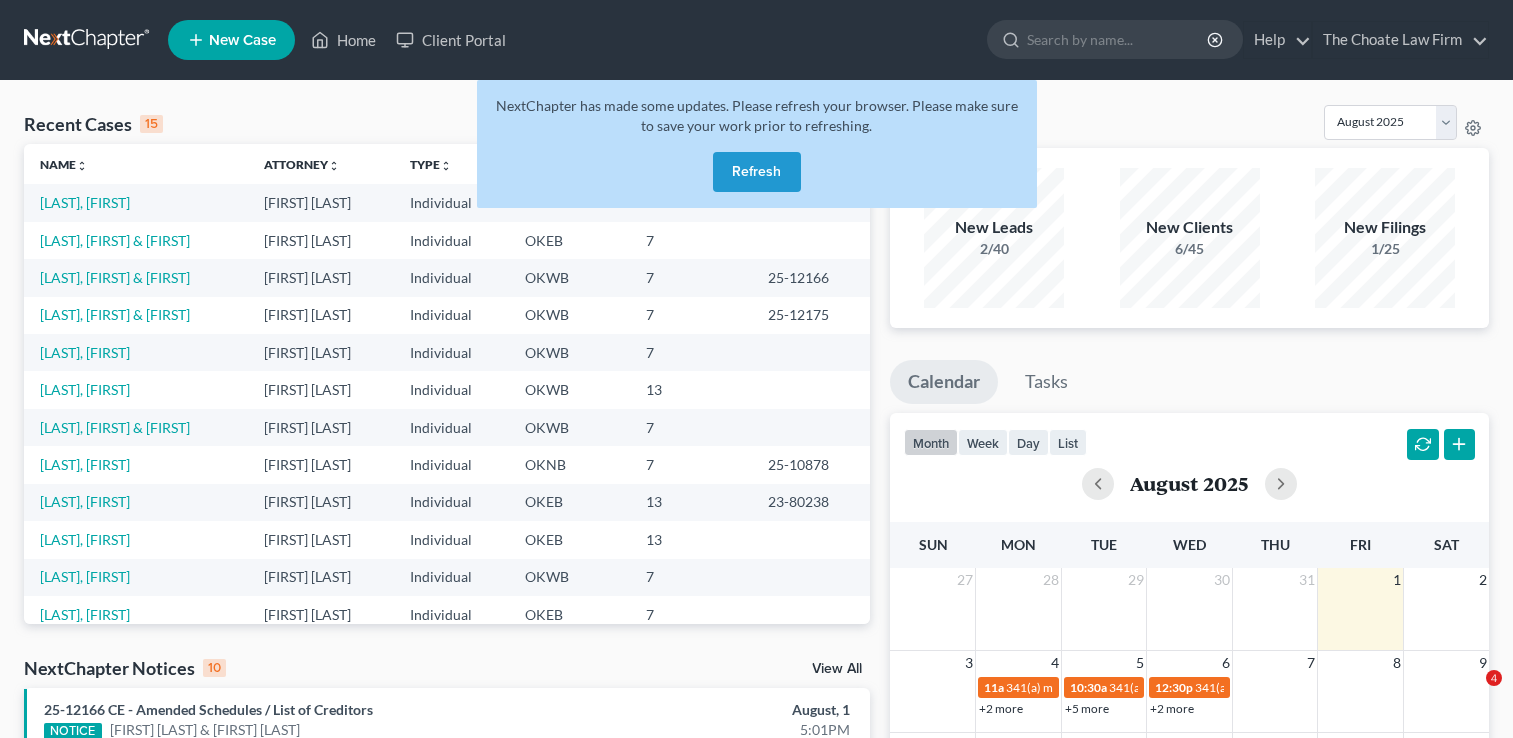 scroll, scrollTop: 0, scrollLeft: 0, axis: both 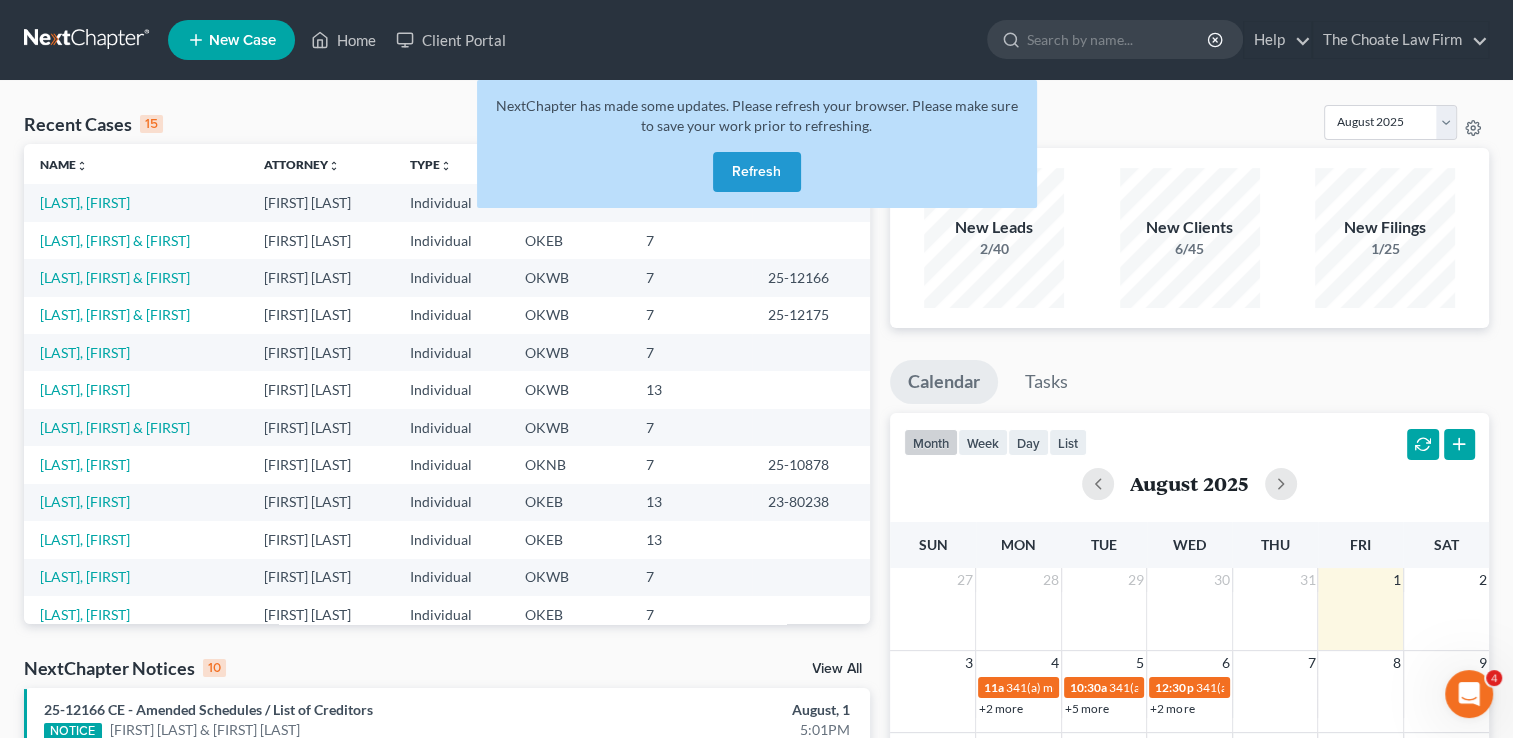 click on "Refresh" at bounding box center (757, 172) 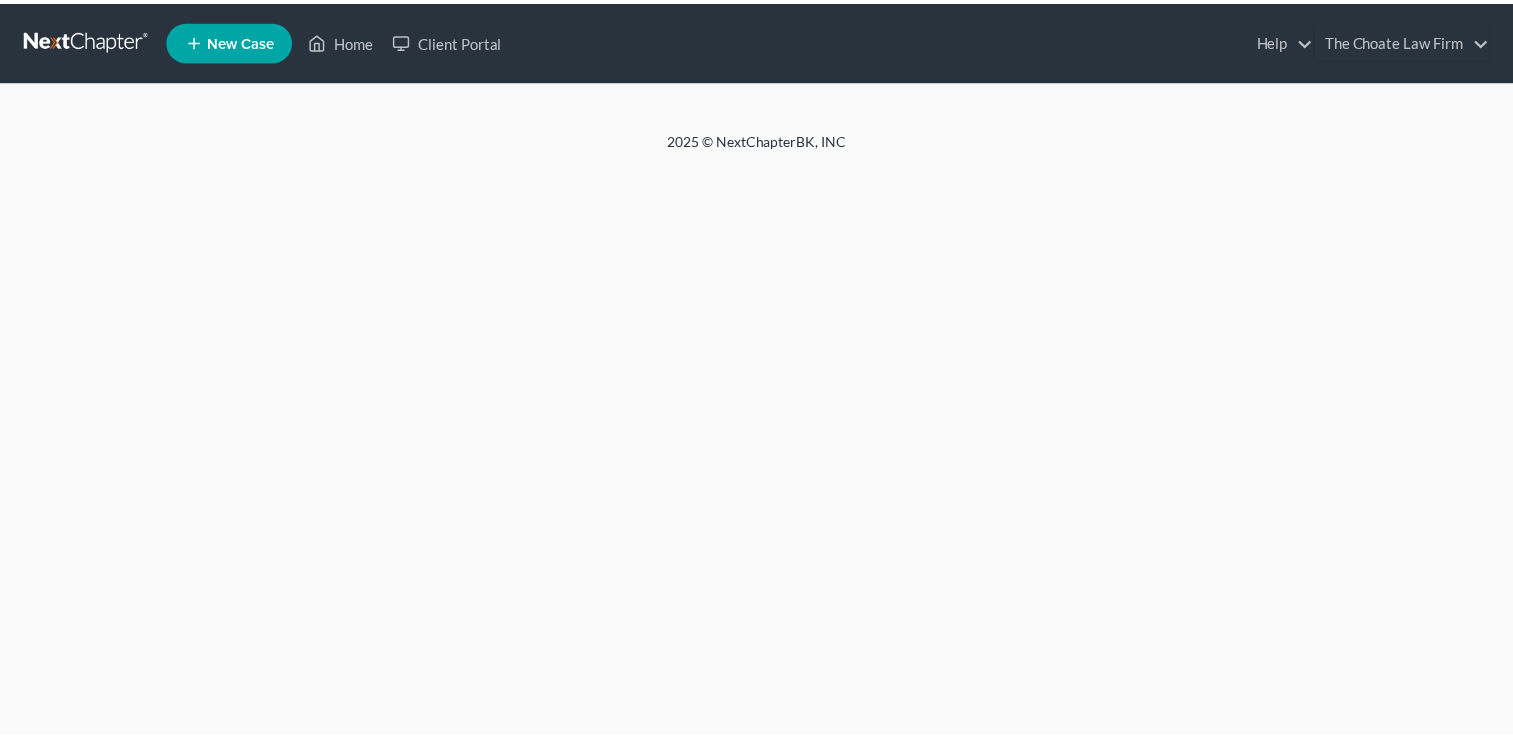 scroll, scrollTop: 0, scrollLeft: 0, axis: both 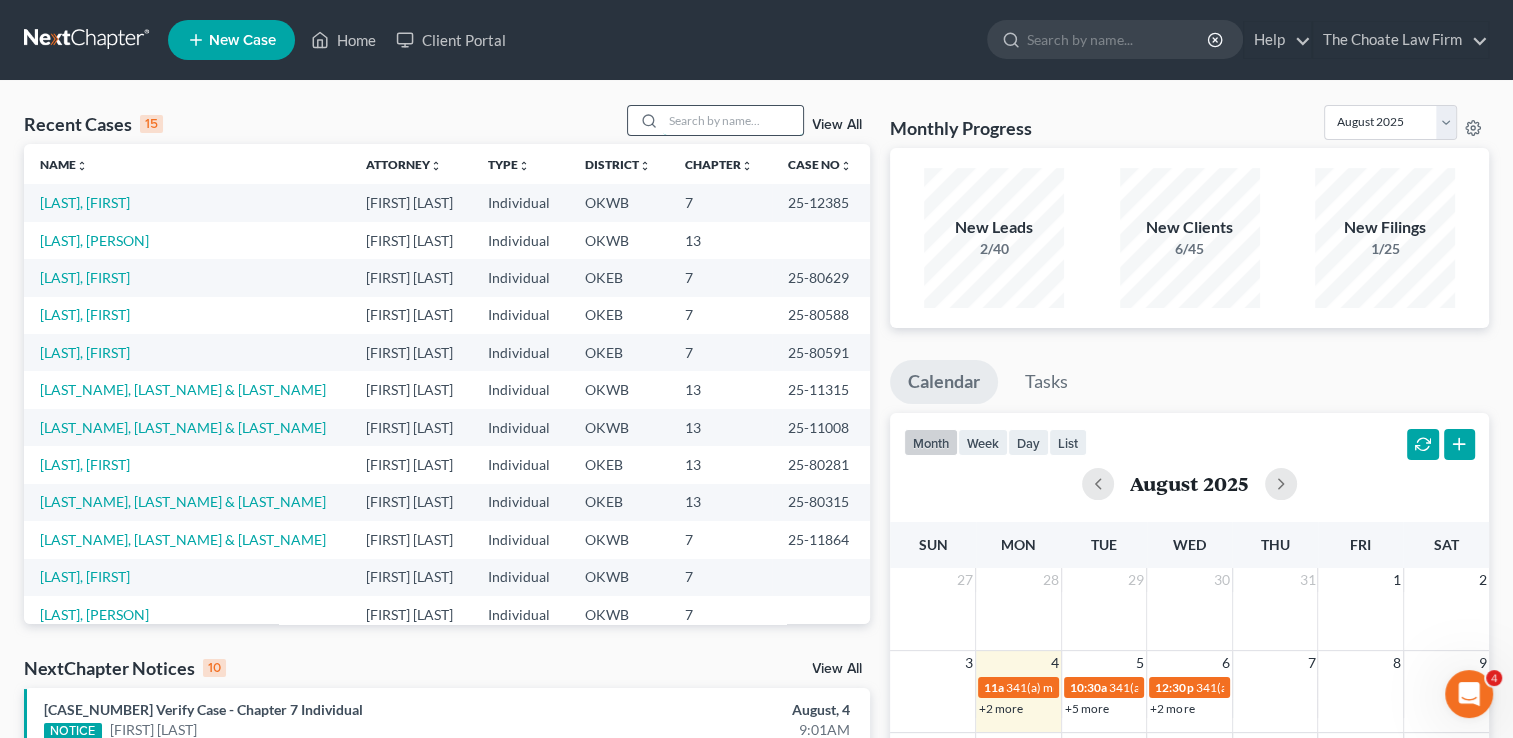 click at bounding box center [733, 120] 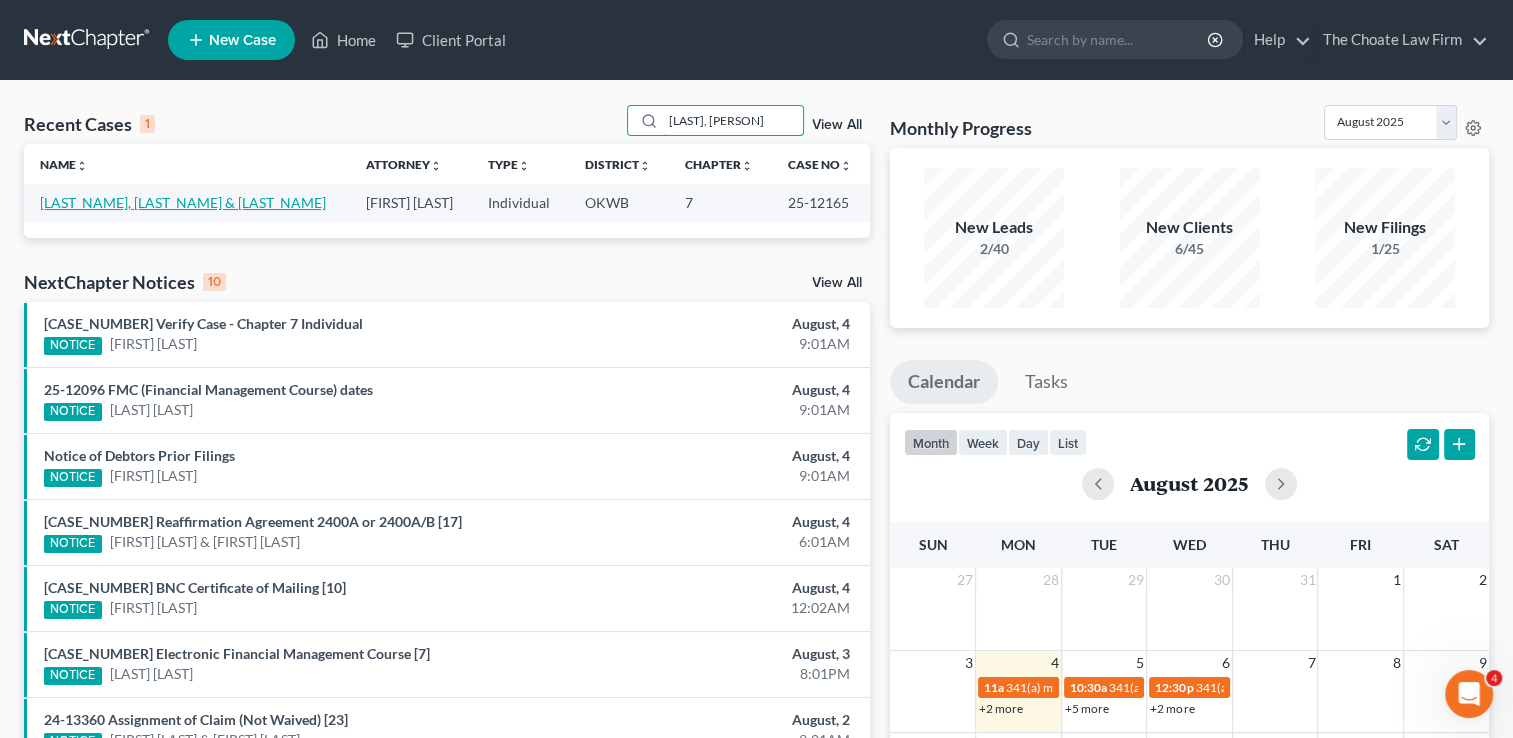 type on "Watts, Jason" 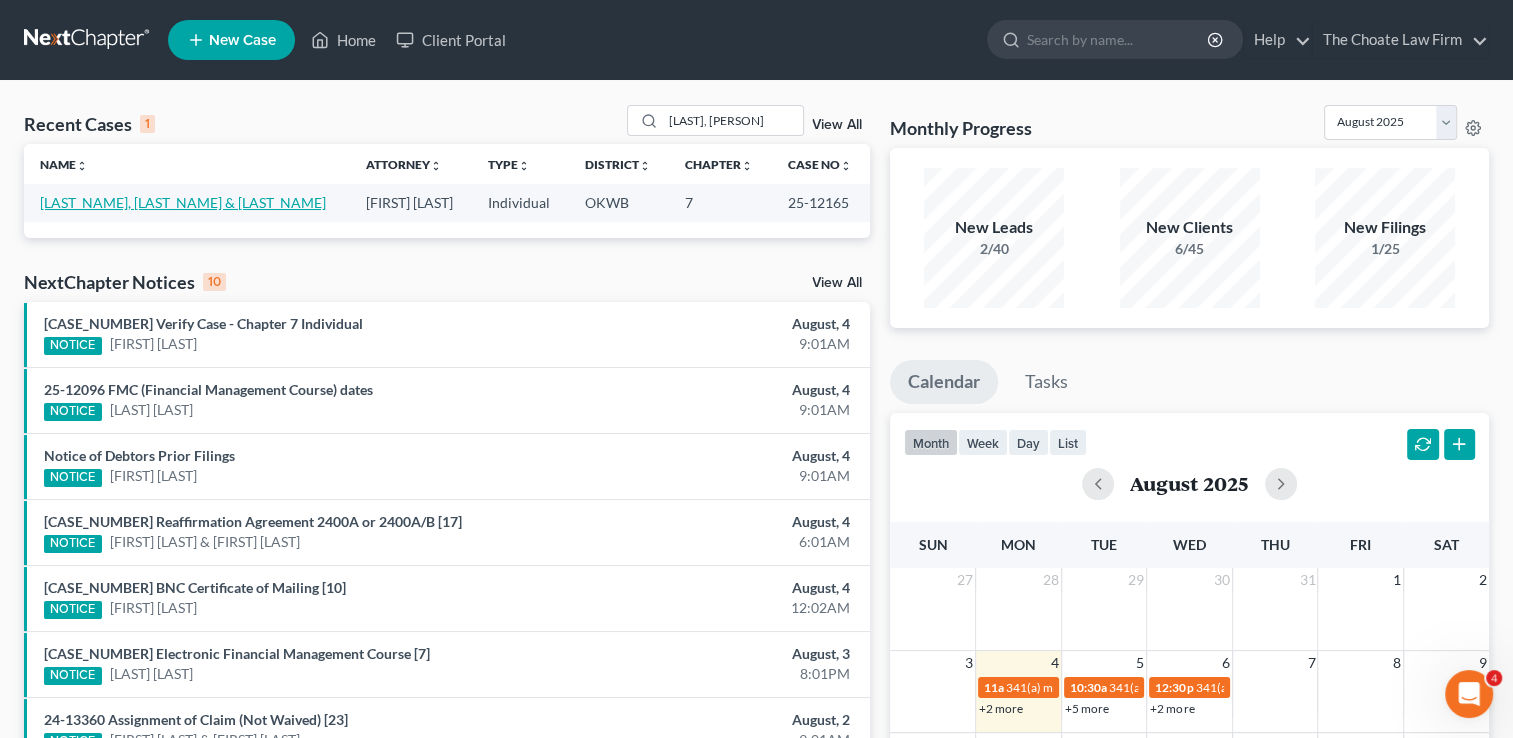 click on "[LAST], [FIRST] and [FIRST]" at bounding box center (183, 202) 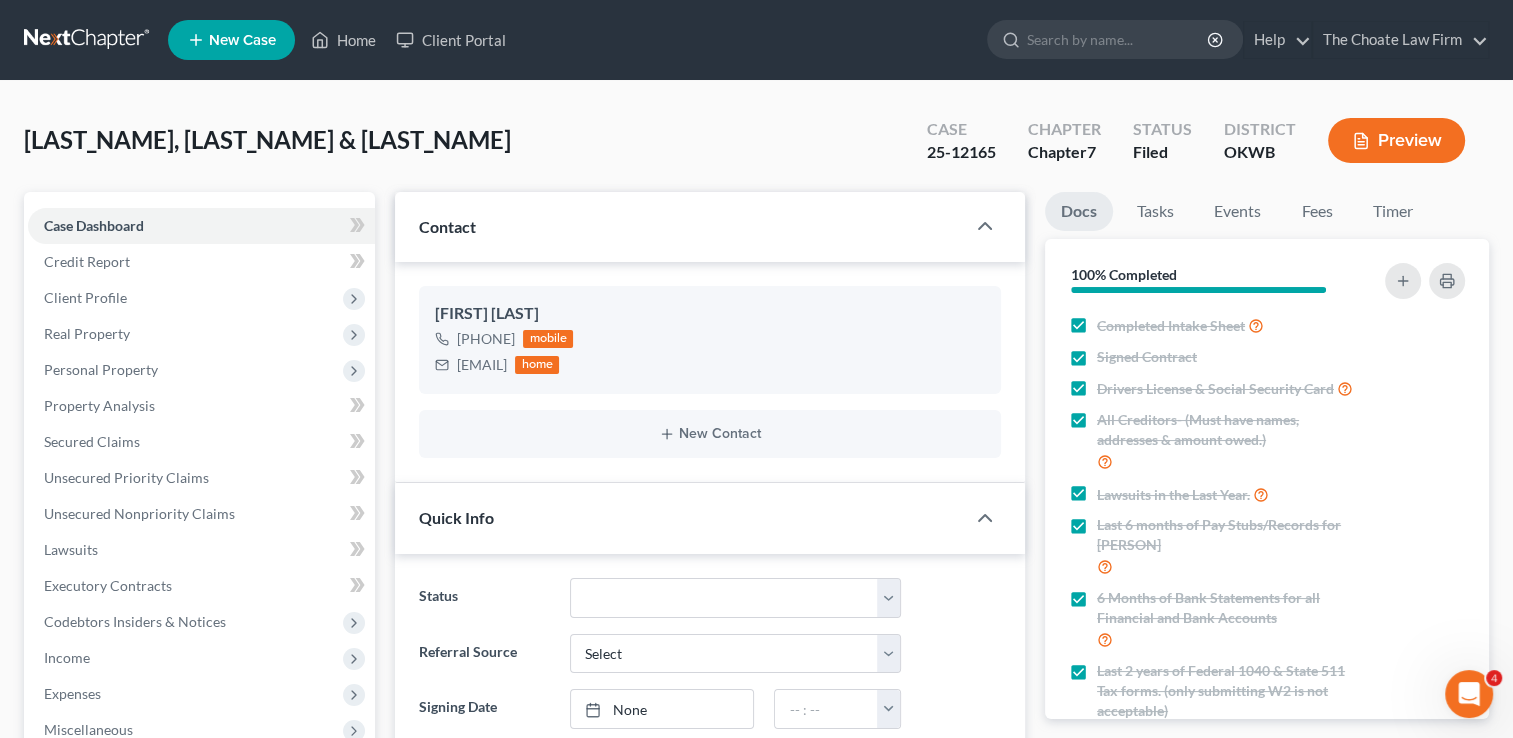 scroll, scrollTop: 1617, scrollLeft: 0, axis: vertical 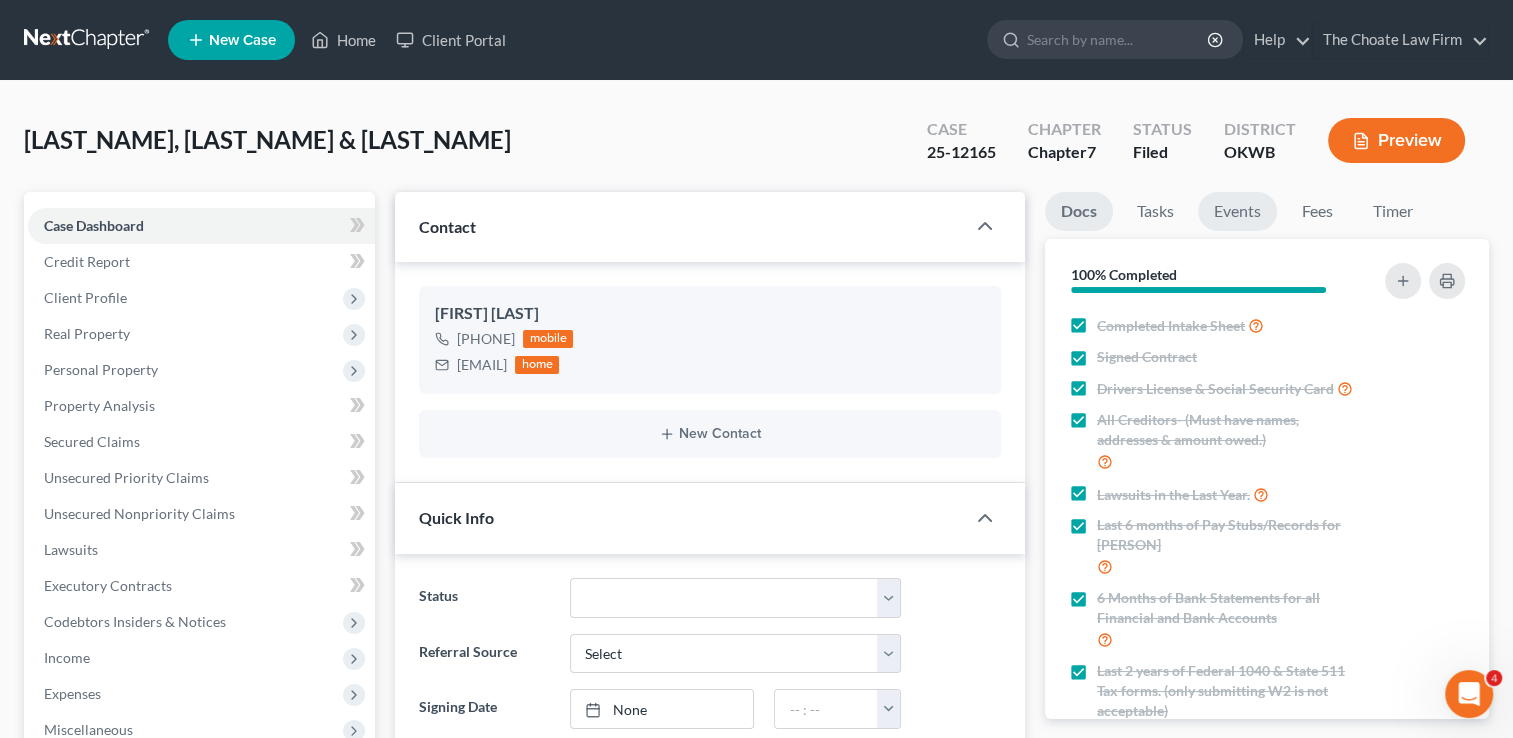 click on "Events" at bounding box center [1237, 211] 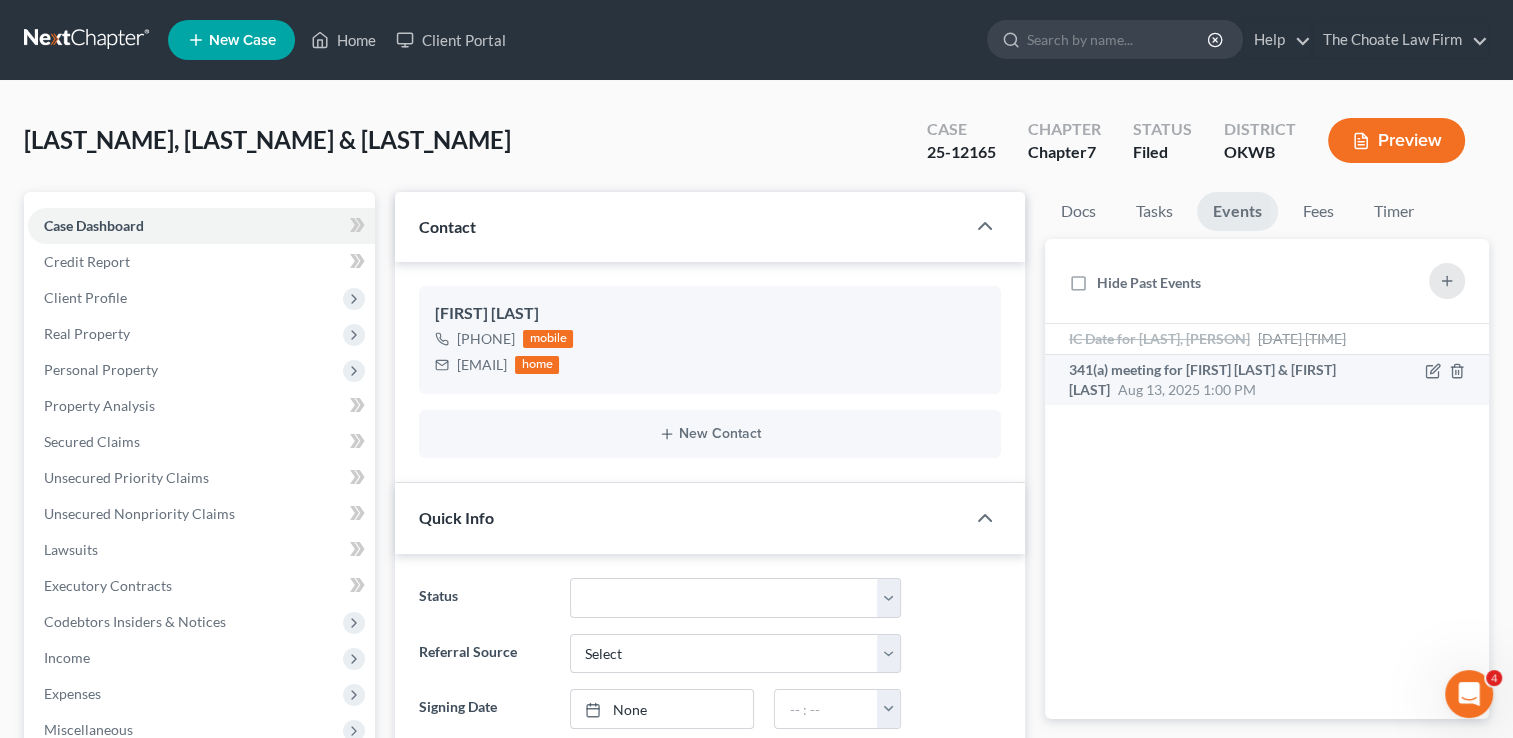 click on "[DATE] [TIME] meeting for [FIRST] [LAST] and [FIRST] [LAST]" at bounding box center (1202, 379) 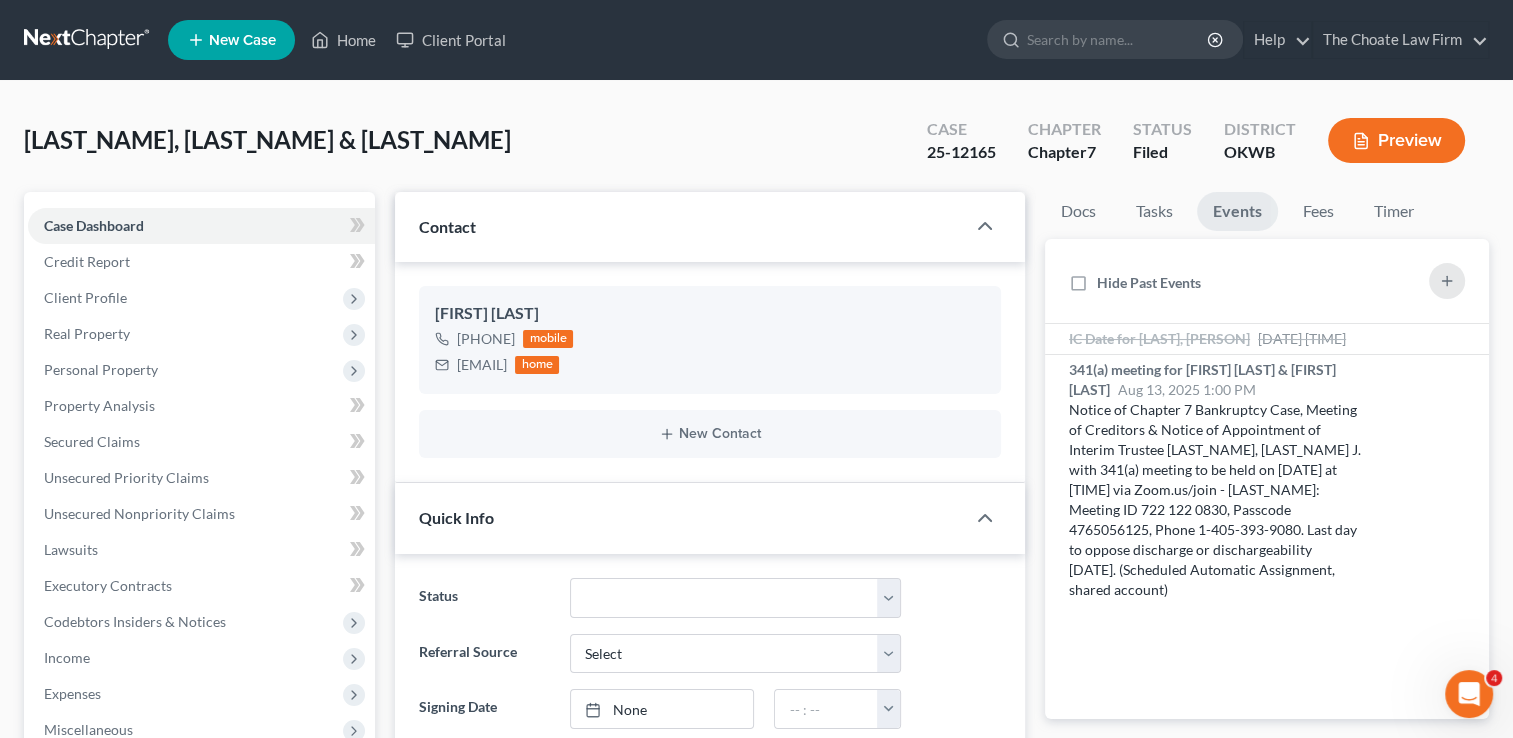 click on "25-12165" at bounding box center (961, 152) 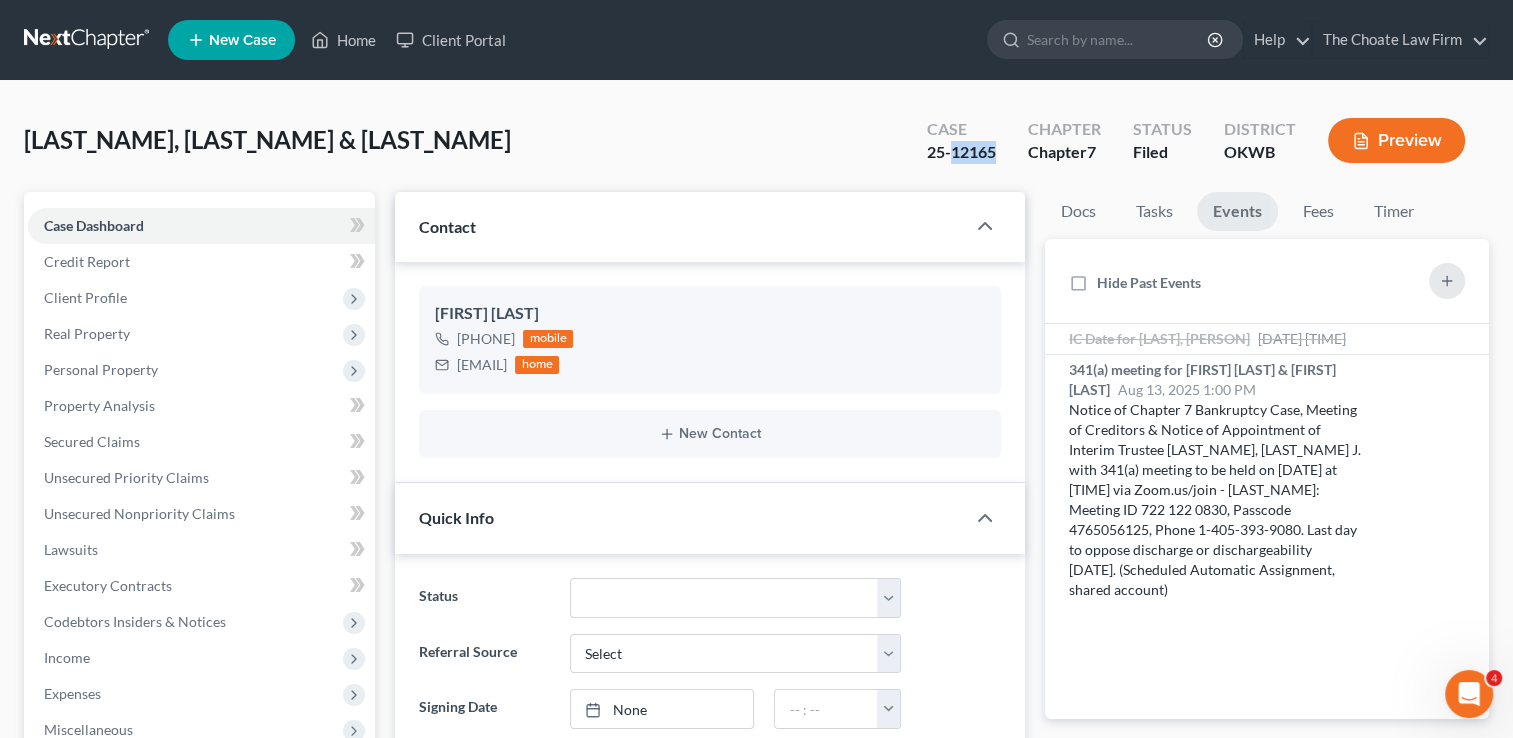 click on "25-12165" at bounding box center [961, 152] 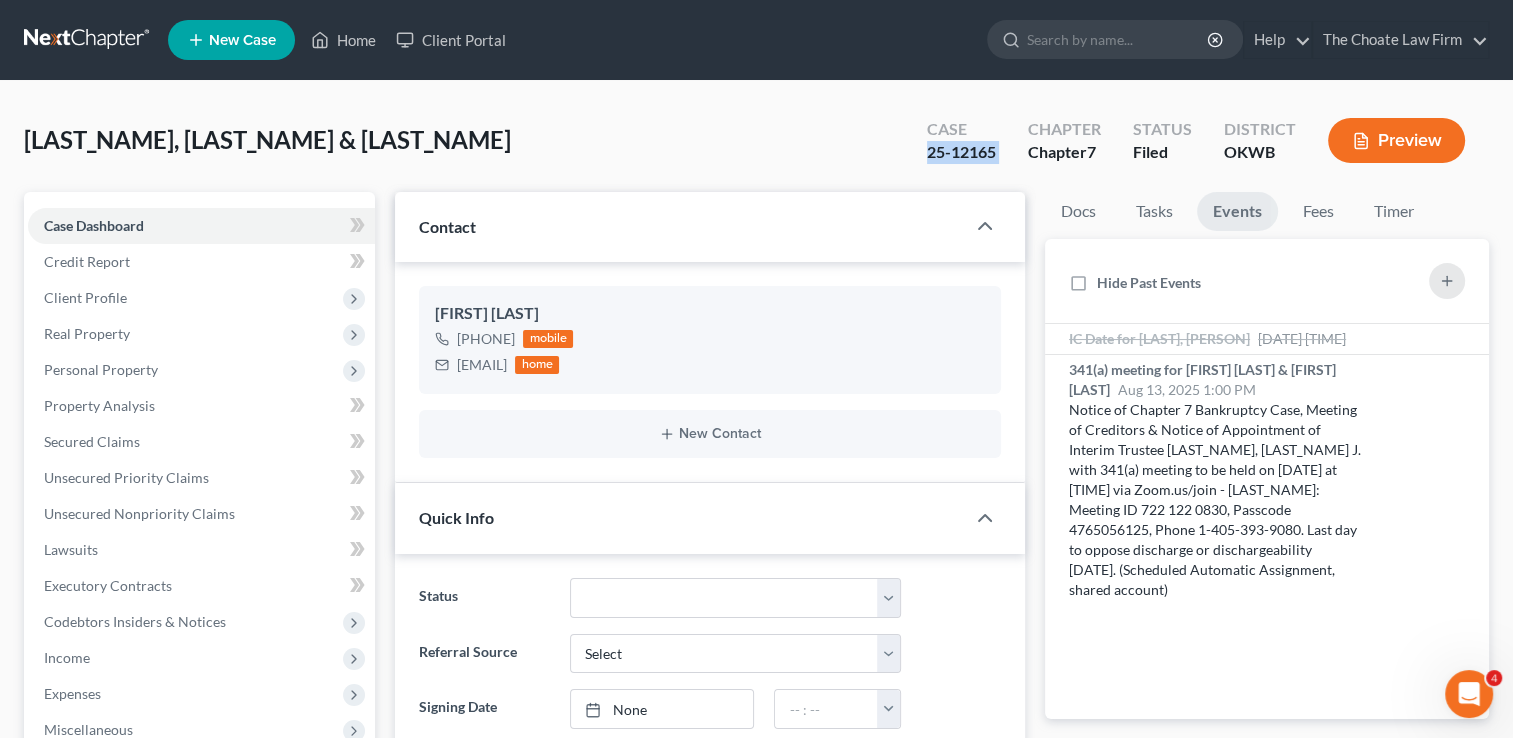 click on "25-12165" at bounding box center (961, 152) 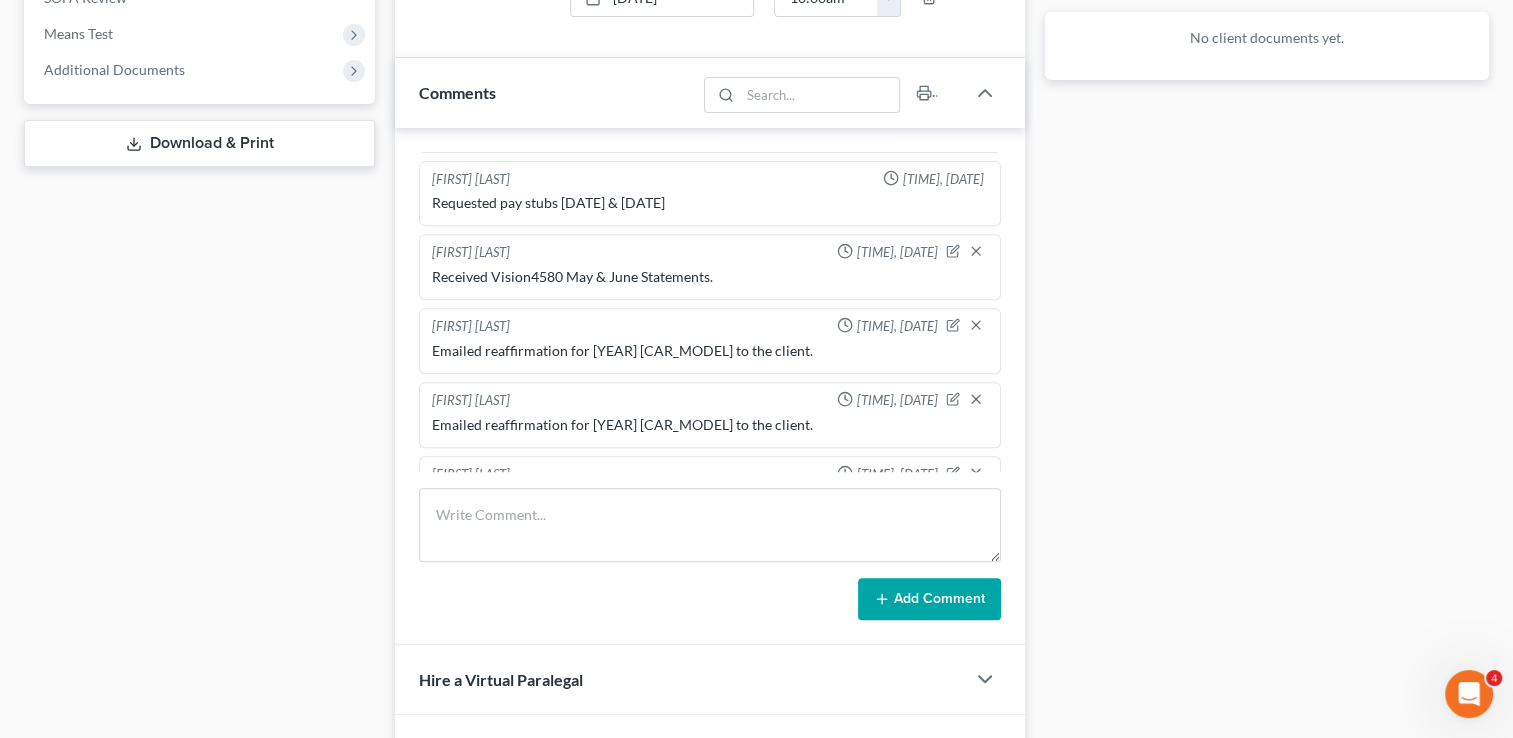 scroll, scrollTop: 800, scrollLeft: 0, axis: vertical 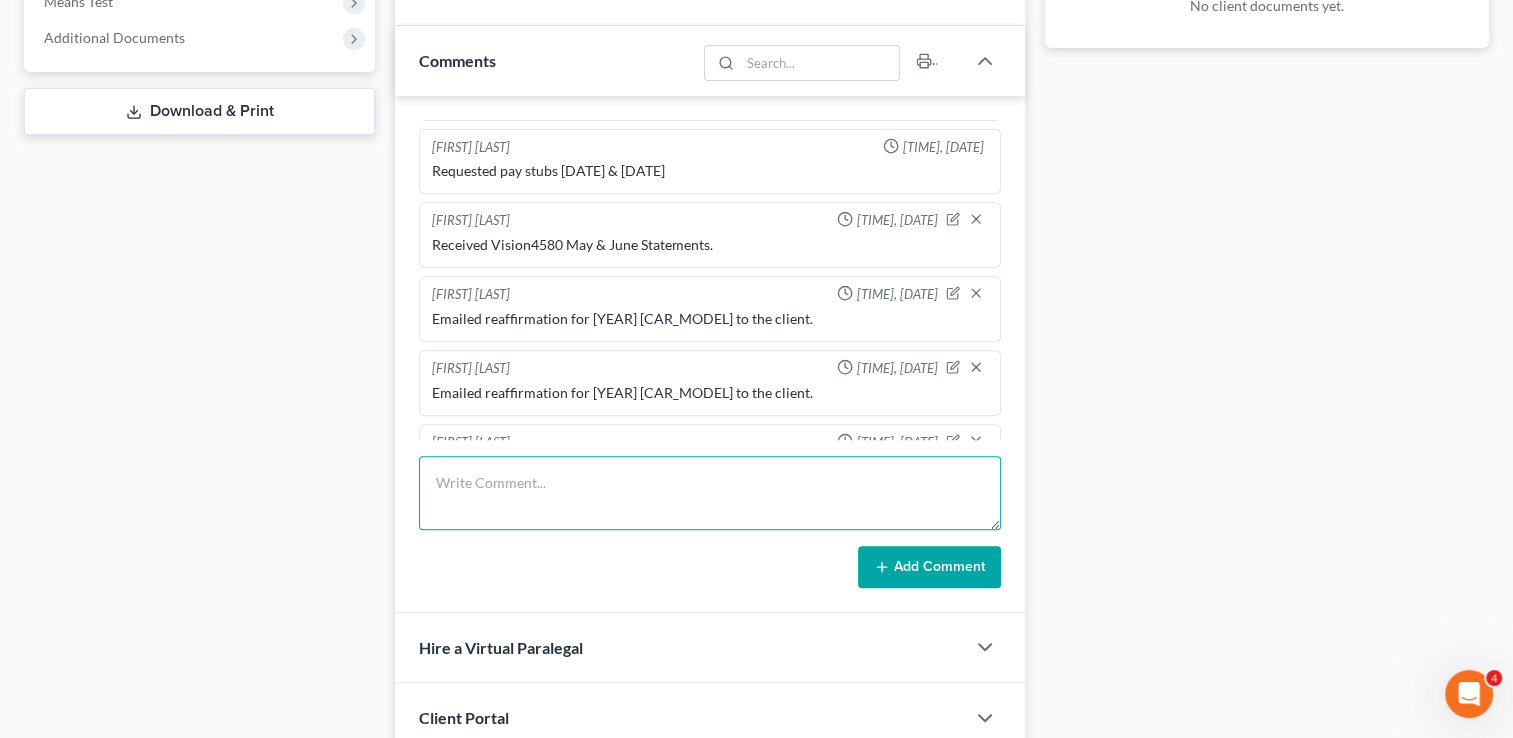 click at bounding box center (710, 493) 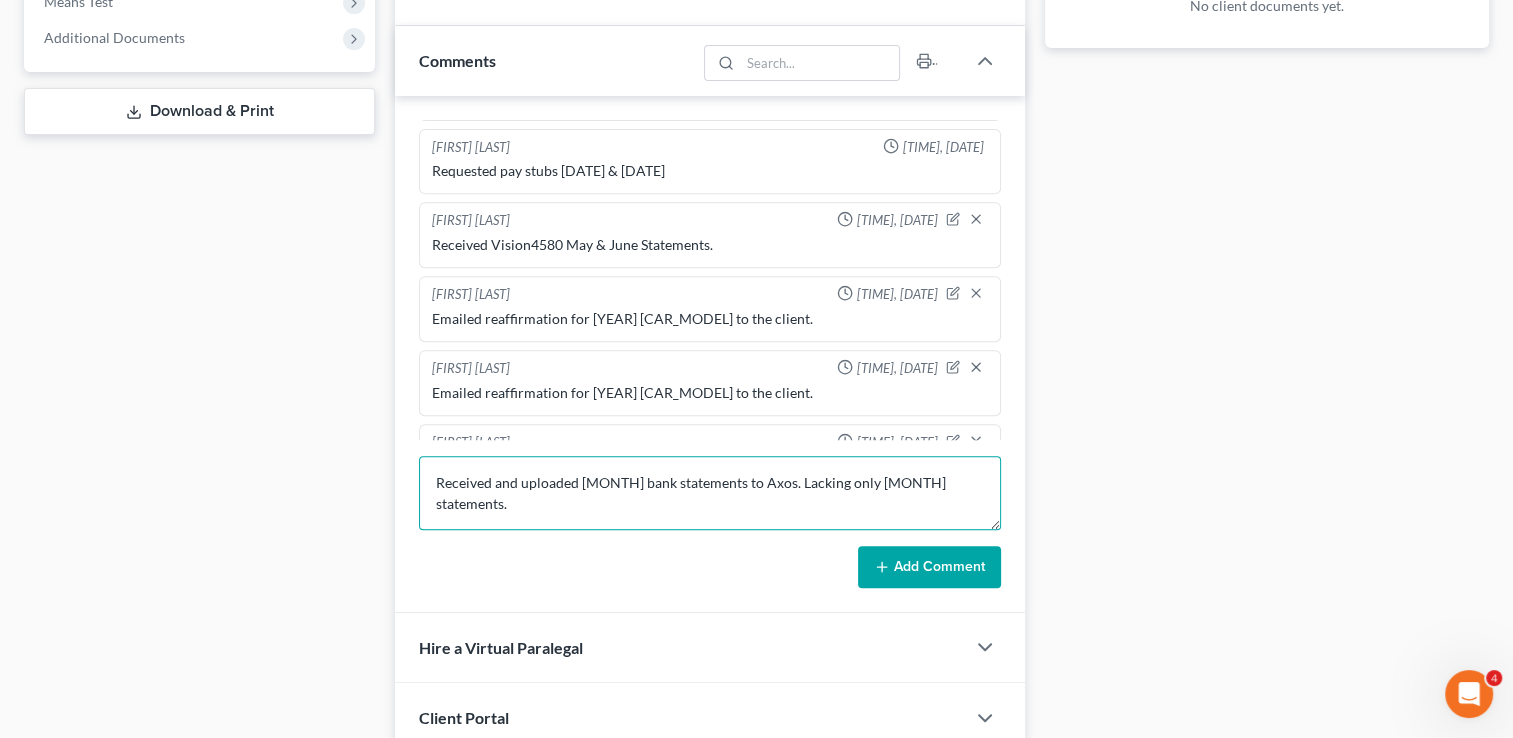 click on "Received and uploaded June bank statements to Axos. Lacking only July statements." at bounding box center [710, 493] 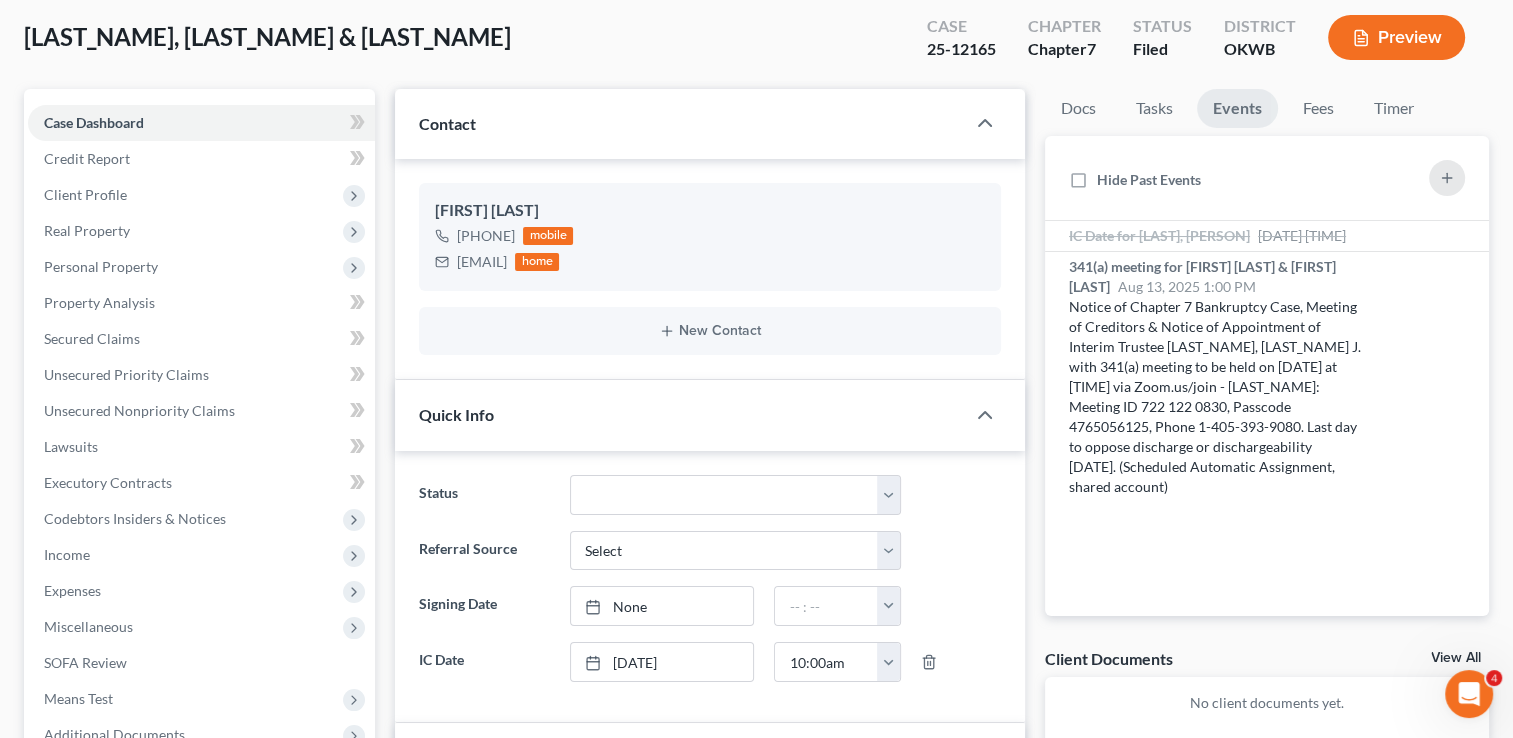 scroll, scrollTop: 0, scrollLeft: 0, axis: both 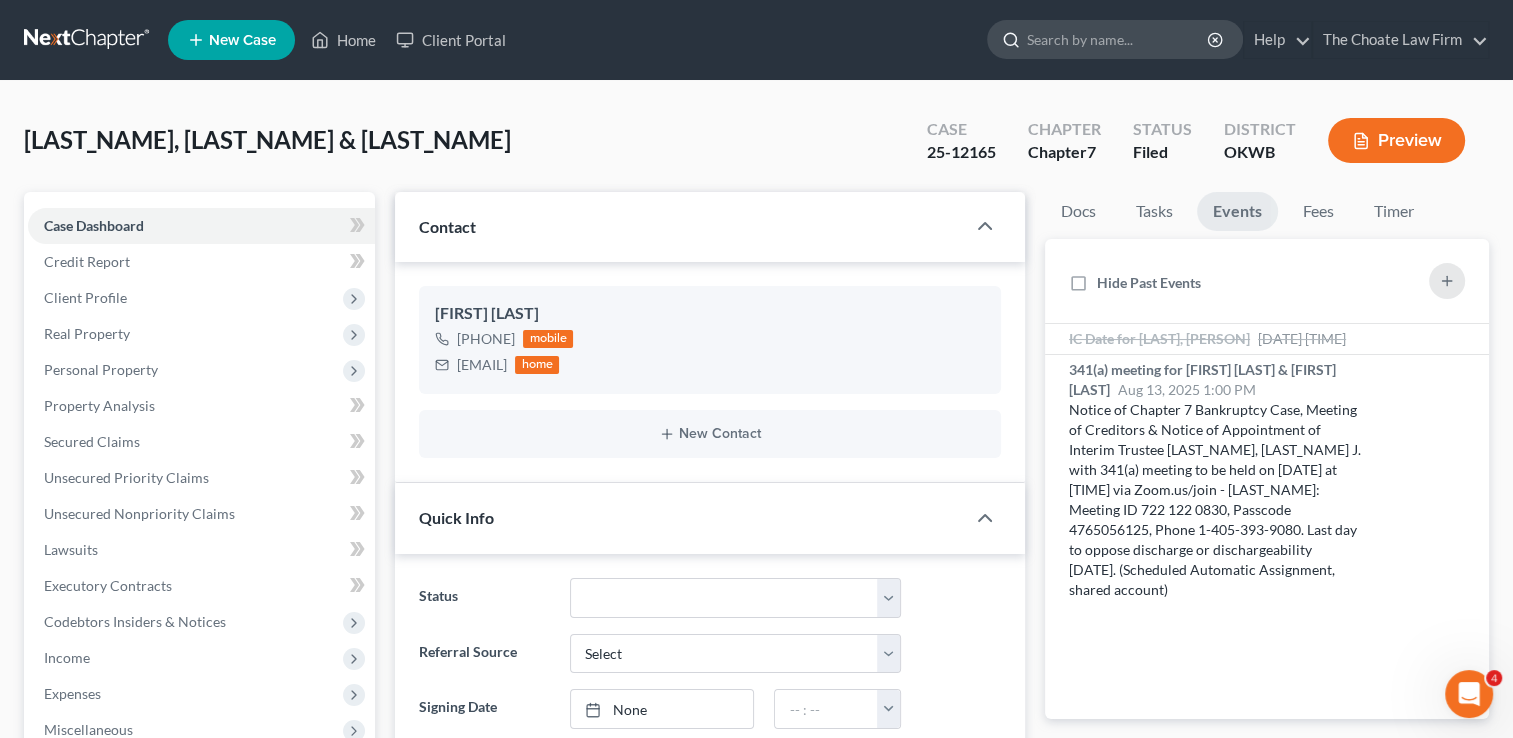 click at bounding box center (1118, 39) 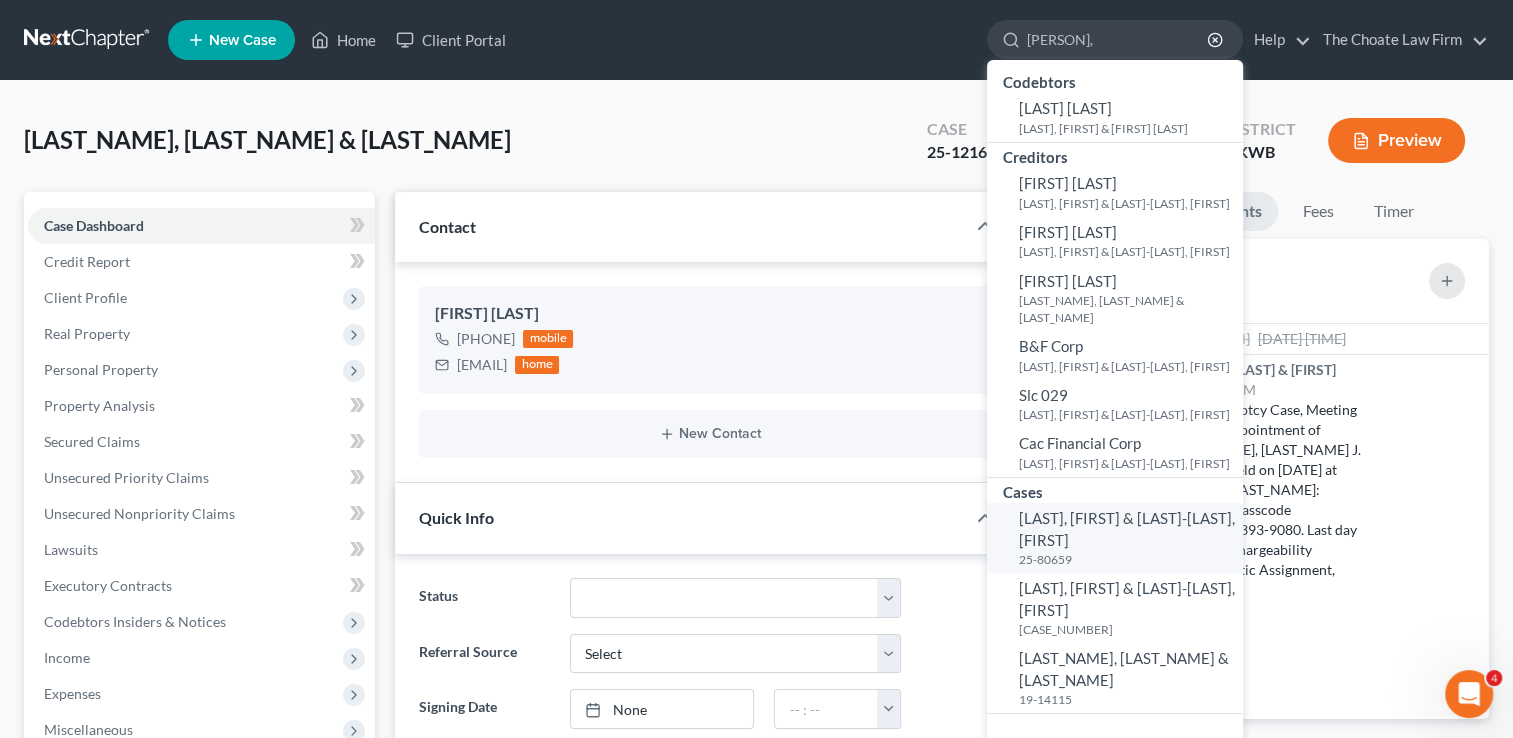 type on "Chandler," 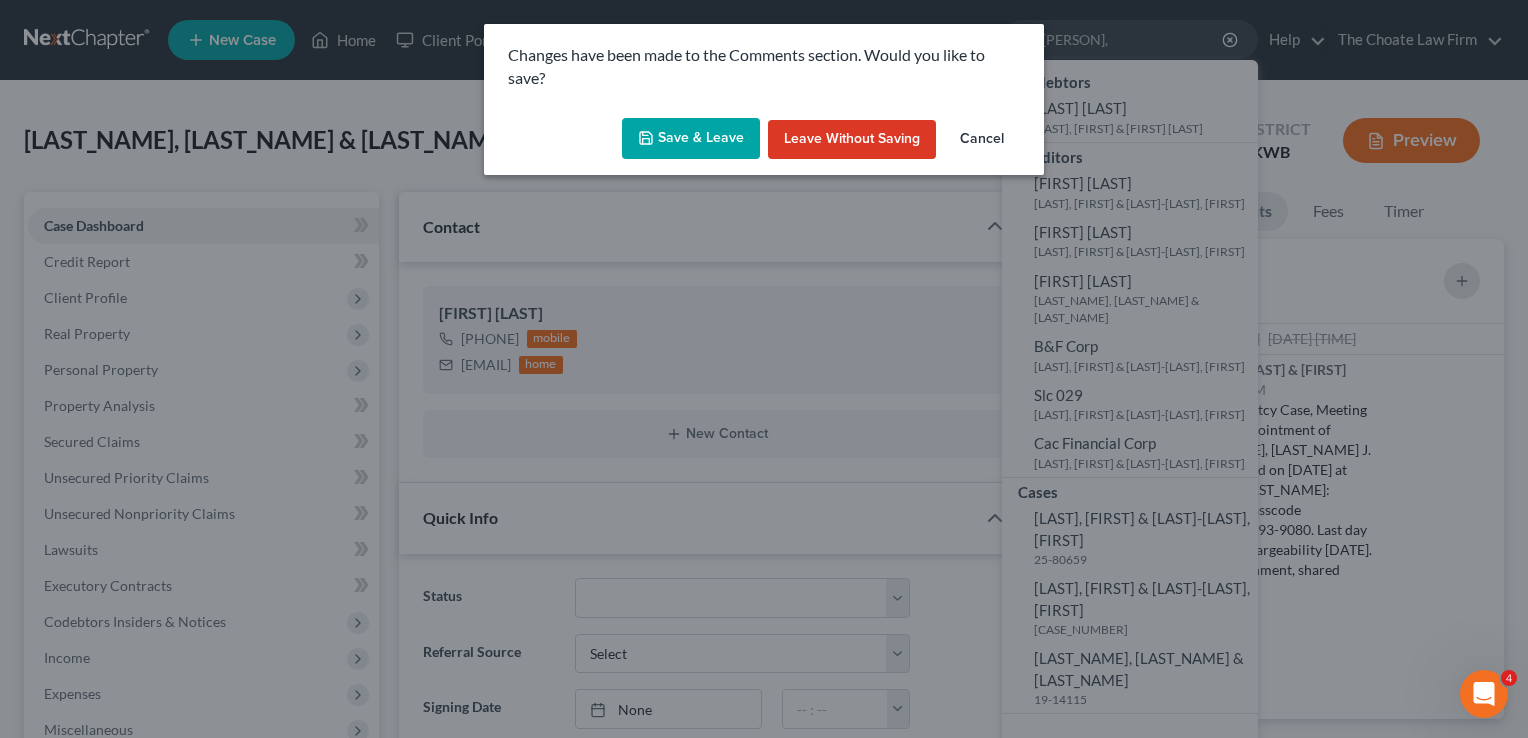 click on "Save & Leave" at bounding box center (691, 139) 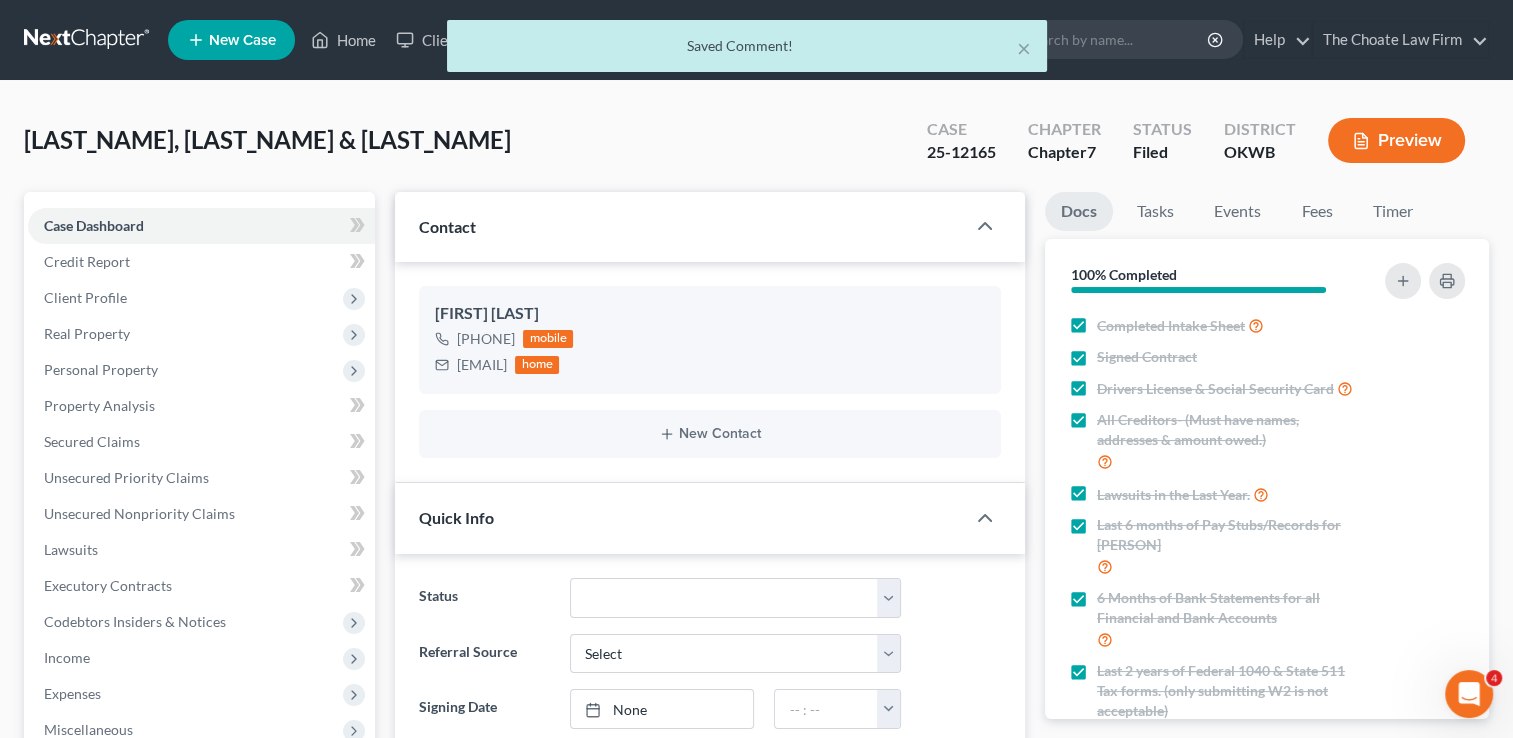 scroll, scrollTop: 1691, scrollLeft: 0, axis: vertical 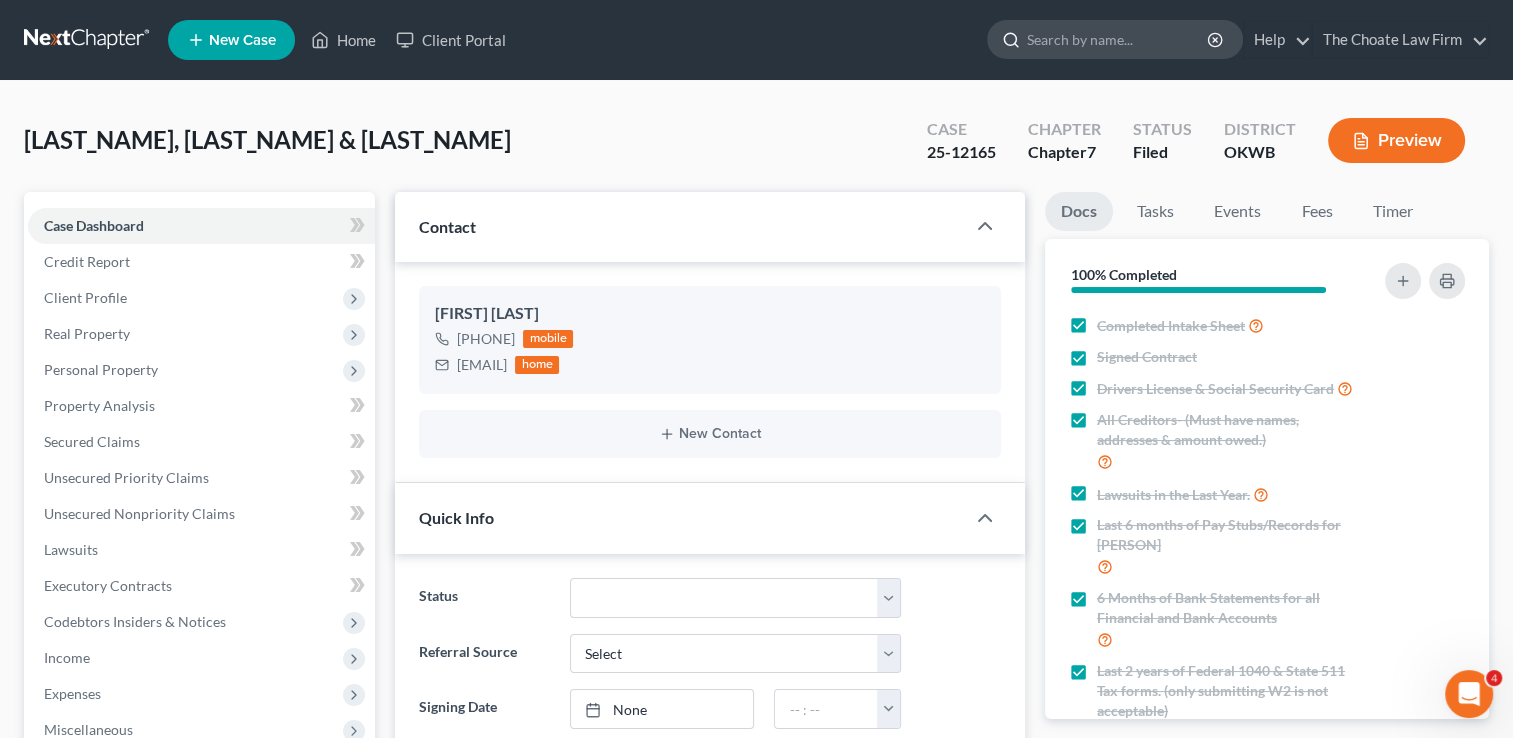 click at bounding box center (1118, 39) 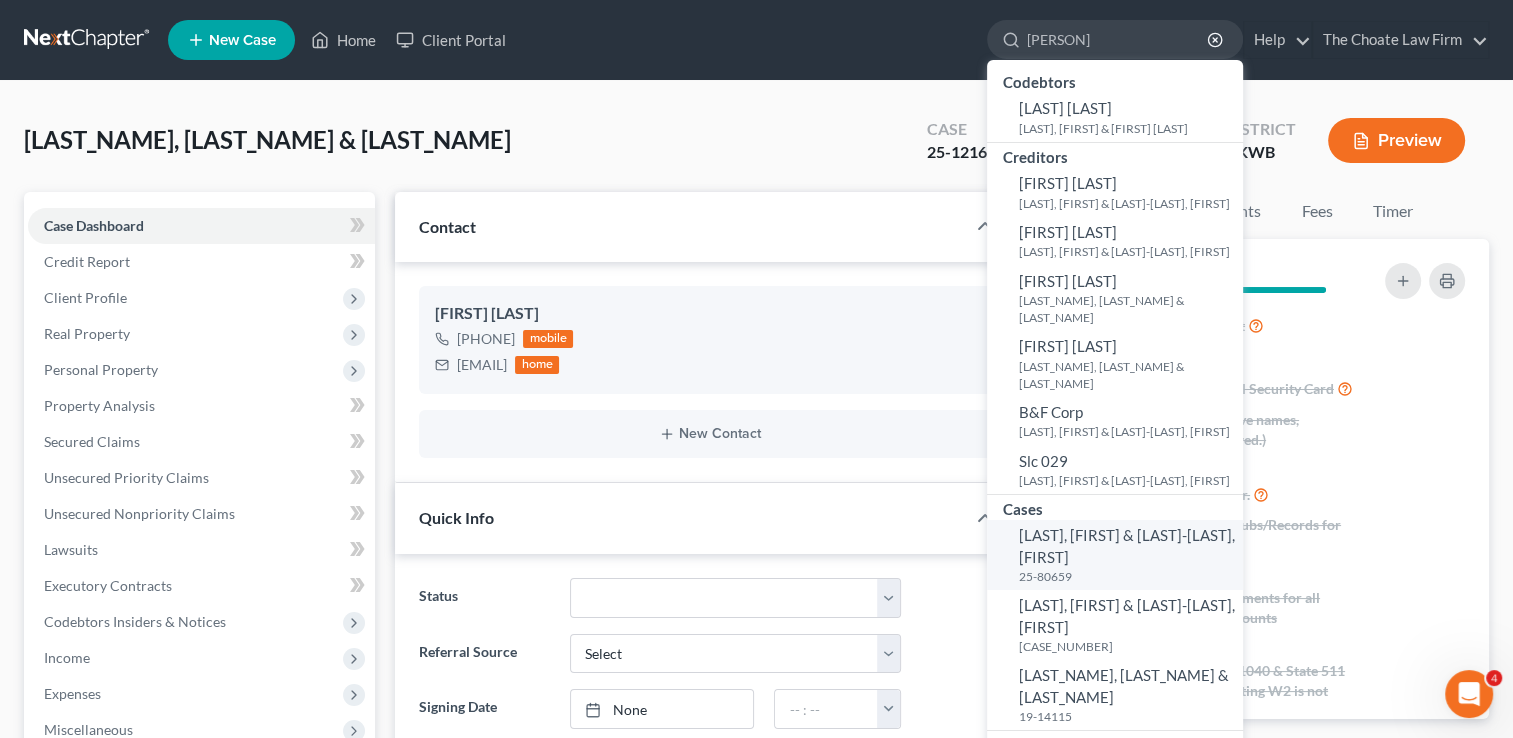 type on "Chandl" 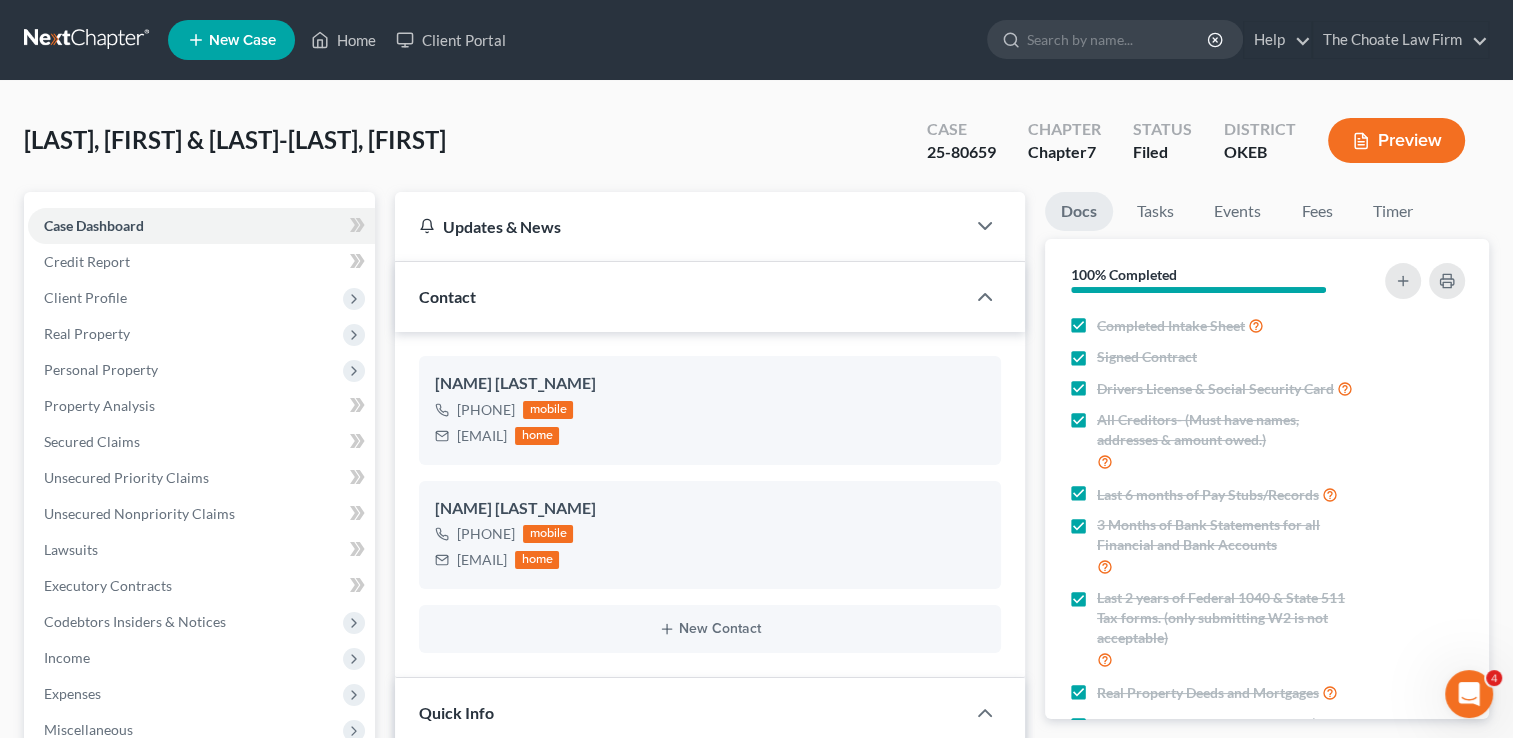 scroll, scrollTop: 2176, scrollLeft: 0, axis: vertical 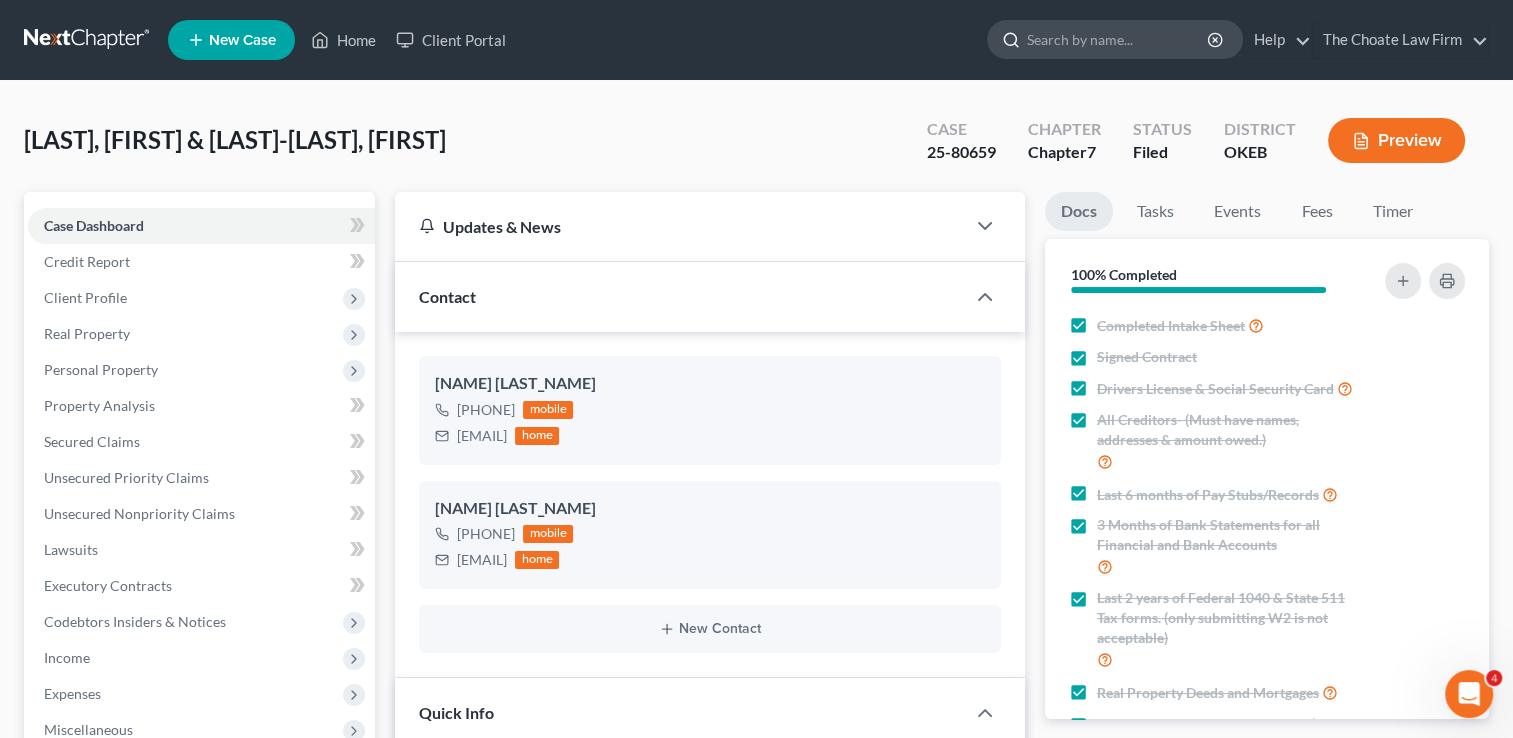 click at bounding box center [1118, 39] 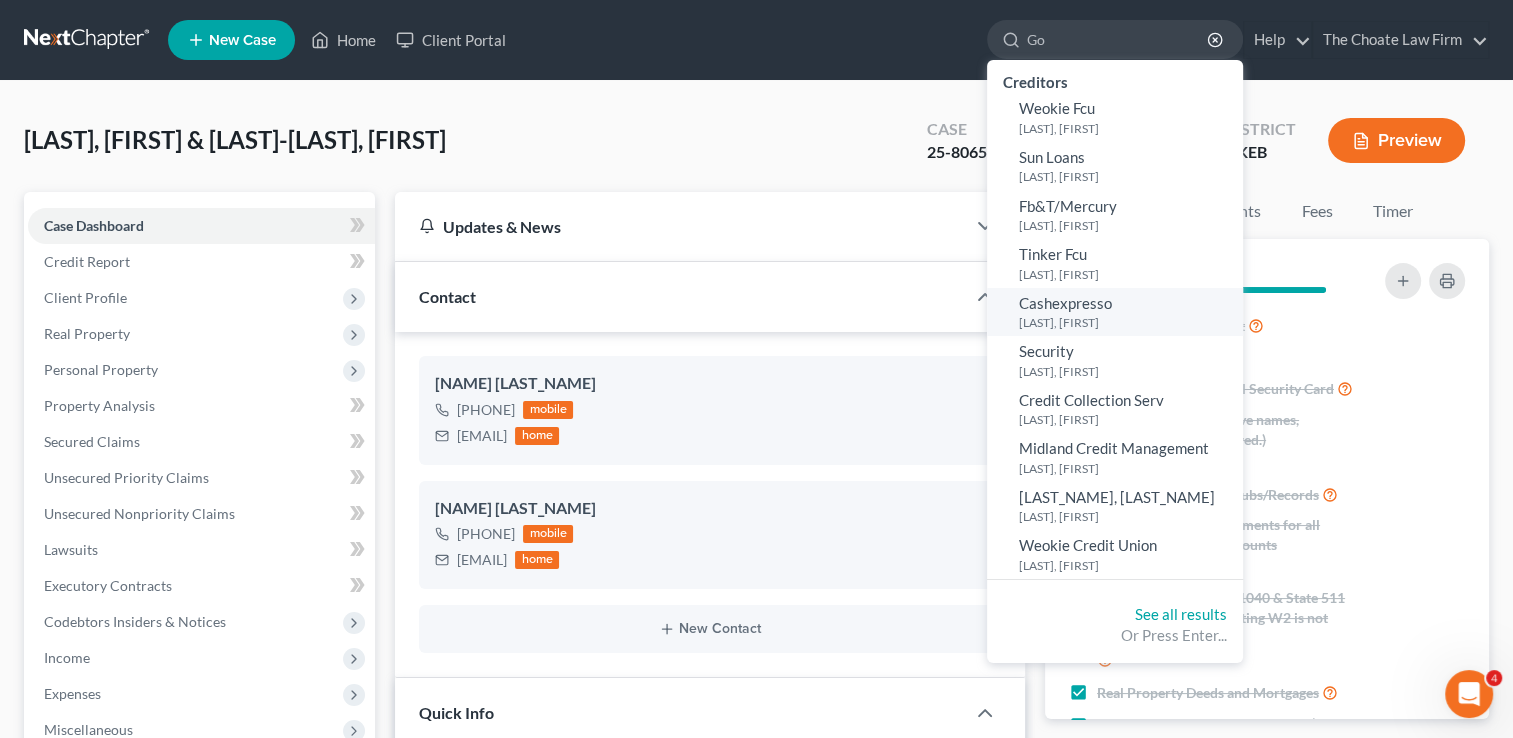 type on "G" 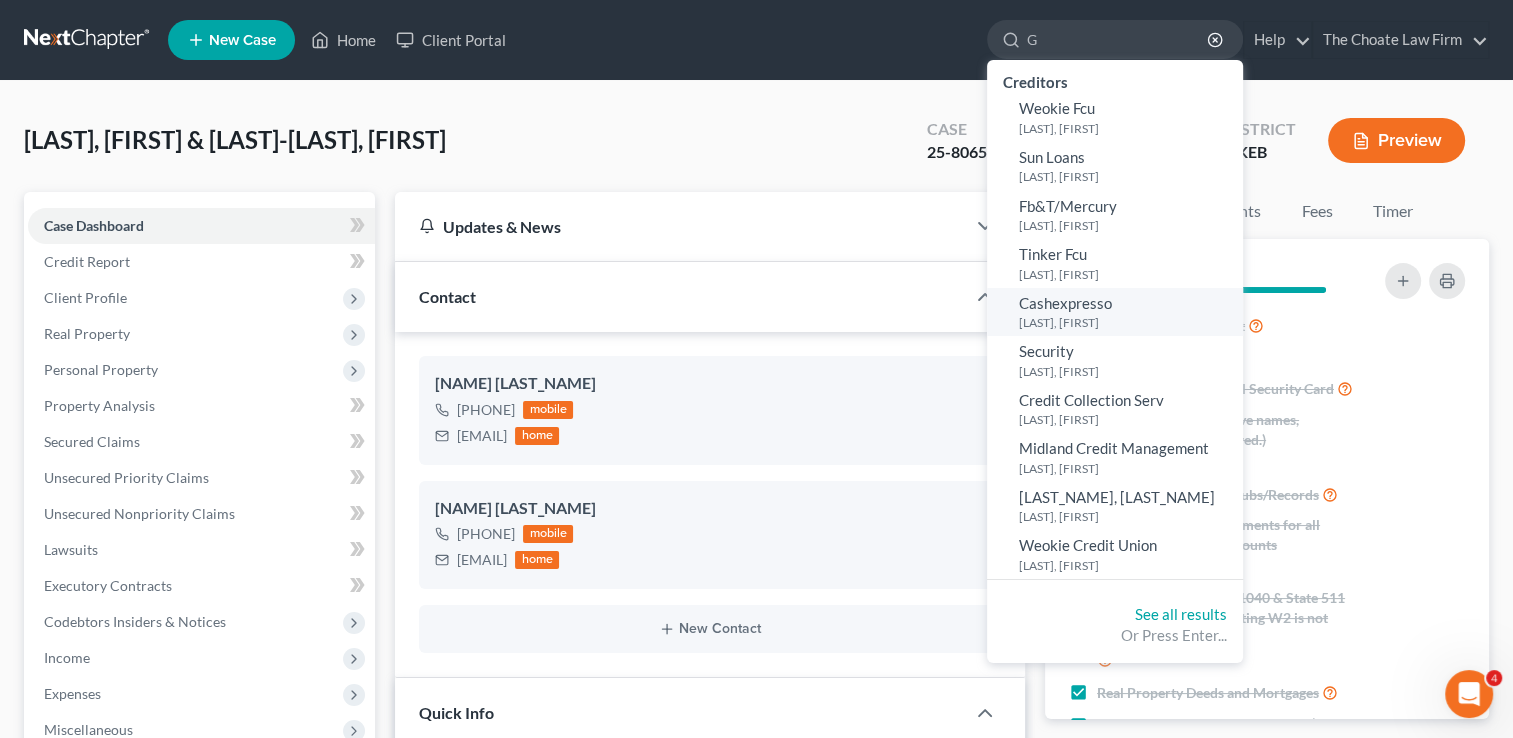 type 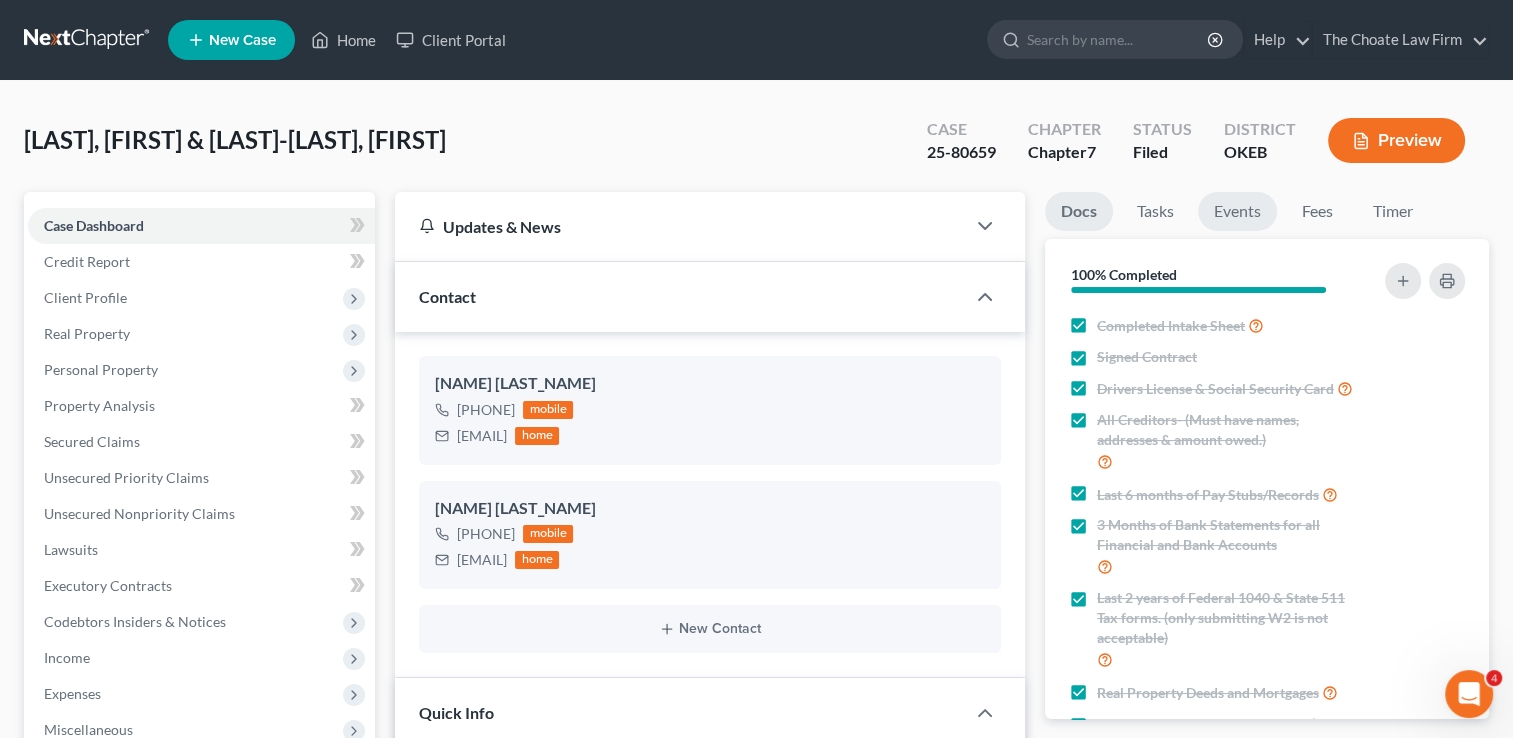 click on "Events" at bounding box center [1237, 211] 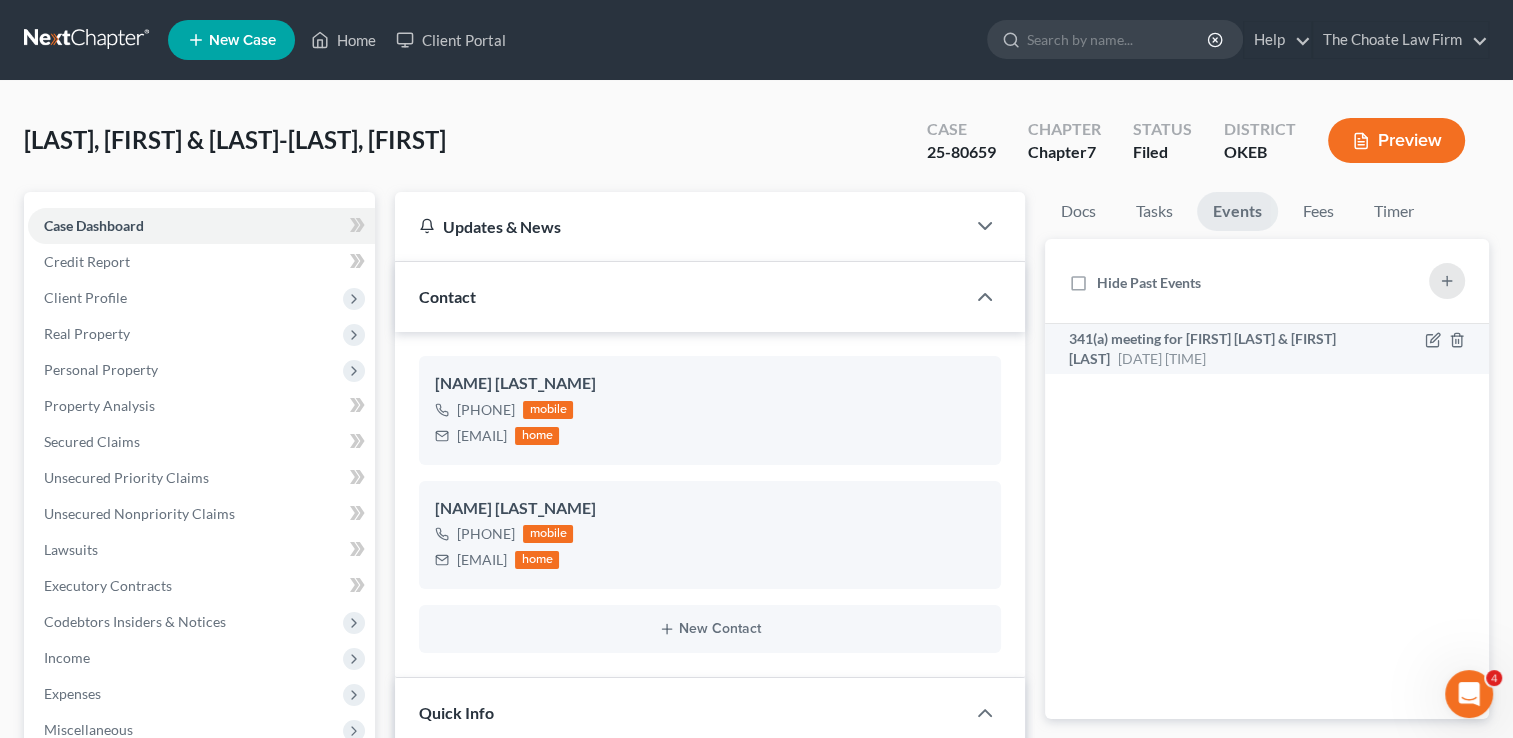 click on "Aug 18, 2025 10:00 AM" at bounding box center (1162, 358) 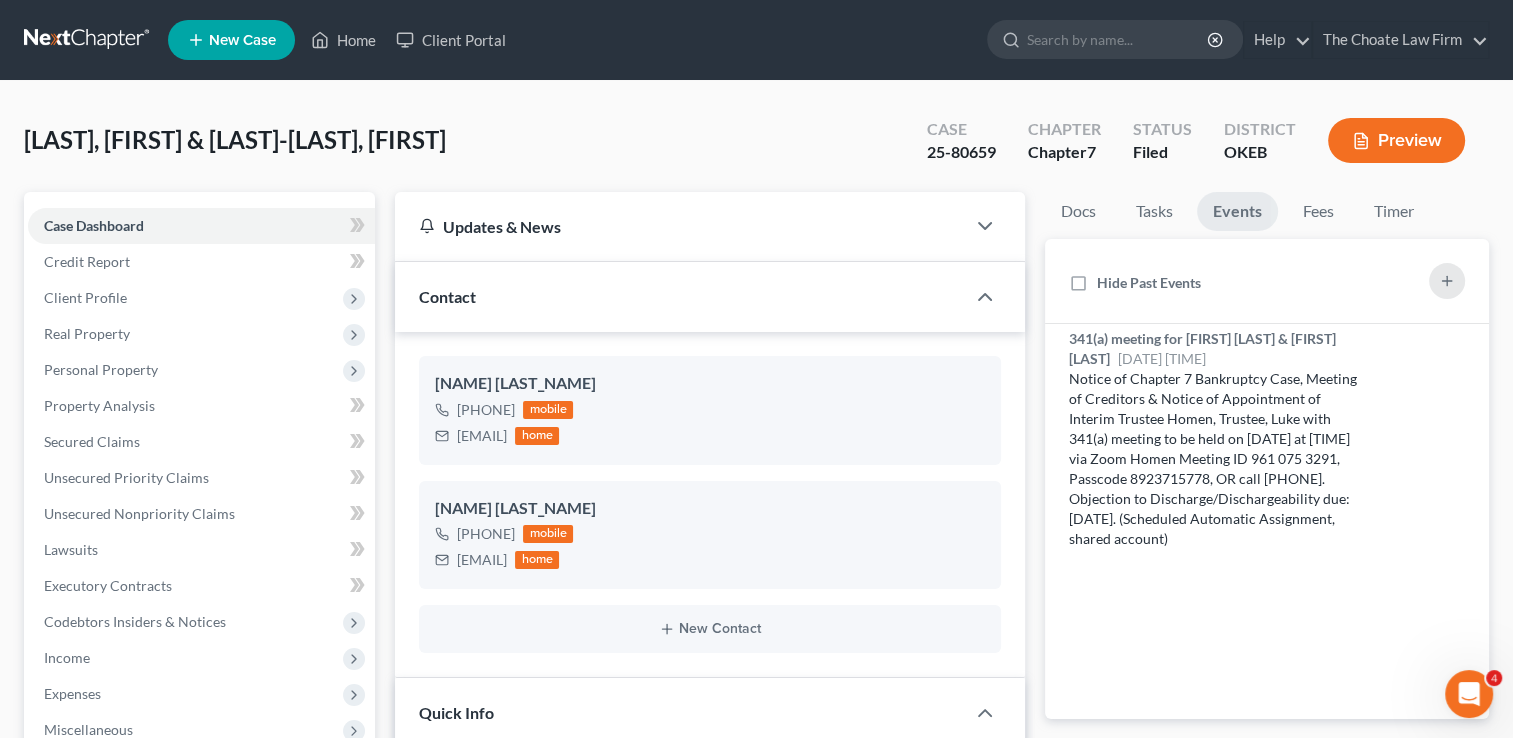 click on "25-80659" at bounding box center [961, 152] 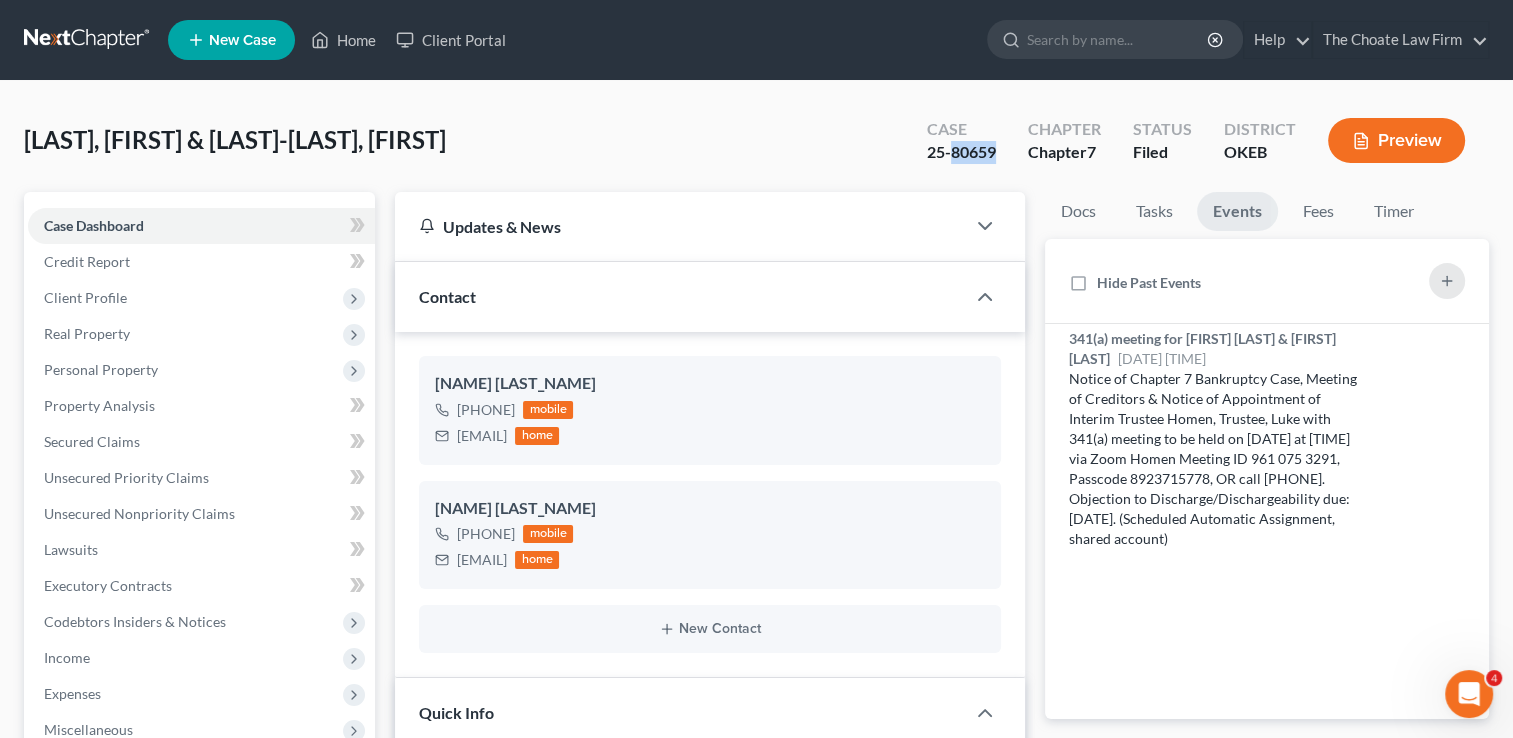 click on "25-80659" at bounding box center (961, 152) 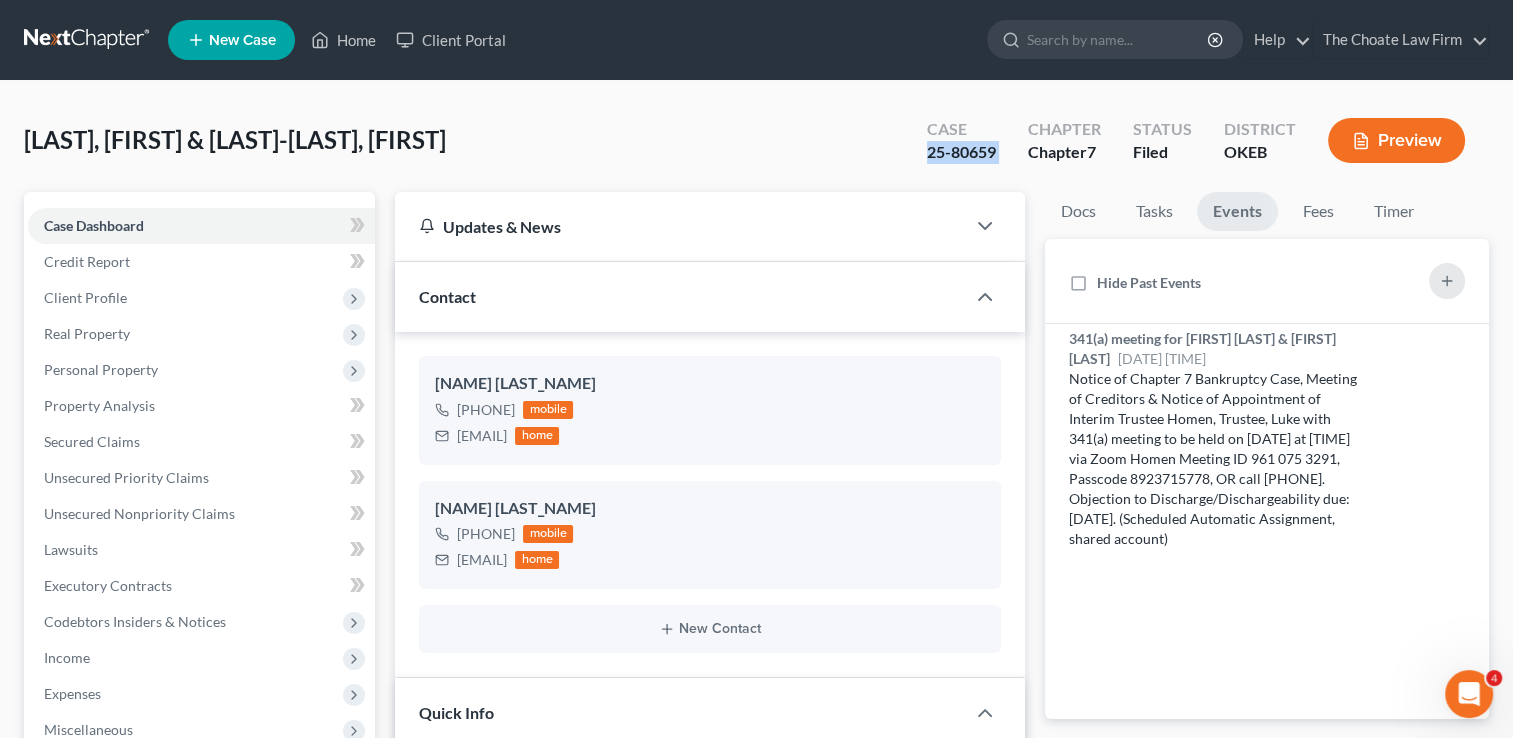click on "25-80659" at bounding box center (961, 152) 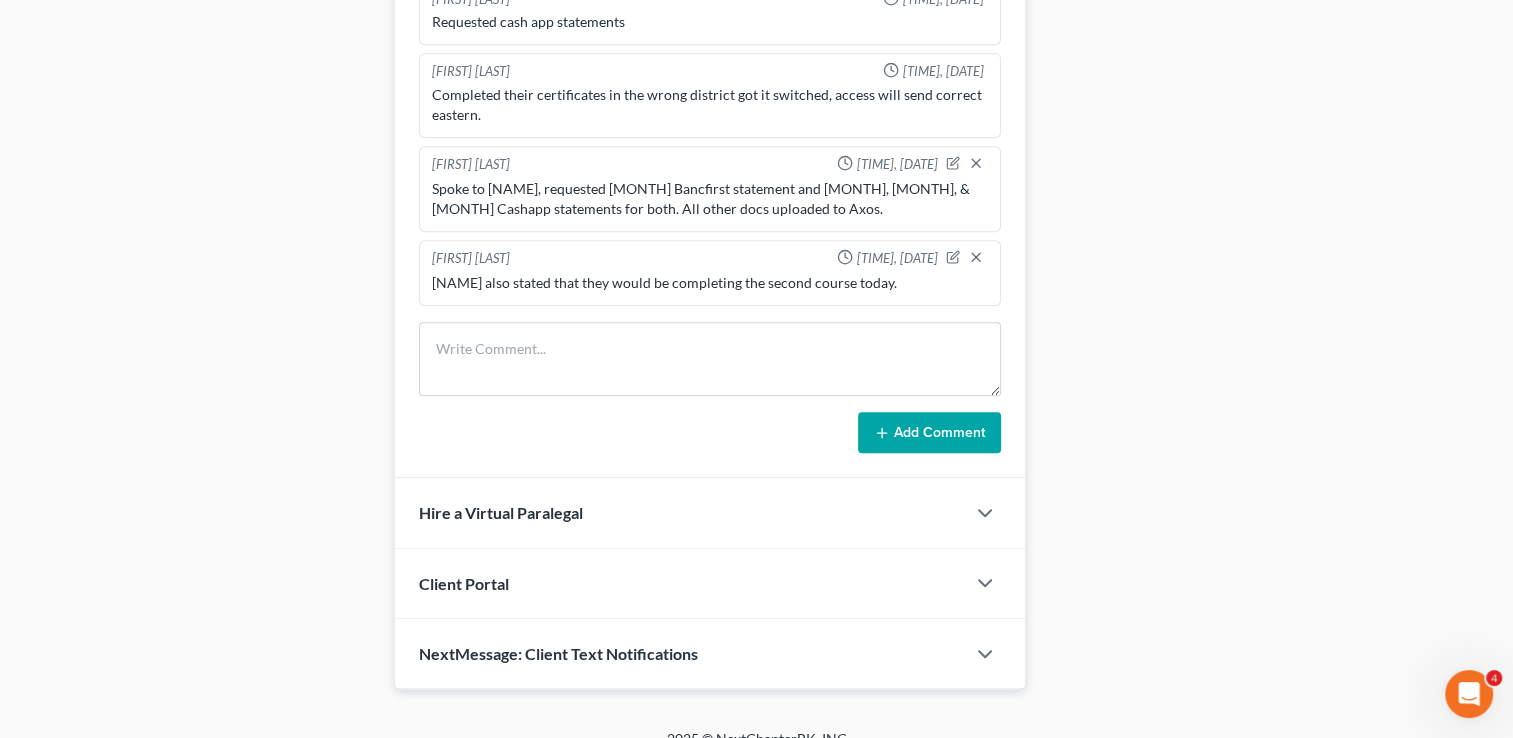scroll, scrollTop: 1151, scrollLeft: 0, axis: vertical 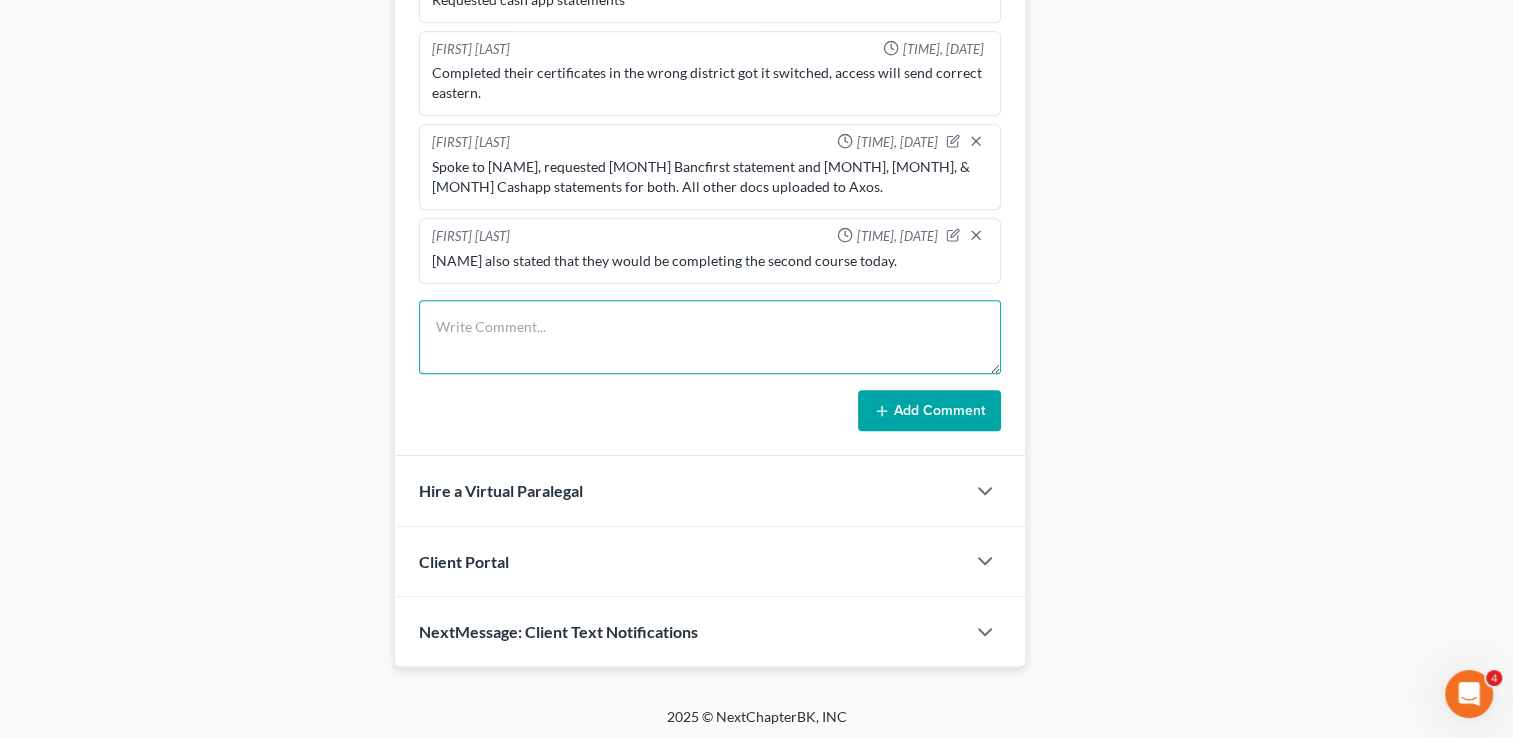 click at bounding box center [710, 337] 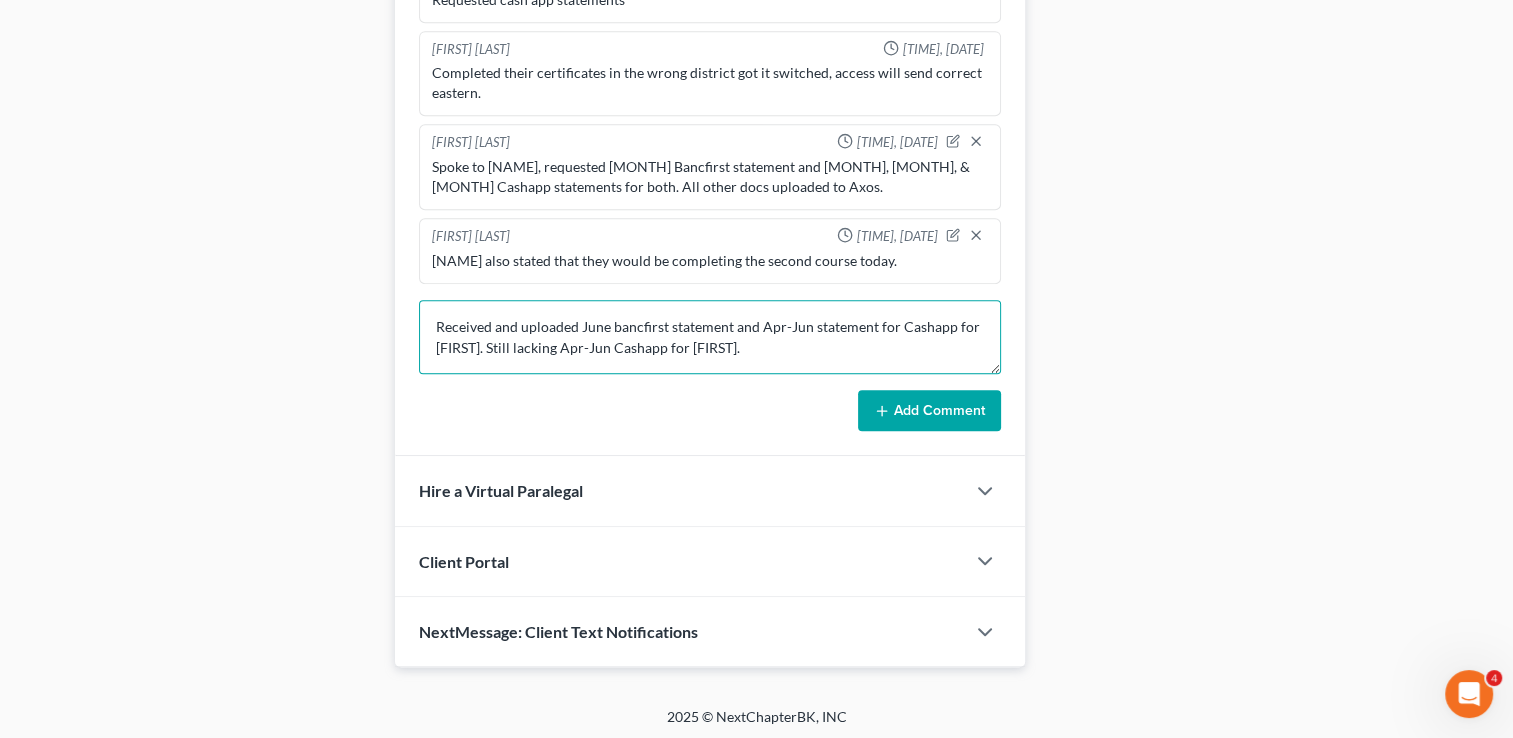 drag, startPoint x: 784, startPoint y: 342, endPoint x: 411, endPoint y: 318, distance: 373.77133 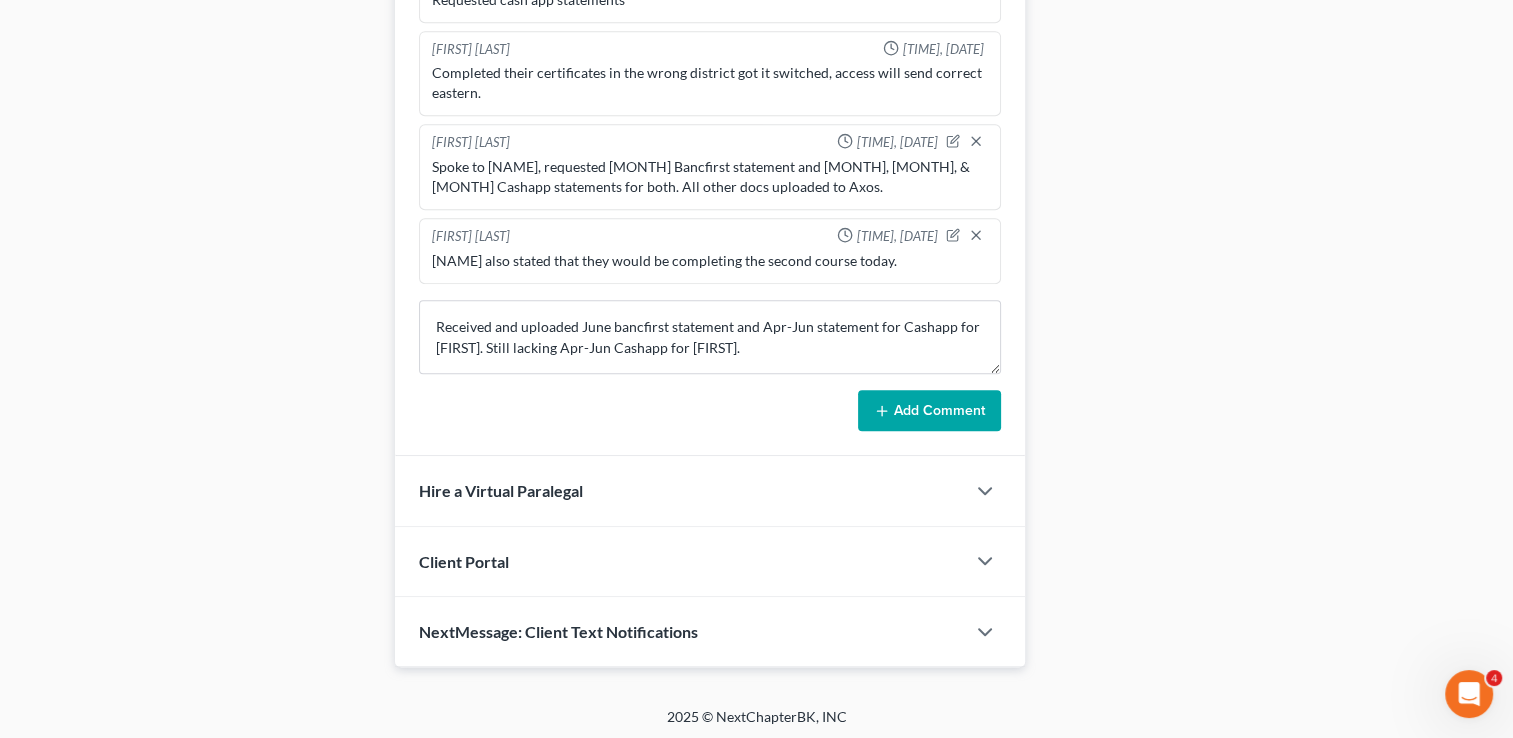 click on "Add Comment" at bounding box center [929, 411] 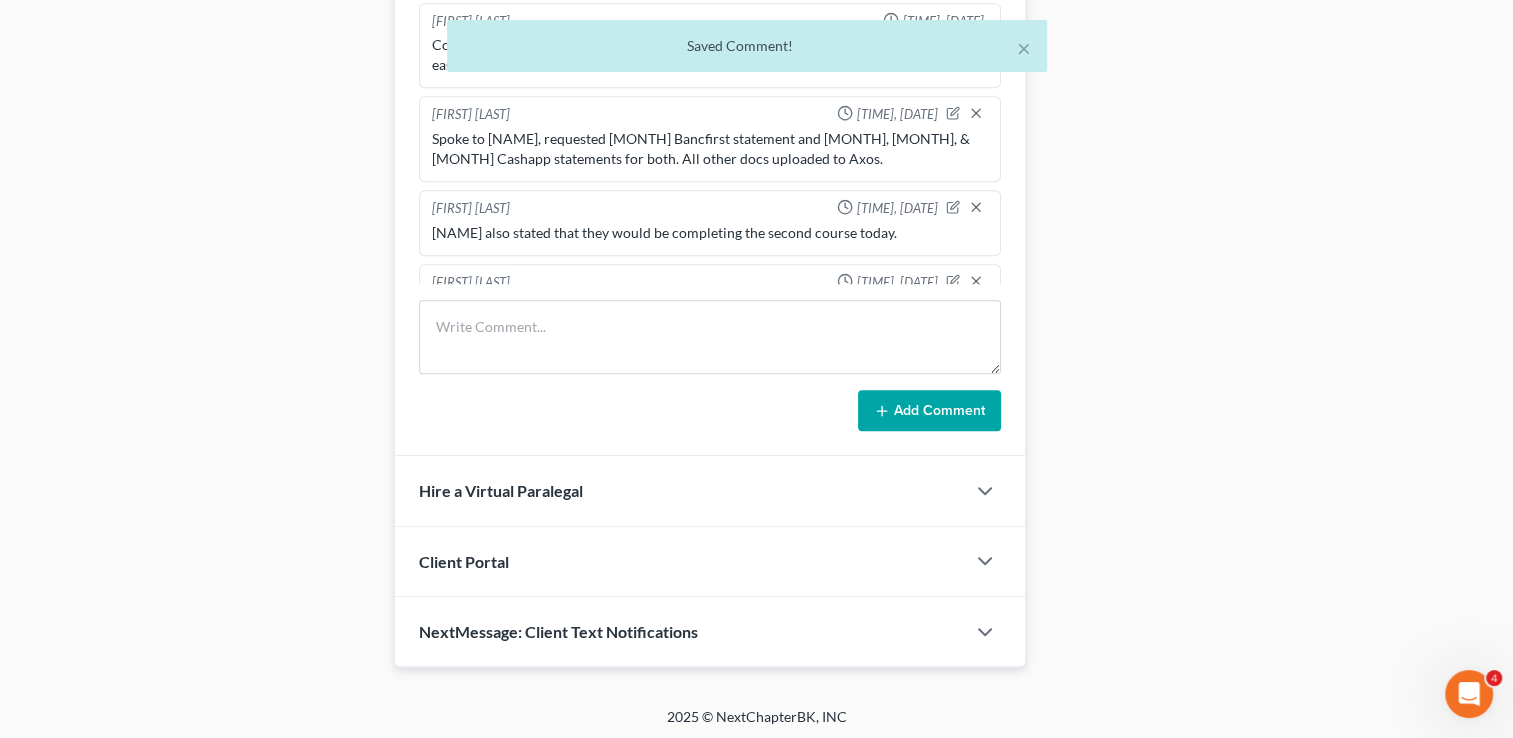 scroll, scrollTop: 2269, scrollLeft: 0, axis: vertical 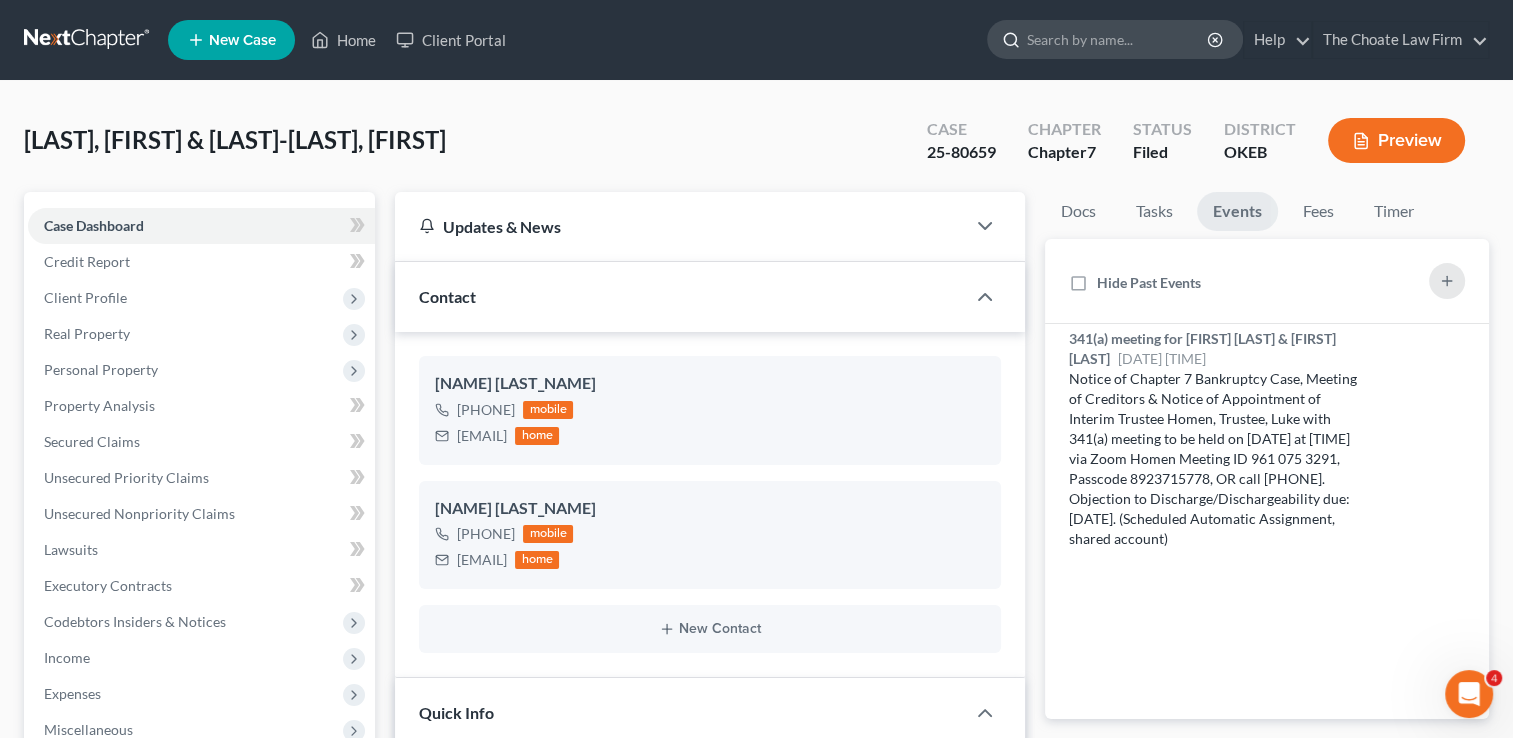 click at bounding box center [1118, 39] 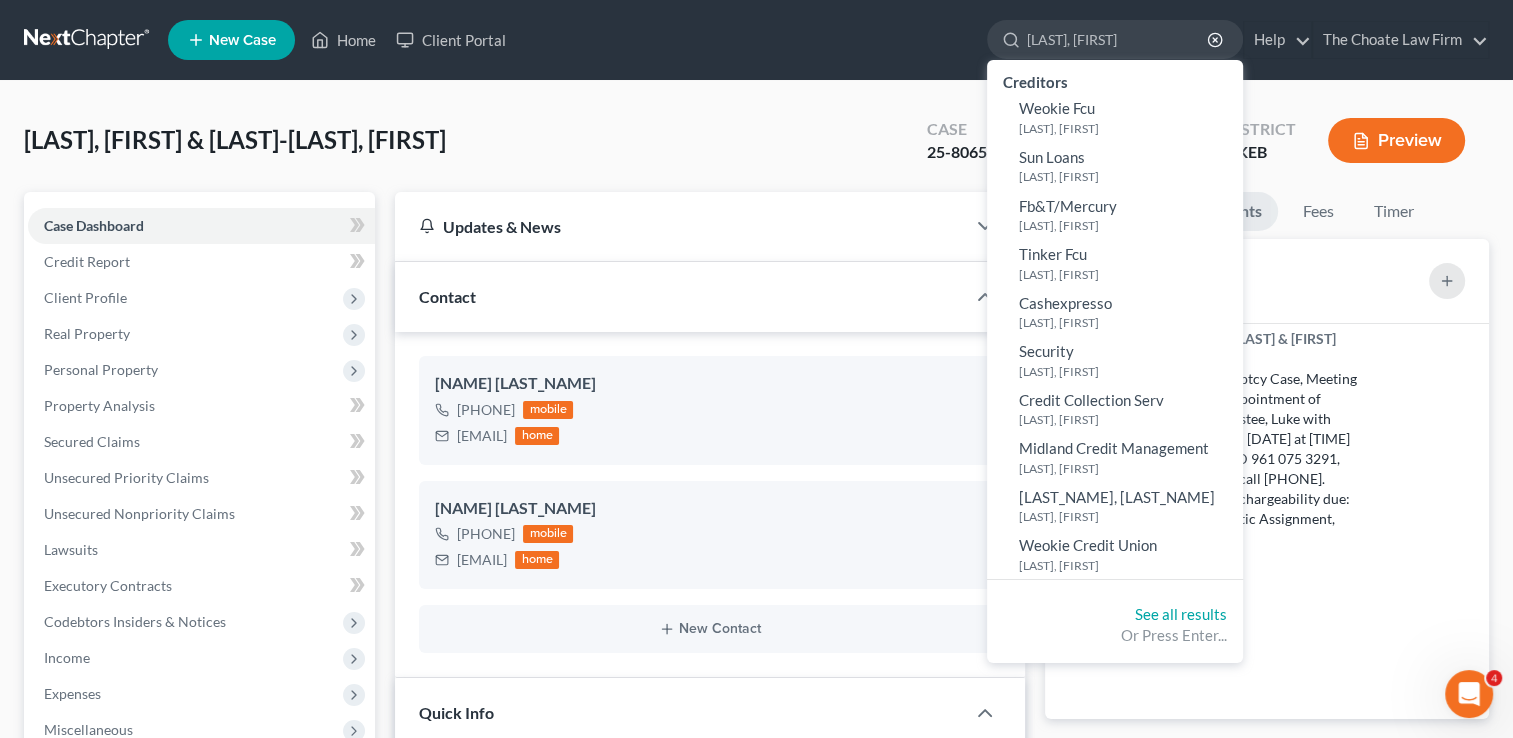 type on "Goggans, James" 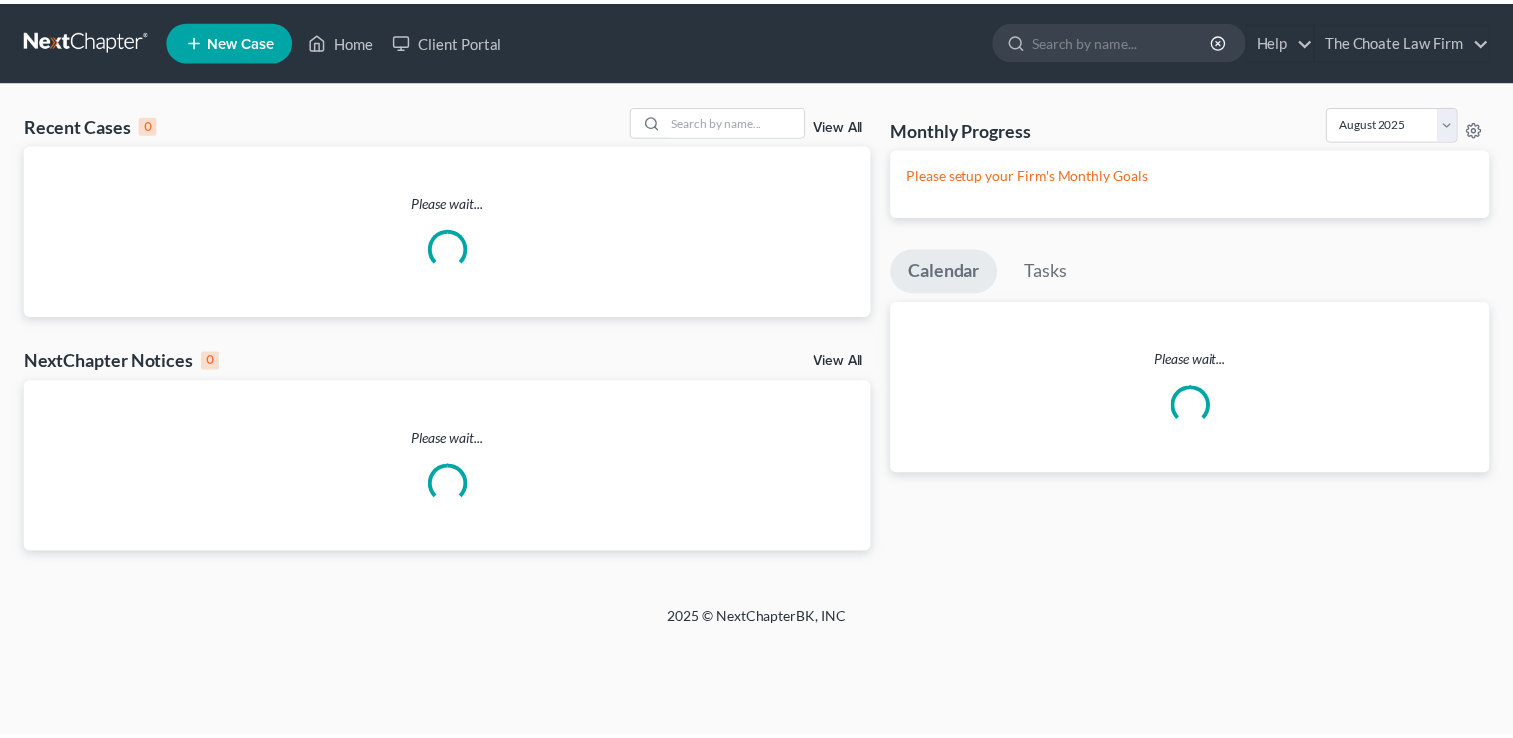 scroll, scrollTop: 0, scrollLeft: 0, axis: both 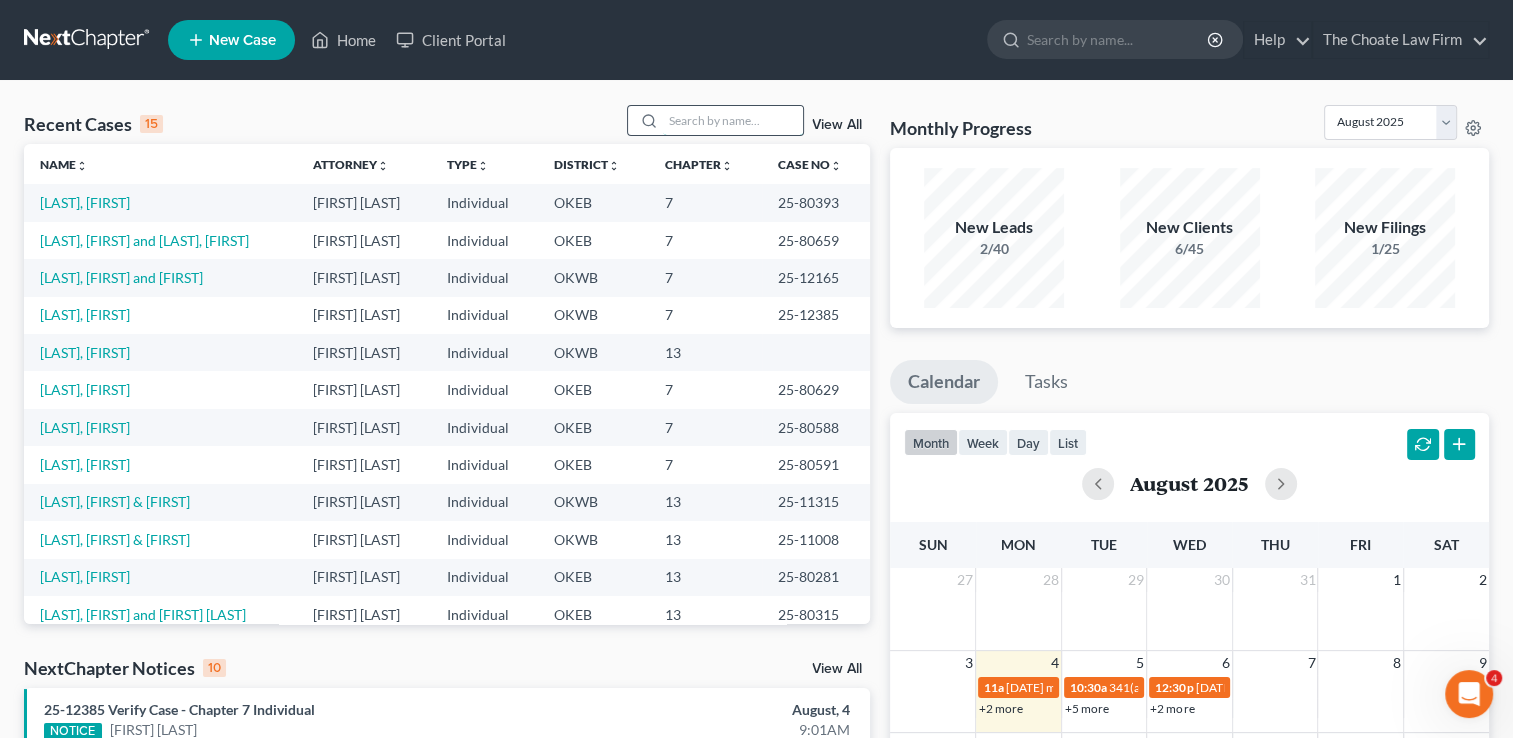 click at bounding box center [733, 120] 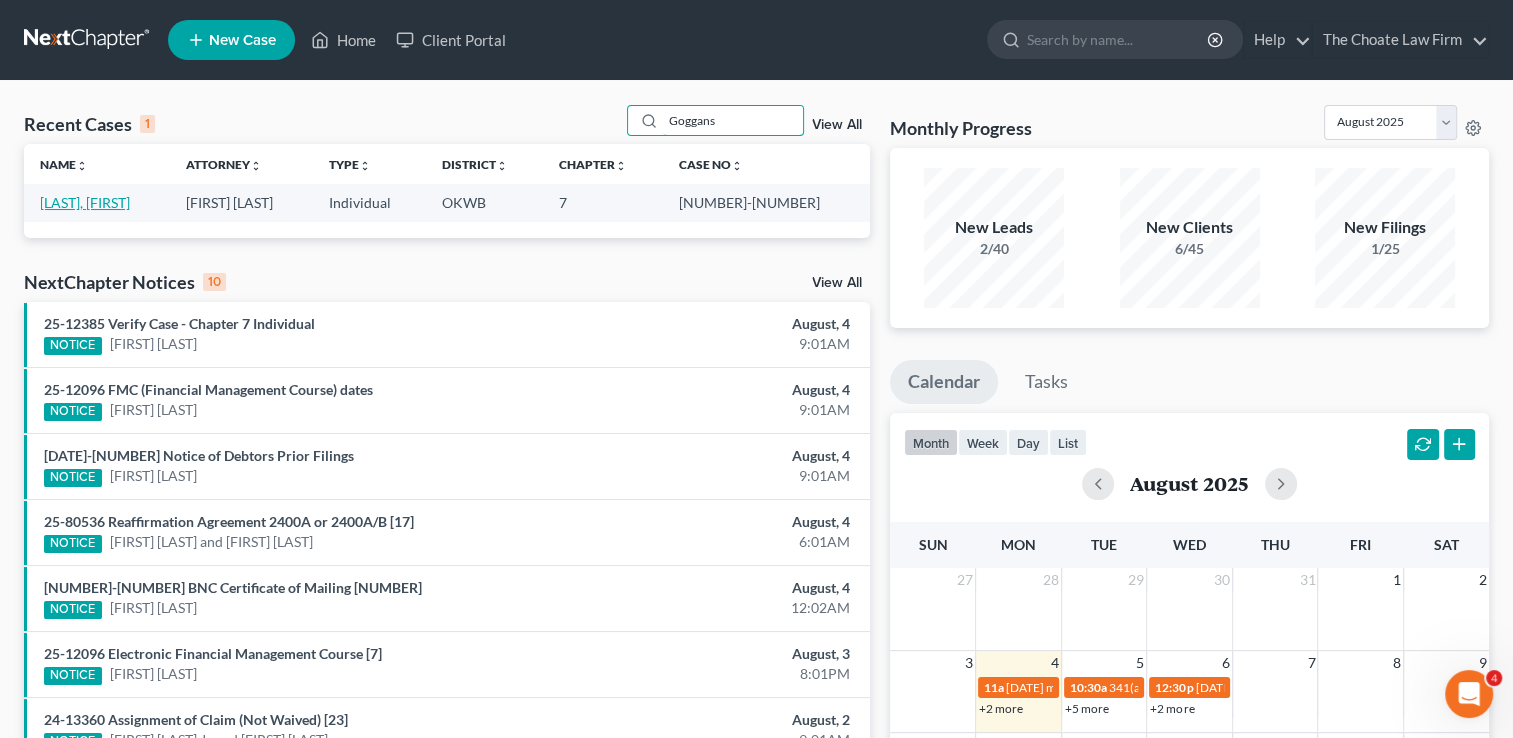type on "Goggans" 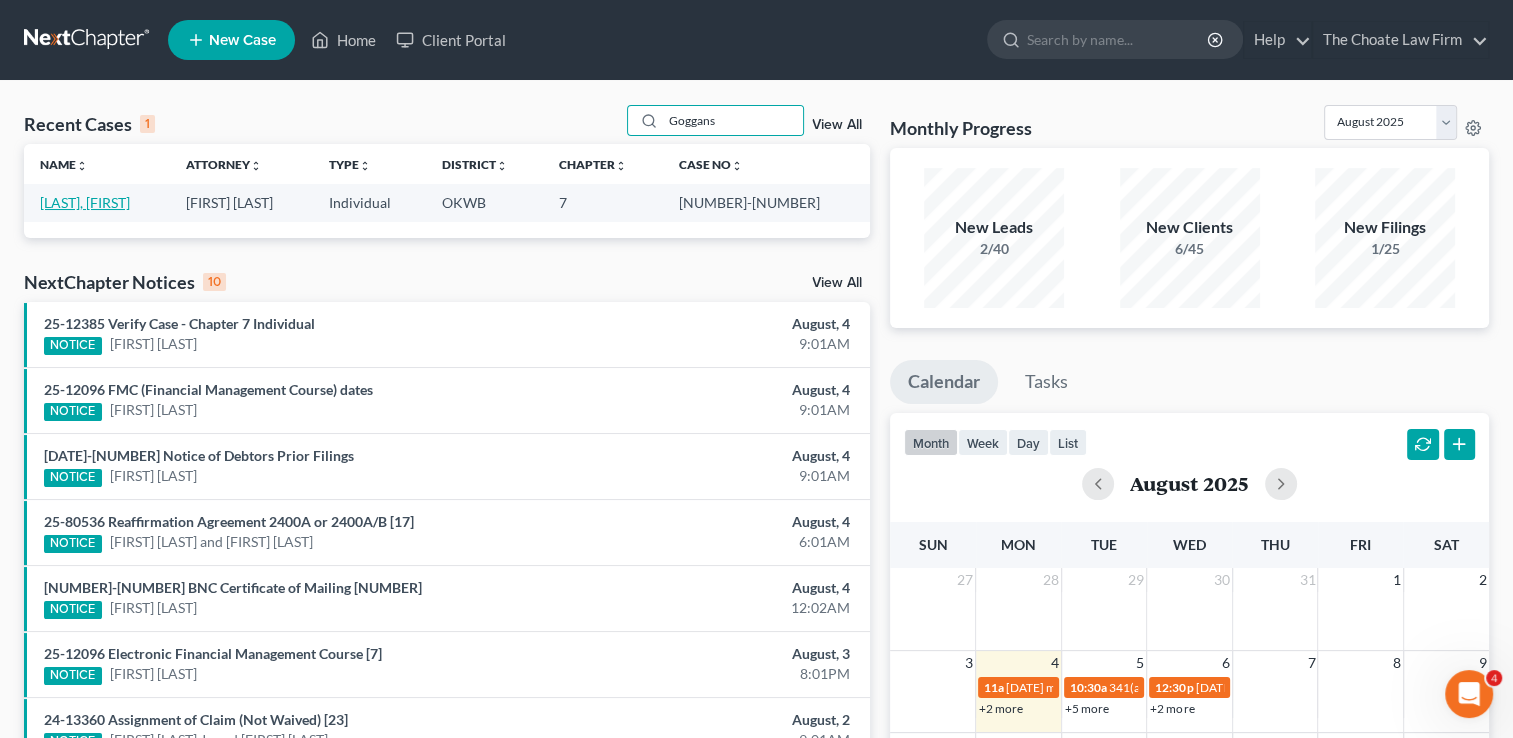 click on "[LAST], [FIRST]" at bounding box center [85, 202] 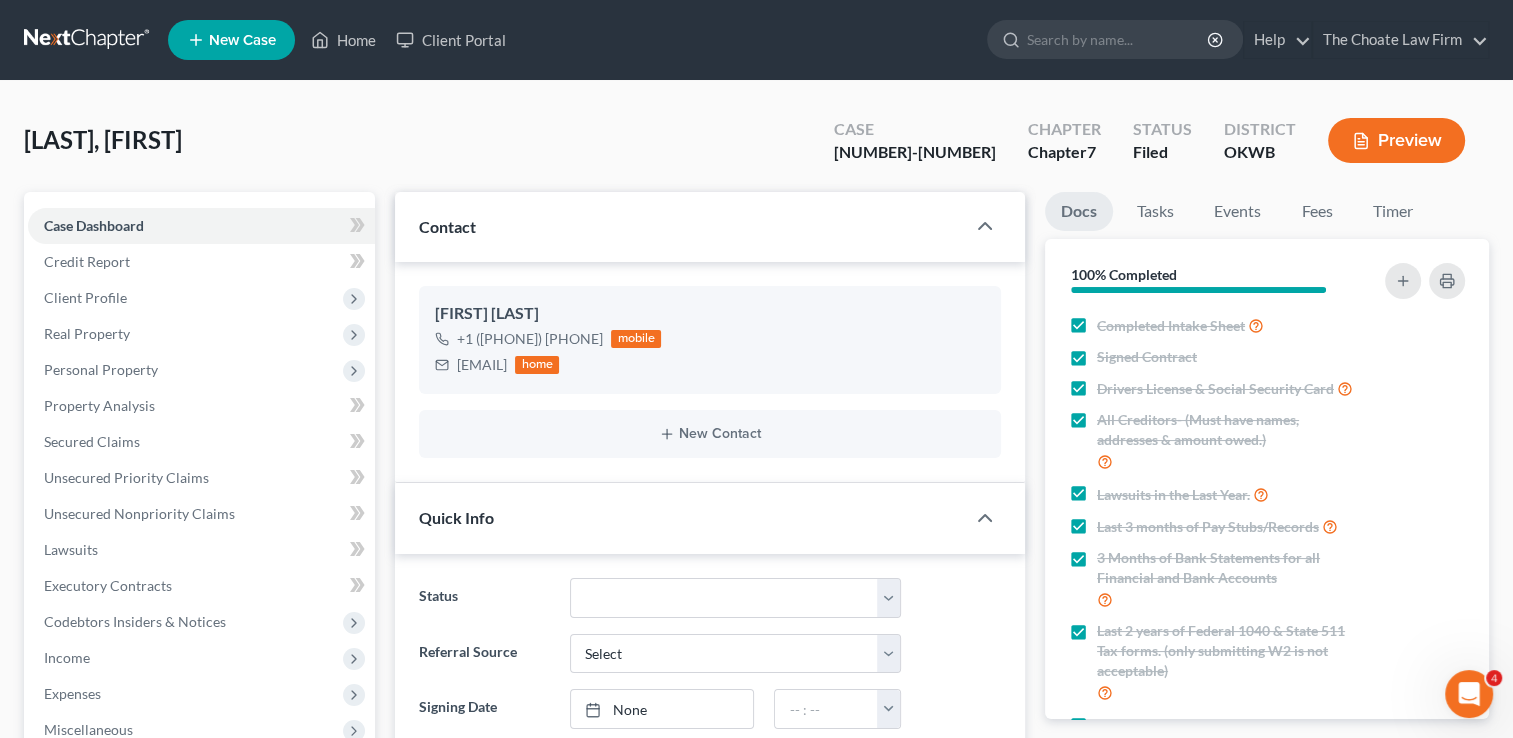scroll, scrollTop: 828, scrollLeft: 0, axis: vertical 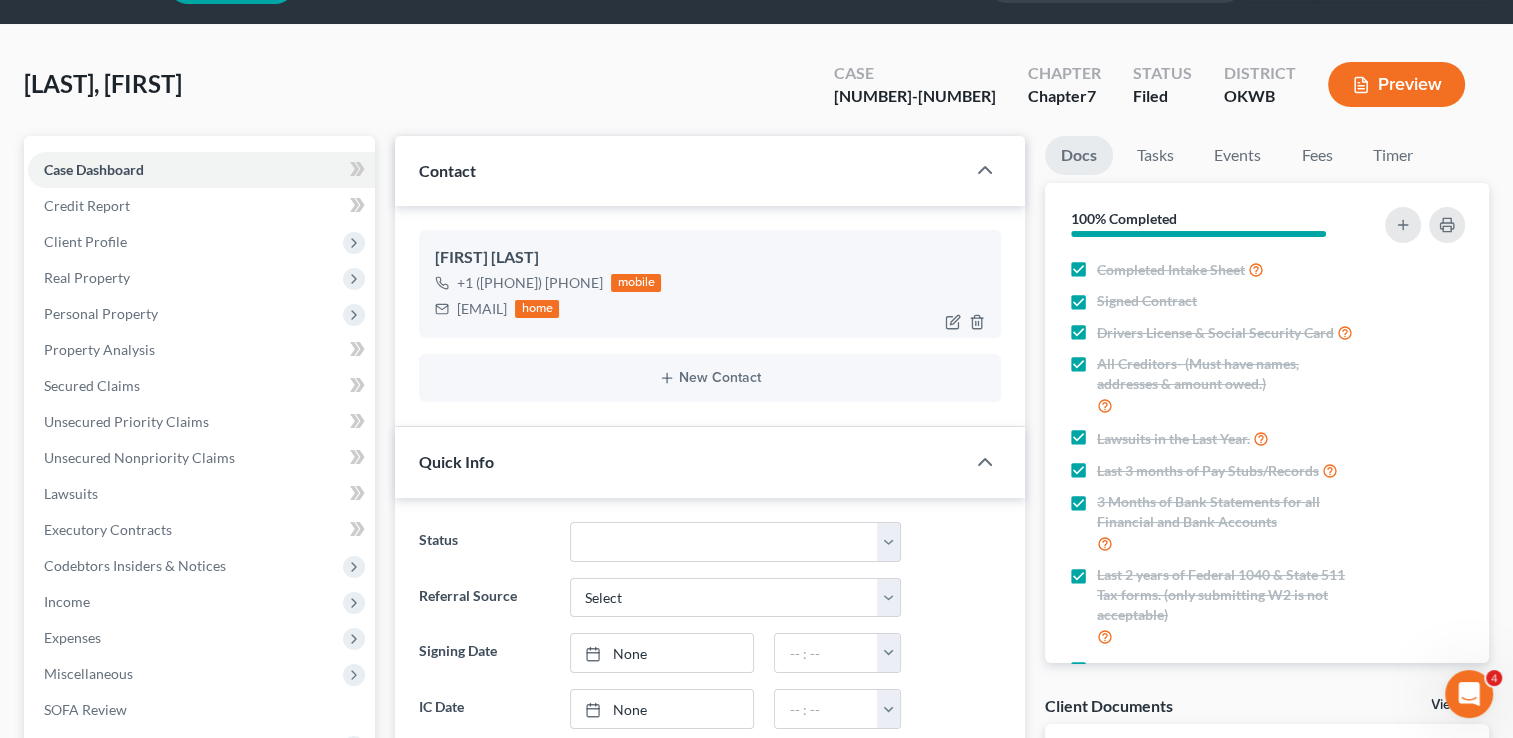 click on "[EMAIL]" at bounding box center [482, 309] 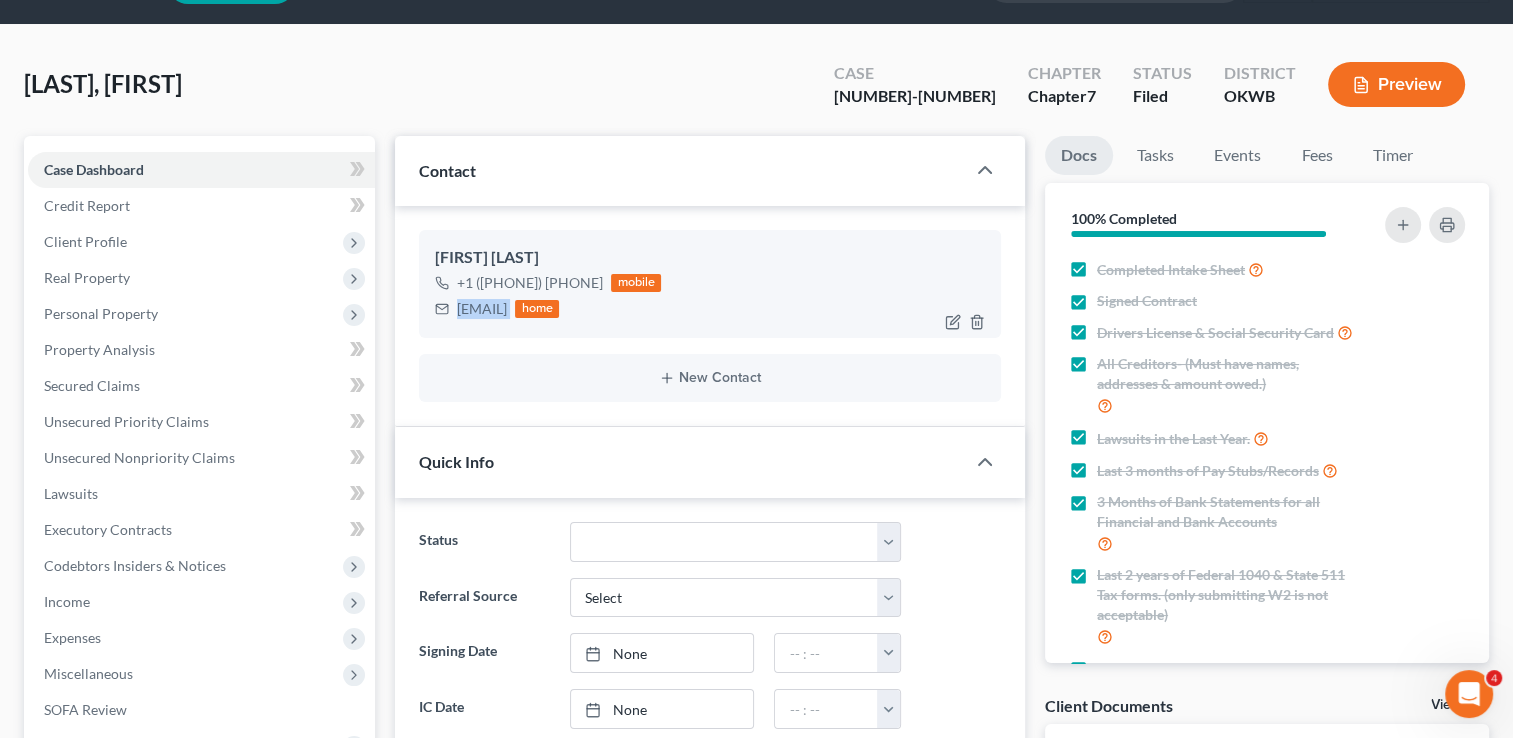 click on "[EMAIL]" at bounding box center [482, 309] 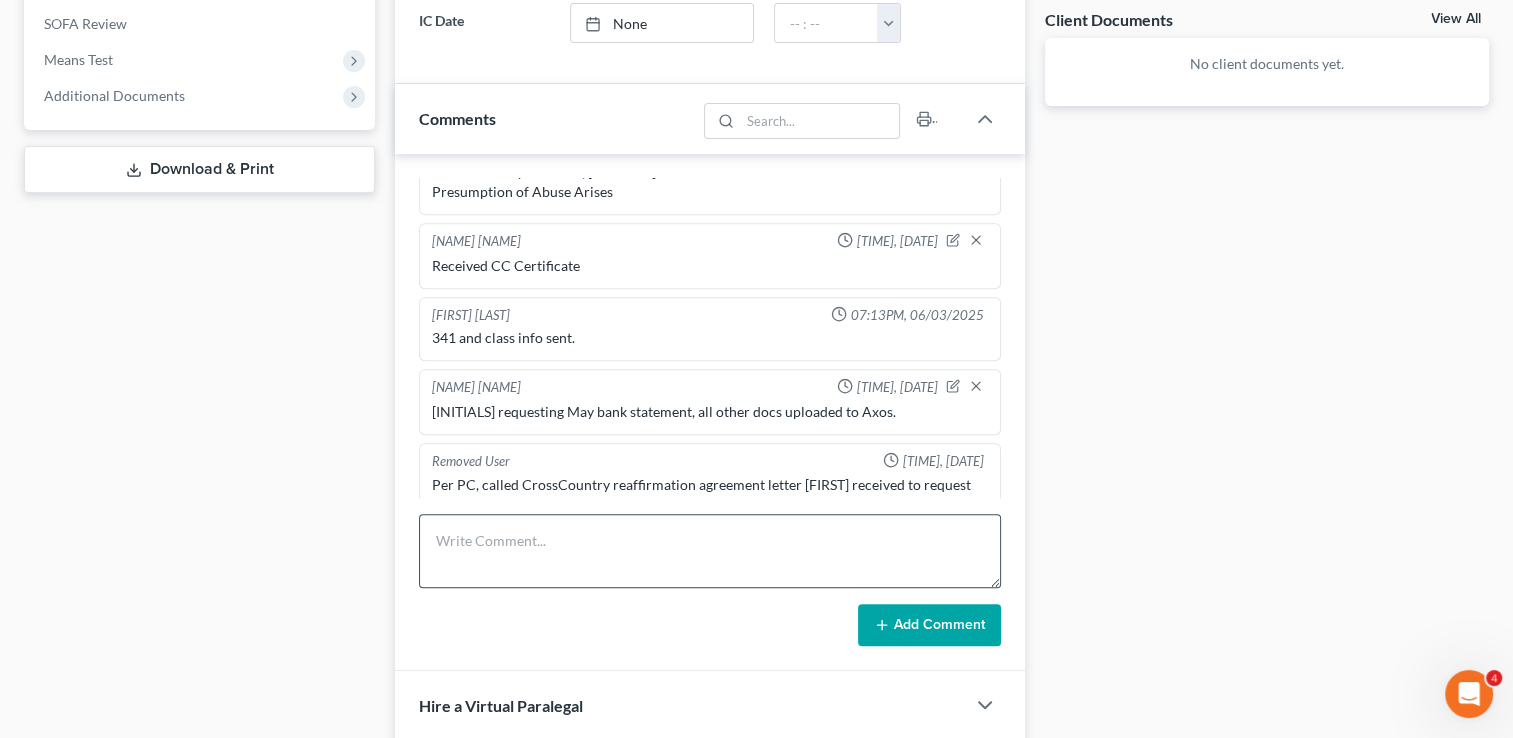scroll, scrollTop: 856, scrollLeft: 0, axis: vertical 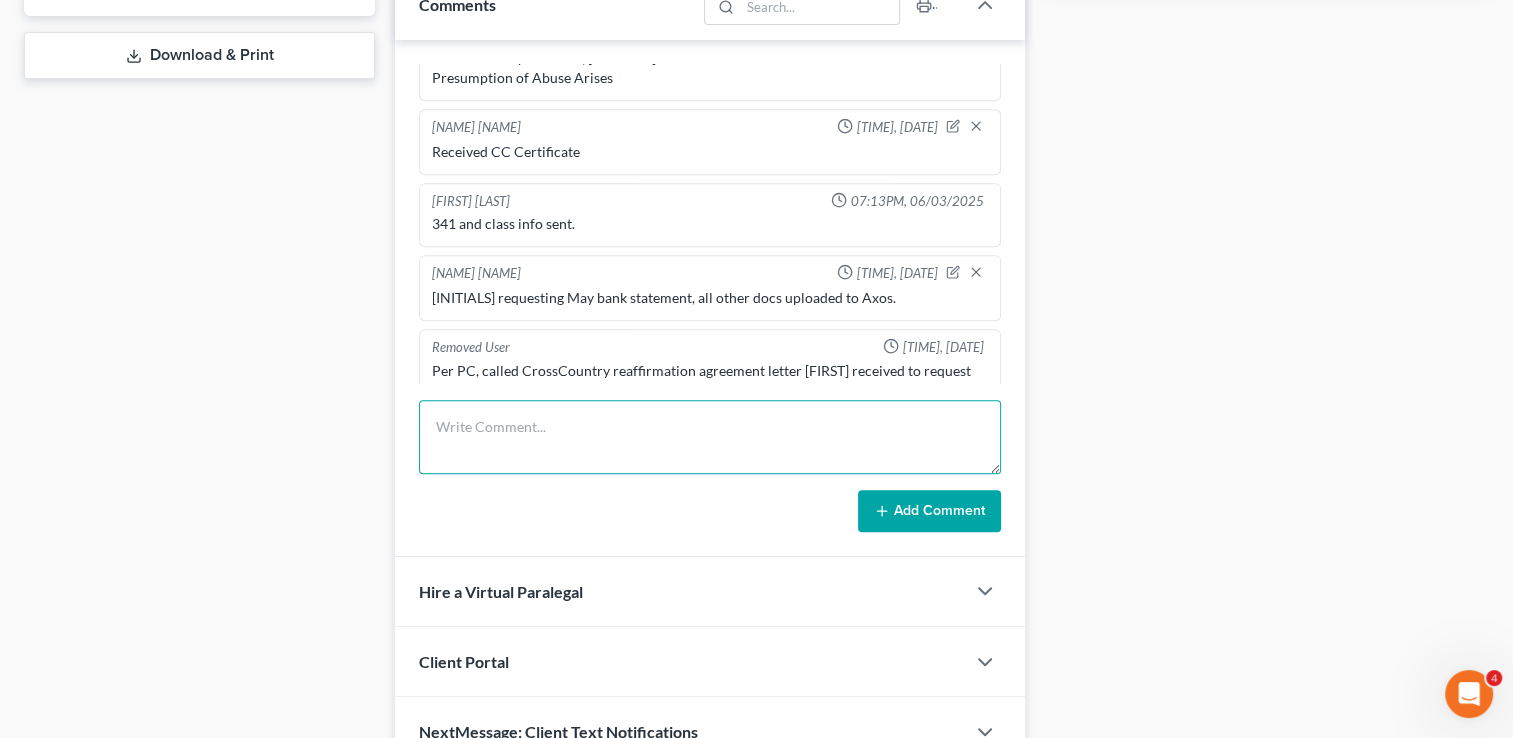 click at bounding box center (710, 437) 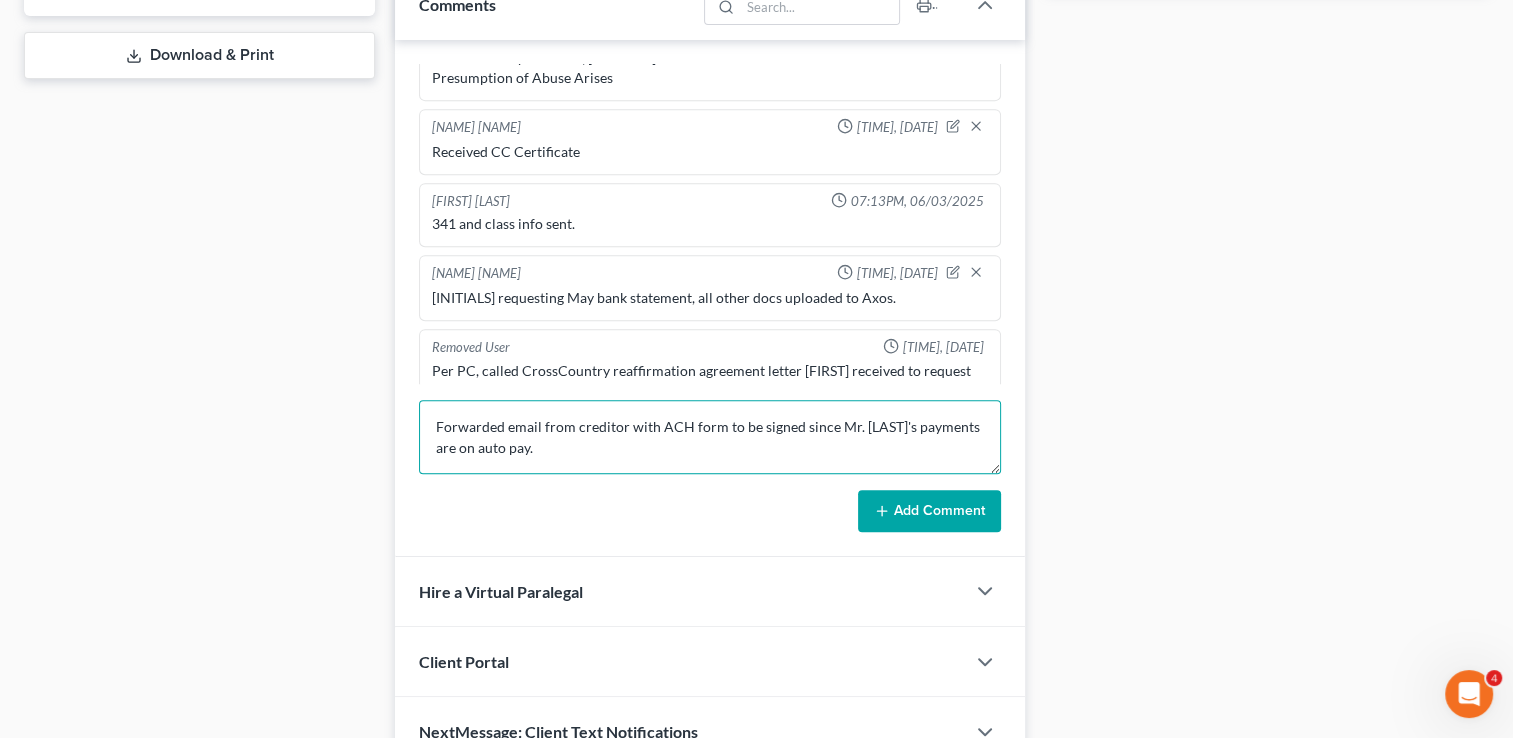 type on "Forwarded email from creditor with ACH form to be signed since Mr. [LAST]'s payments are on auto pay." 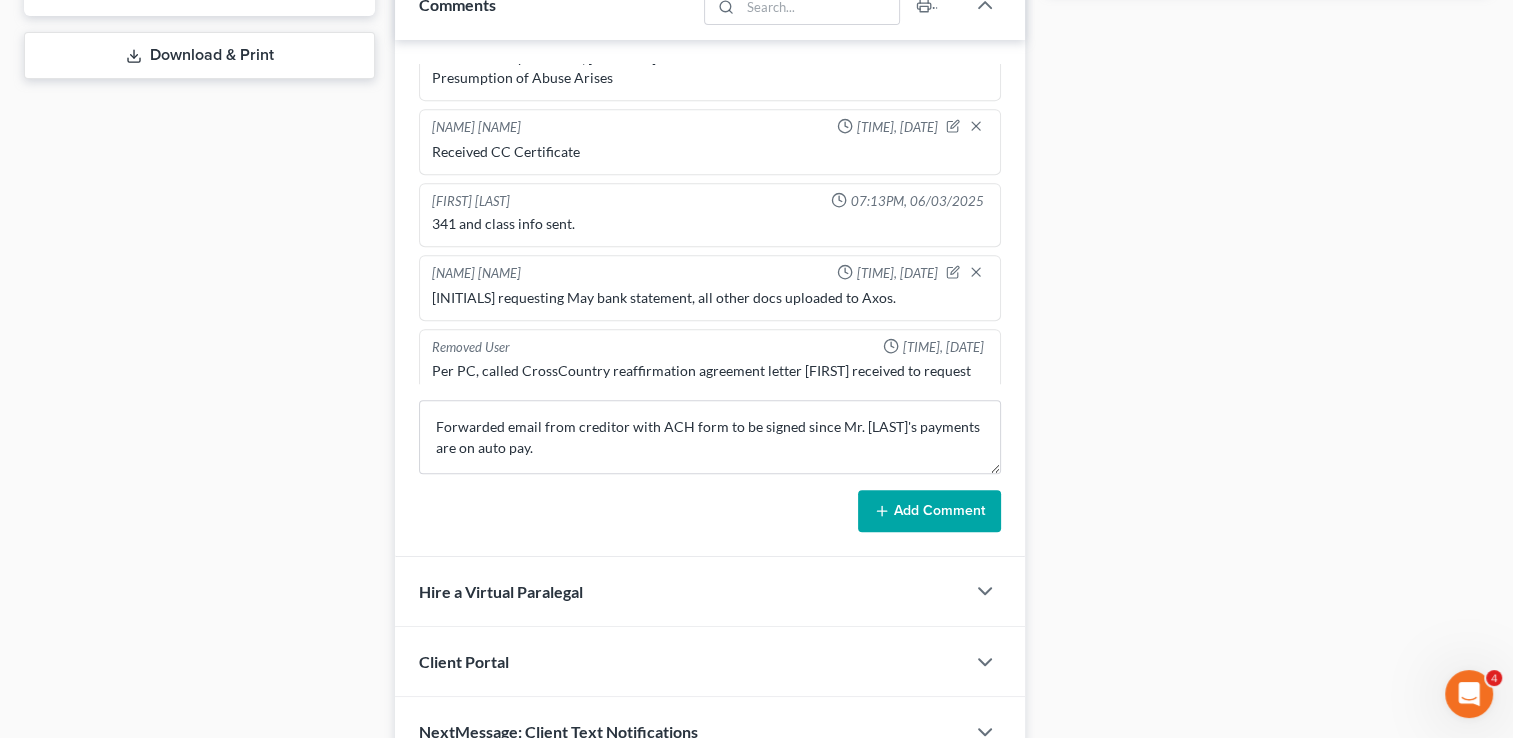 click on "Add Comment" at bounding box center [929, 511] 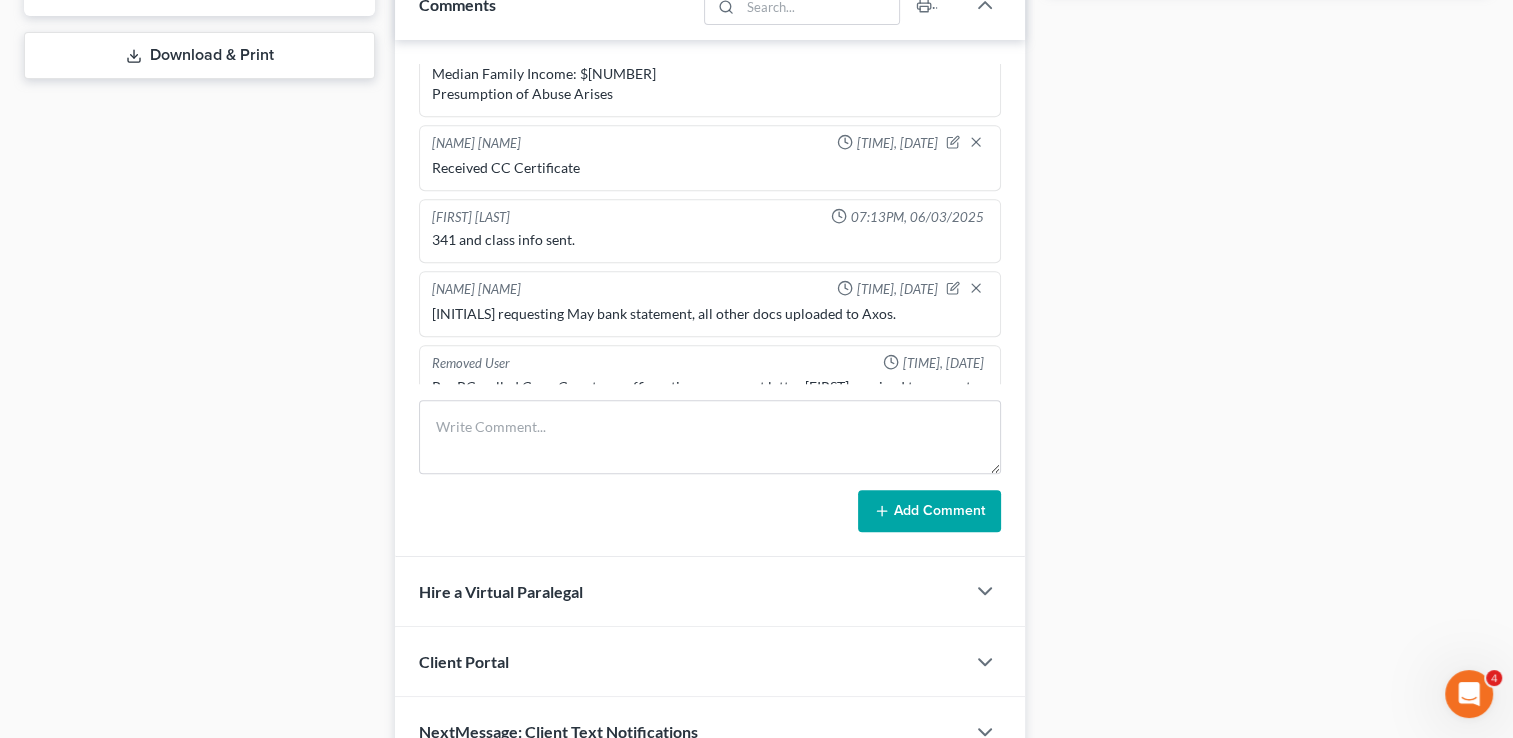 scroll, scrollTop: 0, scrollLeft: 0, axis: both 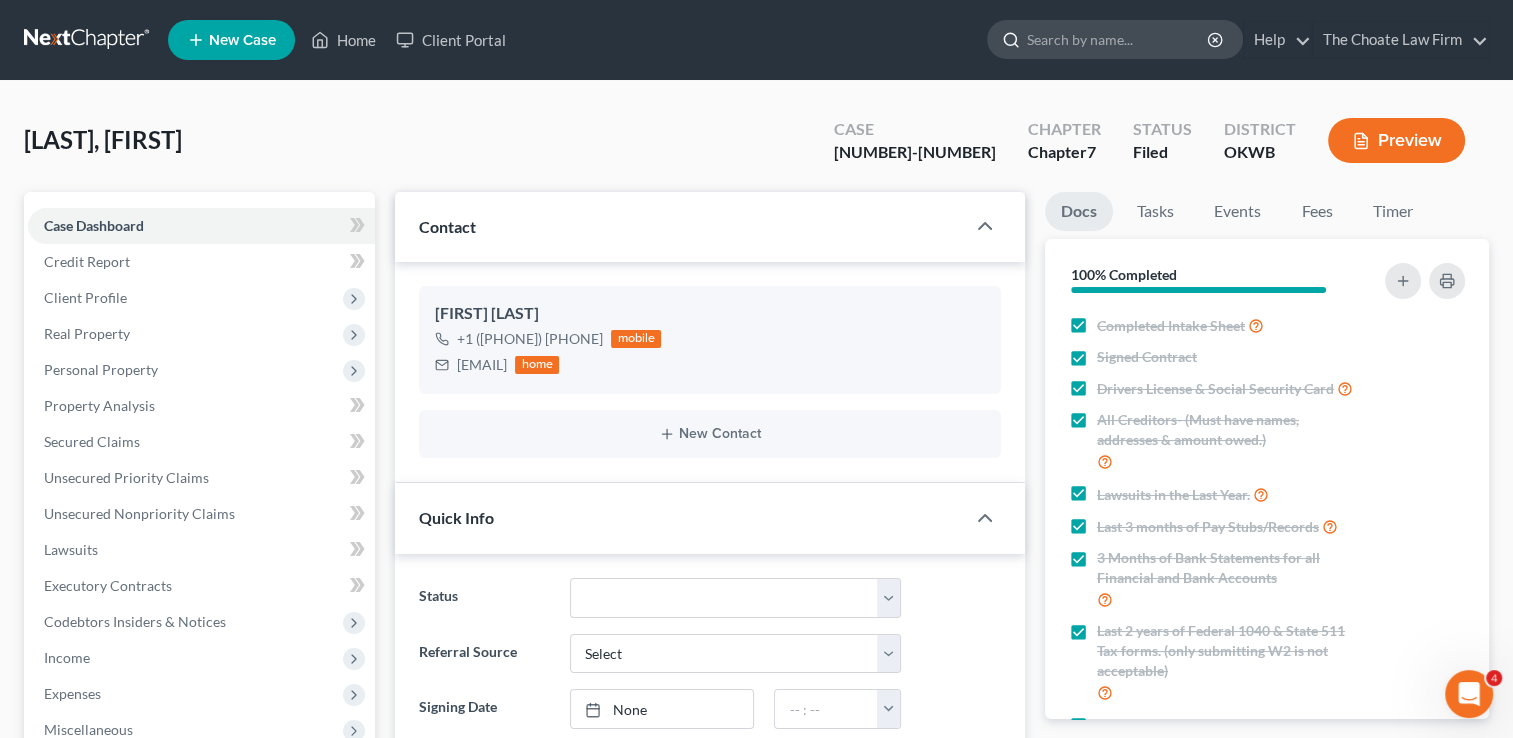click at bounding box center (1118, 39) 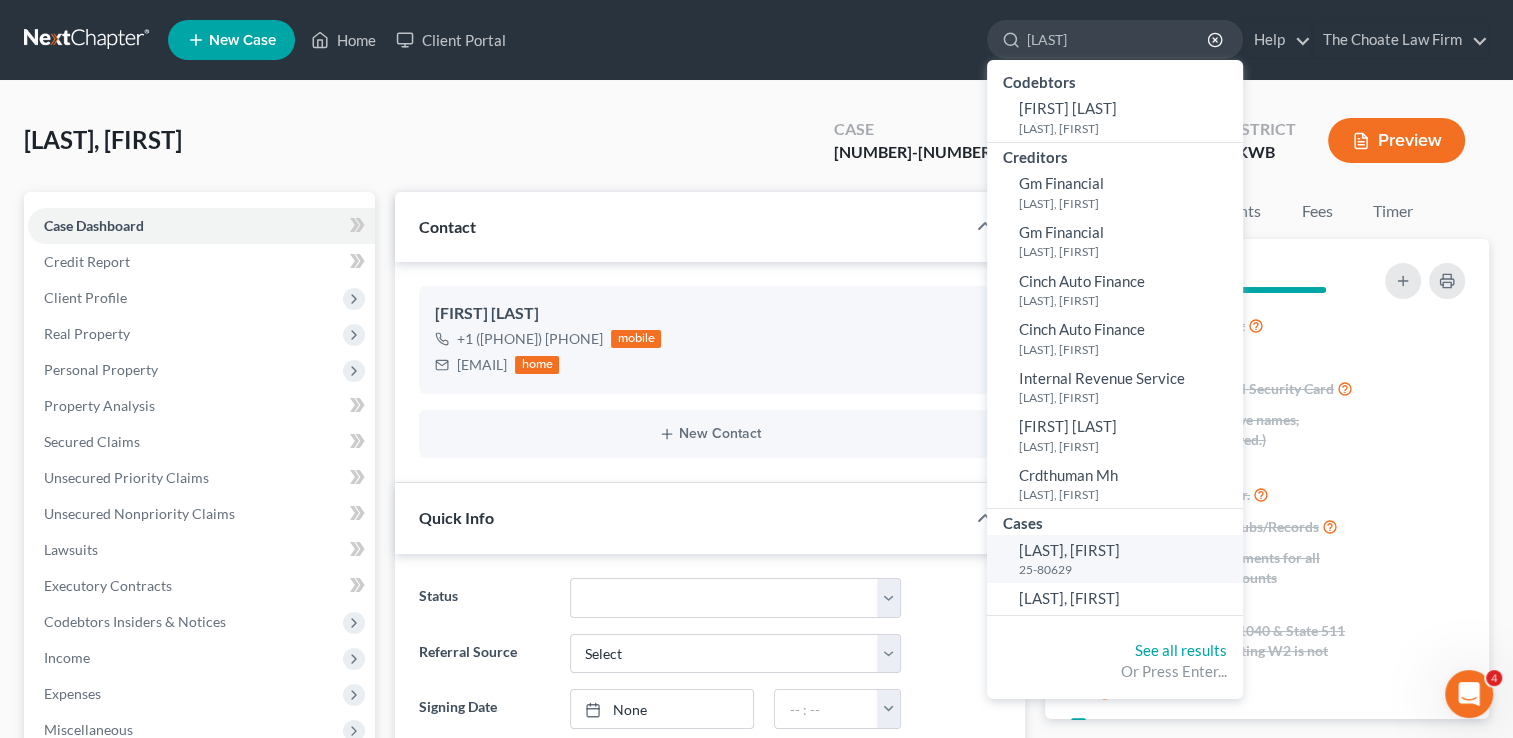 type on "Beasley" 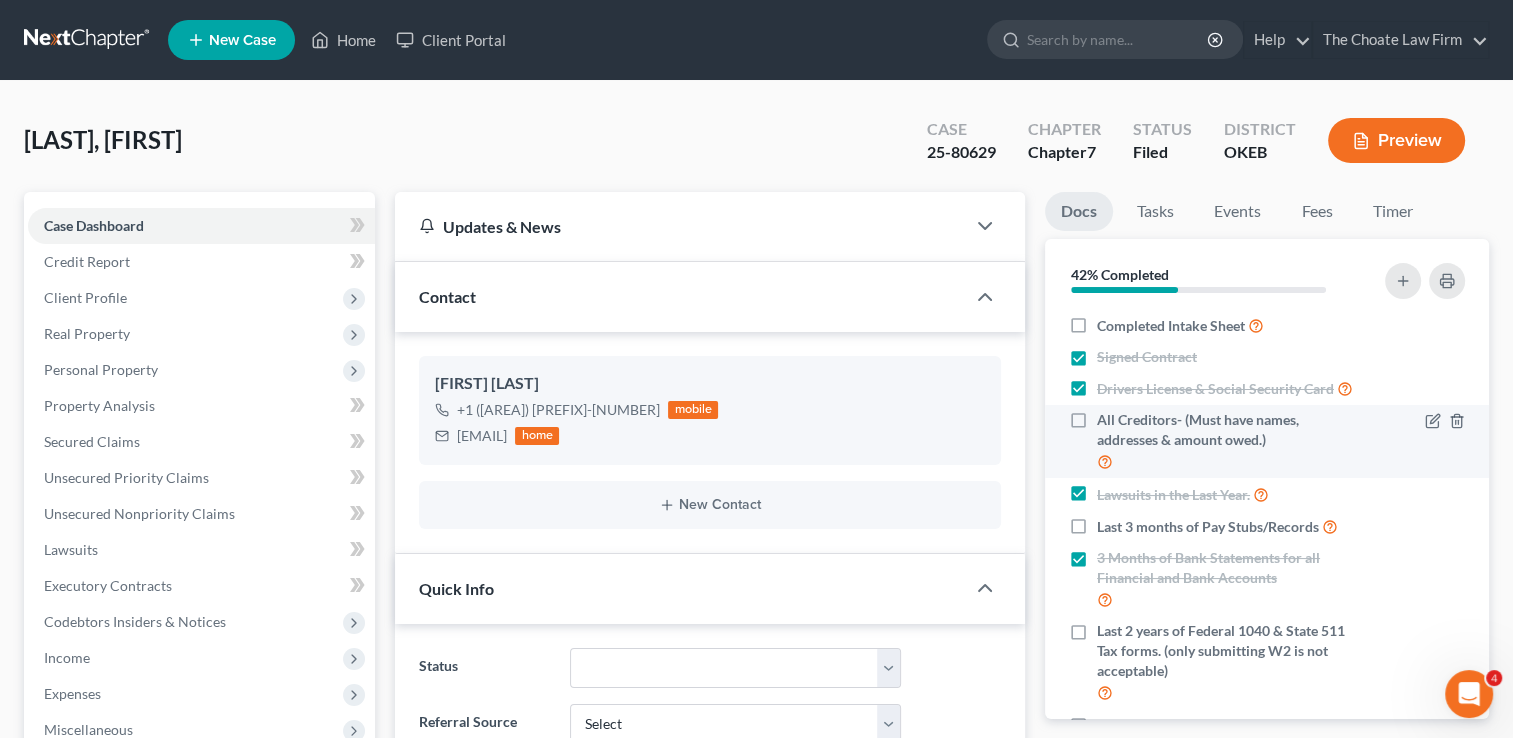scroll, scrollTop: 597, scrollLeft: 0, axis: vertical 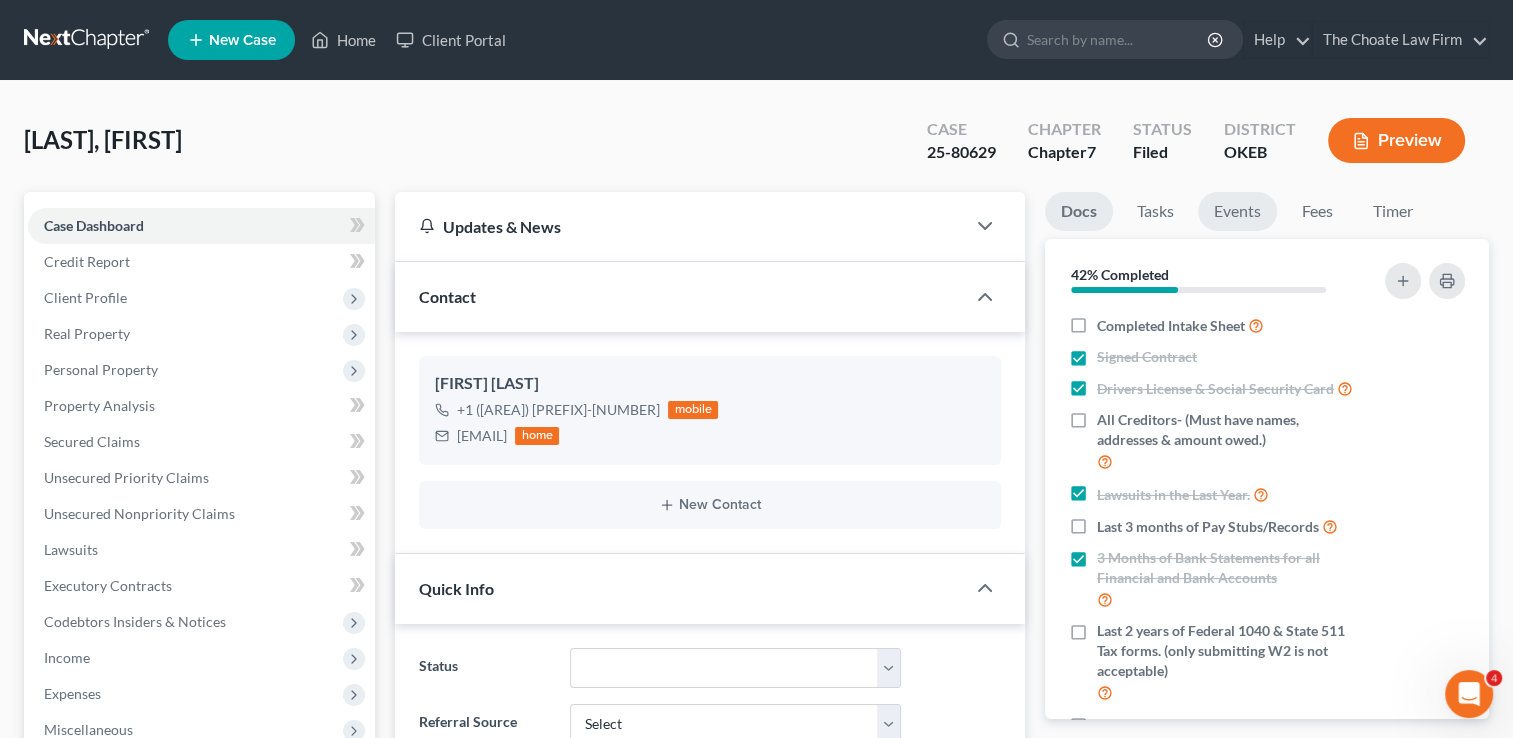 click on "Events" at bounding box center [1237, 211] 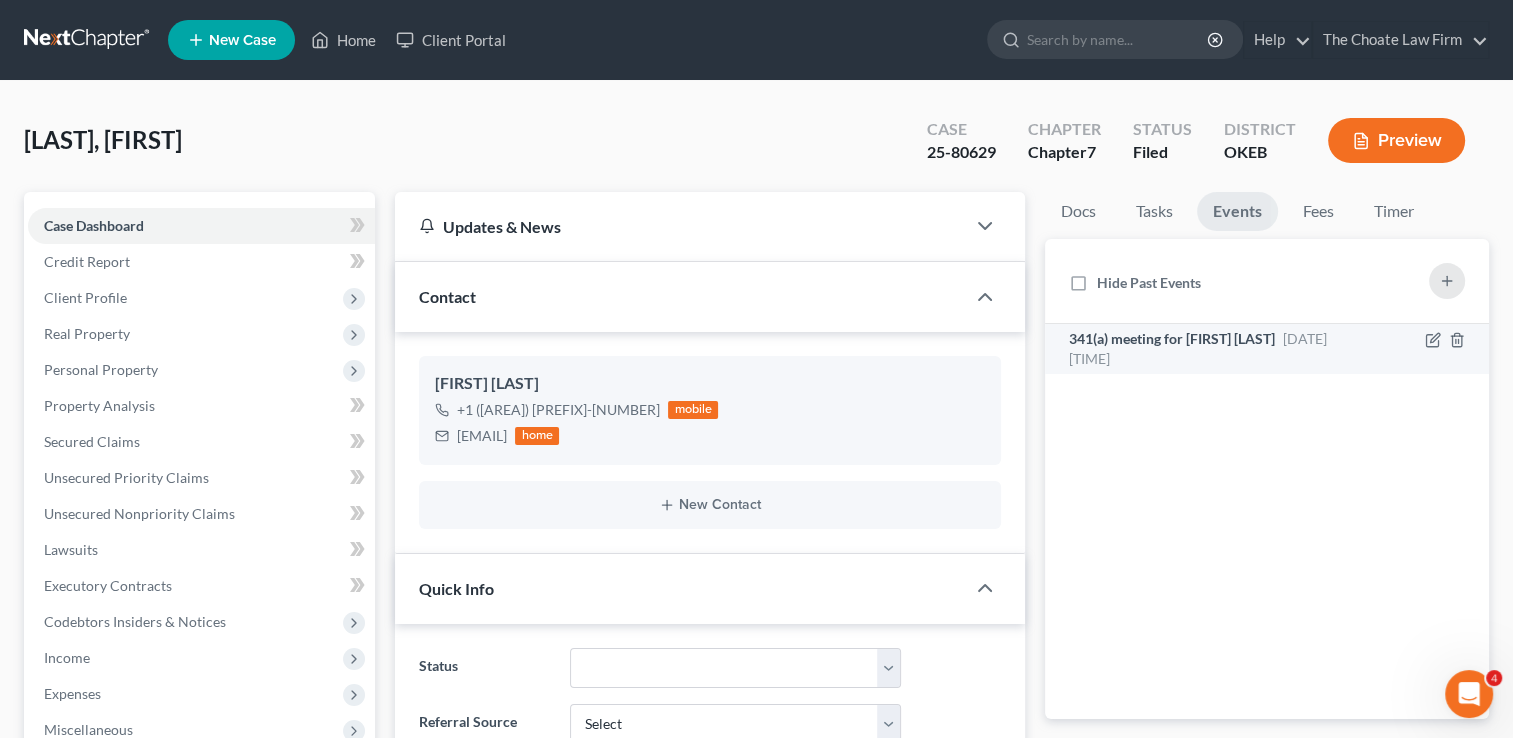 click on "Aug 4, 2025 12:30 PM" at bounding box center [1198, 348] 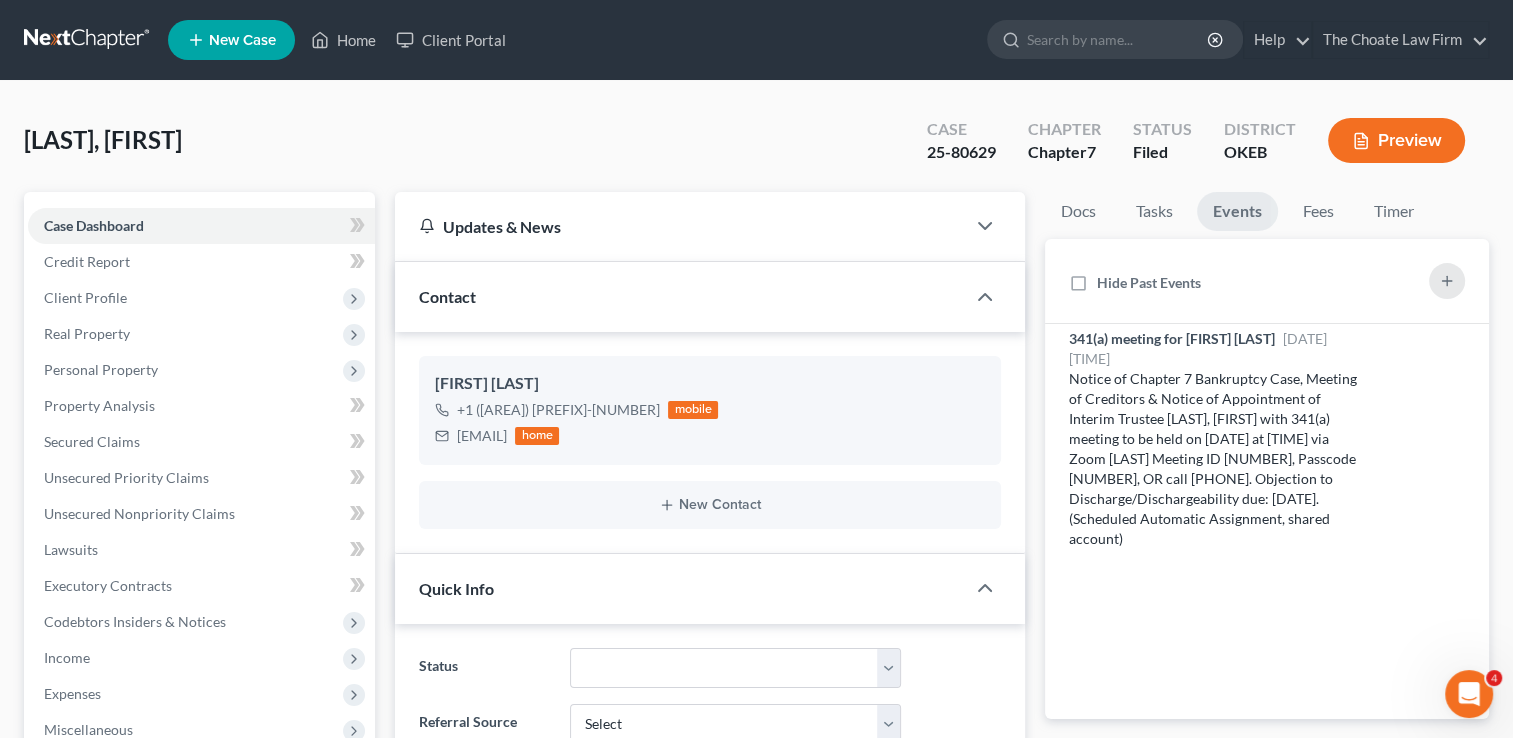 click on "25-80629" at bounding box center (961, 152) 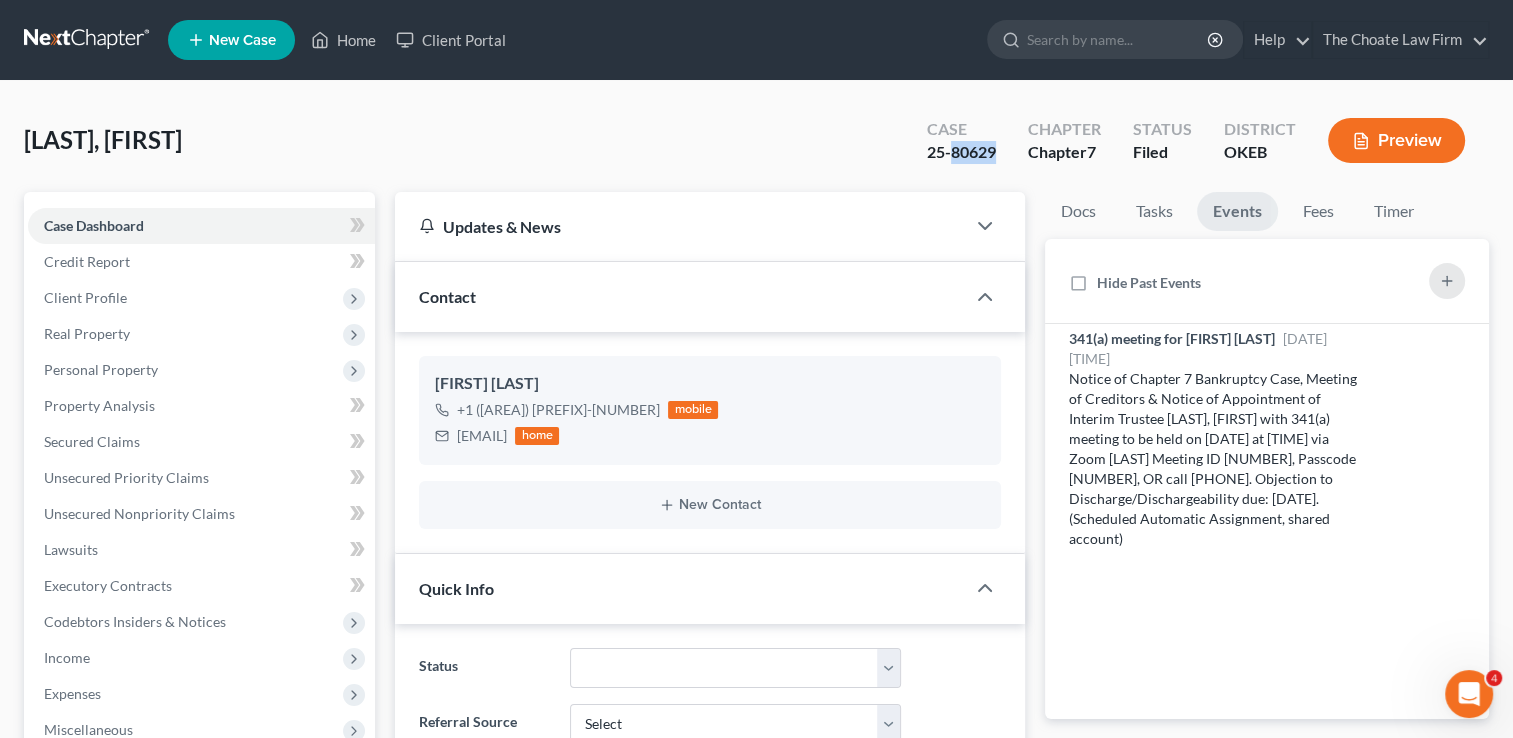 click on "25-80629" at bounding box center (961, 152) 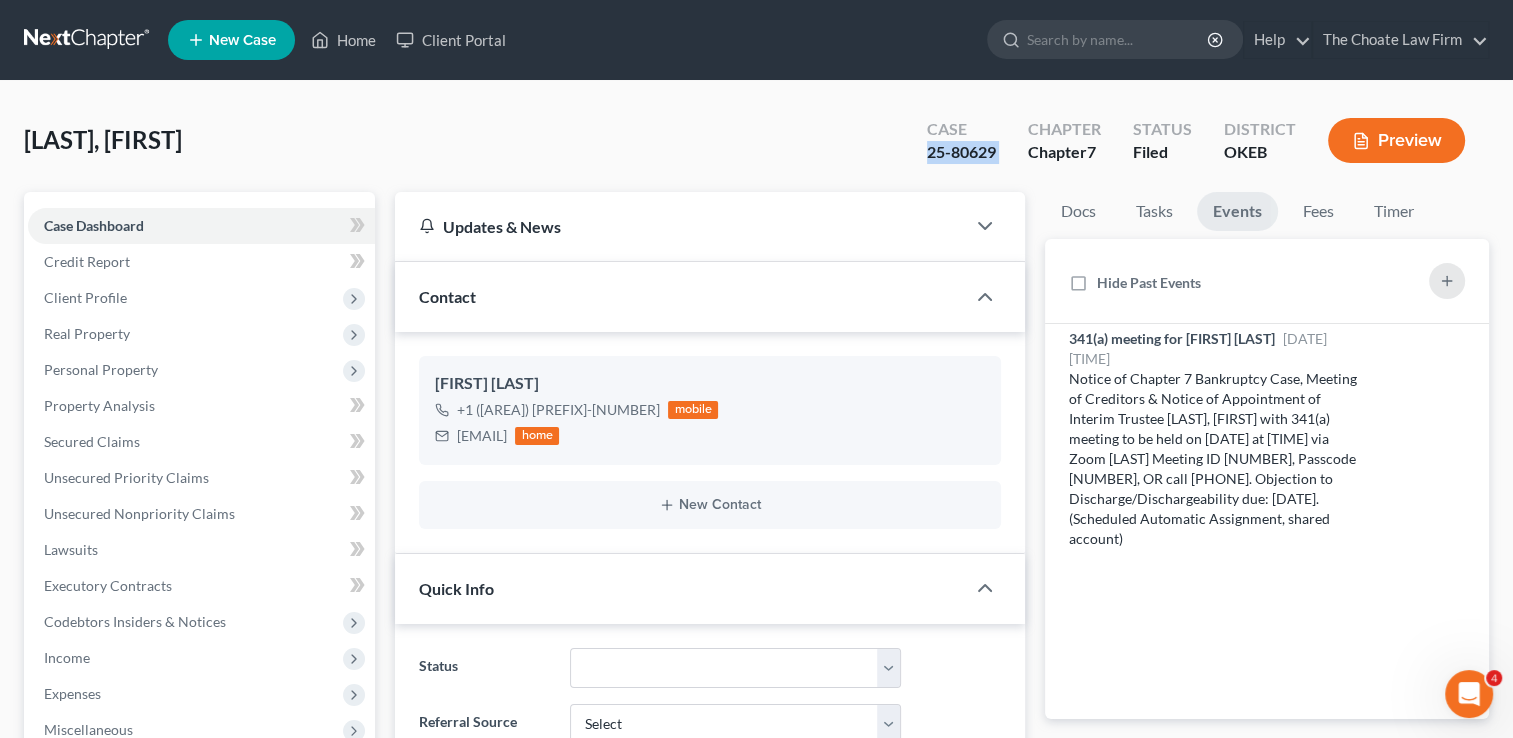 click on "25-80629" at bounding box center (961, 152) 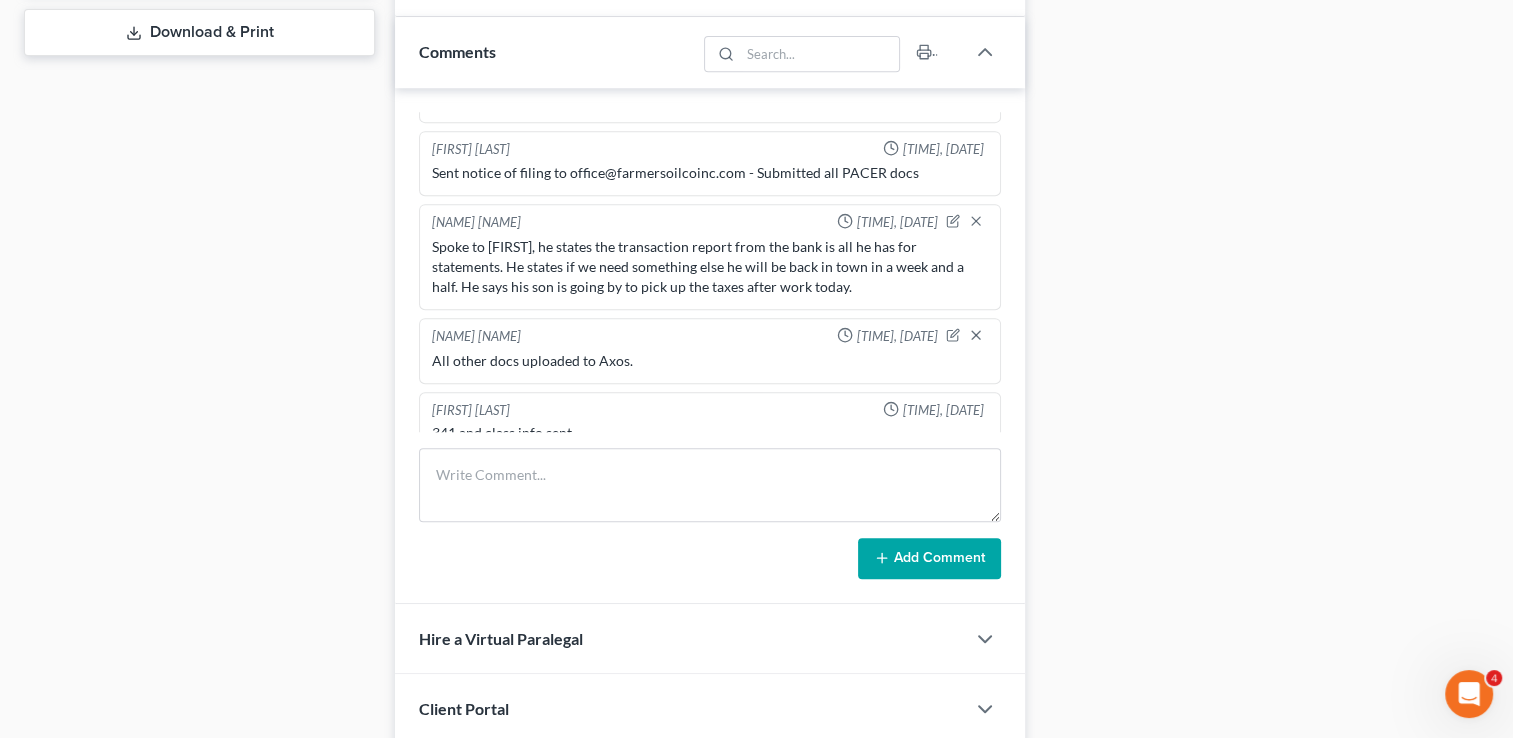 scroll, scrollTop: 900, scrollLeft: 0, axis: vertical 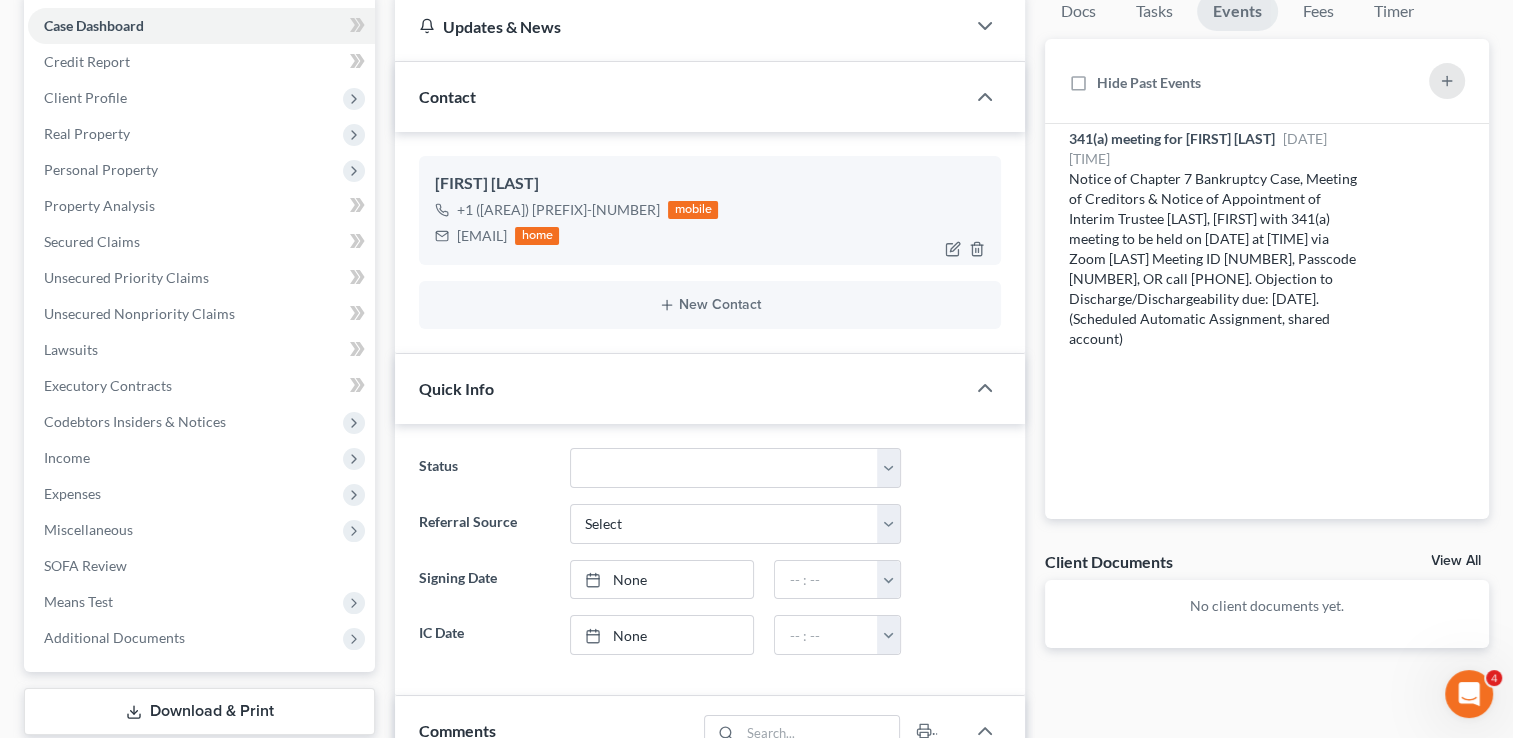 click on "[EMAIL]" at bounding box center (482, 236) 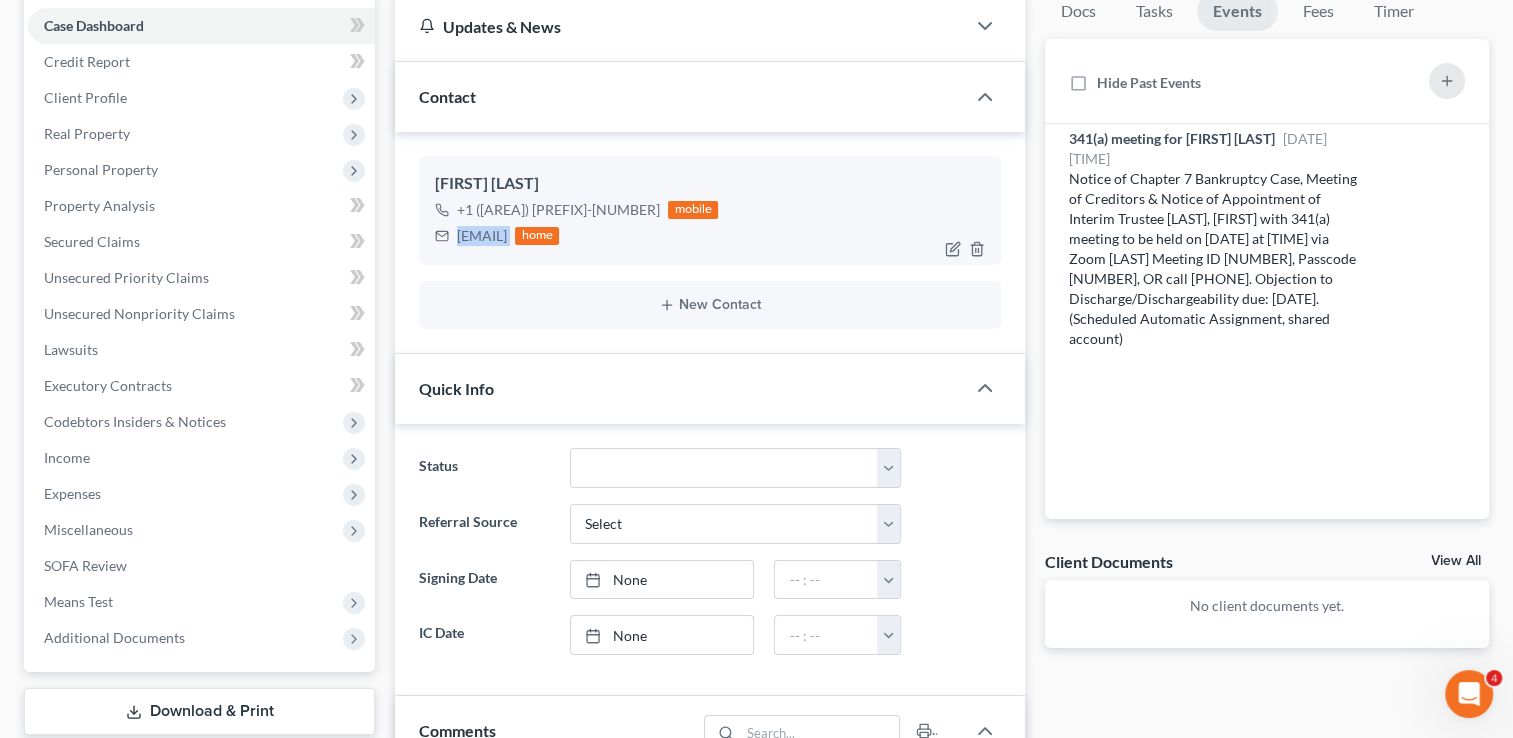 click on "[EMAIL]" at bounding box center (482, 236) 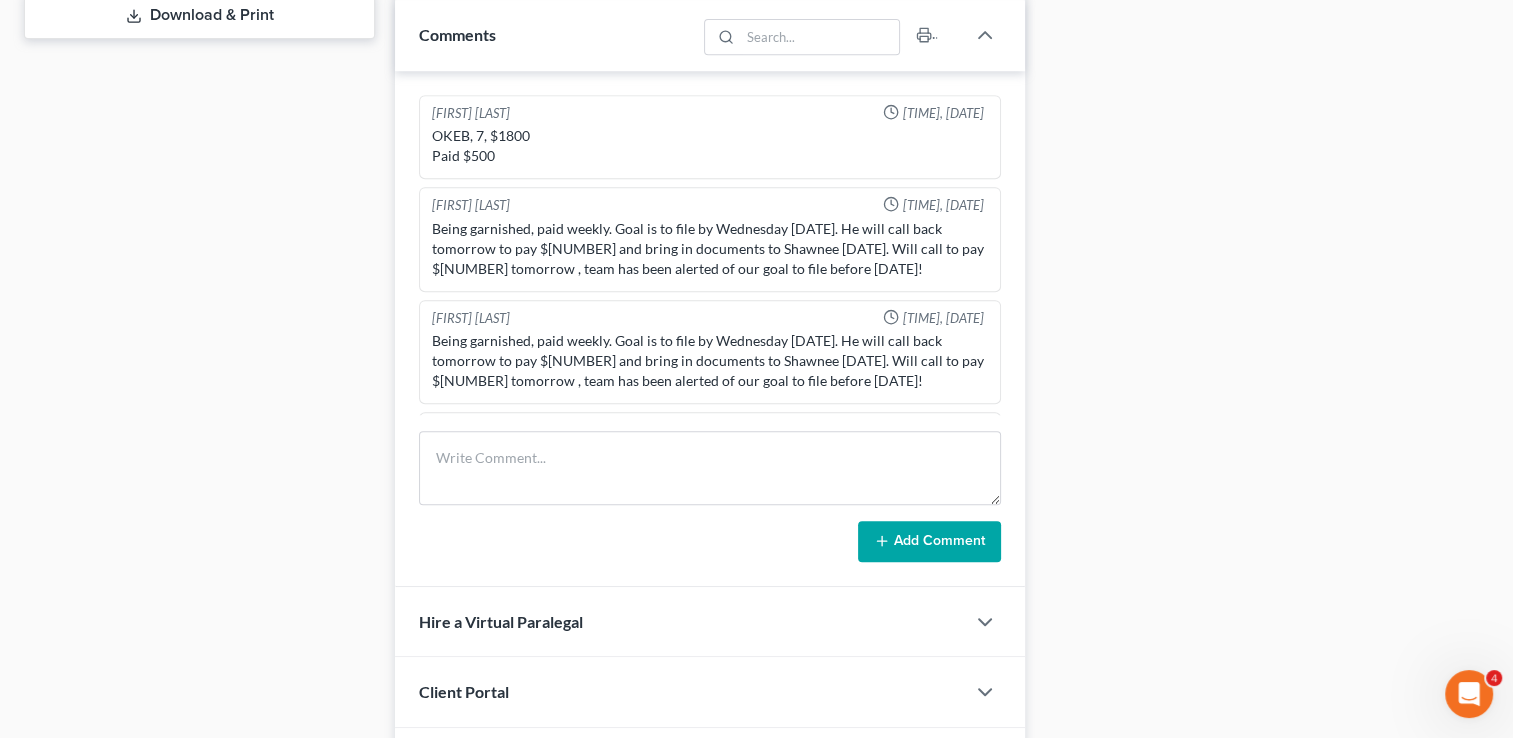 scroll, scrollTop: 900, scrollLeft: 0, axis: vertical 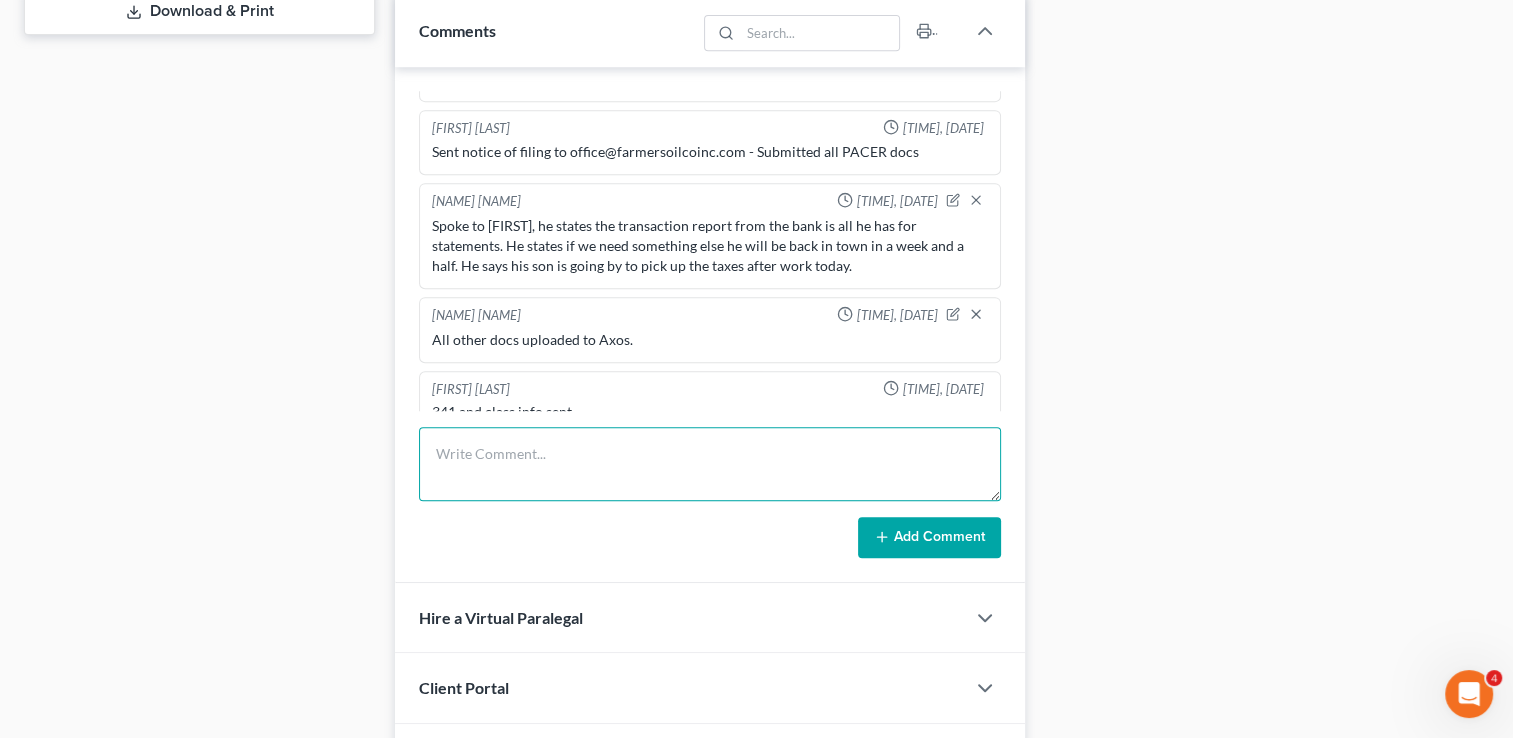click at bounding box center [710, 464] 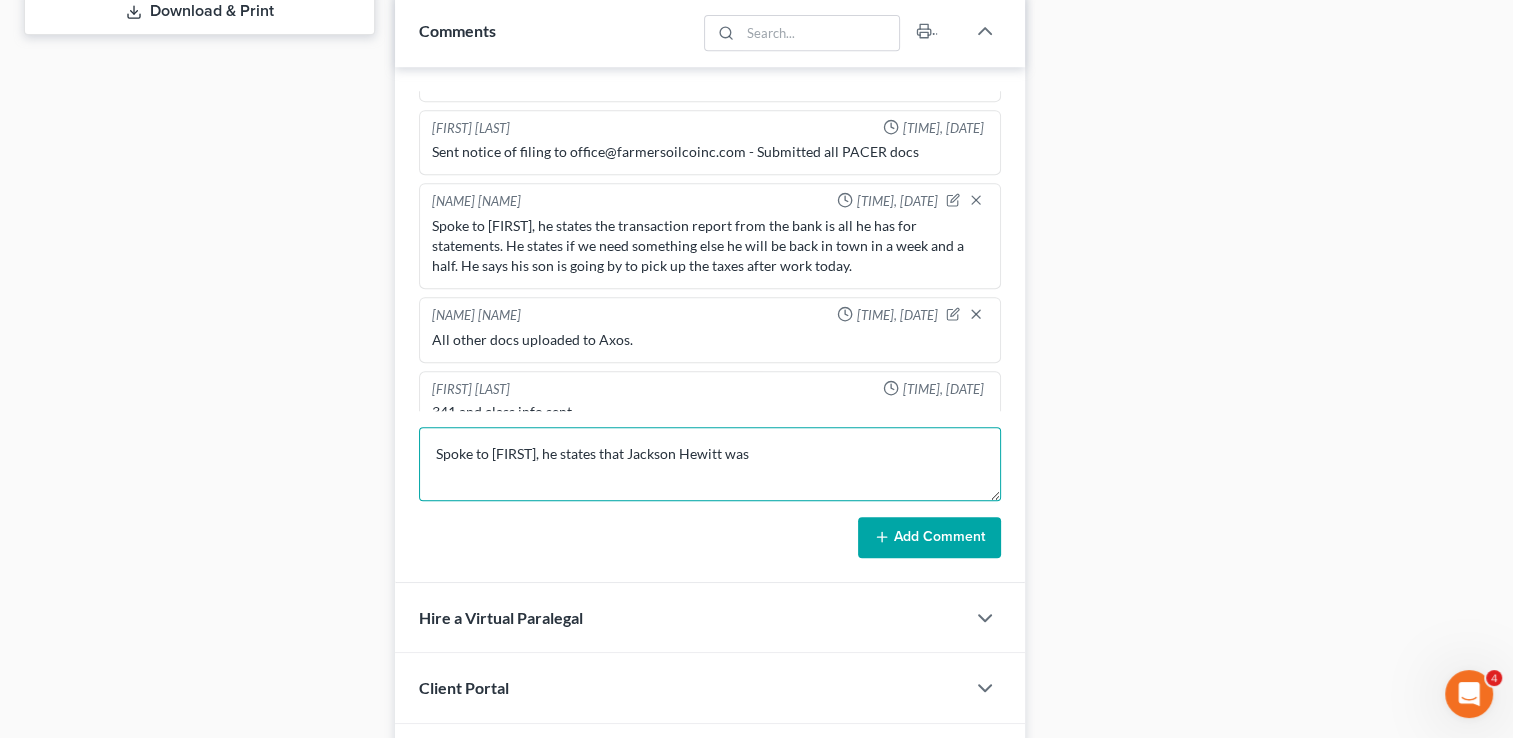 click on "Spoke to Jesse, he states that Jackson Hewitt was" at bounding box center [710, 464] 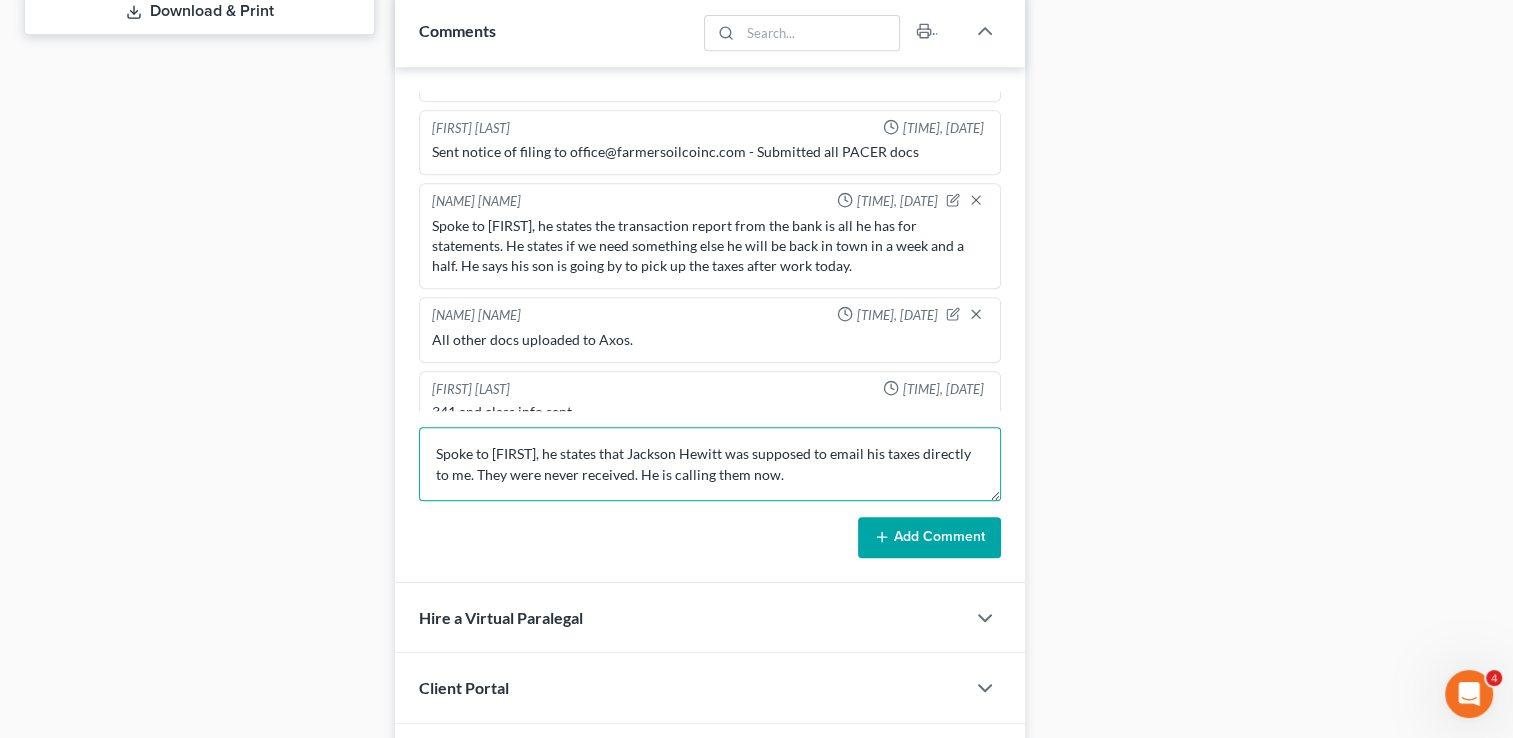 type on "Spoke to [FIRST], he states that Jackson Hewitt was supposed to email his taxes directly to me. They were never received. He is calling them now." 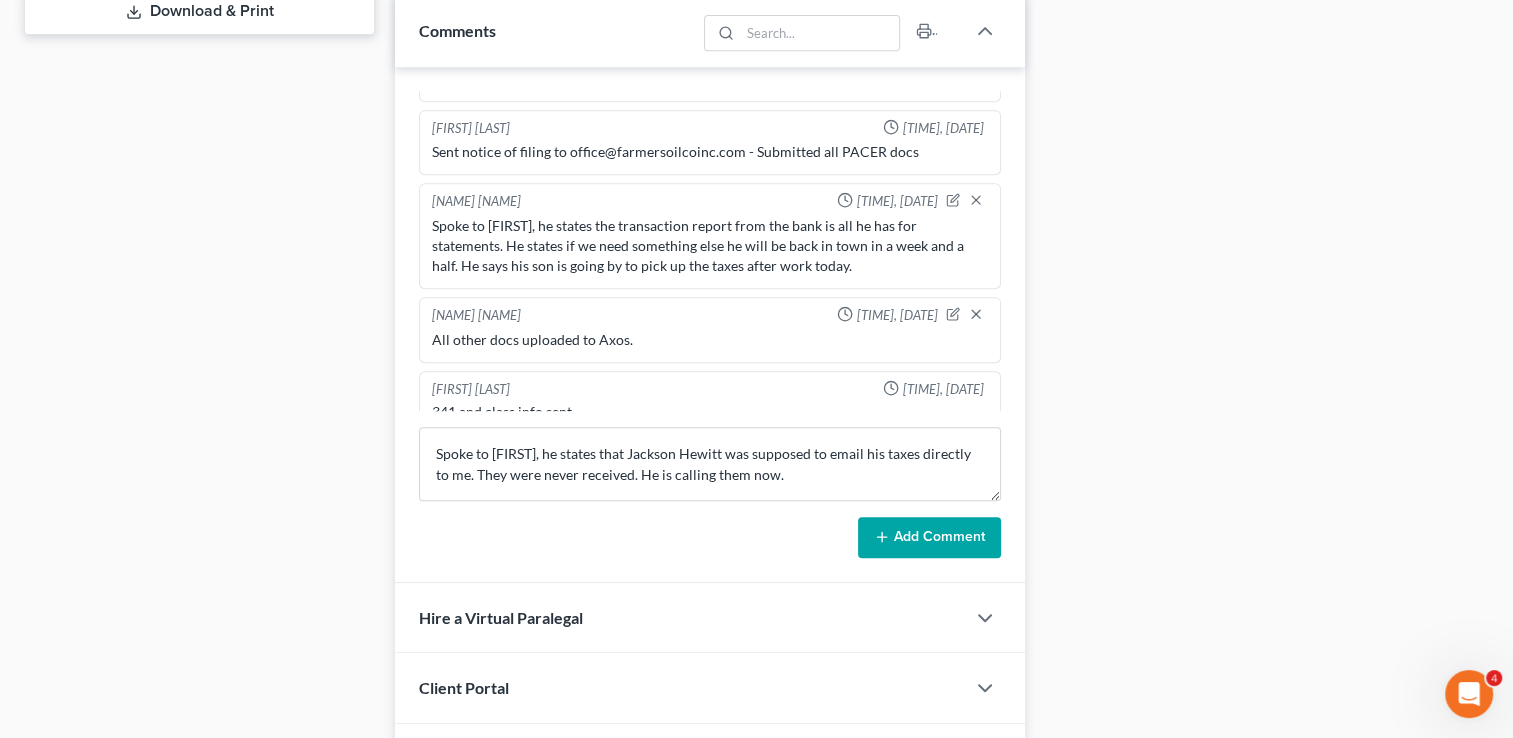 click on "Add Comment" at bounding box center [929, 538] 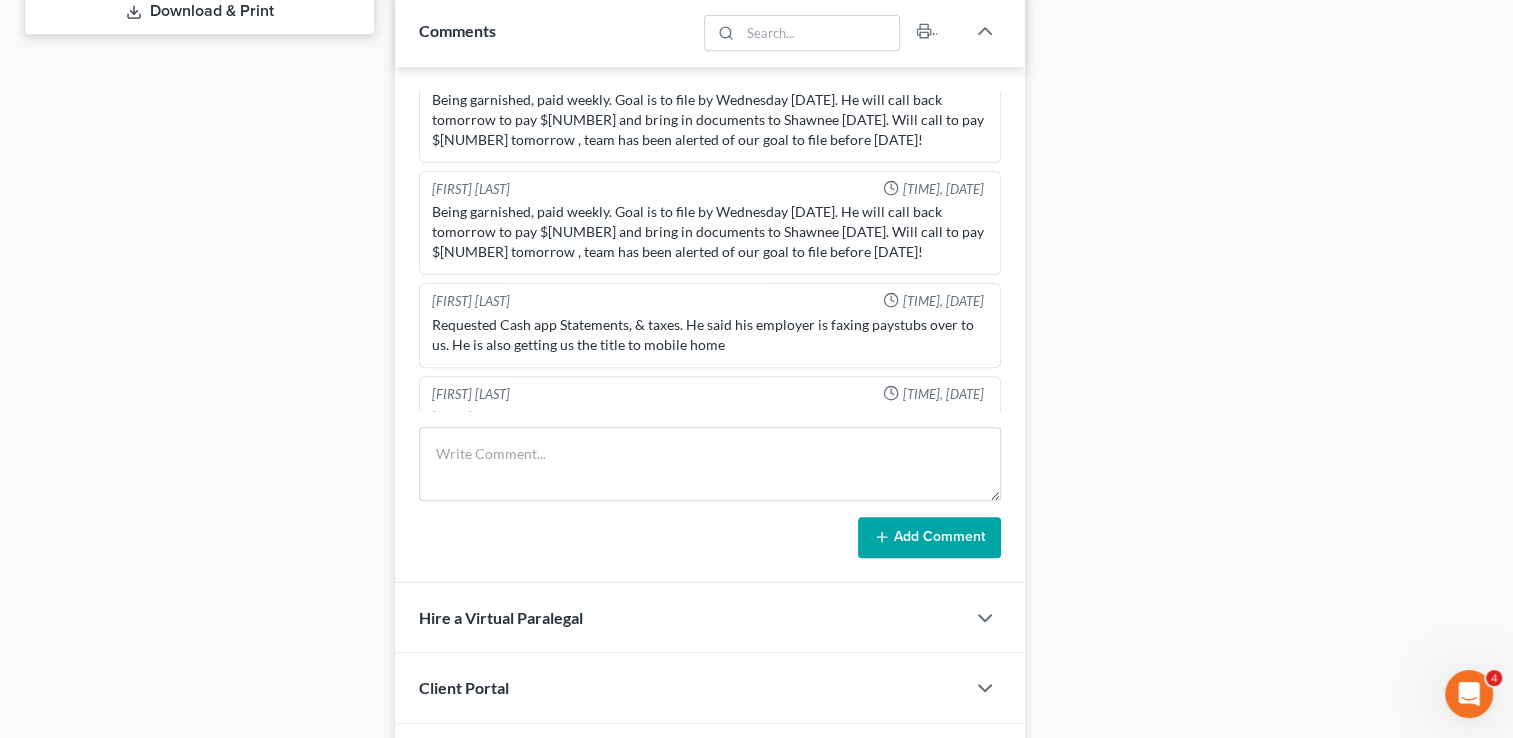 scroll, scrollTop: 0, scrollLeft: 0, axis: both 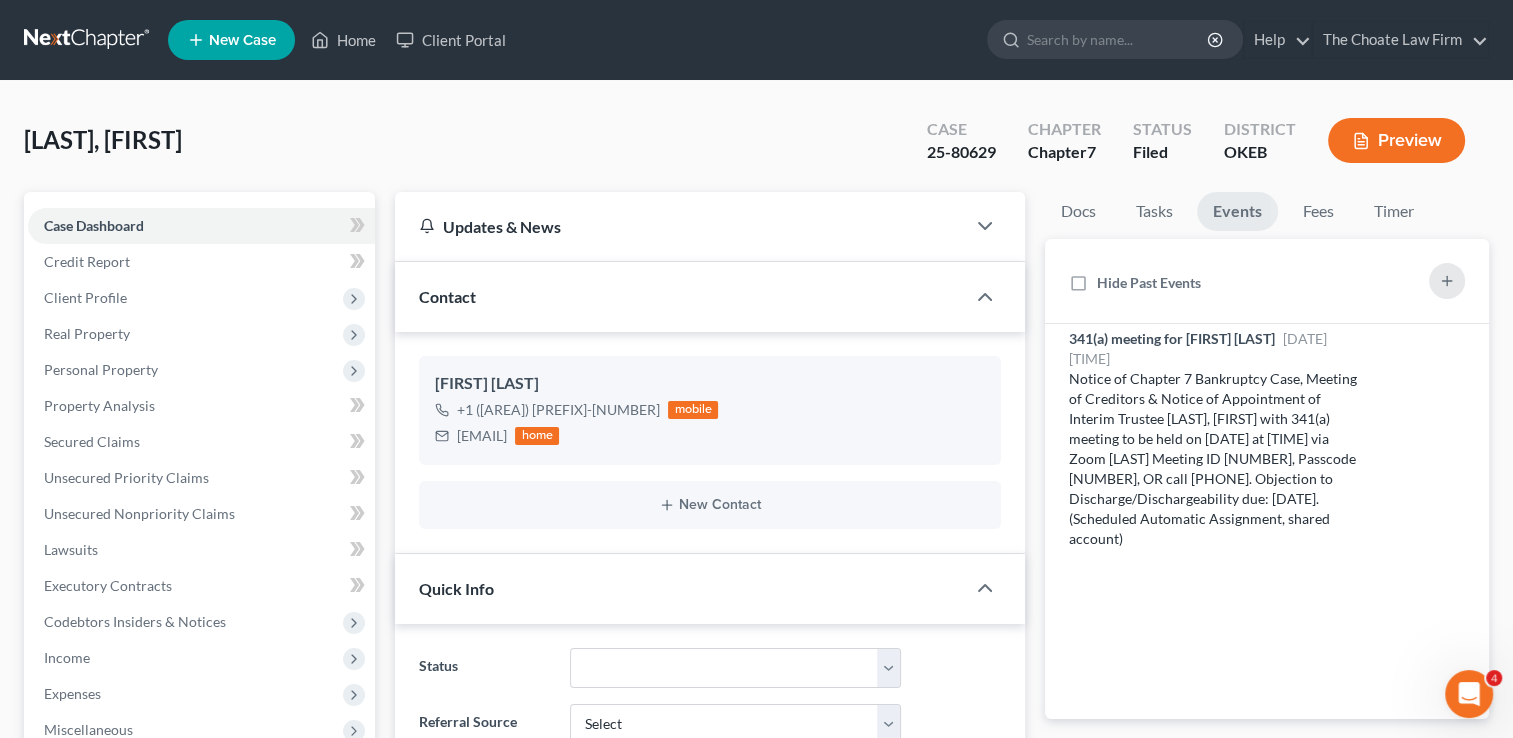 click at bounding box center (88, 40) 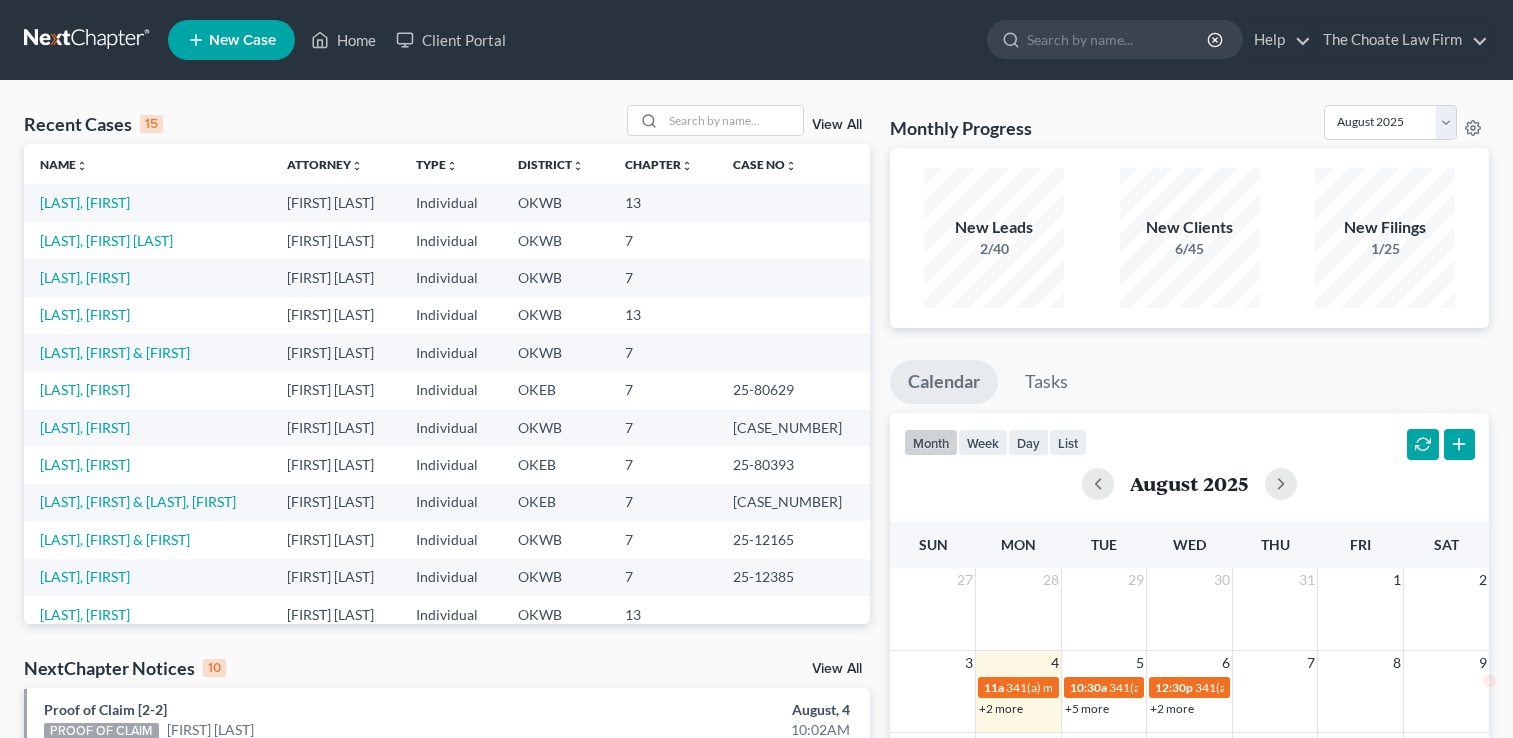 scroll, scrollTop: 0, scrollLeft: 0, axis: both 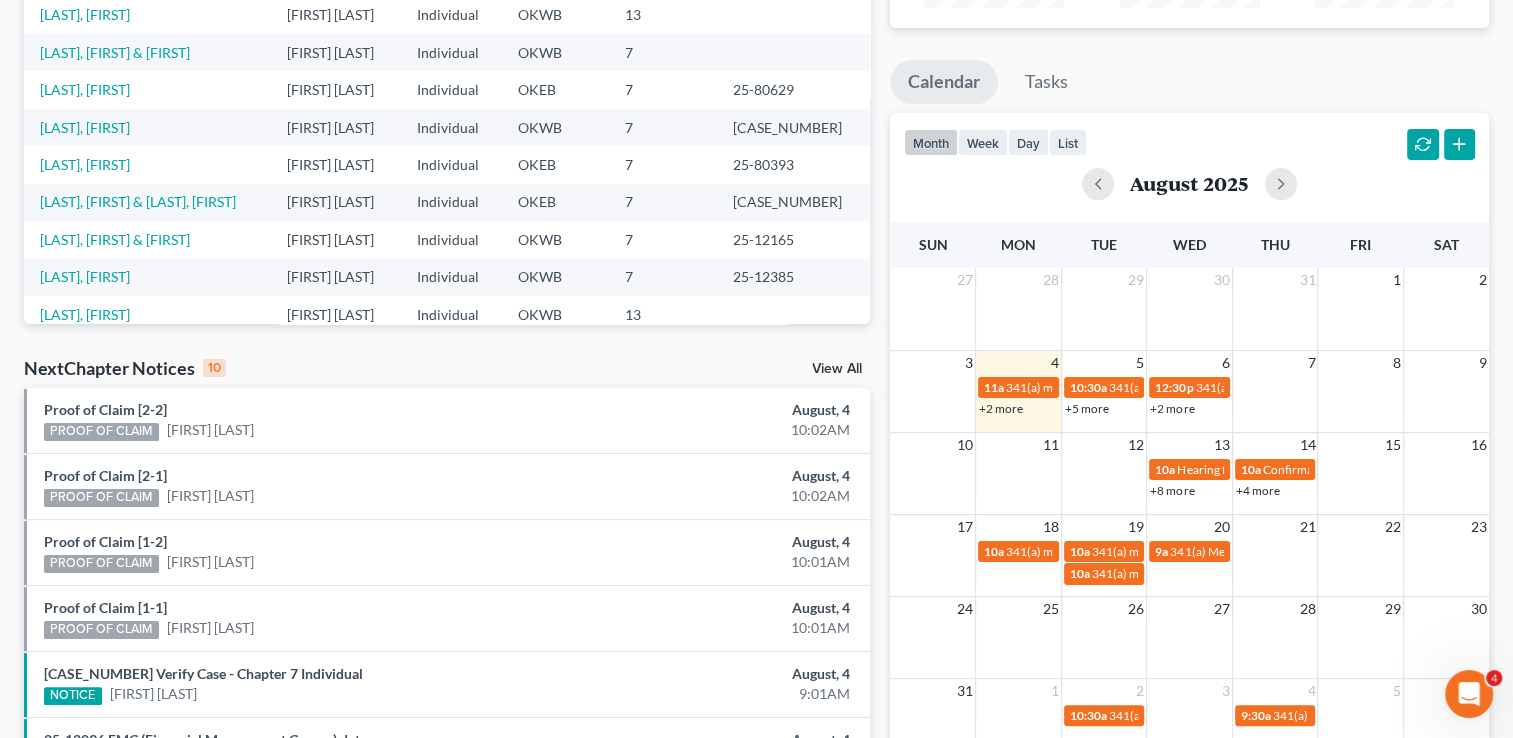 click on "+5 more" at bounding box center (1087, 408) 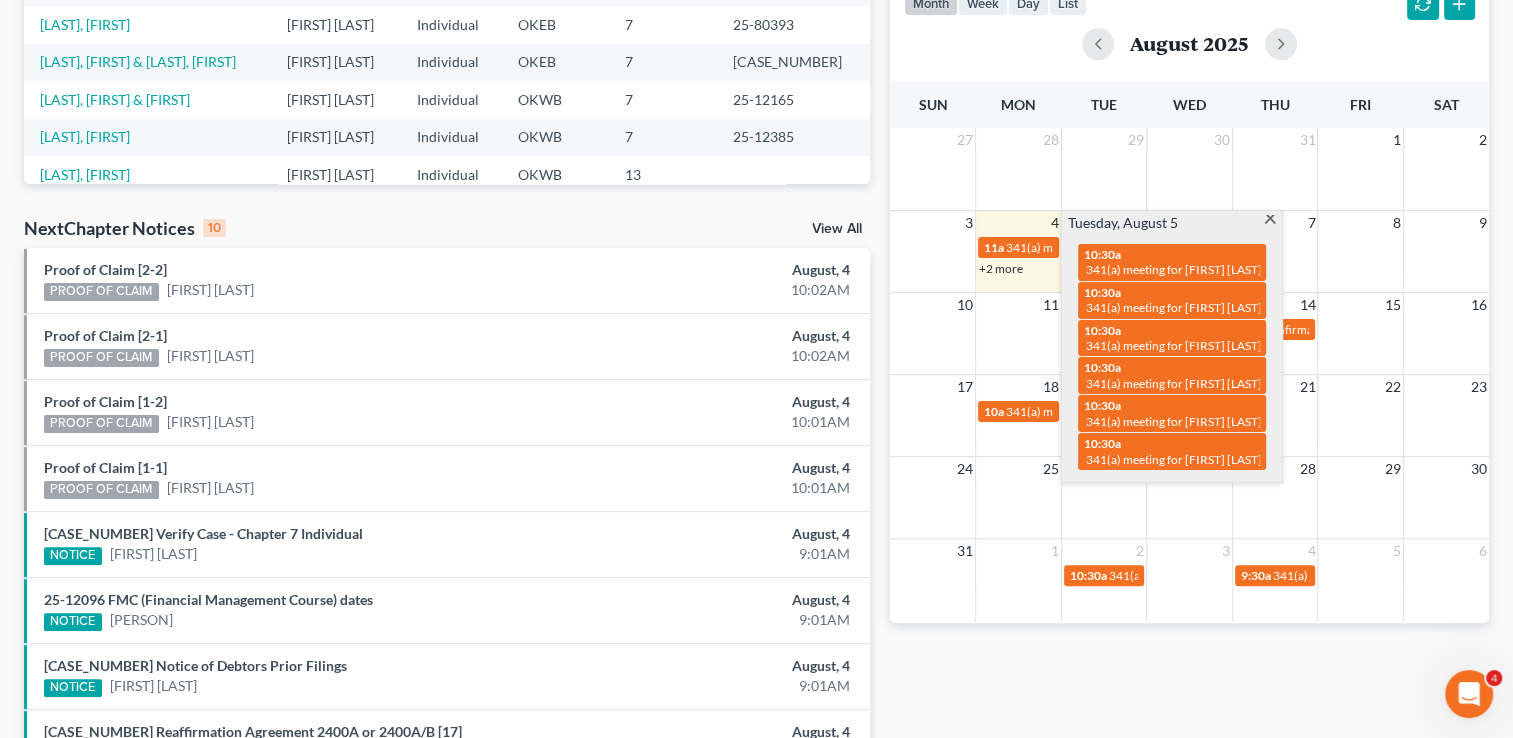 scroll, scrollTop: 500, scrollLeft: 0, axis: vertical 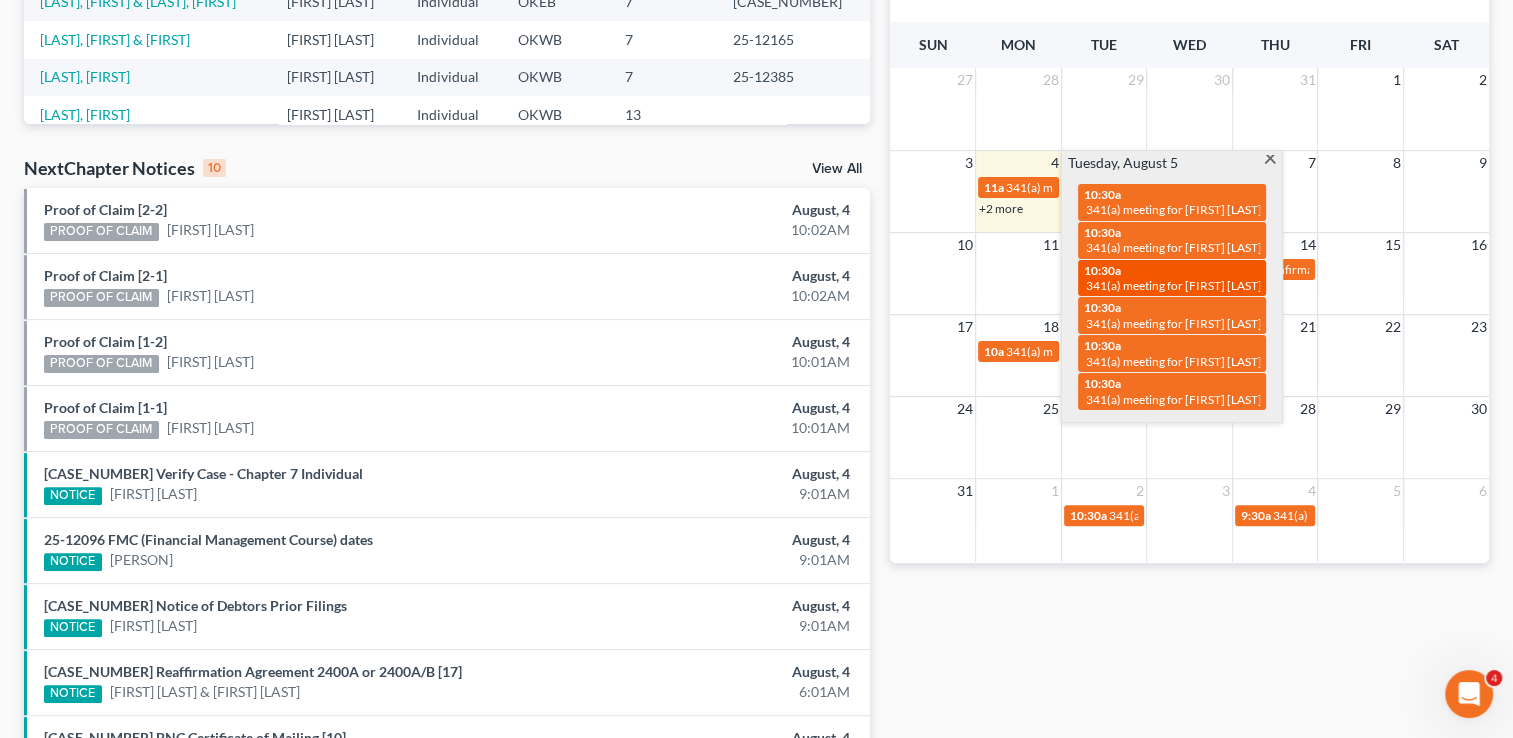 click on "341(a) meeting for [FIRST] [LAST] & [FIRST] [LAST]" at bounding box center [1218, 285] 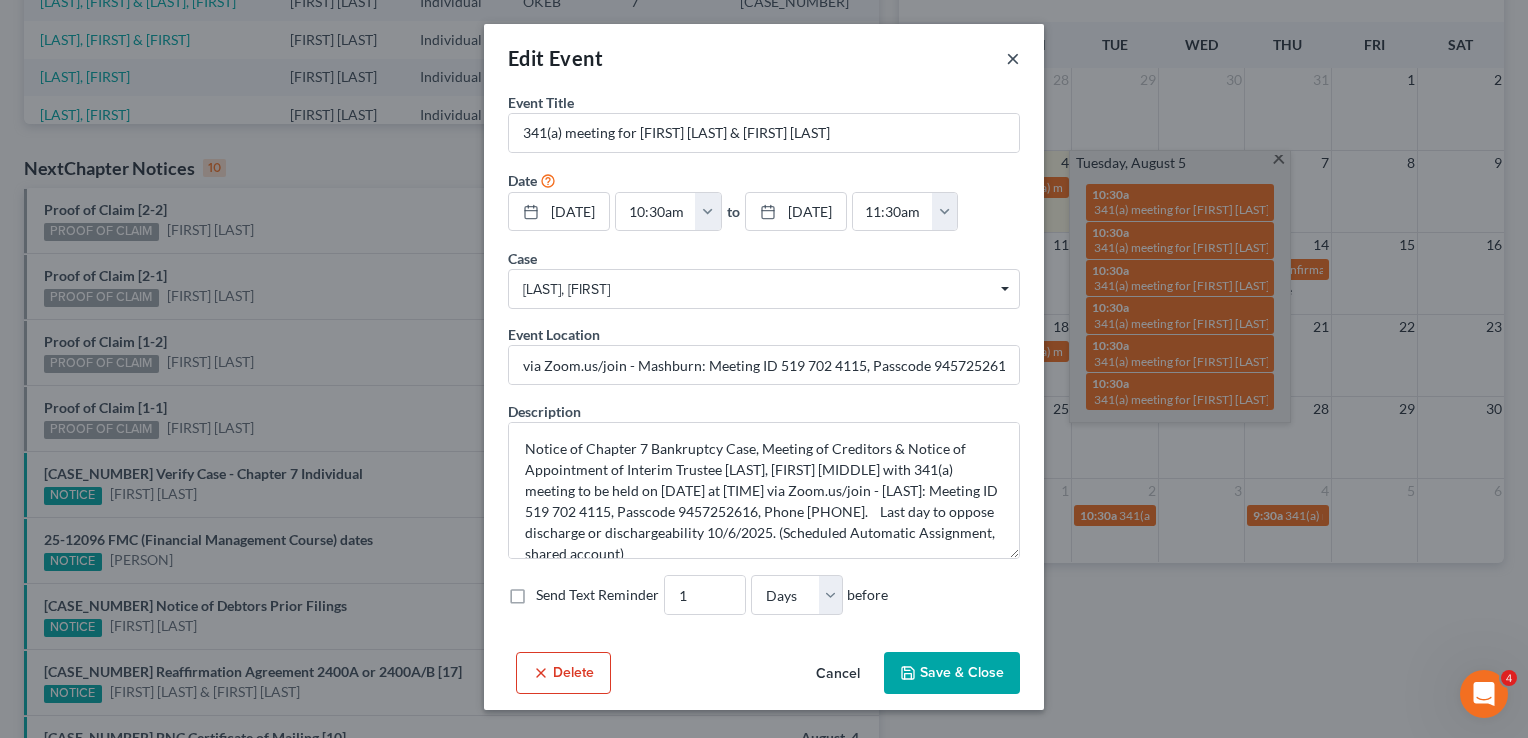 click on "×" at bounding box center (1013, 58) 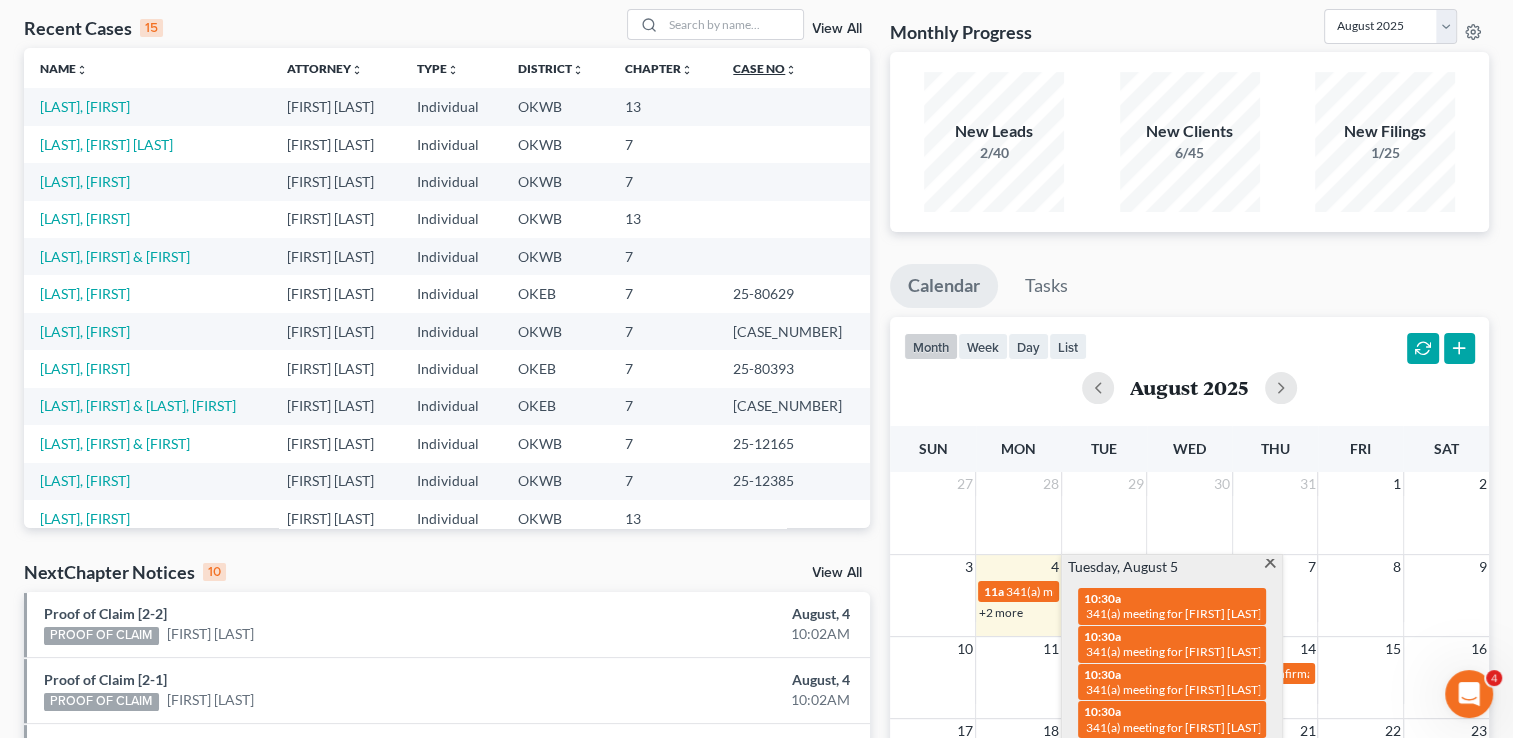 scroll, scrollTop: 0, scrollLeft: 0, axis: both 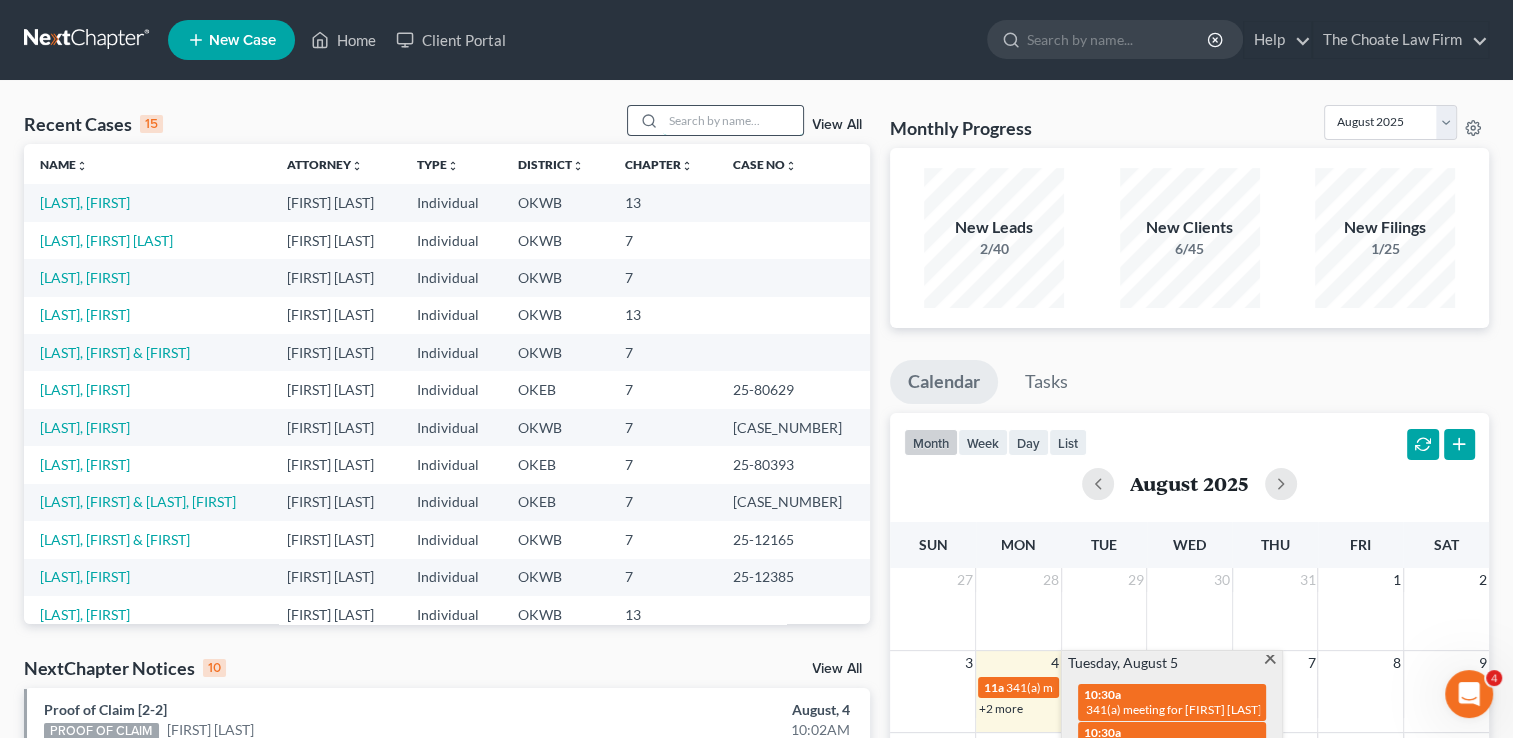 click at bounding box center [733, 120] 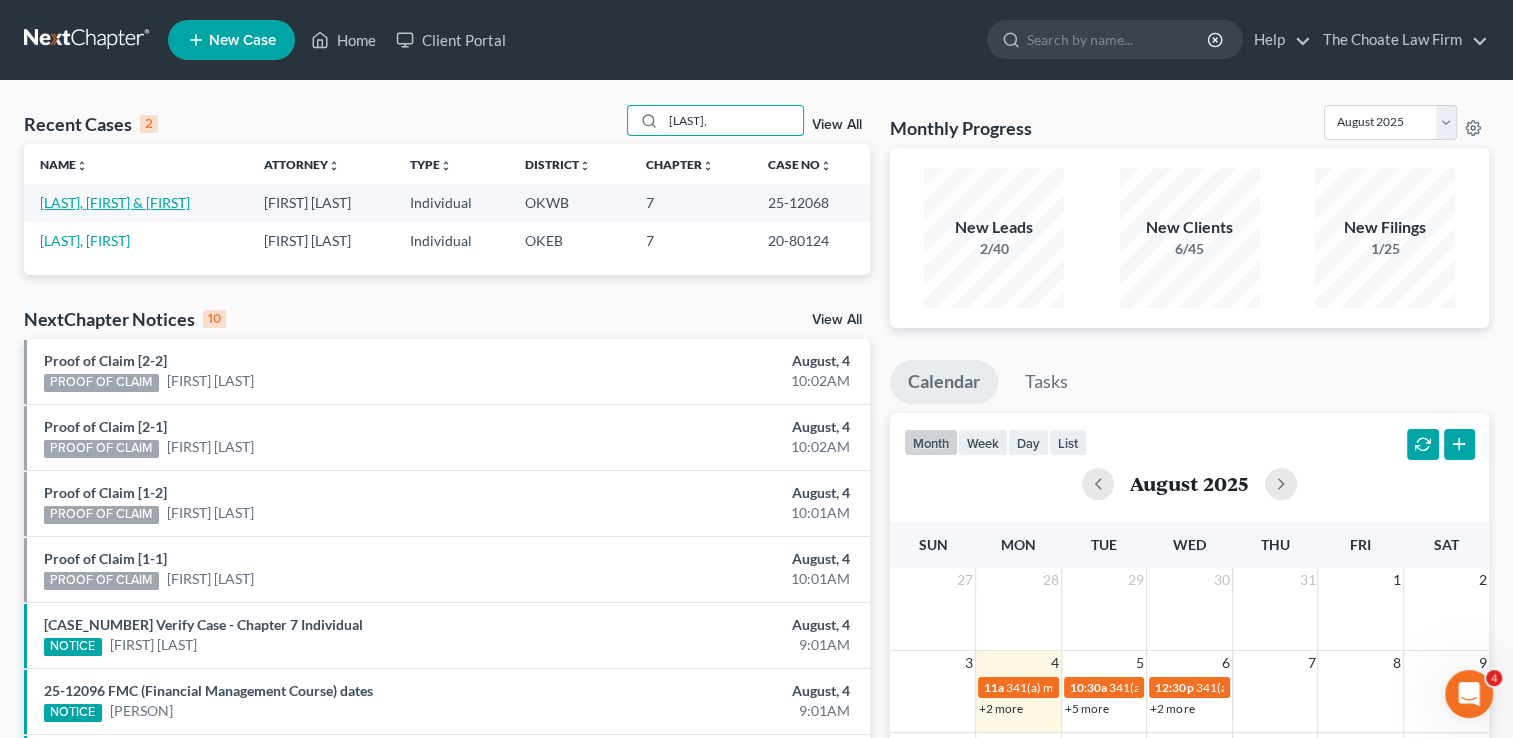 type on "Strickland," 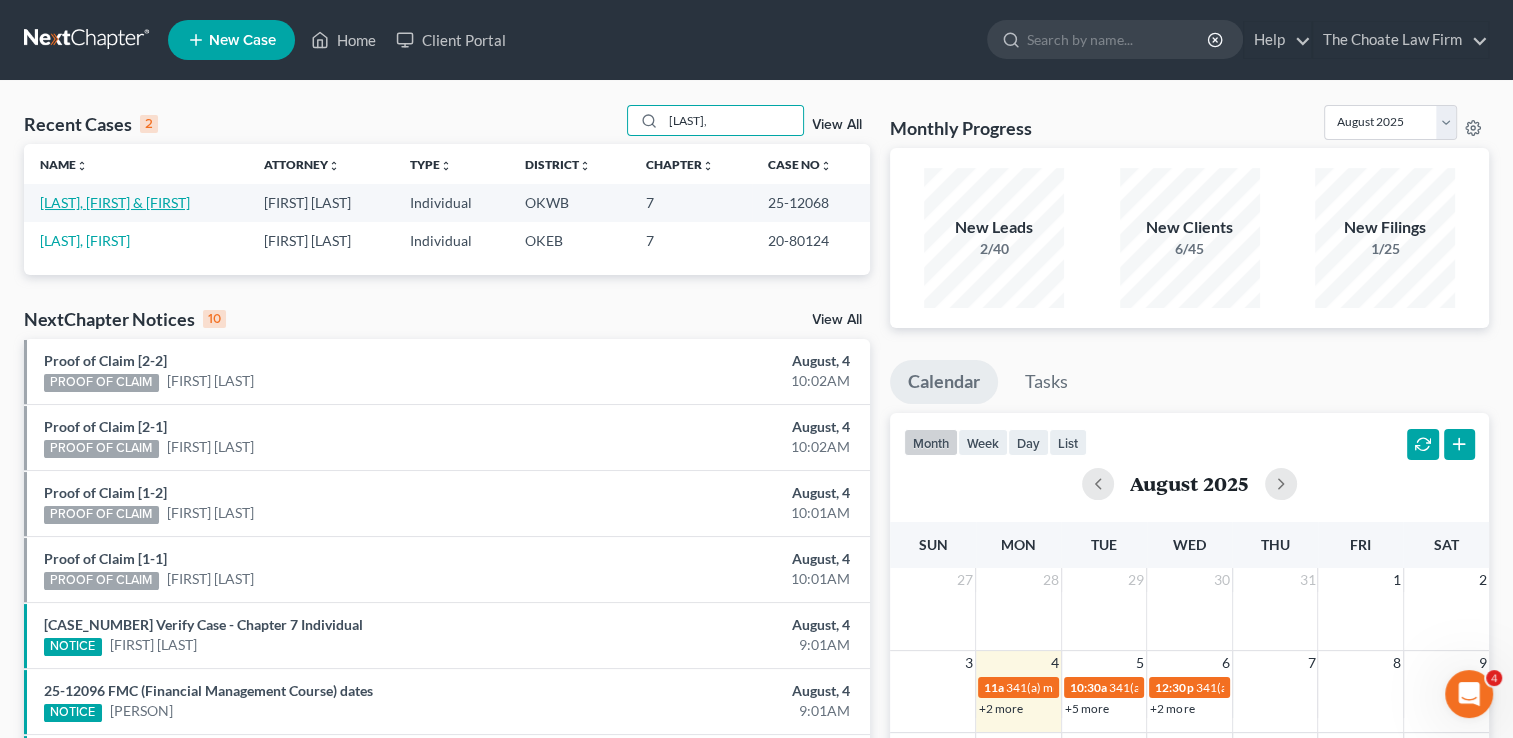 click on "Strickland, Baruck & Samantha" at bounding box center (115, 202) 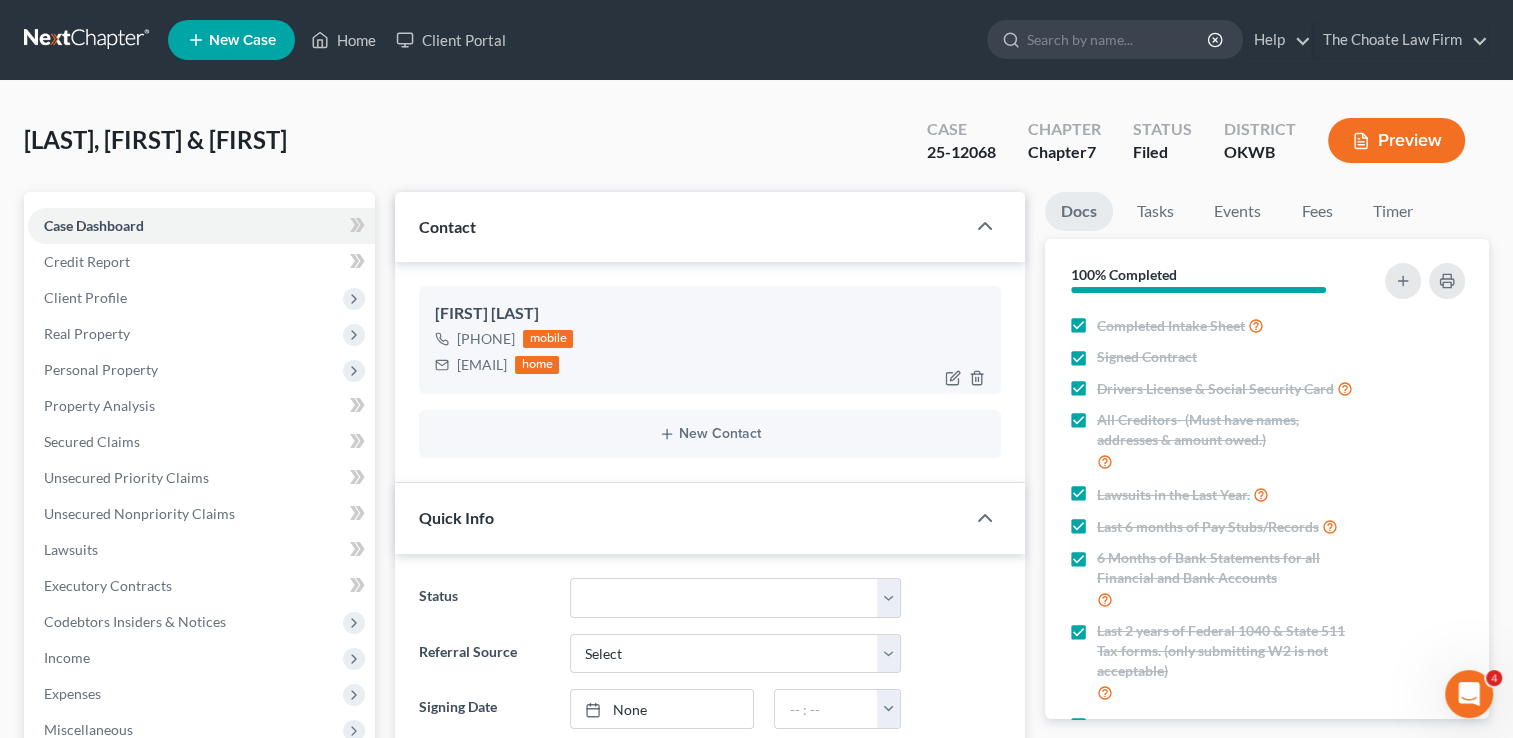 scroll, scrollTop: 659, scrollLeft: 0, axis: vertical 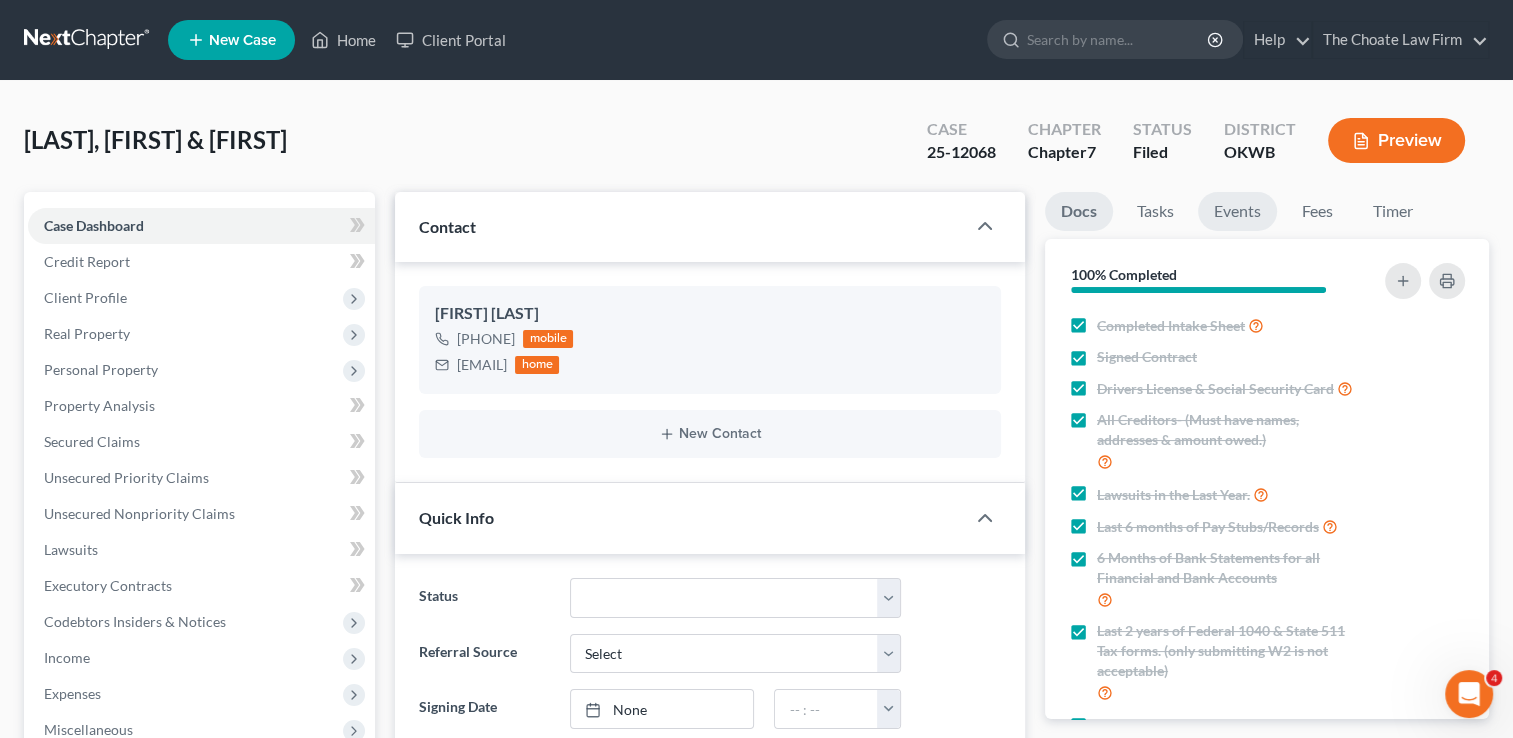 click on "Events" at bounding box center [1237, 211] 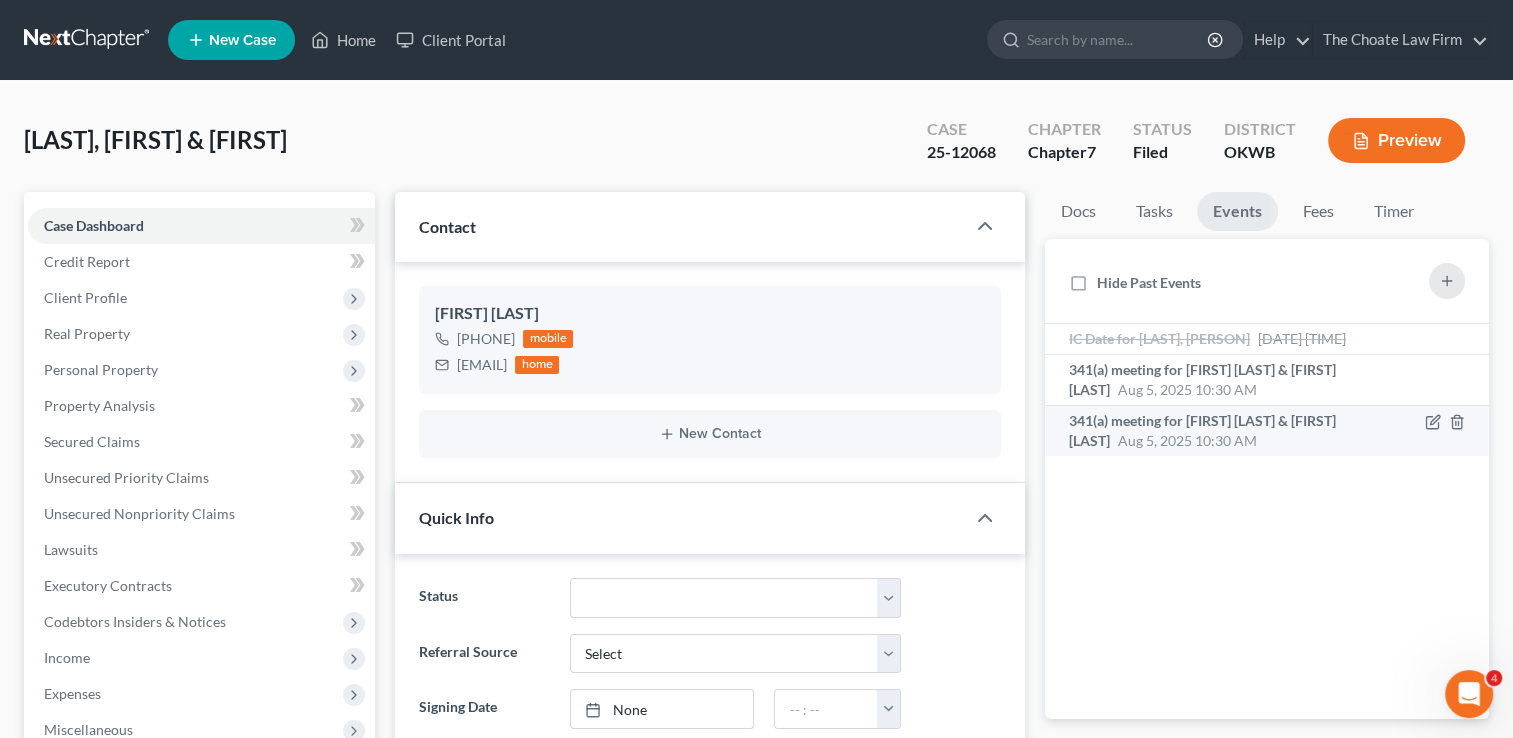 click on "341(a) meeting for Baruck Strickland & Samantha Strickland Aug 5, 2025 10:30 AM" at bounding box center [1215, 431] 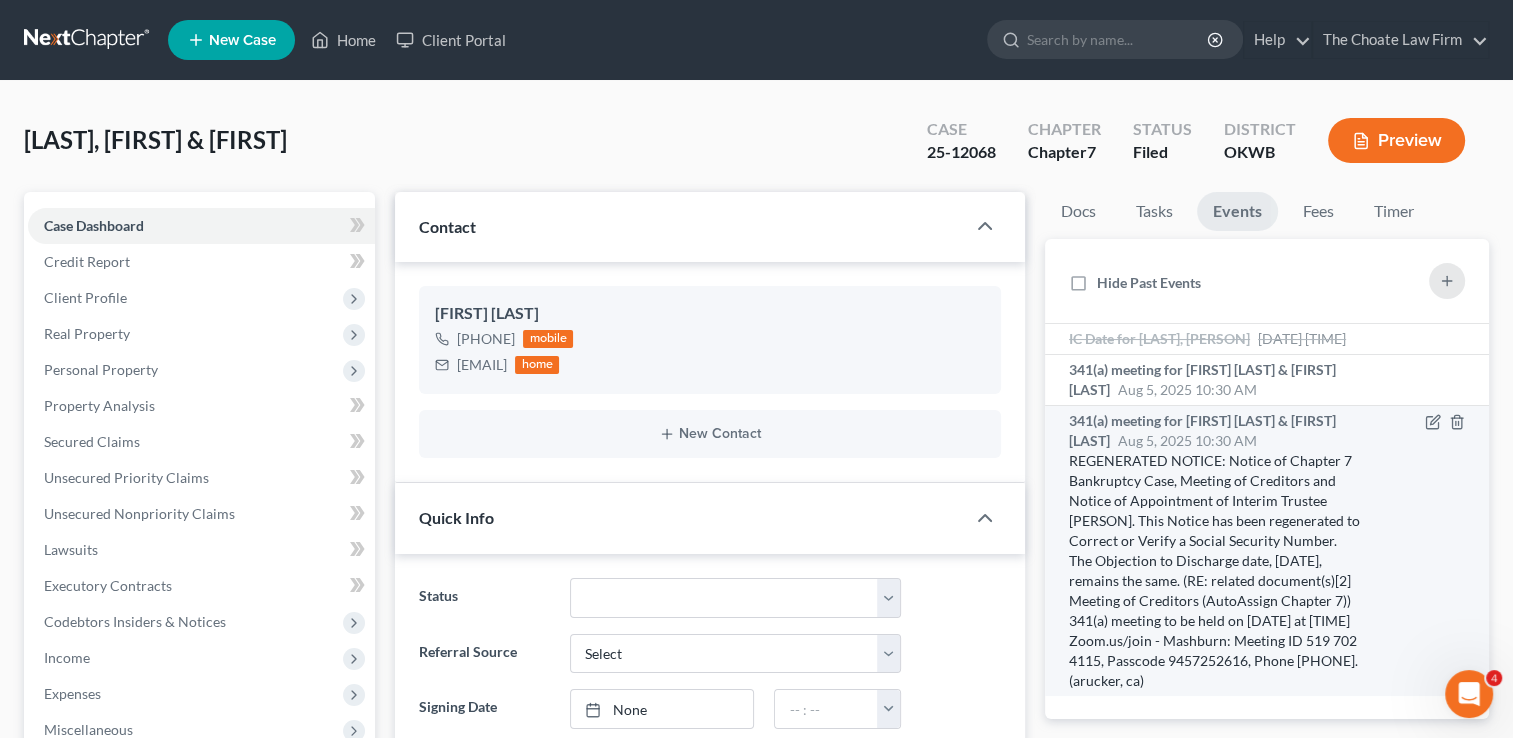 scroll, scrollTop: 72, scrollLeft: 0, axis: vertical 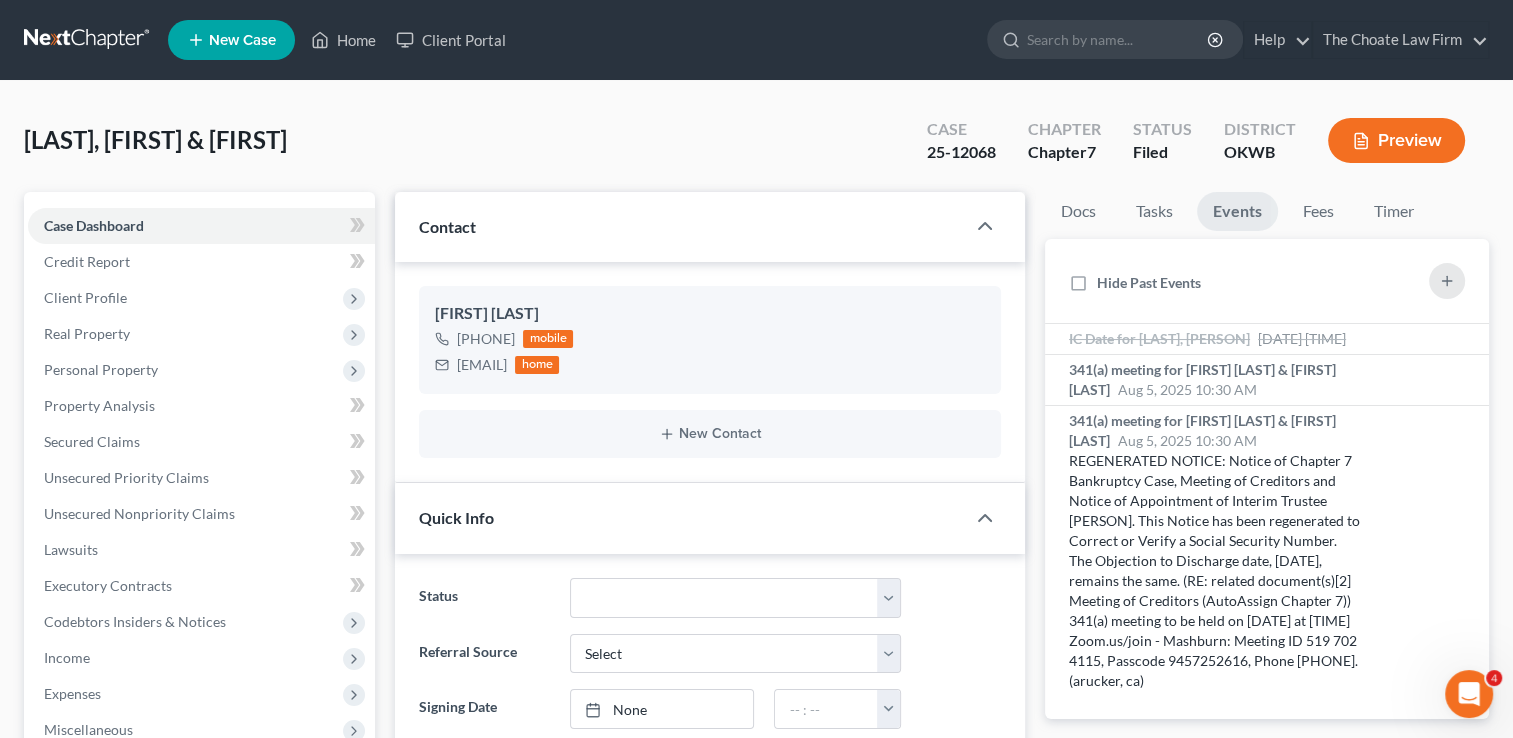 click on "25-12068" at bounding box center (961, 152) 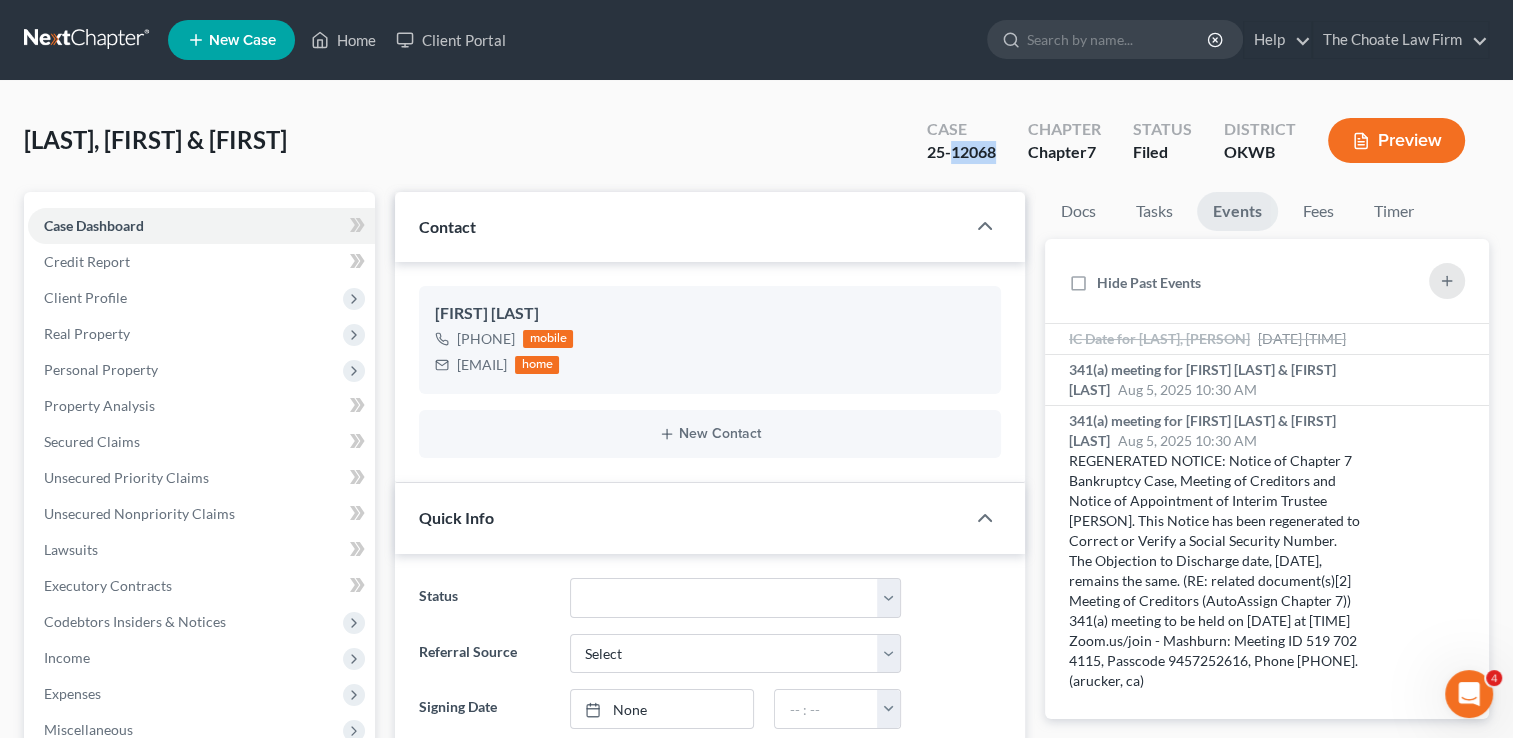 click on "25-12068" at bounding box center (961, 152) 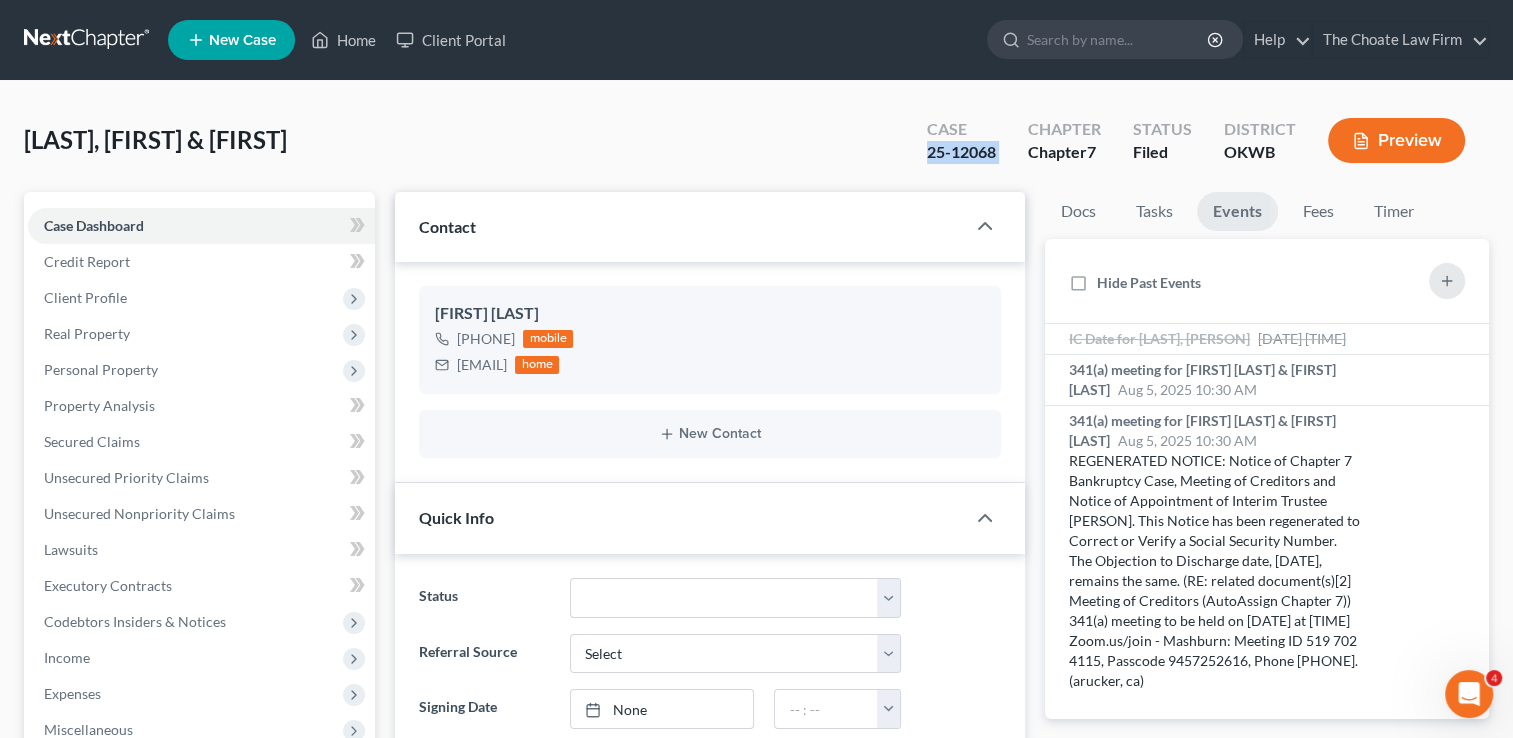 click on "25-12068" at bounding box center [961, 152] 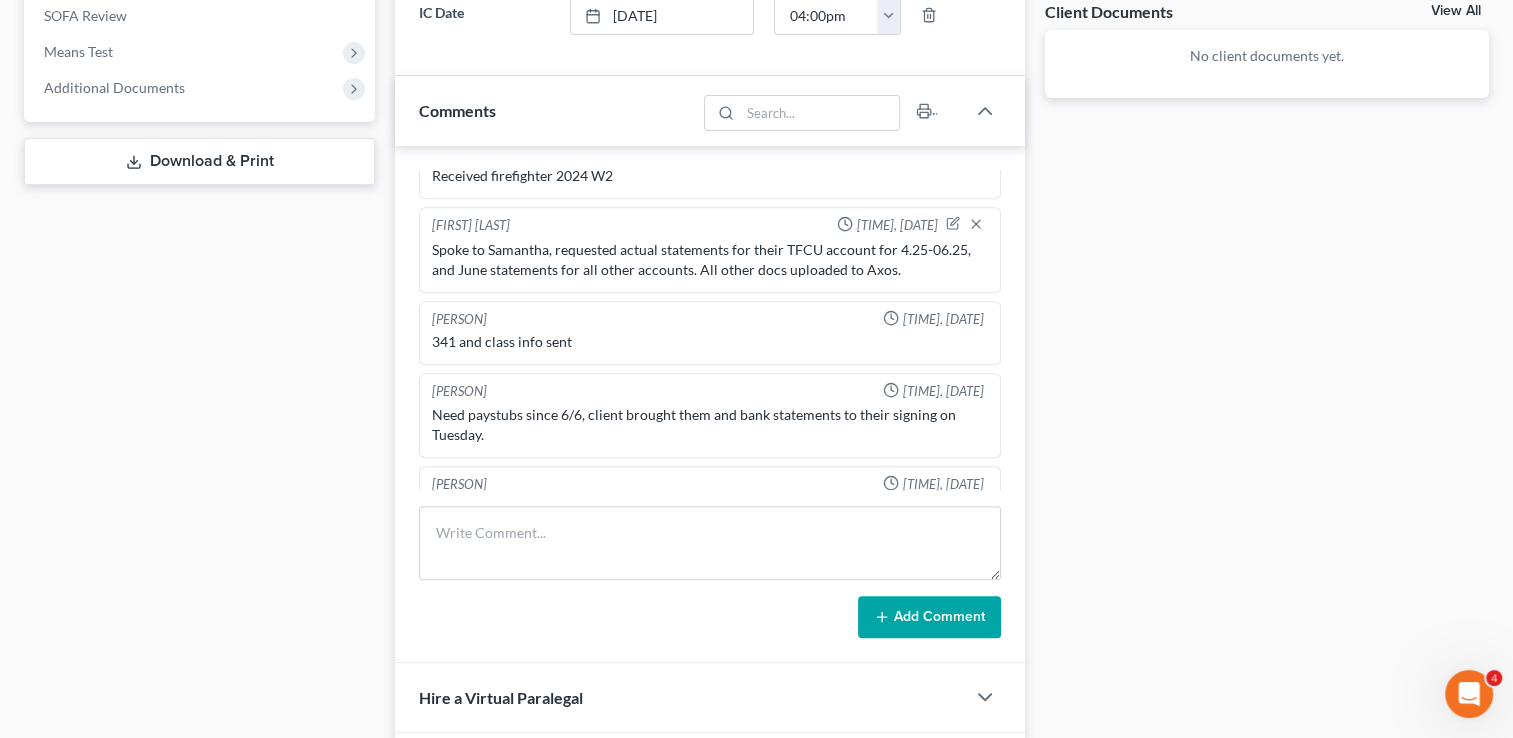 scroll, scrollTop: 800, scrollLeft: 0, axis: vertical 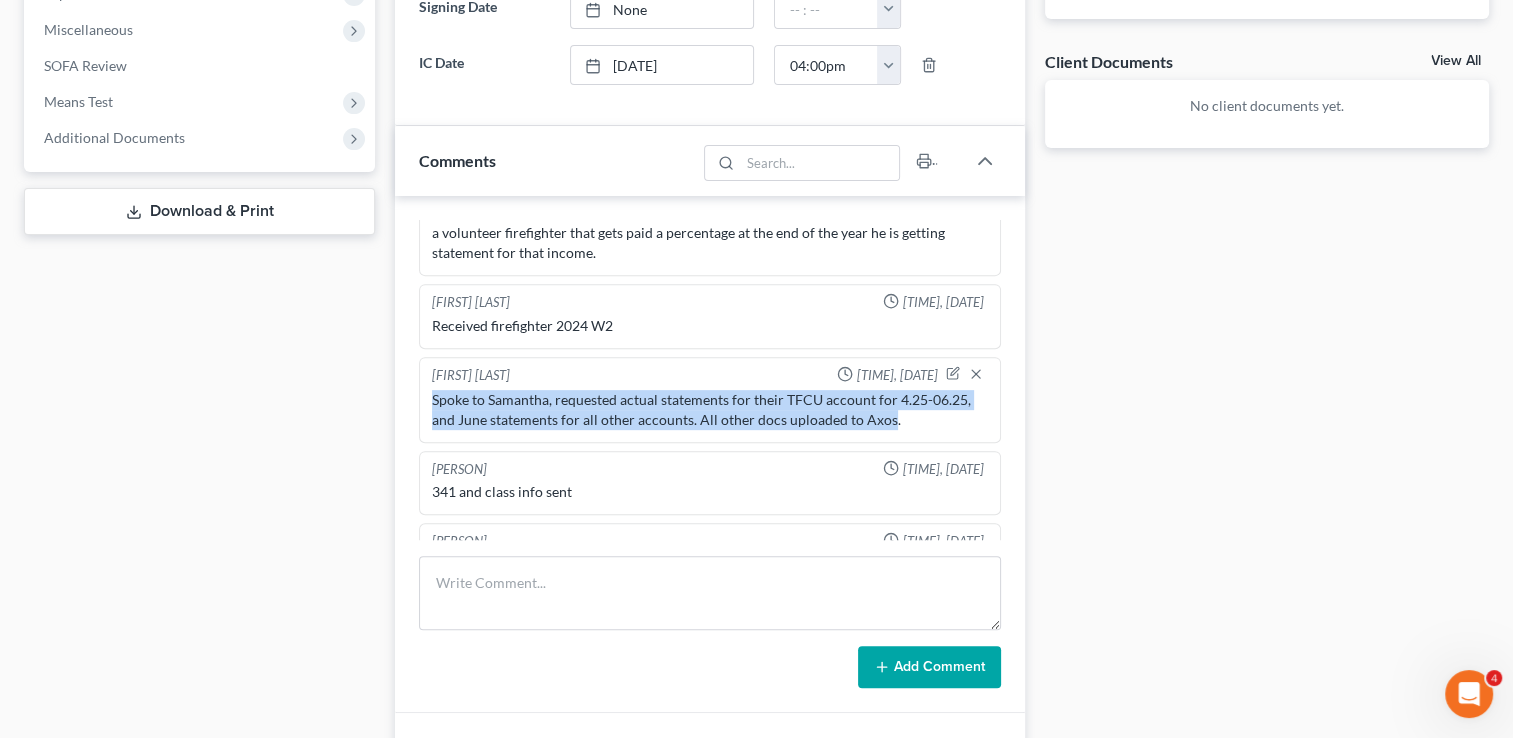 drag, startPoint x: 434, startPoint y: 393, endPoint x: 888, endPoint y: 412, distance: 454.3974 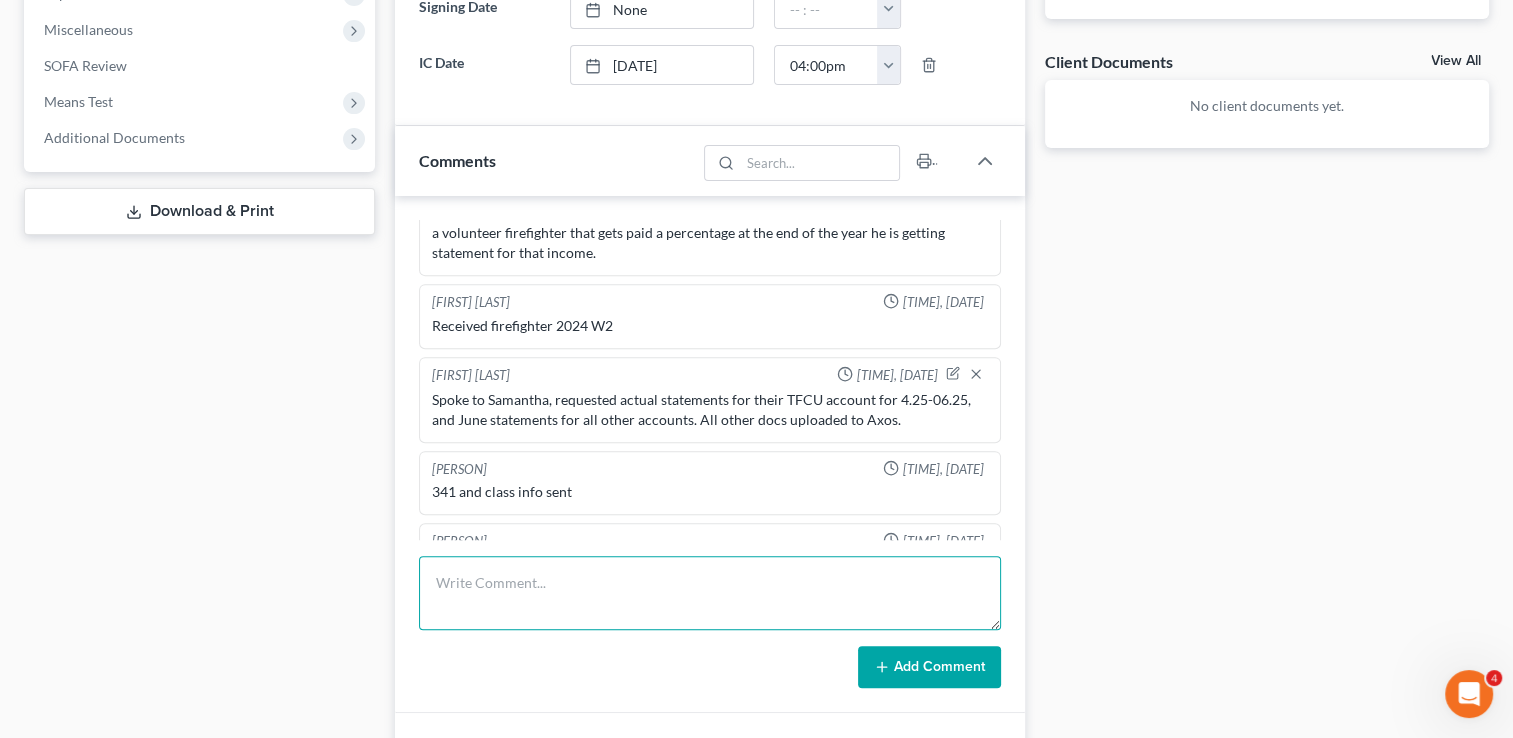 click at bounding box center [710, 593] 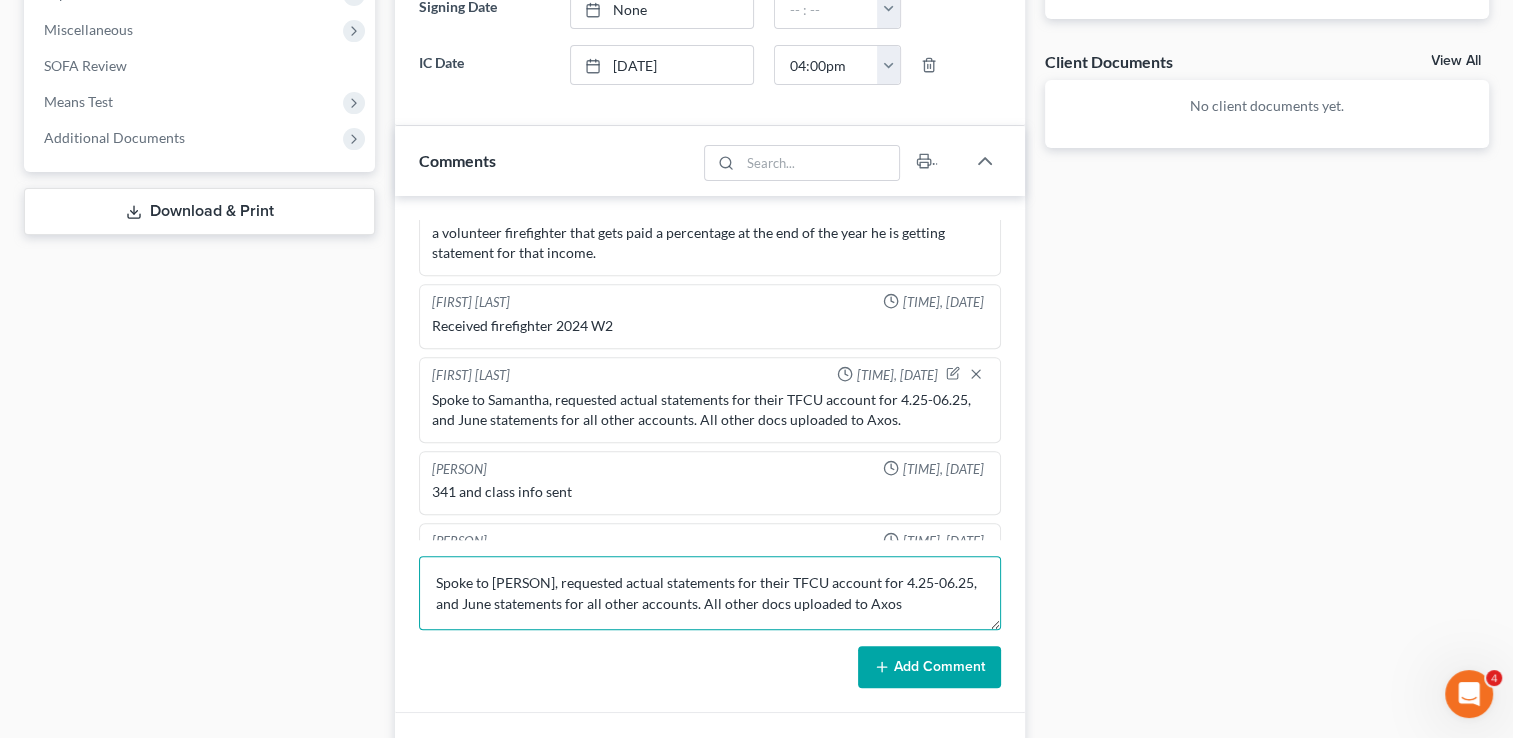 click on "Spoke to Samantha, requested actual statements for their TFCU account for 4.25-06.25, and June statements for all other accounts. All other docs uploaded to Axos" at bounding box center [710, 593] 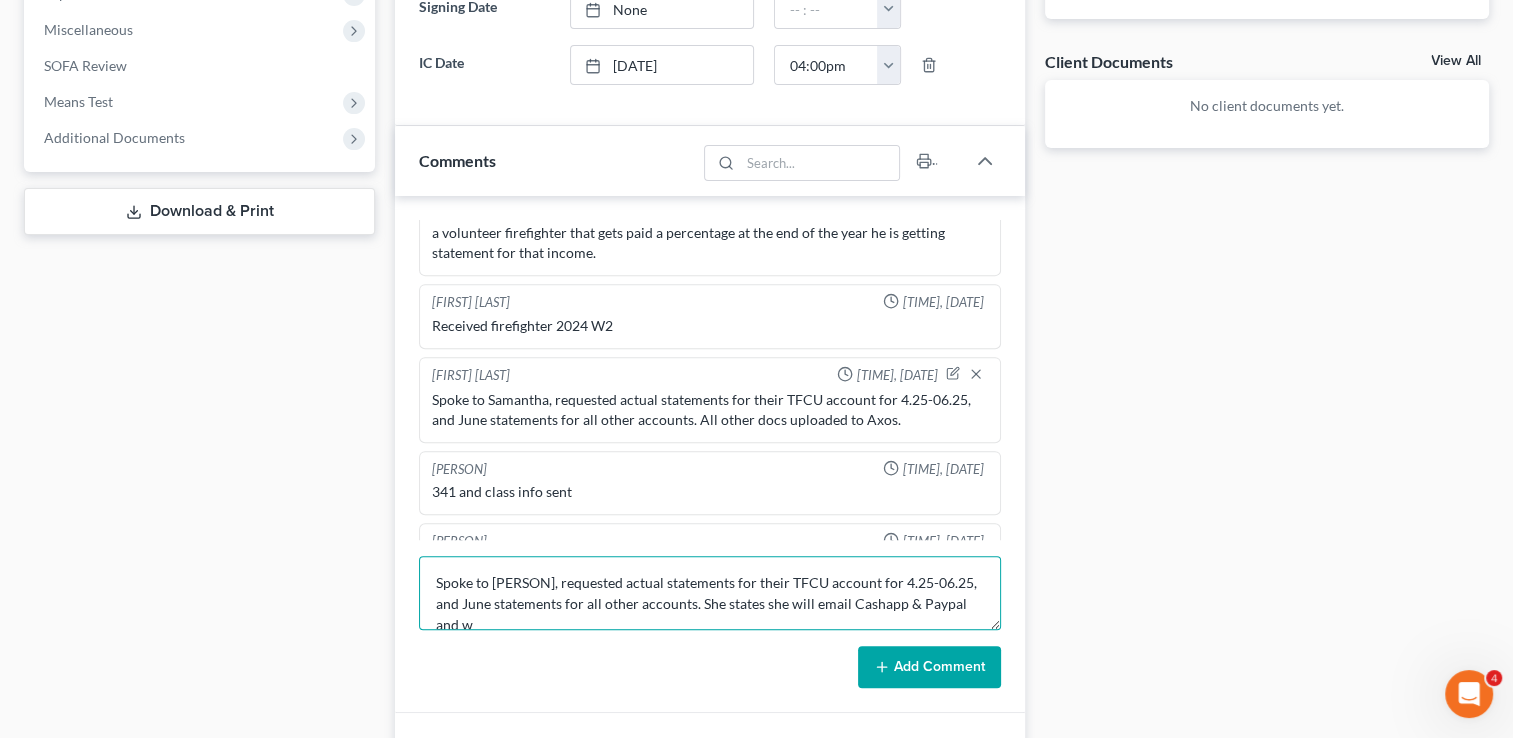 scroll, scrollTop: 4, scrollLeft: 0, axis: vertical 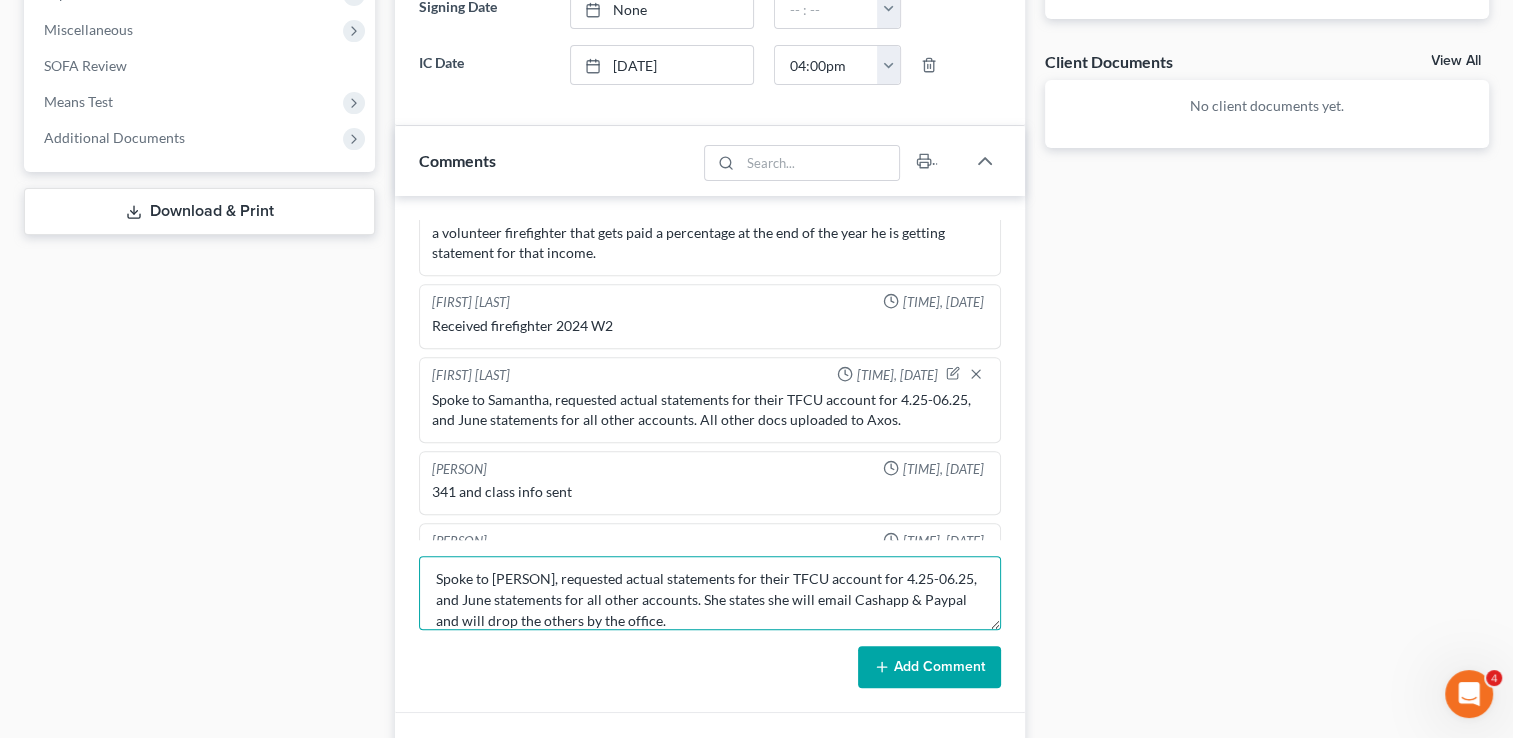 type on "Spoke to Samantha, requested actual statements for their TFCU account for 4.25-06.25, and June statements for all other accounts. She states she will email Cashapp & Paypal and will drop the others by the office." 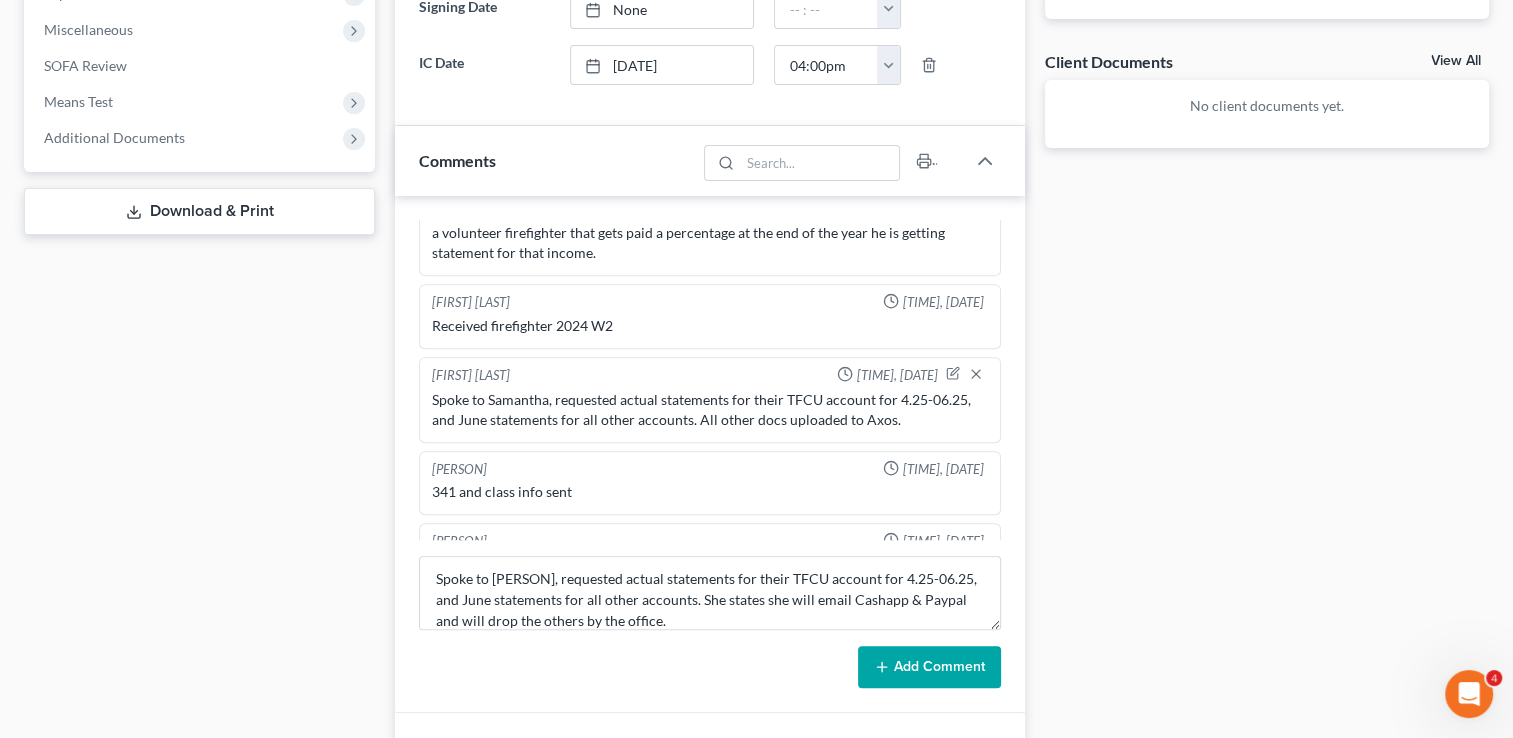 click on "Add Comment" at bounding box center [929, 667] 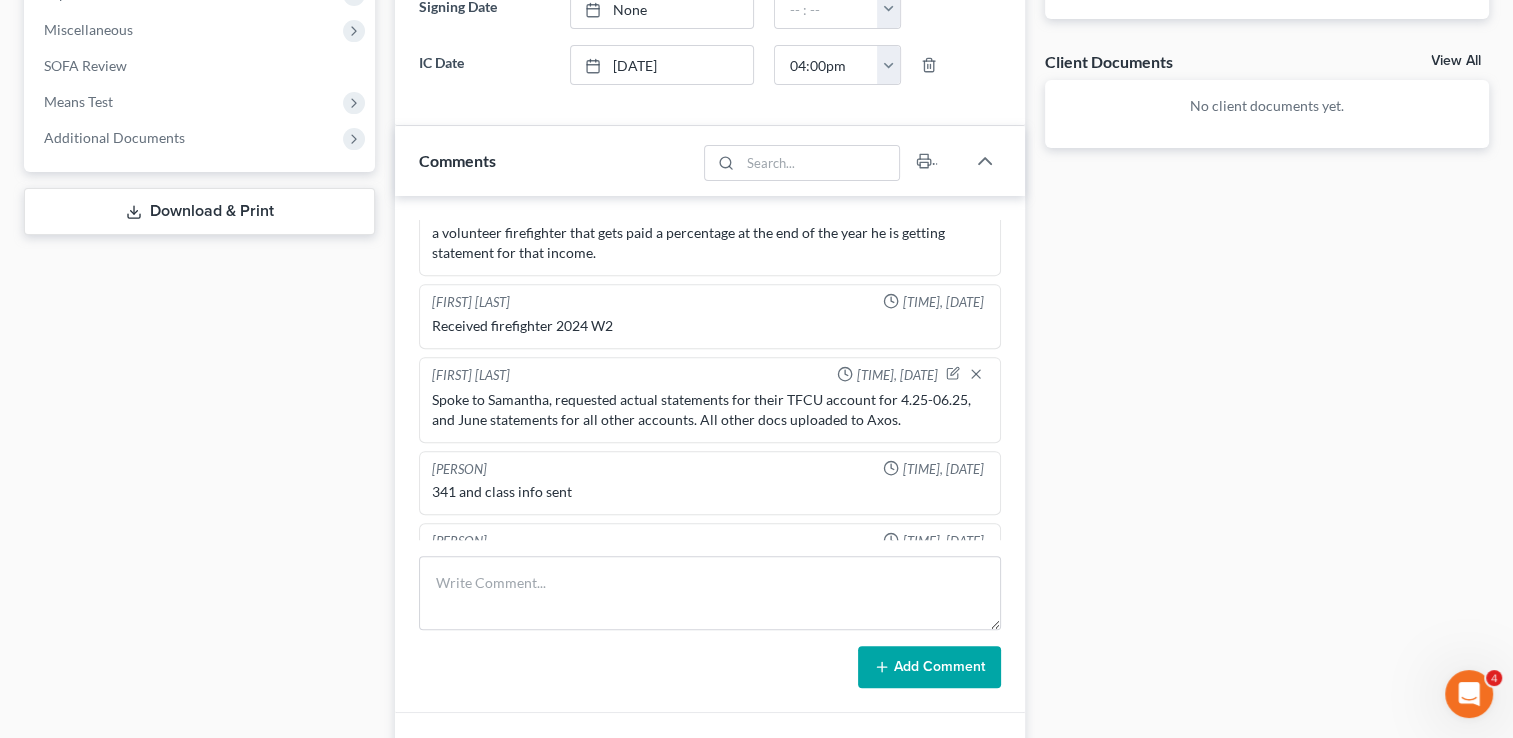 scroll, scrollTop: 0, scrollLeft: 0, axis: both 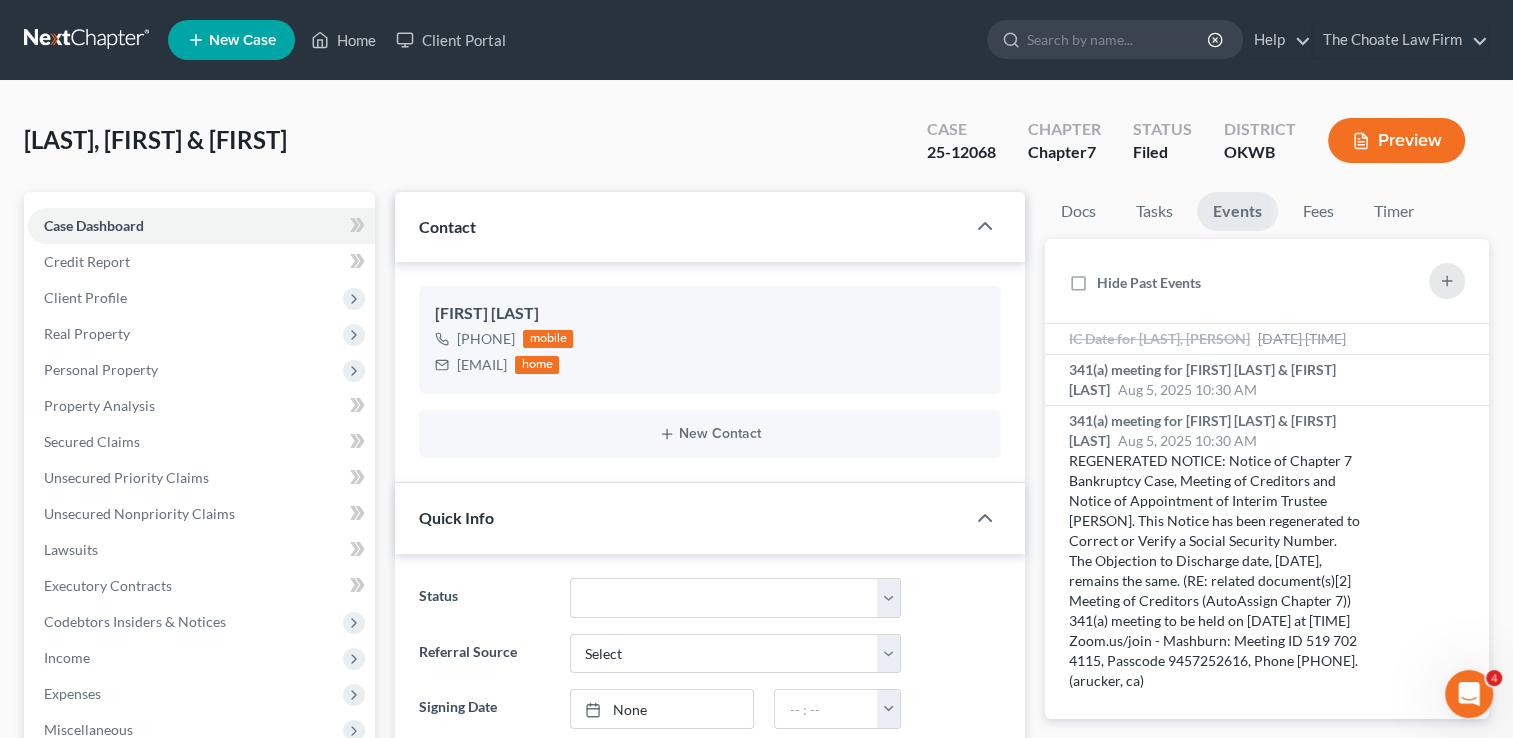 click at bounding box center [88, 40] 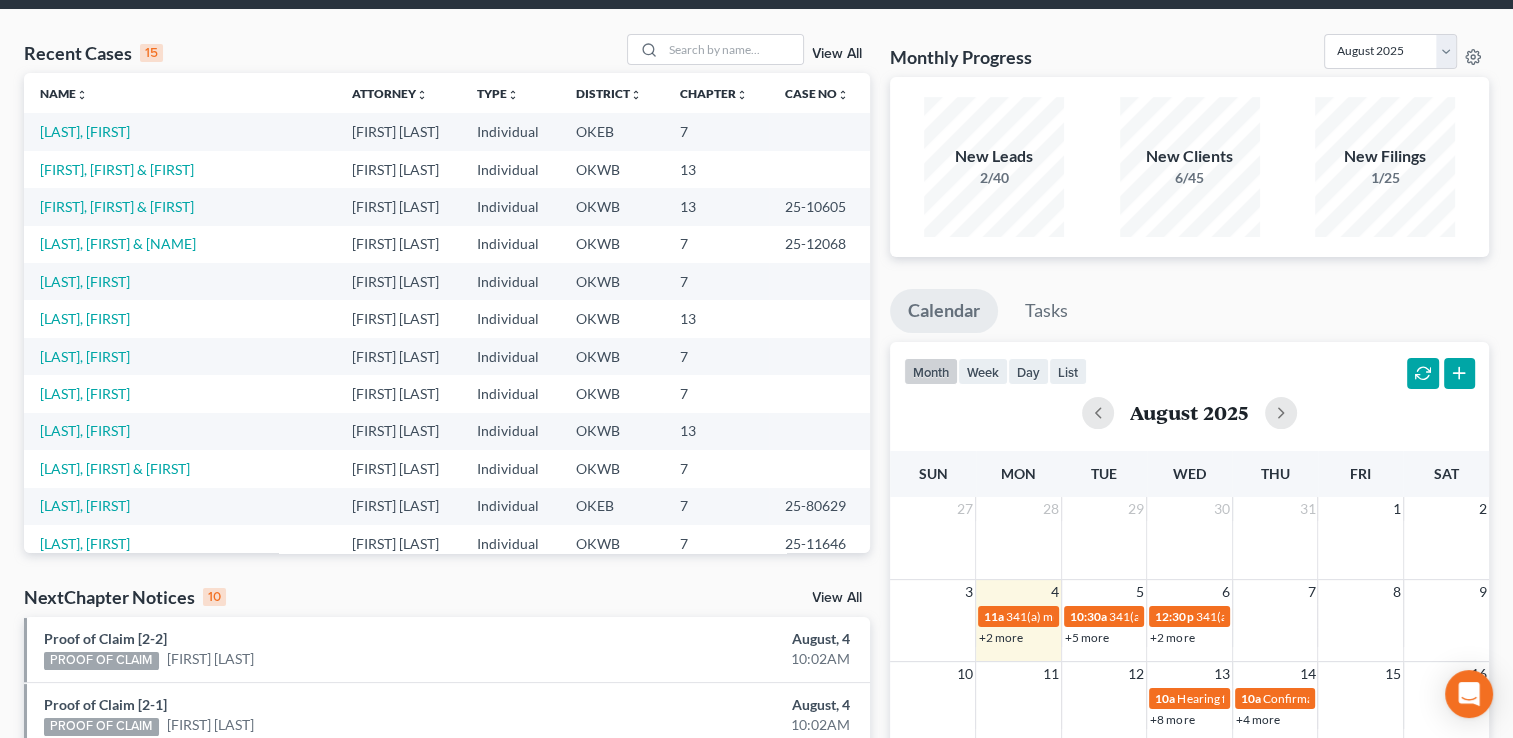 scroll, scrollTop: 300, scrollLeft: 0, axis: vertical 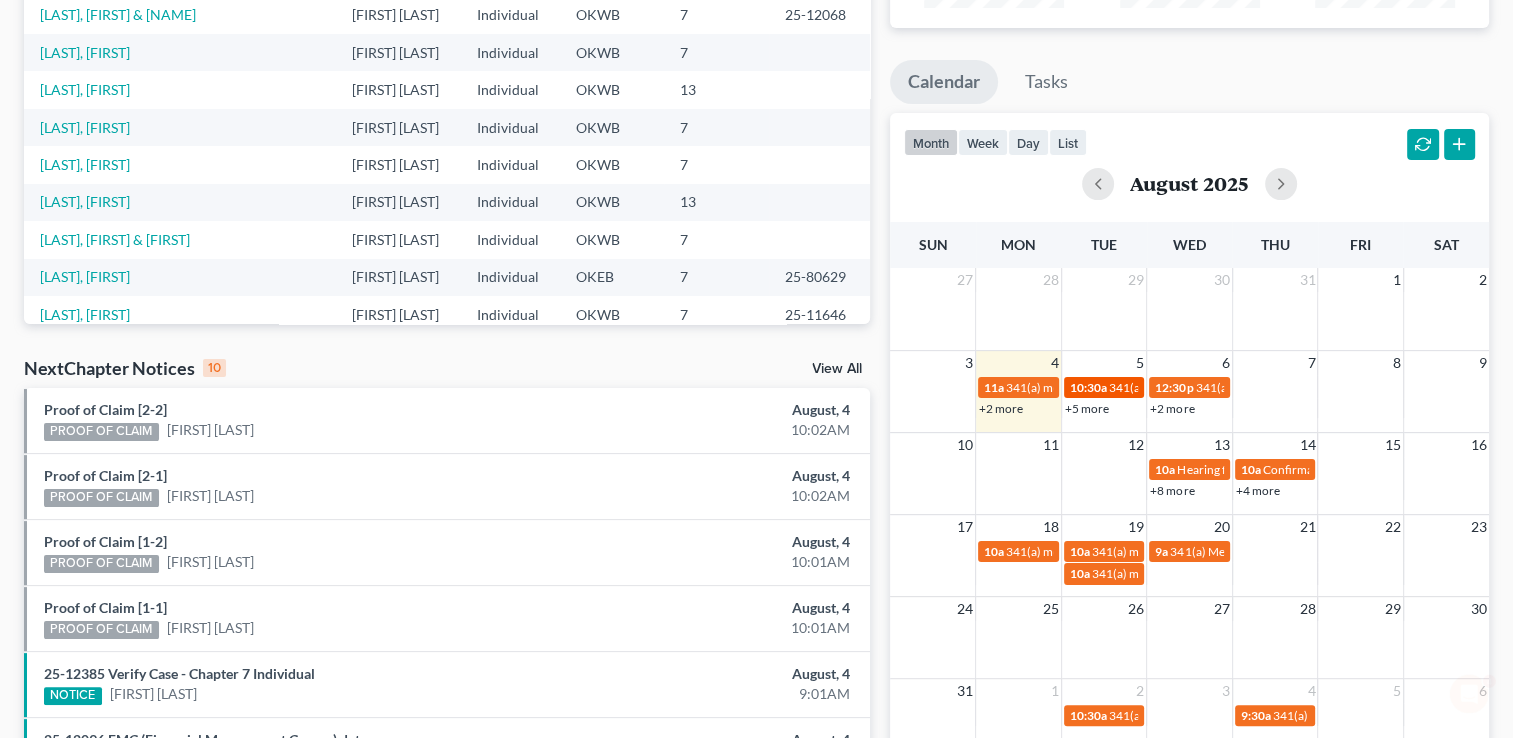 click on "341(a) meeting for [FIRST] [LAST] & [FIRST] [LAST]" at bounding box center [1241, 387] 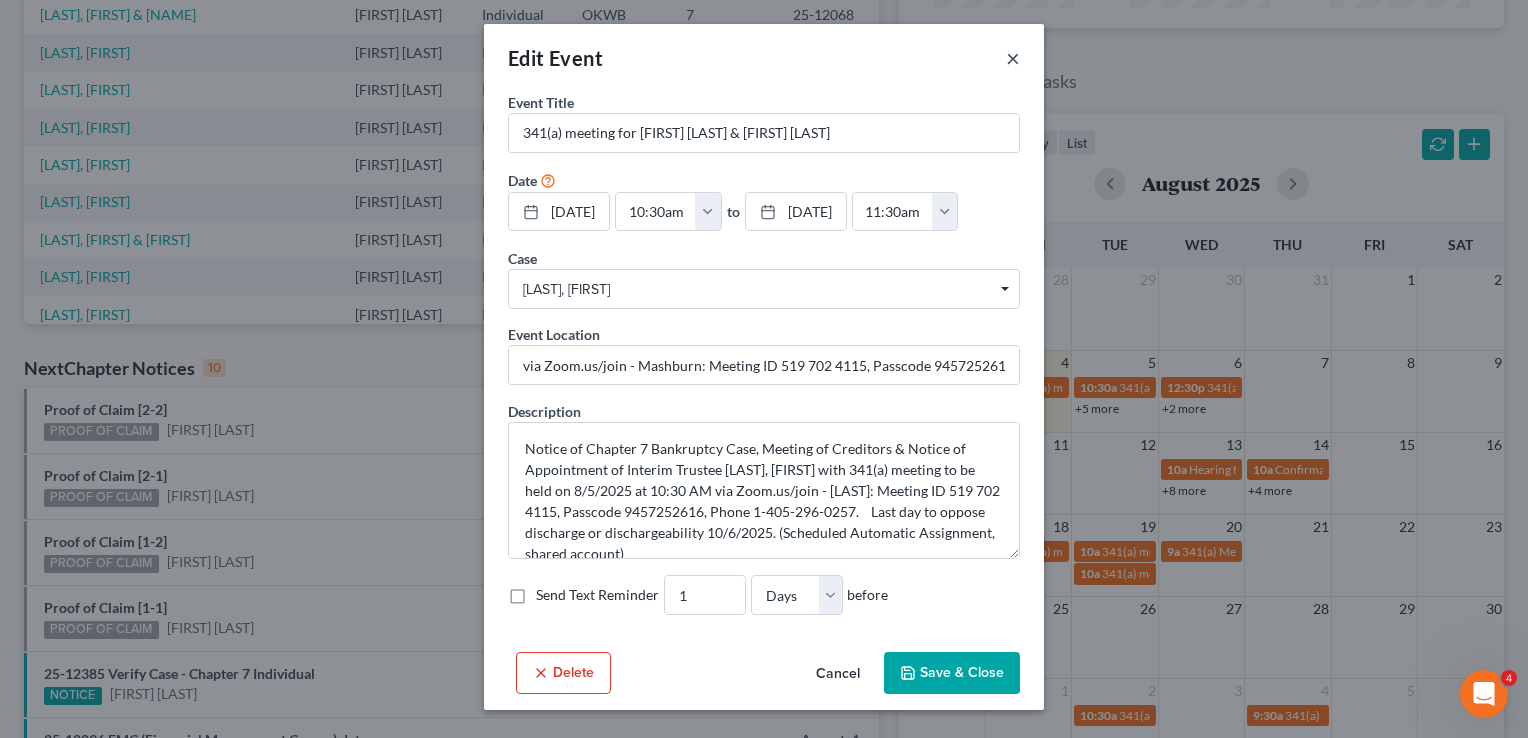 click on "×" at bounding box center (1013, 58) 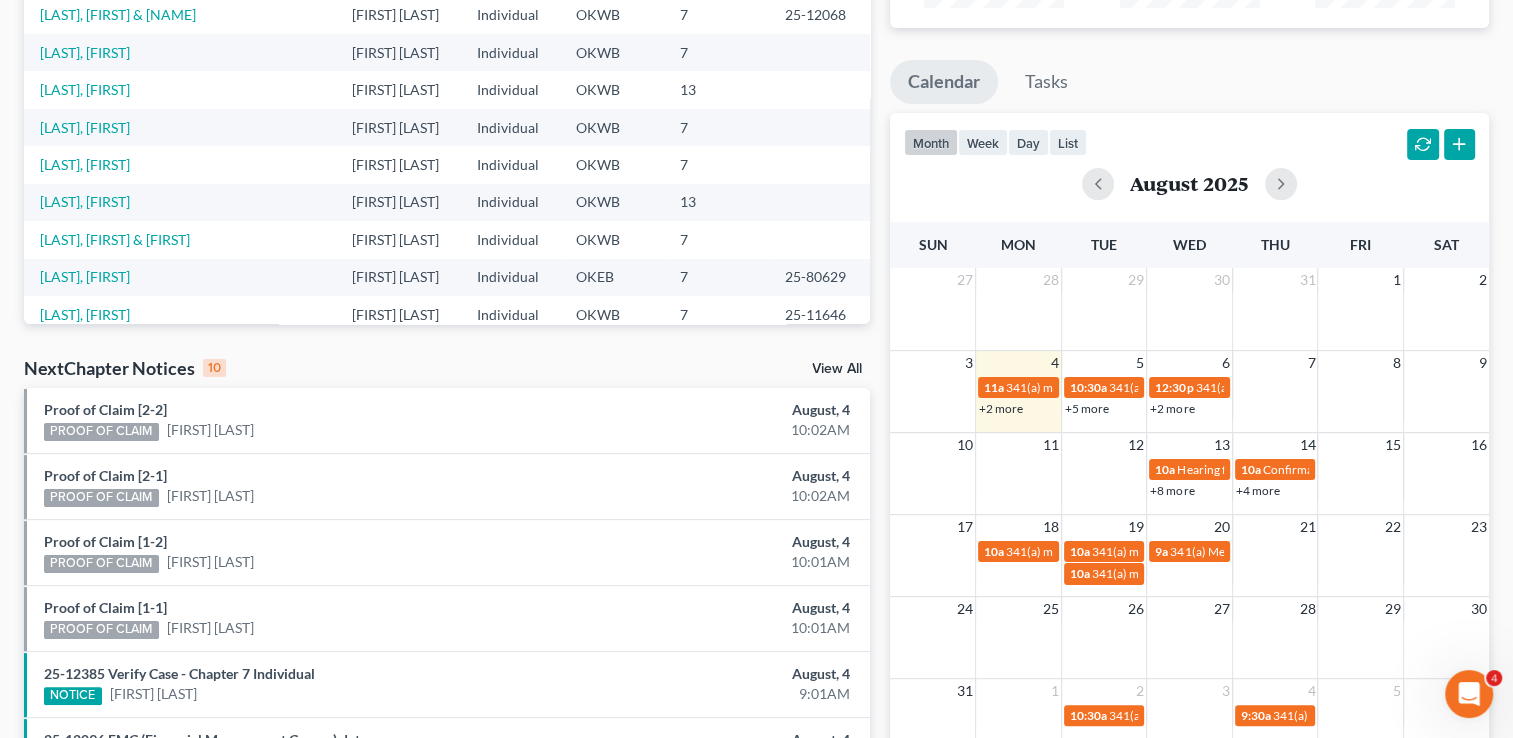 click on "+5 more" at bounding box center [1087, 408] 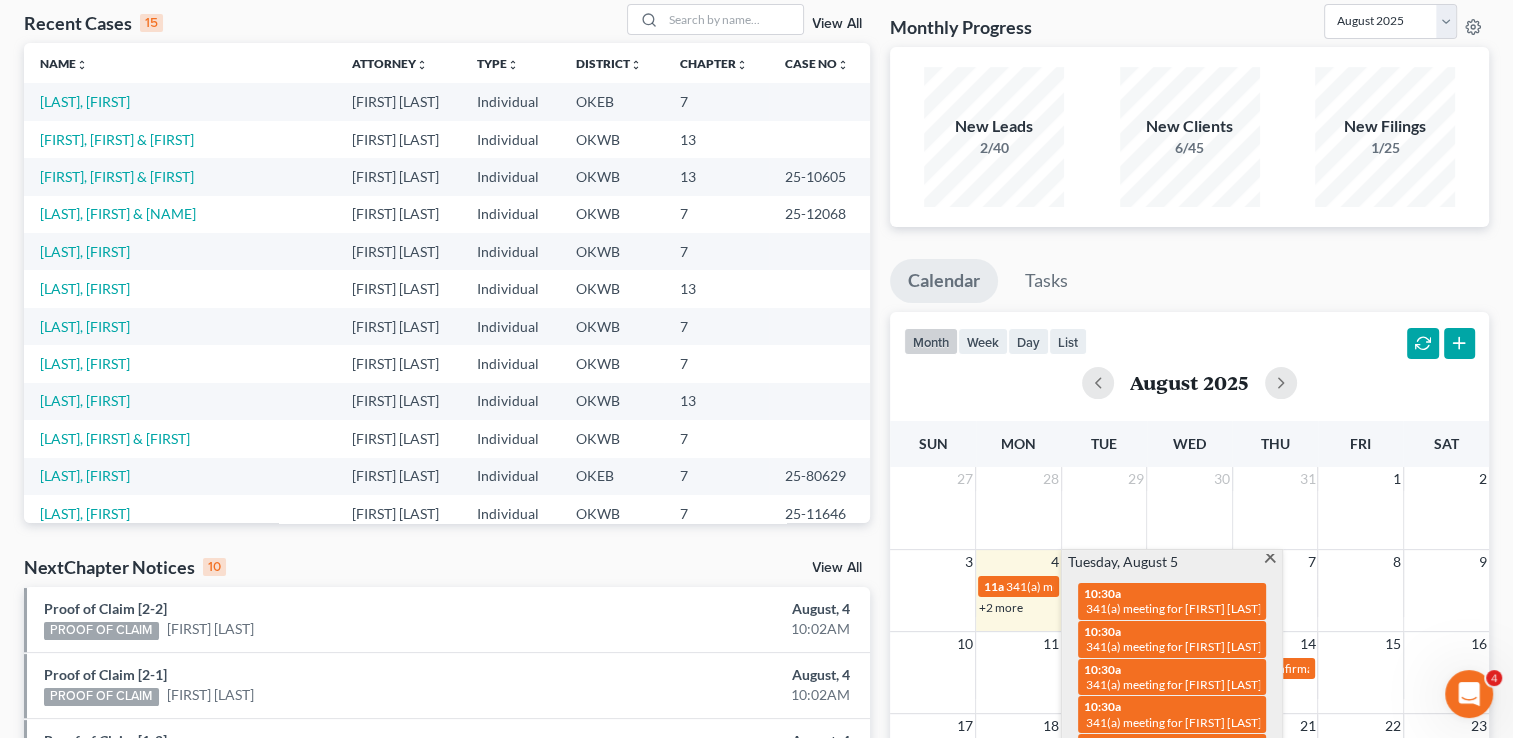scroll, scrollTop: 0, scrollLeft: 0, axis: both 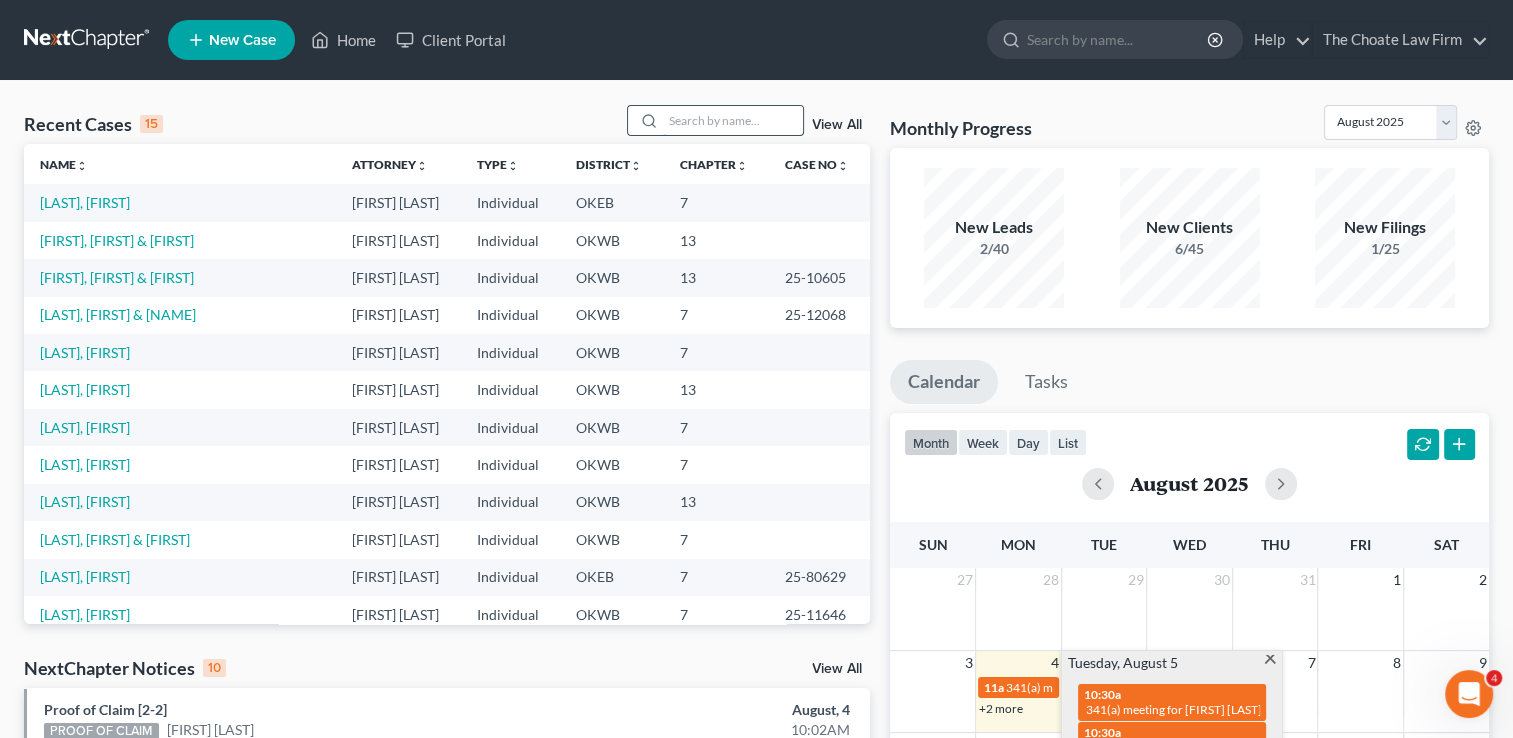 click at bounding box center (733, 120) 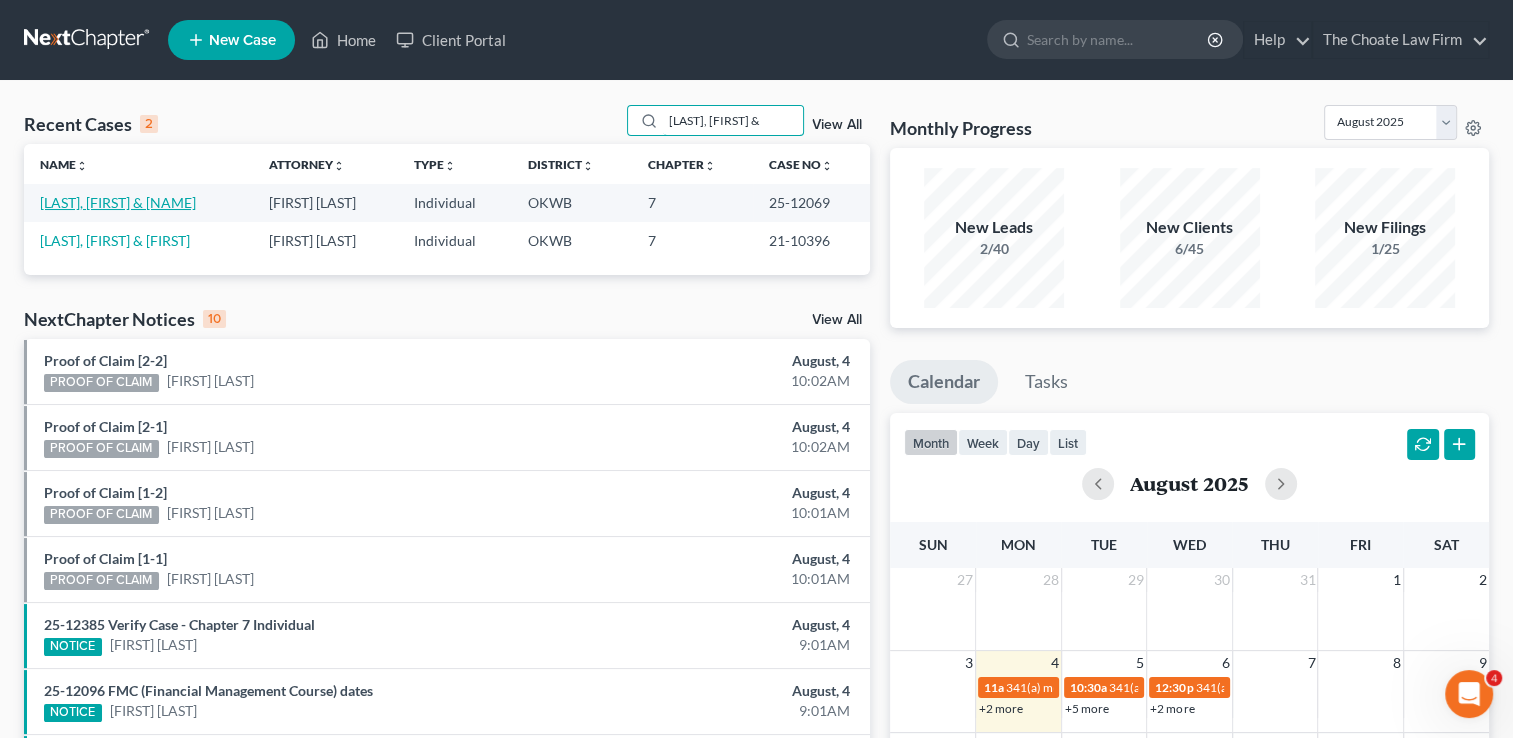 type on "Johnson, Anthony &" 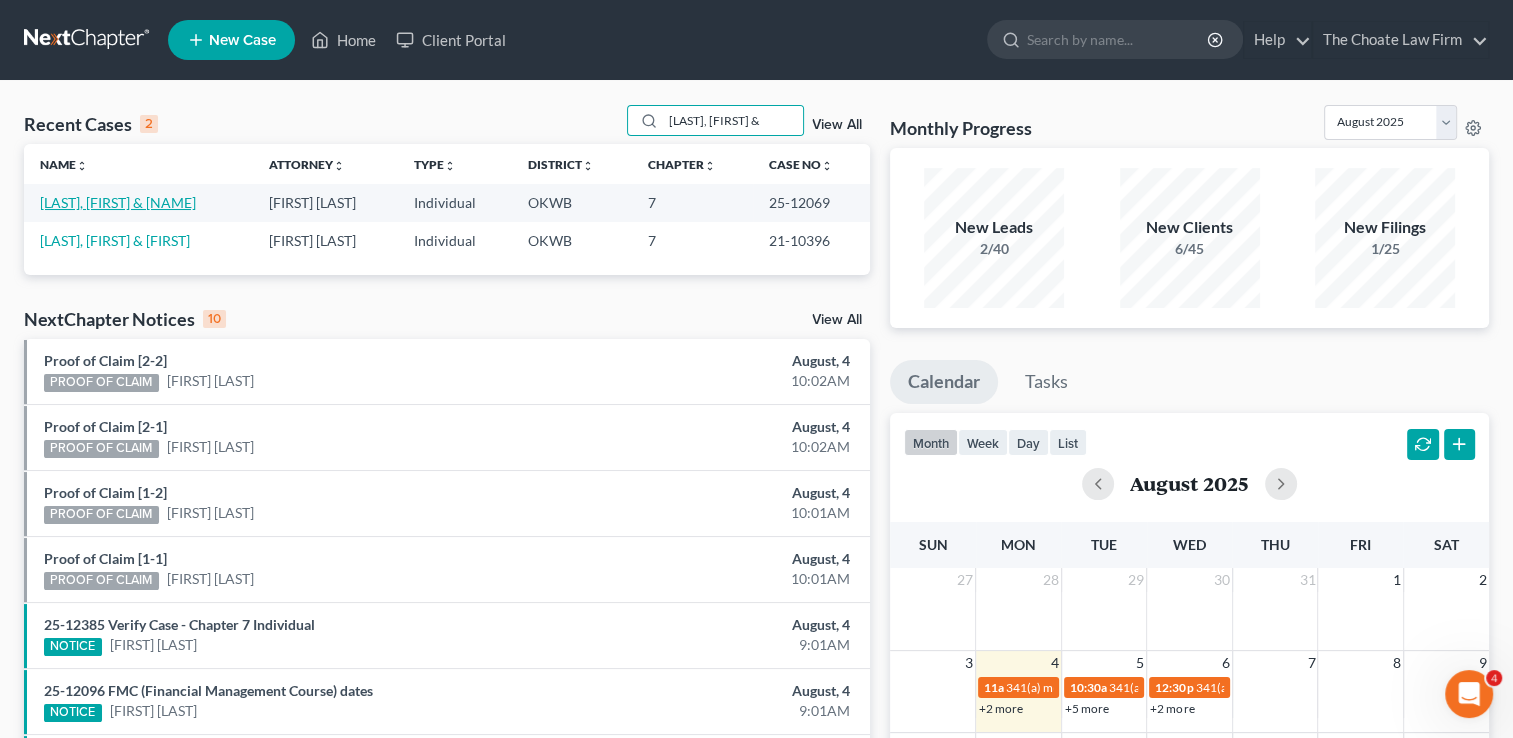 click on "Johnson, Anthony & Jeri" at bounding box center (118, 202) 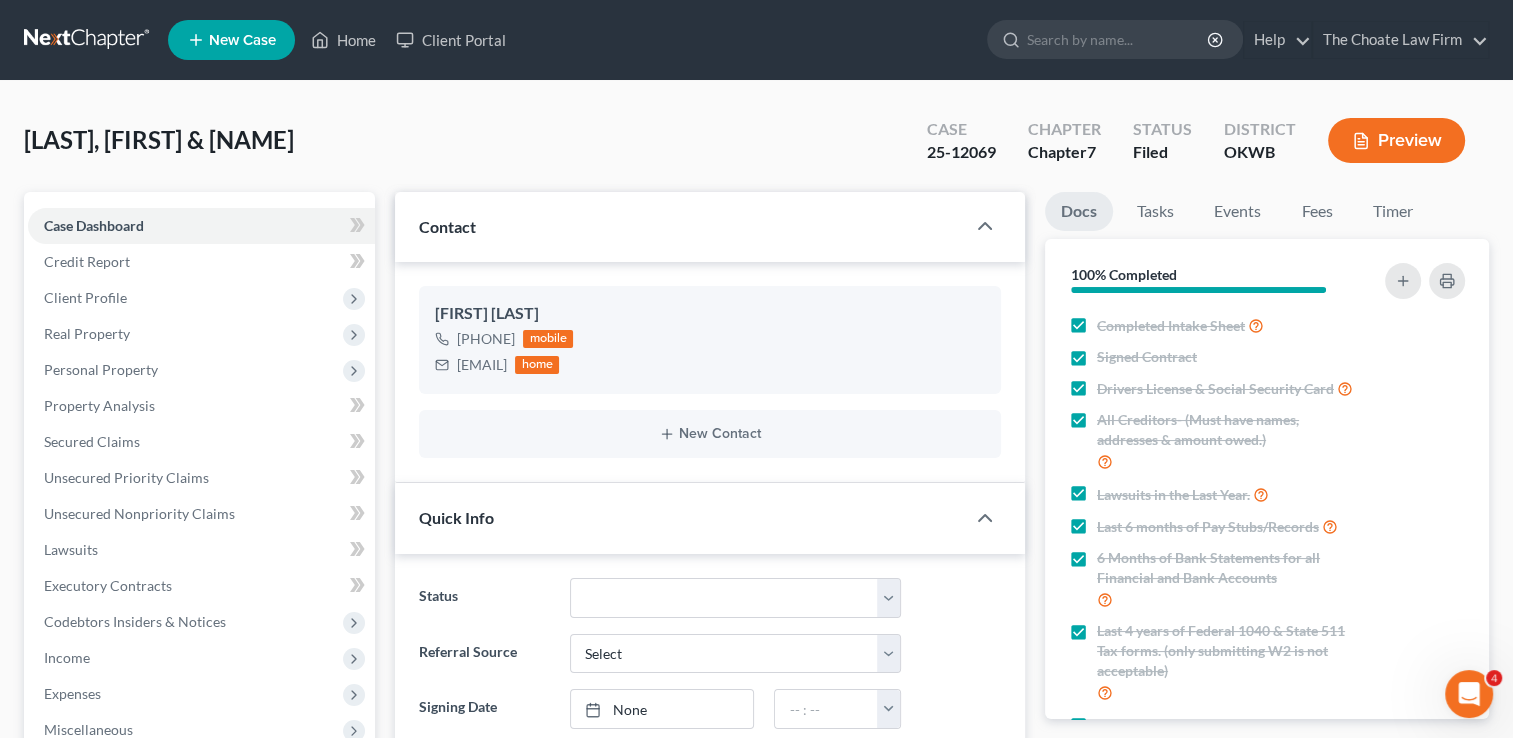 scroll, scrollTop: 2884, scrollLeft: 0, axis: vertical 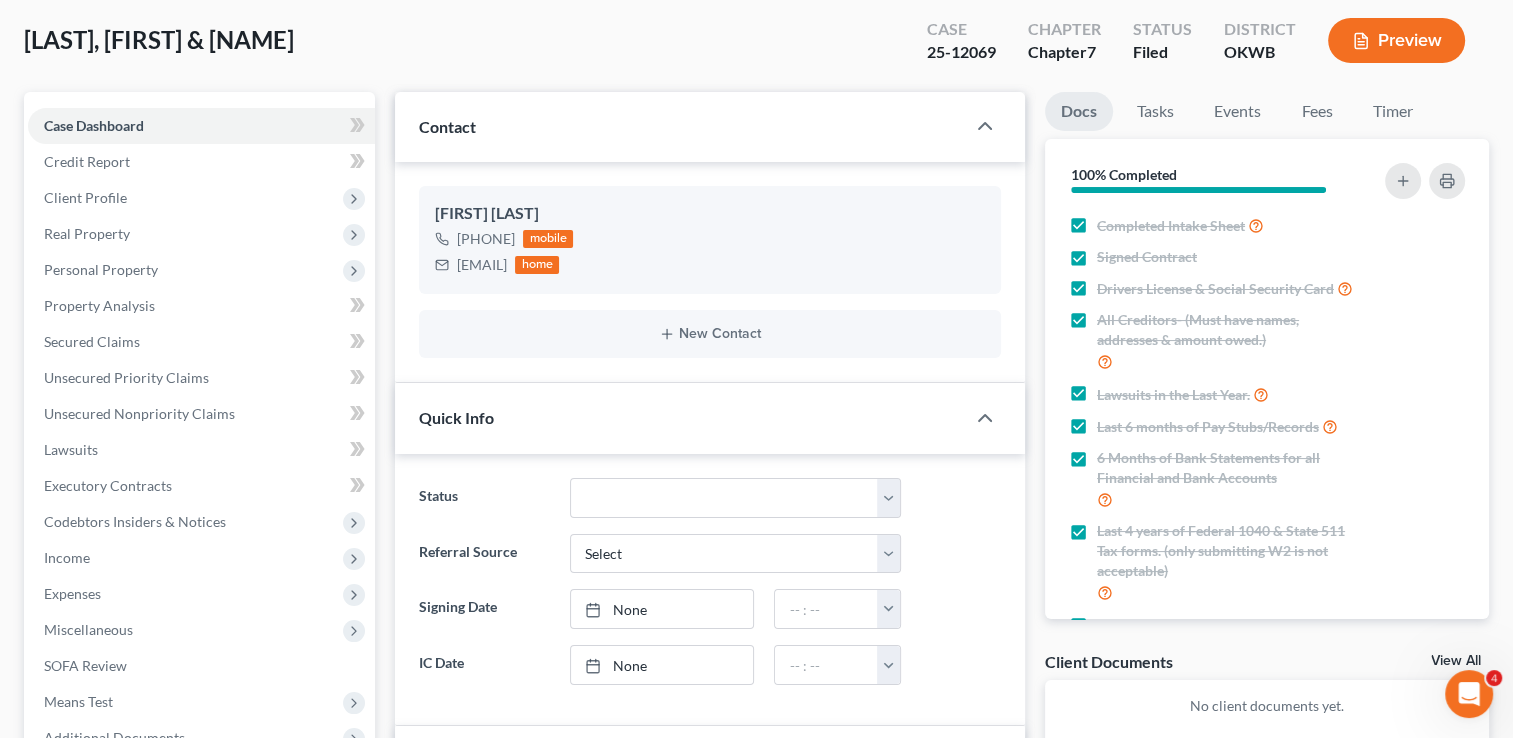 click on "25-12069" at bounding box center [961, 52] 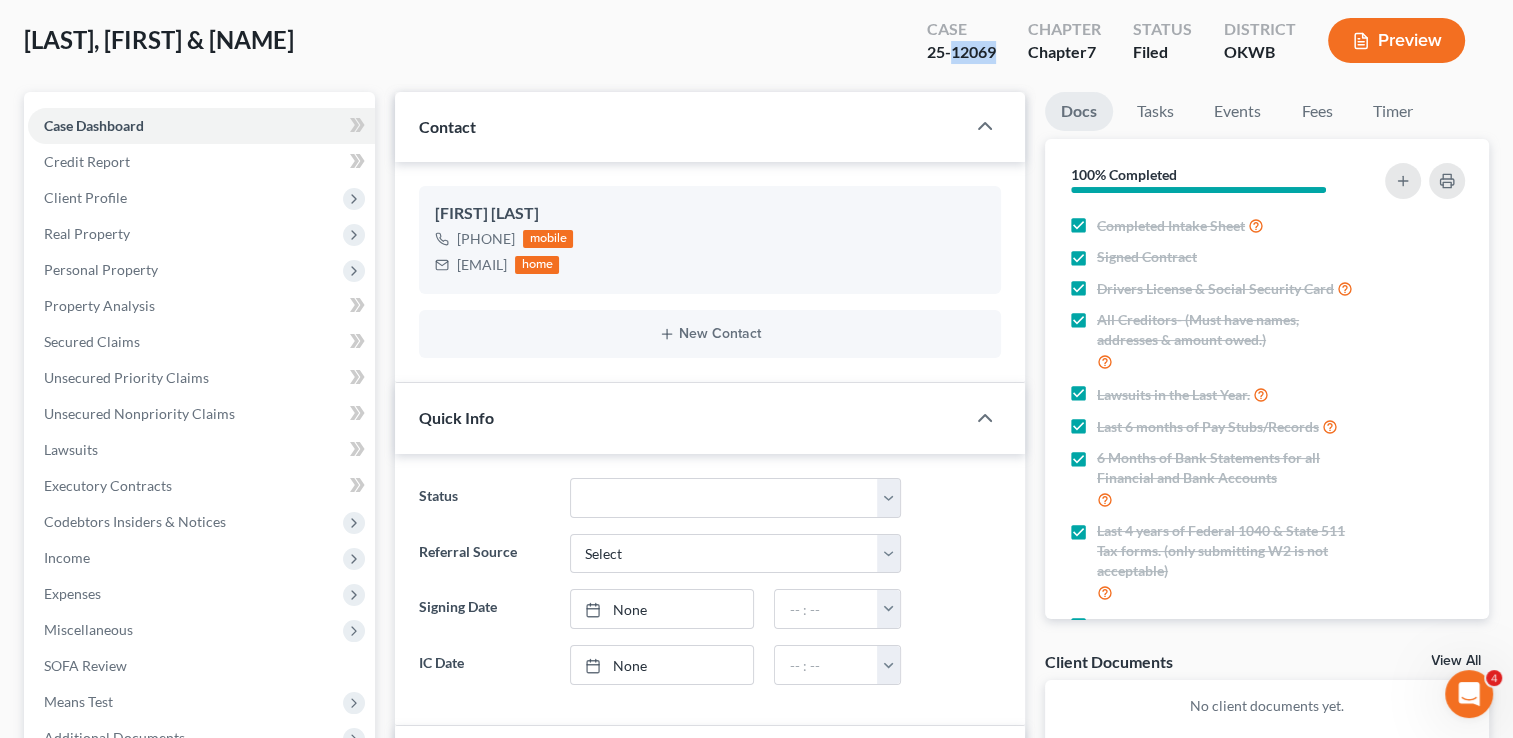 click on "25-12069" at bounding box center (961, 52) 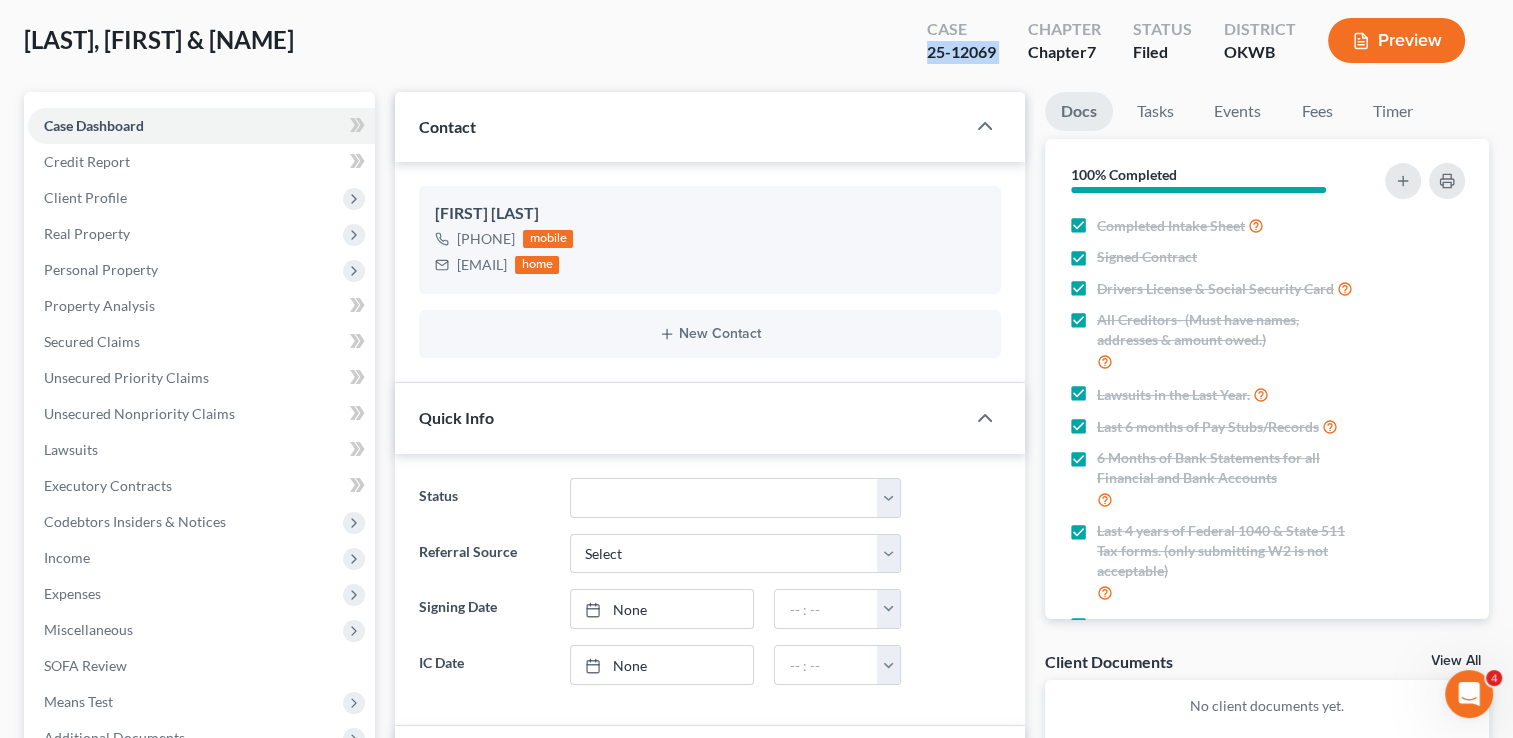click on "25-12069" at bounding box center (961, 52) 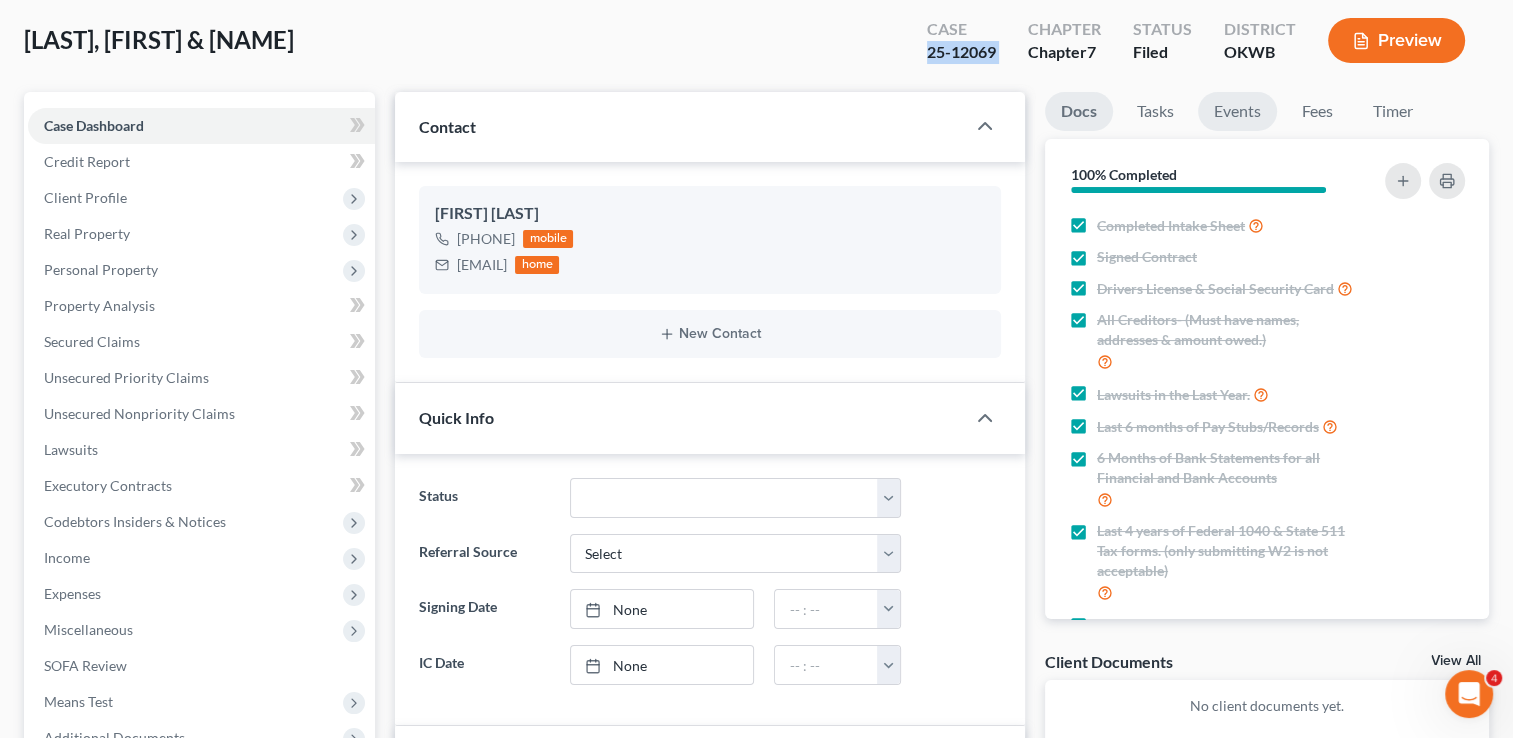 click on "Events" at bounding box center (1237, 111) 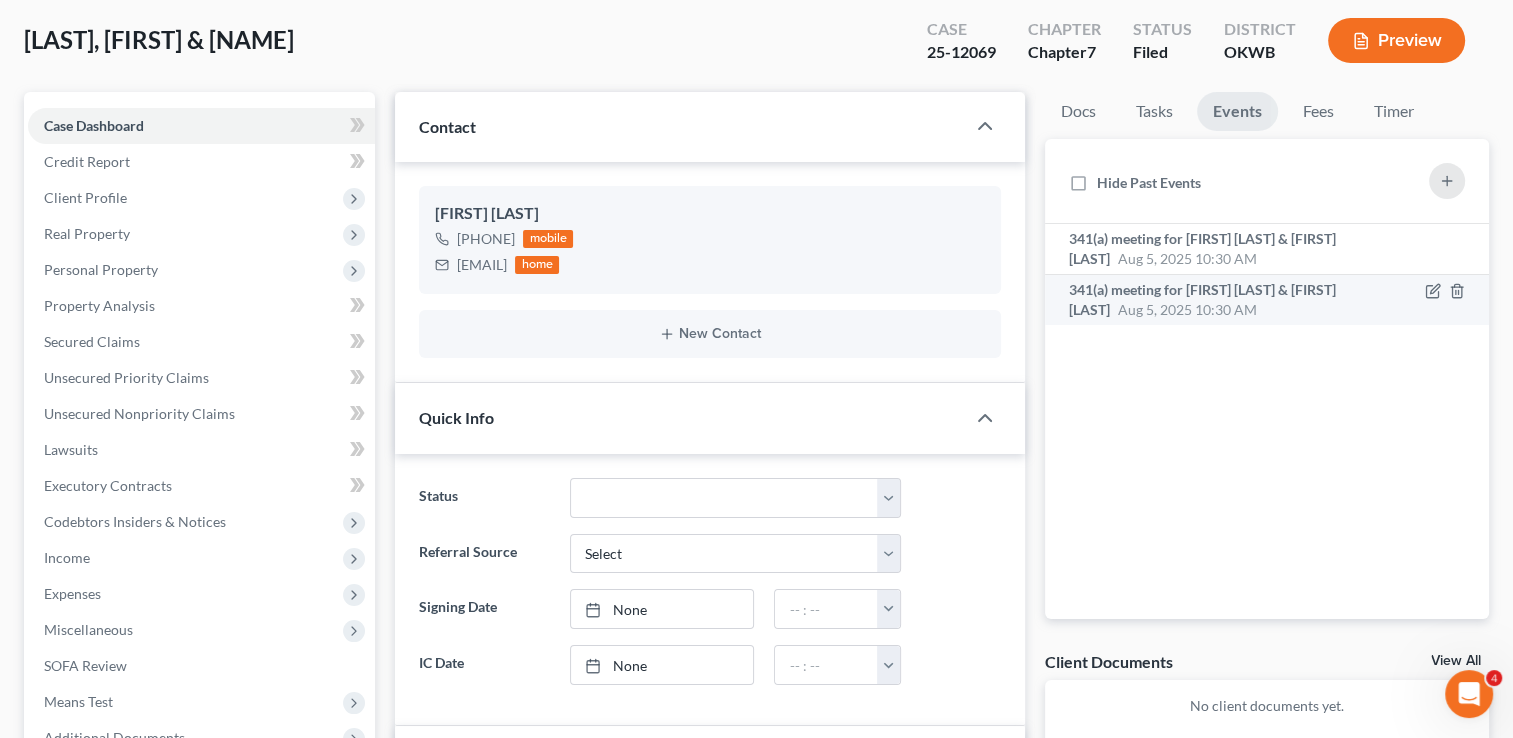 click on "341(a) meeting for [FIRST] [LAST] & [FIRST] [LAST]" at bounding box center (1202, 299) 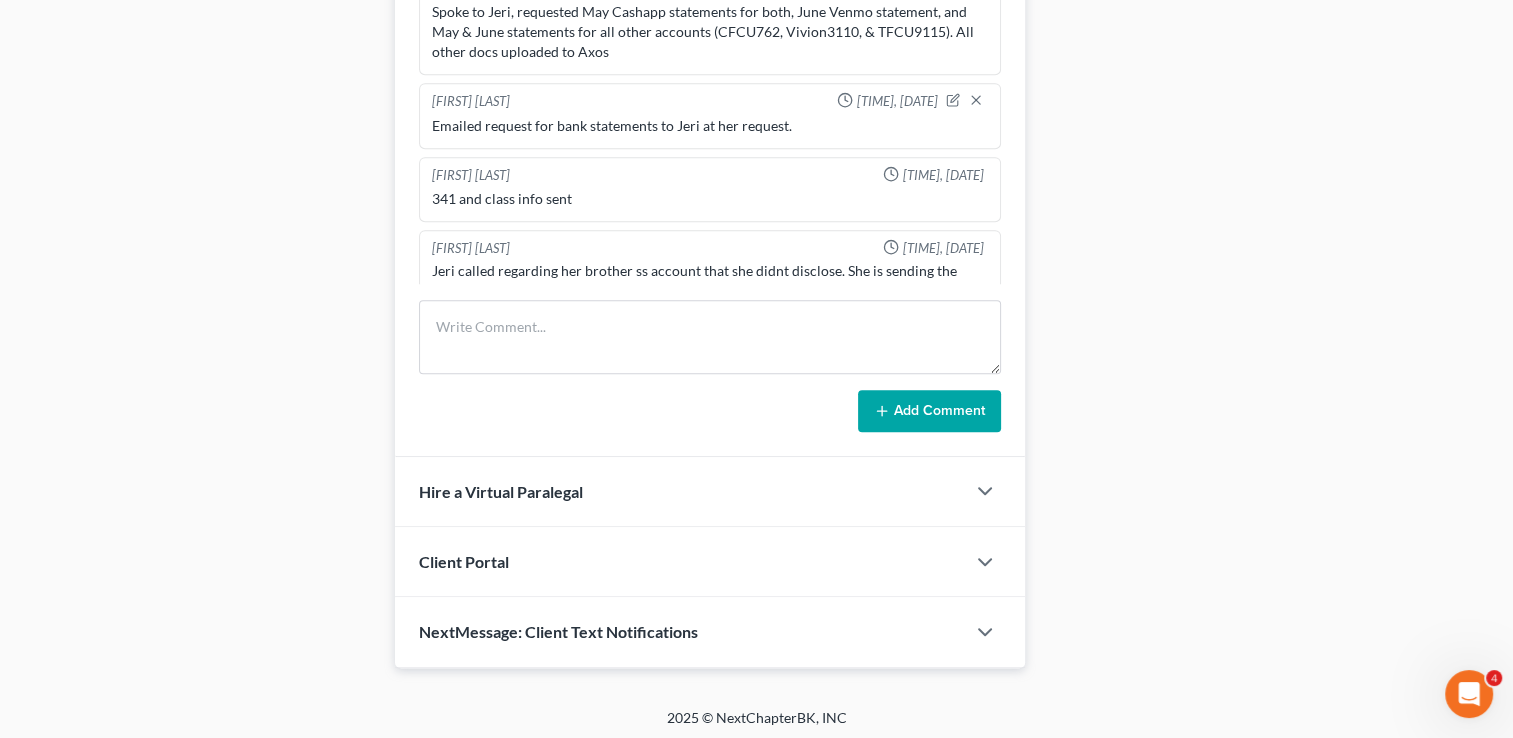 scroll, scrollTop: 856, scrollLeft: 0, axis: vertical 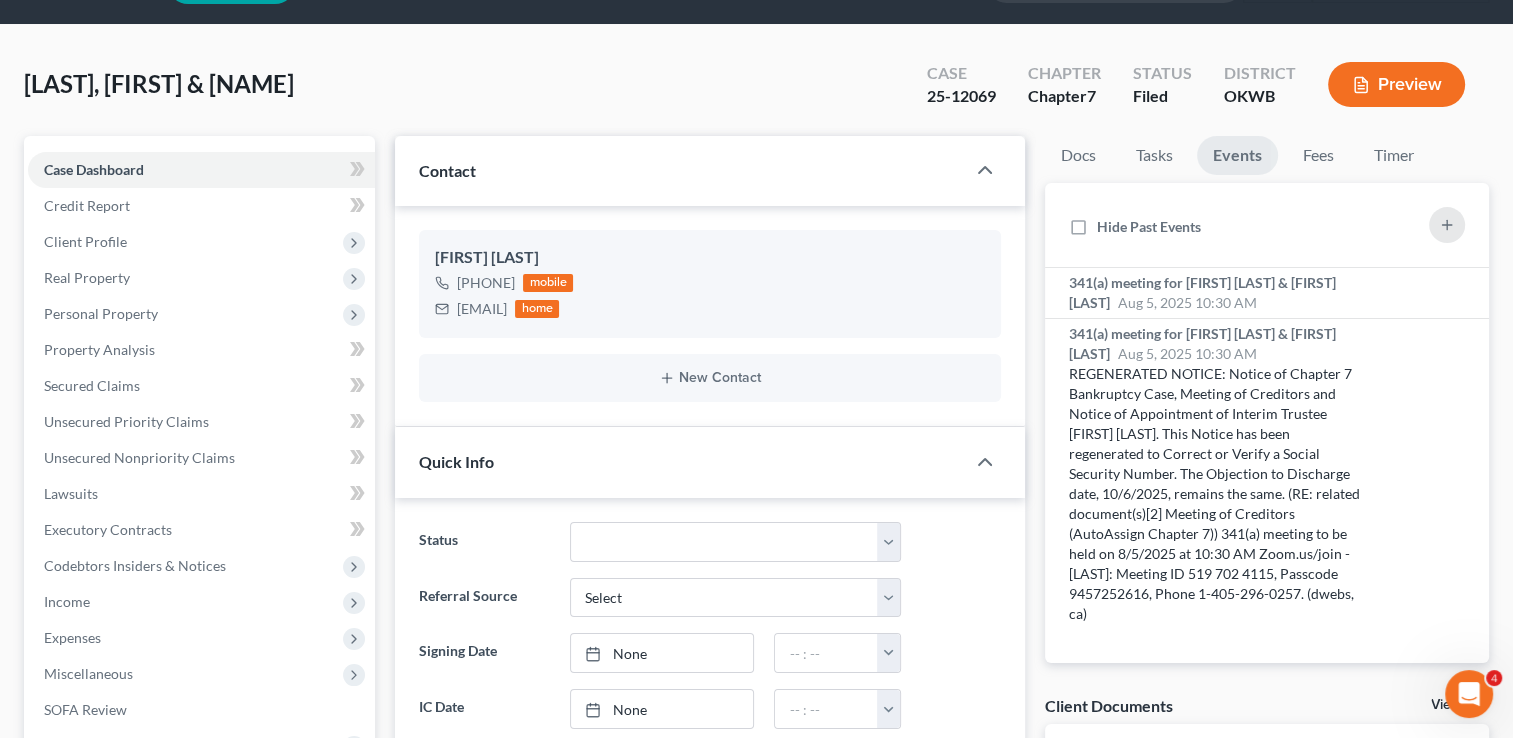 click on "25-12069" at bounding box center (961, 96) 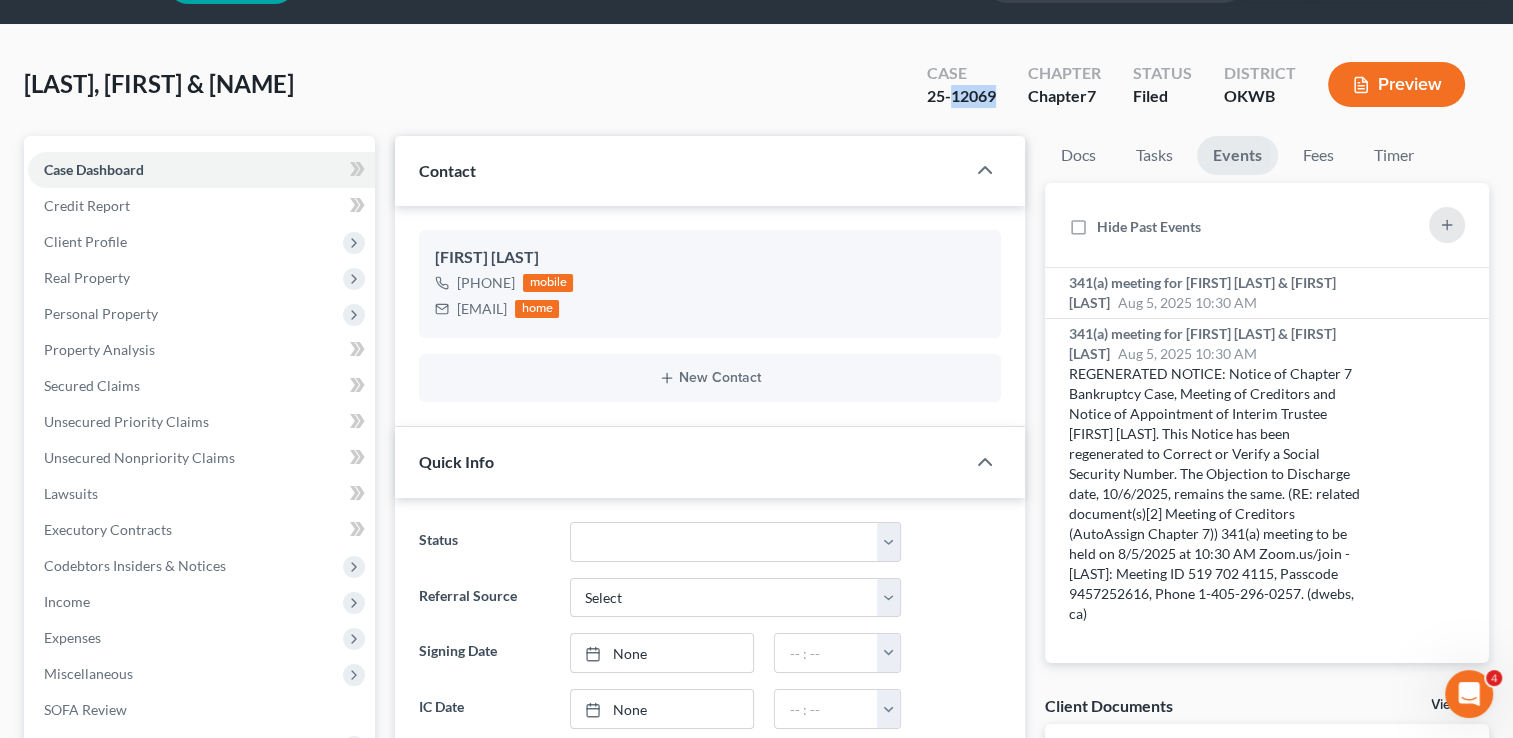 click on "25-12069" at bounding box center [961, 96] 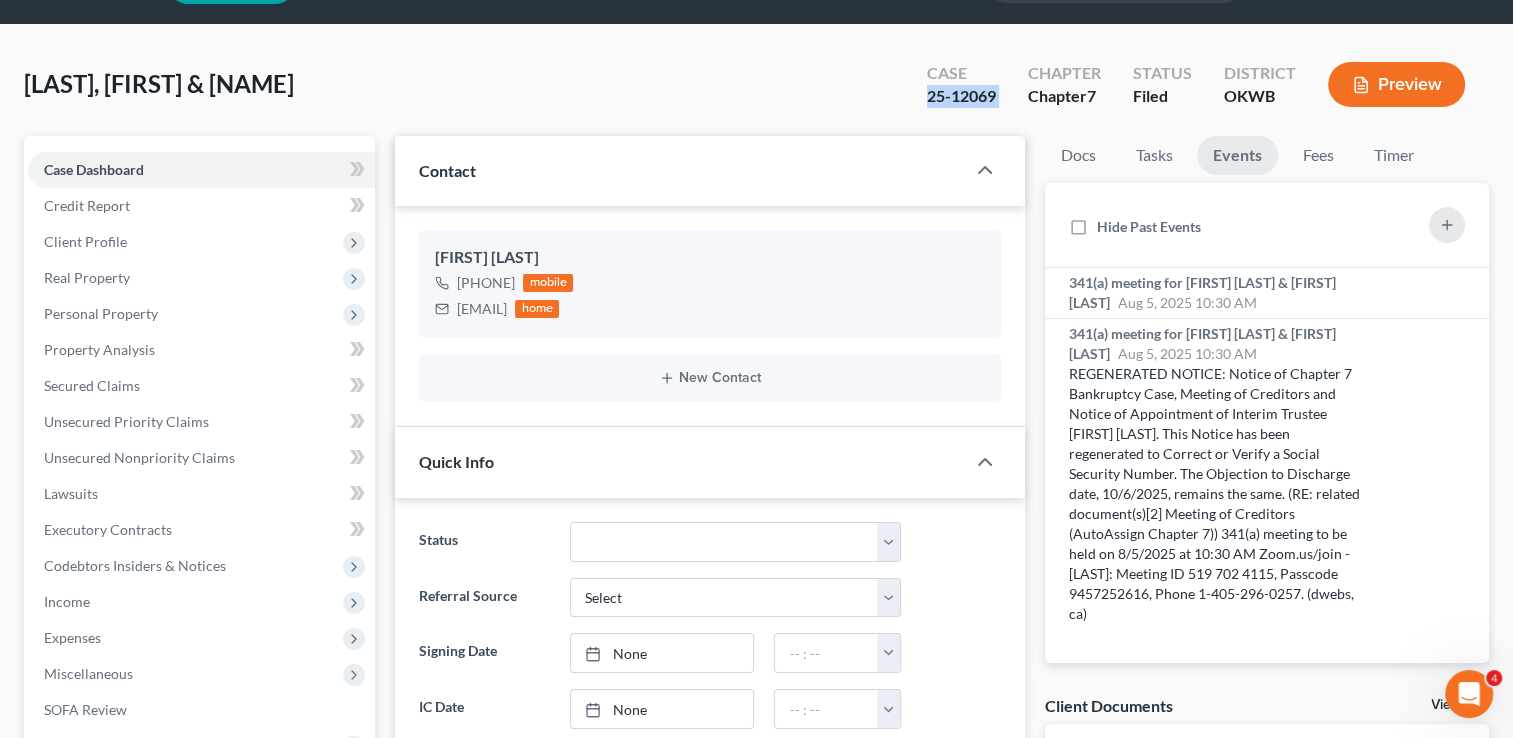 click on "25-12069" at bounding box center (961, 96) 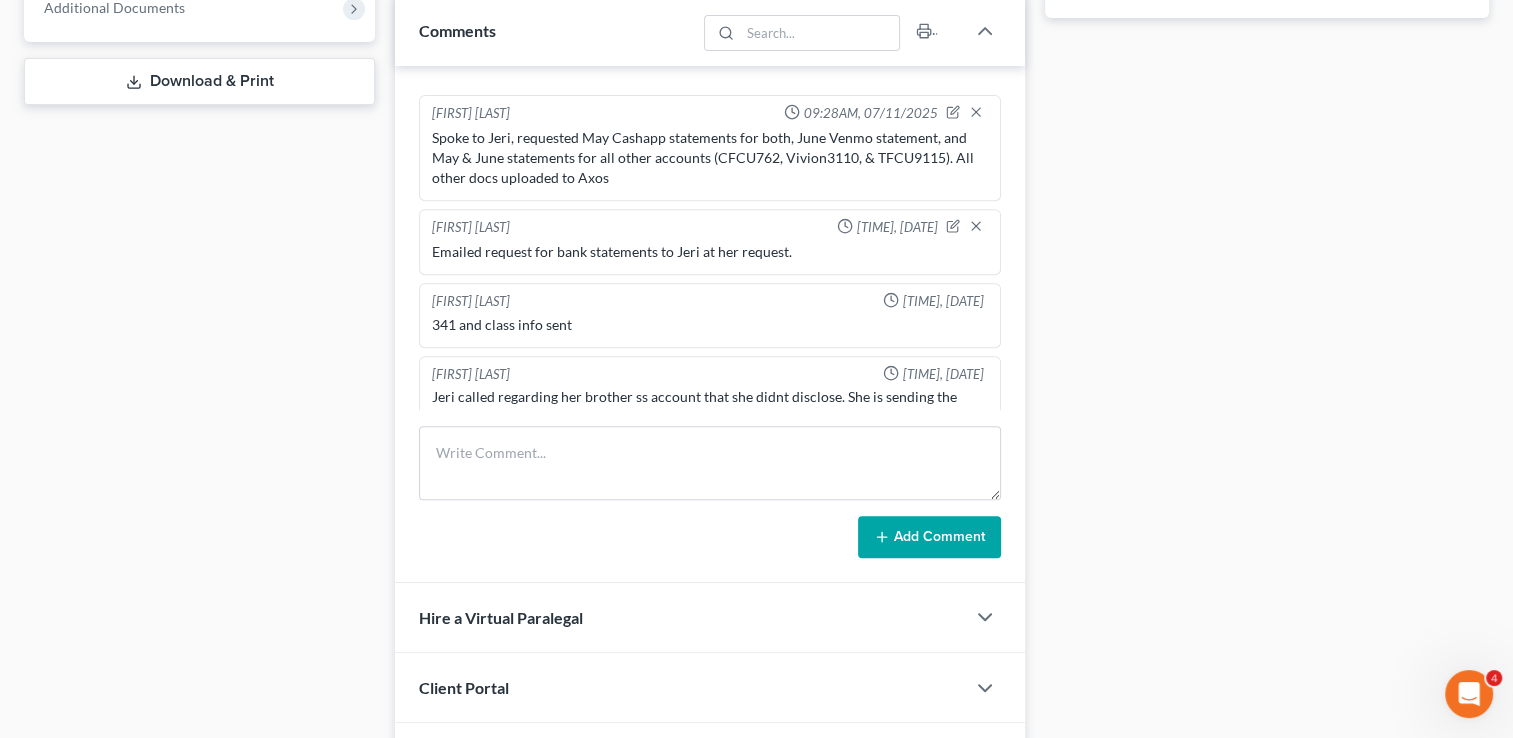 scroll, scrollTop: 856, scrollLeft: 0, axis: vertical 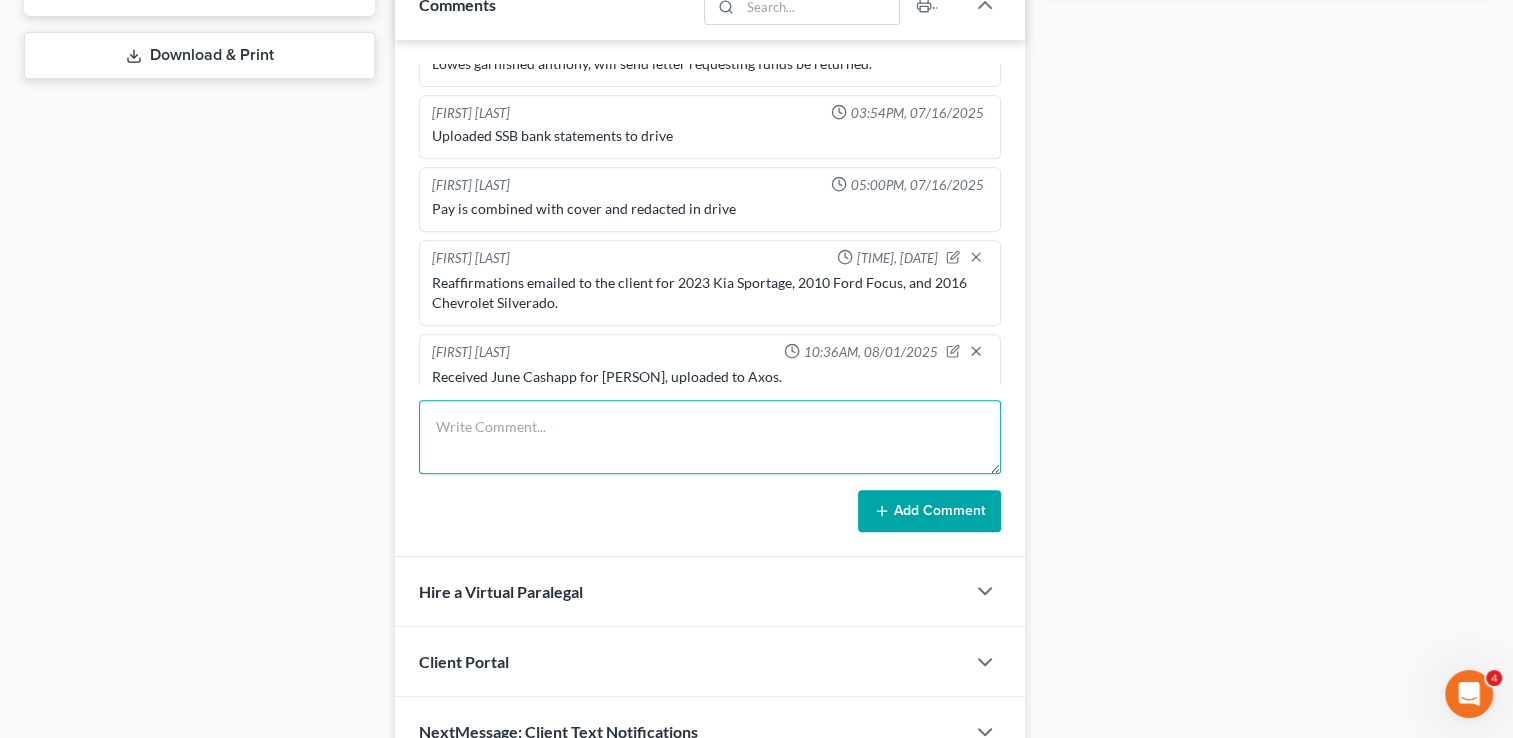 click at bounding box center [710, 437] 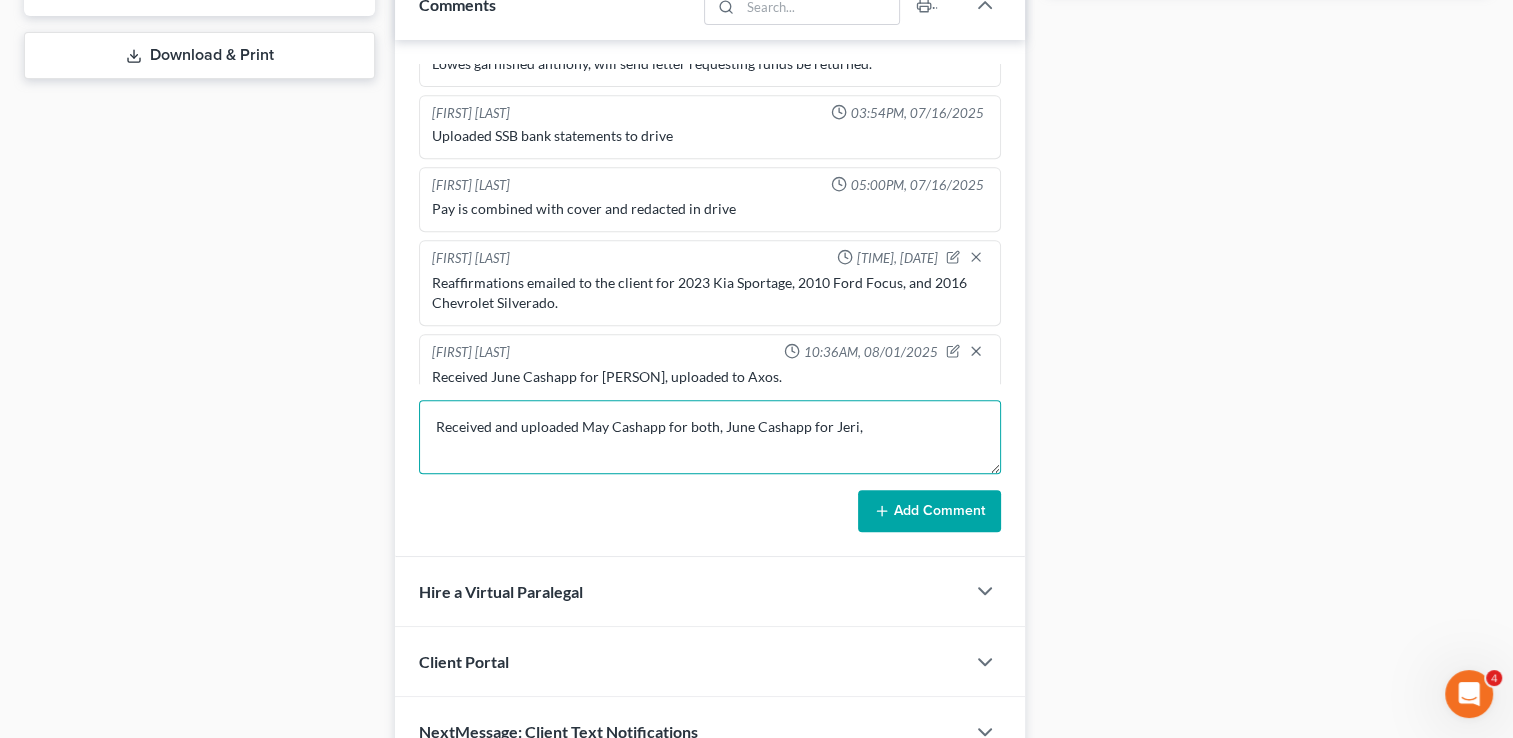 click on "Received and uploaded May Cashapp for both, June Cashapp for Jeri," at bounding box center [710, 437] 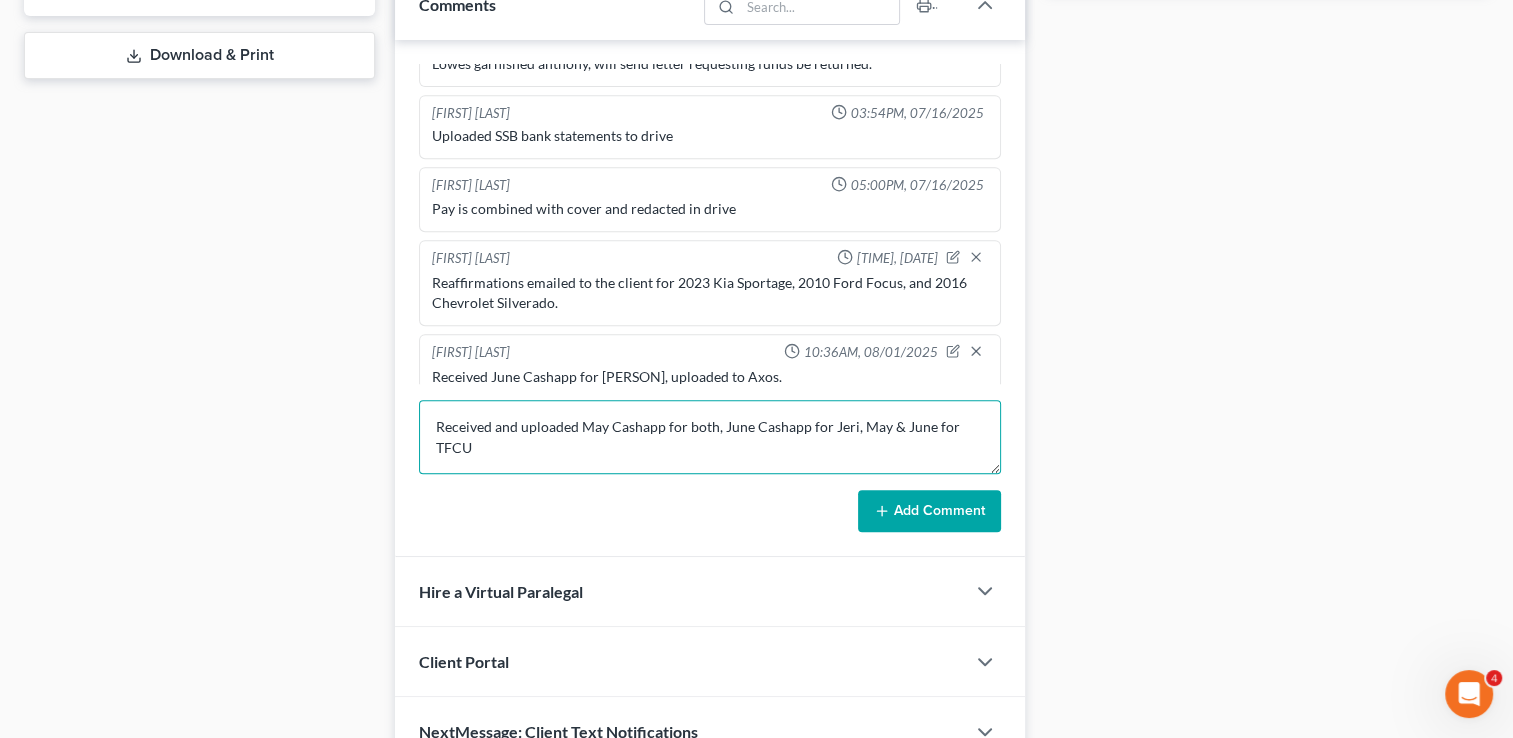 click on "Received and uploaded May Cashapp for both, June Cashapp for Jeri, May & June for TFCU" at bounding box center [710, 437] 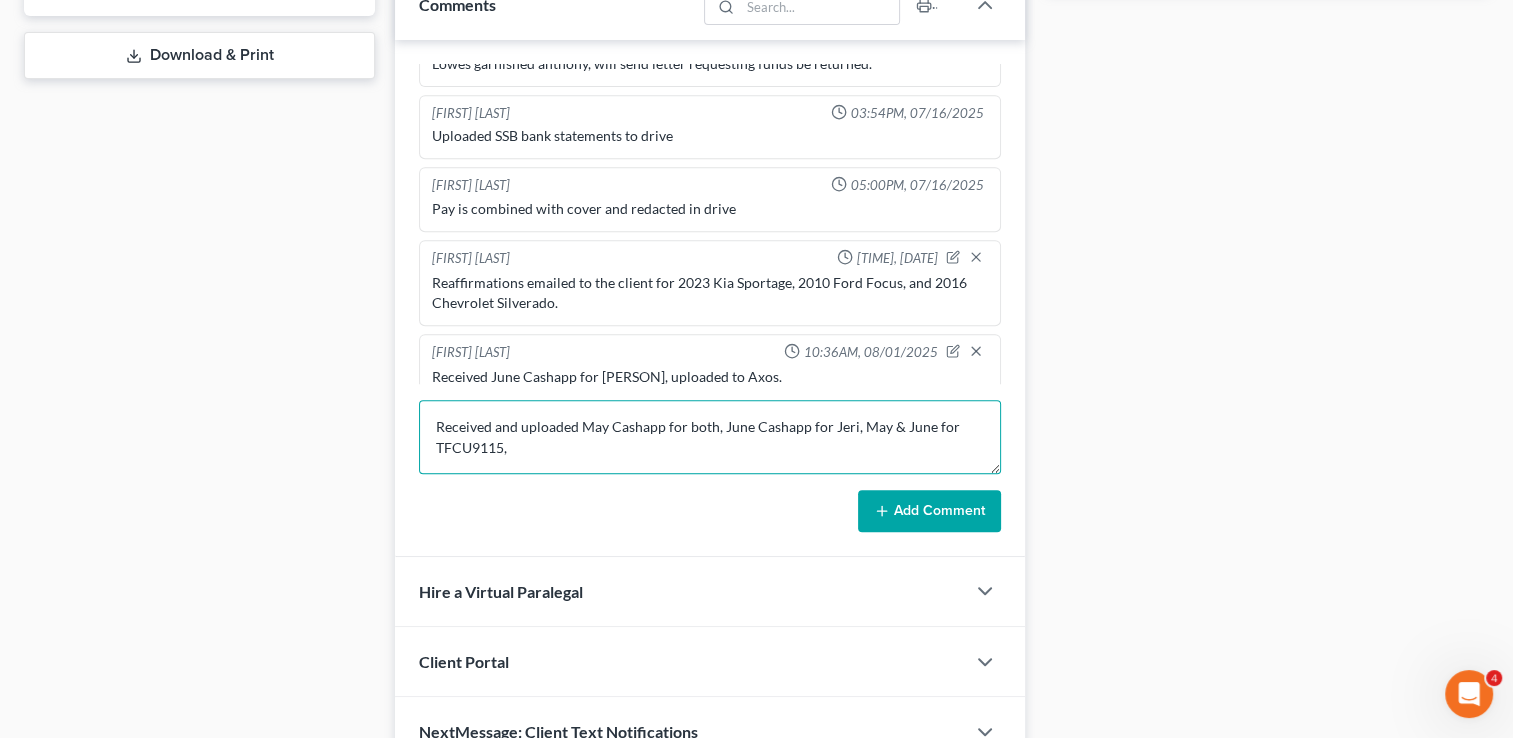 click on "Received and uploaded May Cashapp for both, June Cashapp for Jeri, May & June for TFCU9115," at bounding box center [710, 437] 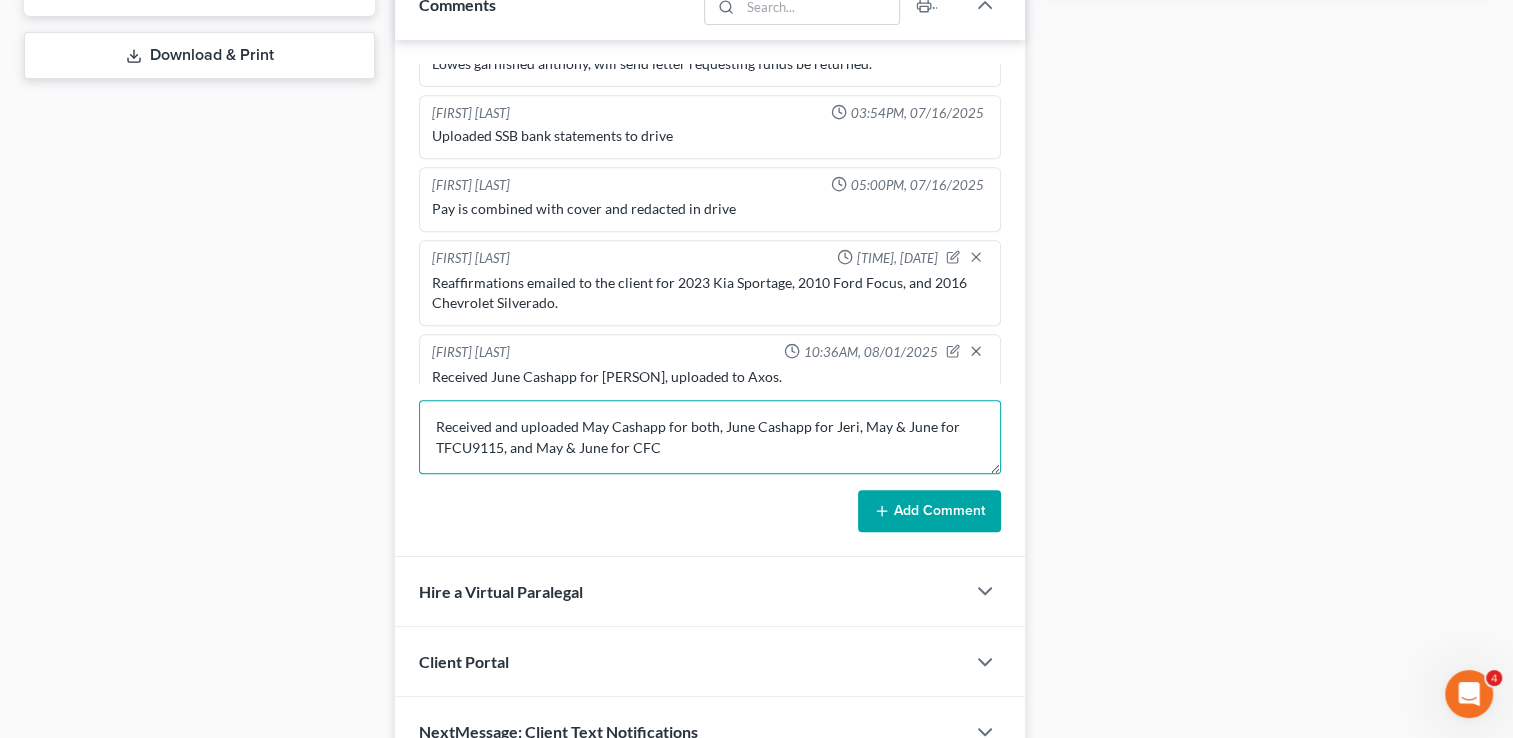 click on "Received and uploaded May Cashapp for both, June Cashapp for Jeri, May & June for TFCU9115, and May & June for CFCU" at bounding box center (710, 437) 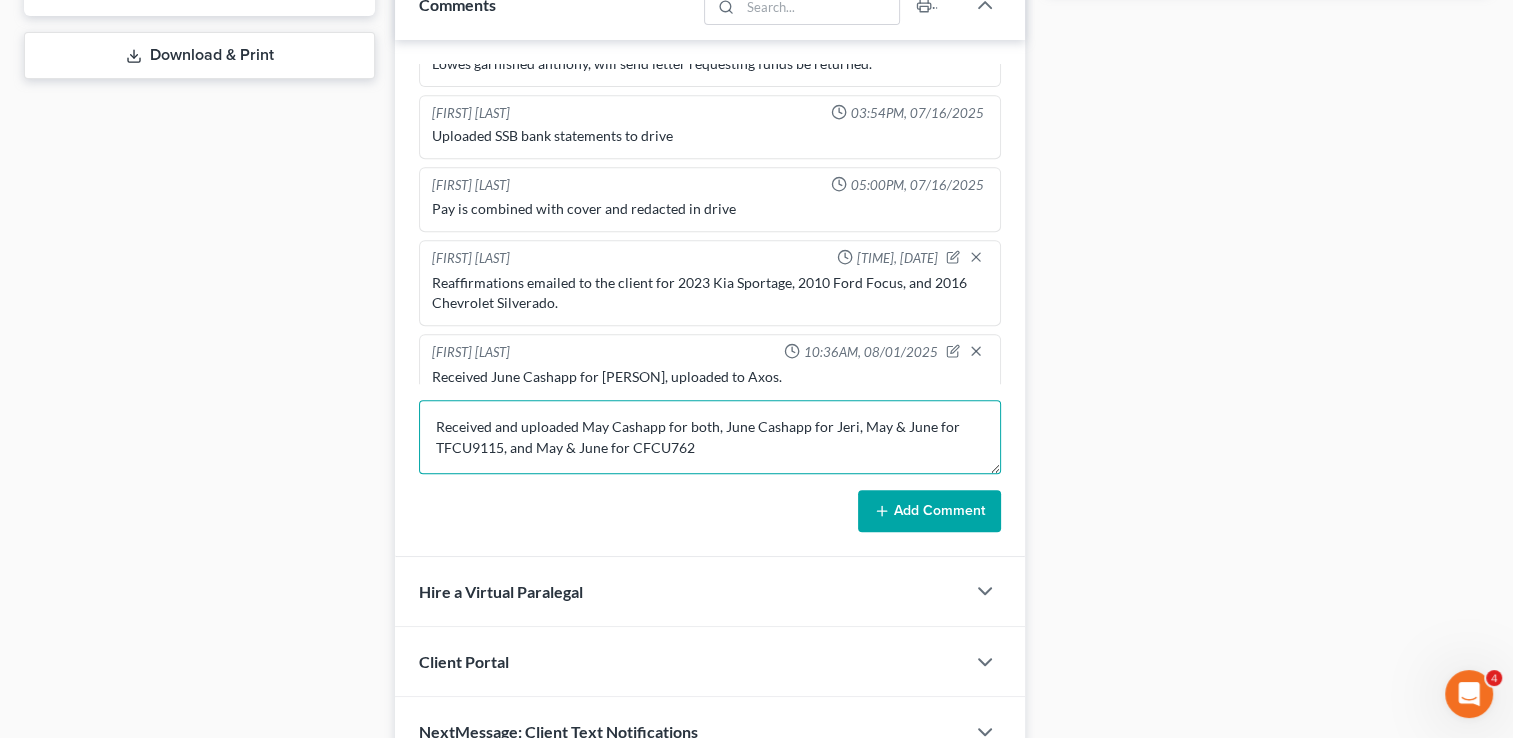 type on "Received and uploaded May Cashapp for both, June Cashapp for Jeri, May & June for TFCU9115, and May & June for CFCU762" 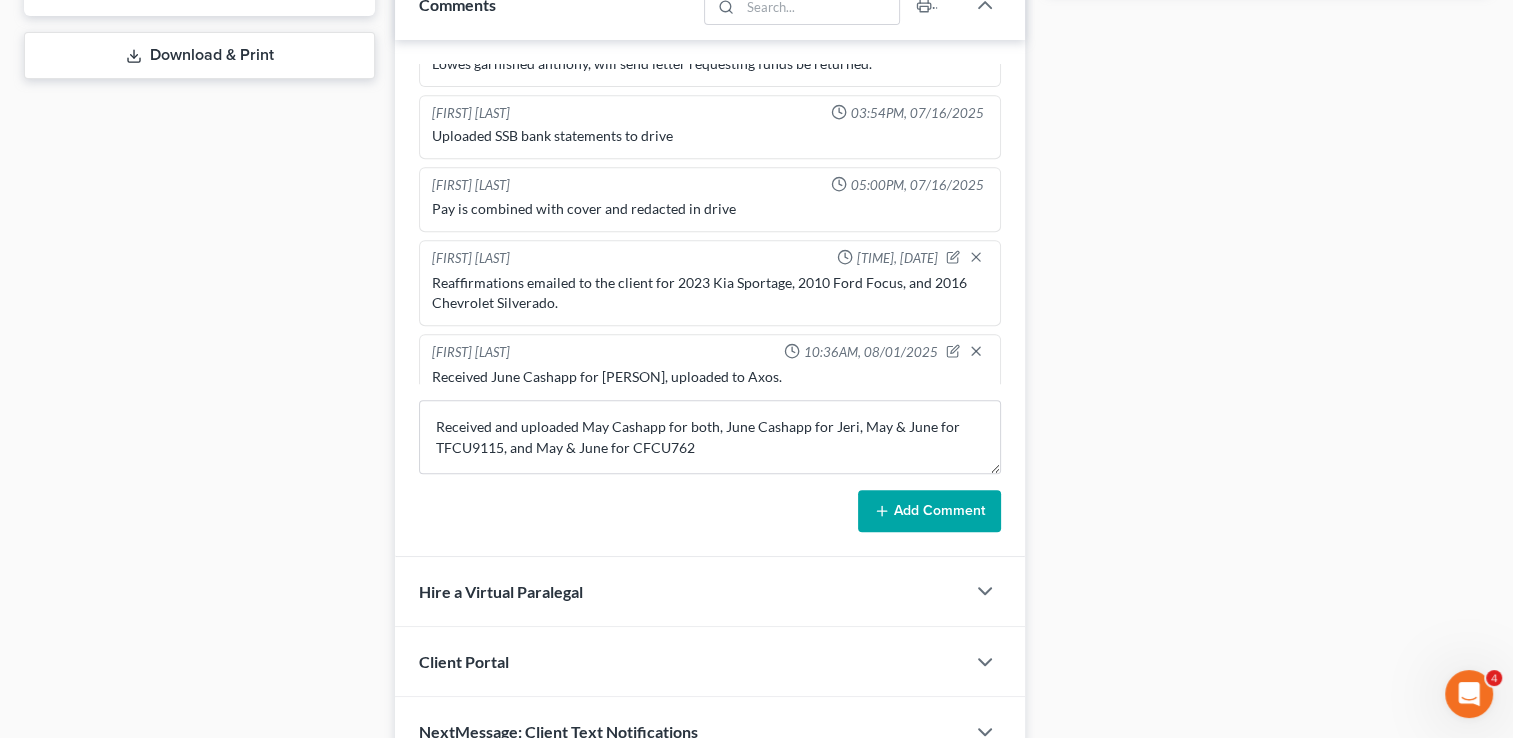 click on "Add Comment" at bounding box center (929, 511) 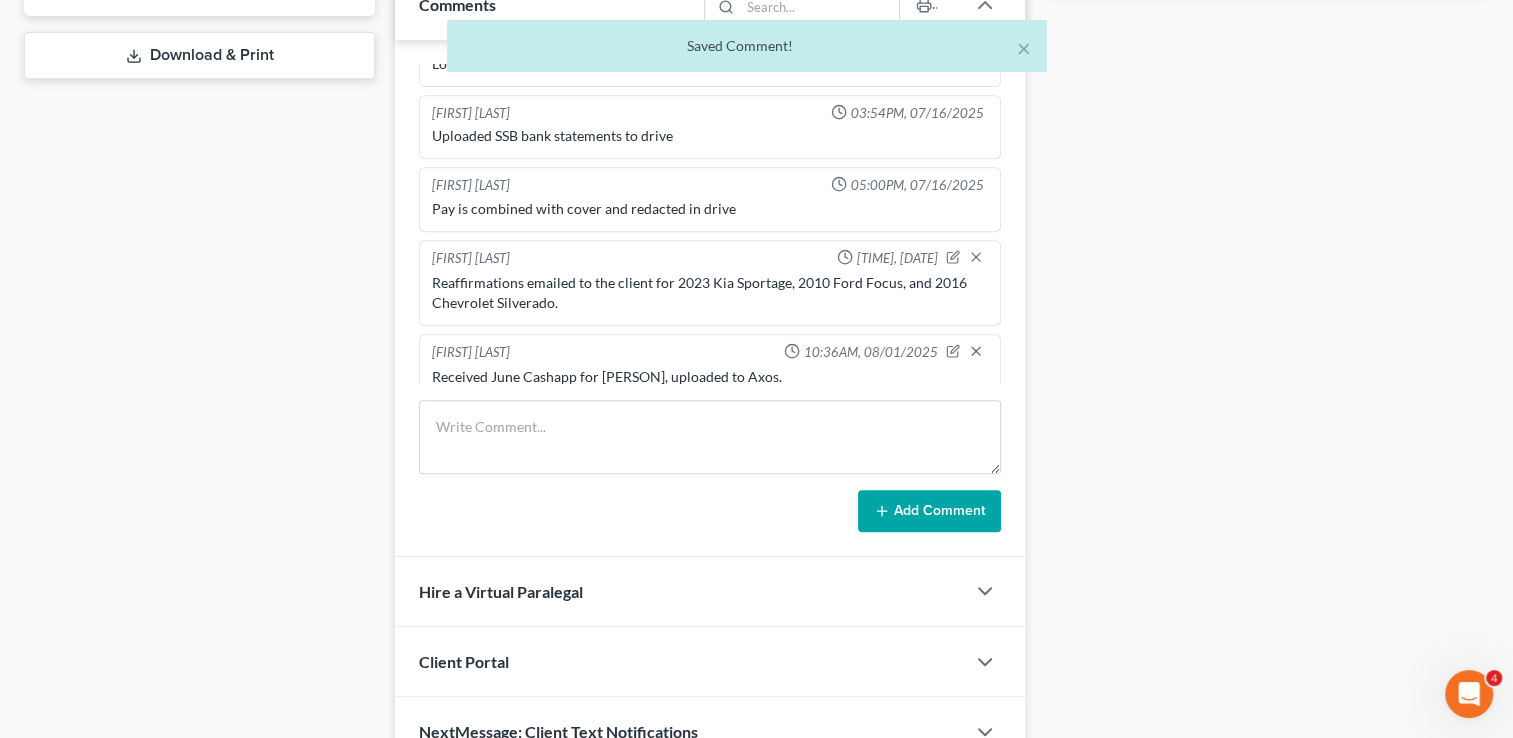 scroll, scrollTop: 2977, scrollLeft: 0, axis: vertical 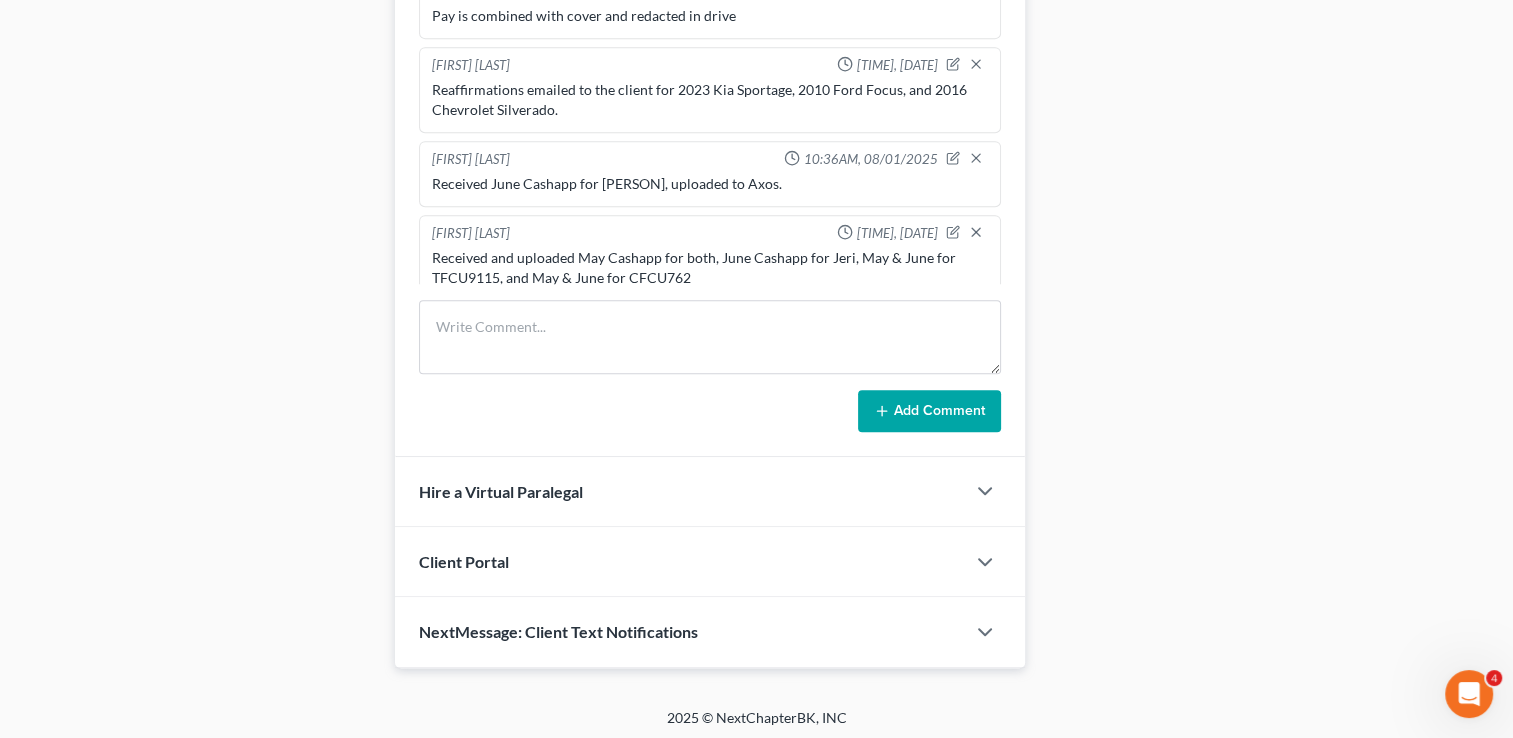 click on "Received and uploaded May Cashapp for both, June Cashapp for Jeri, May & June for TFCU9115, and May & June for CFCU762" at bounding box center [710, 268] 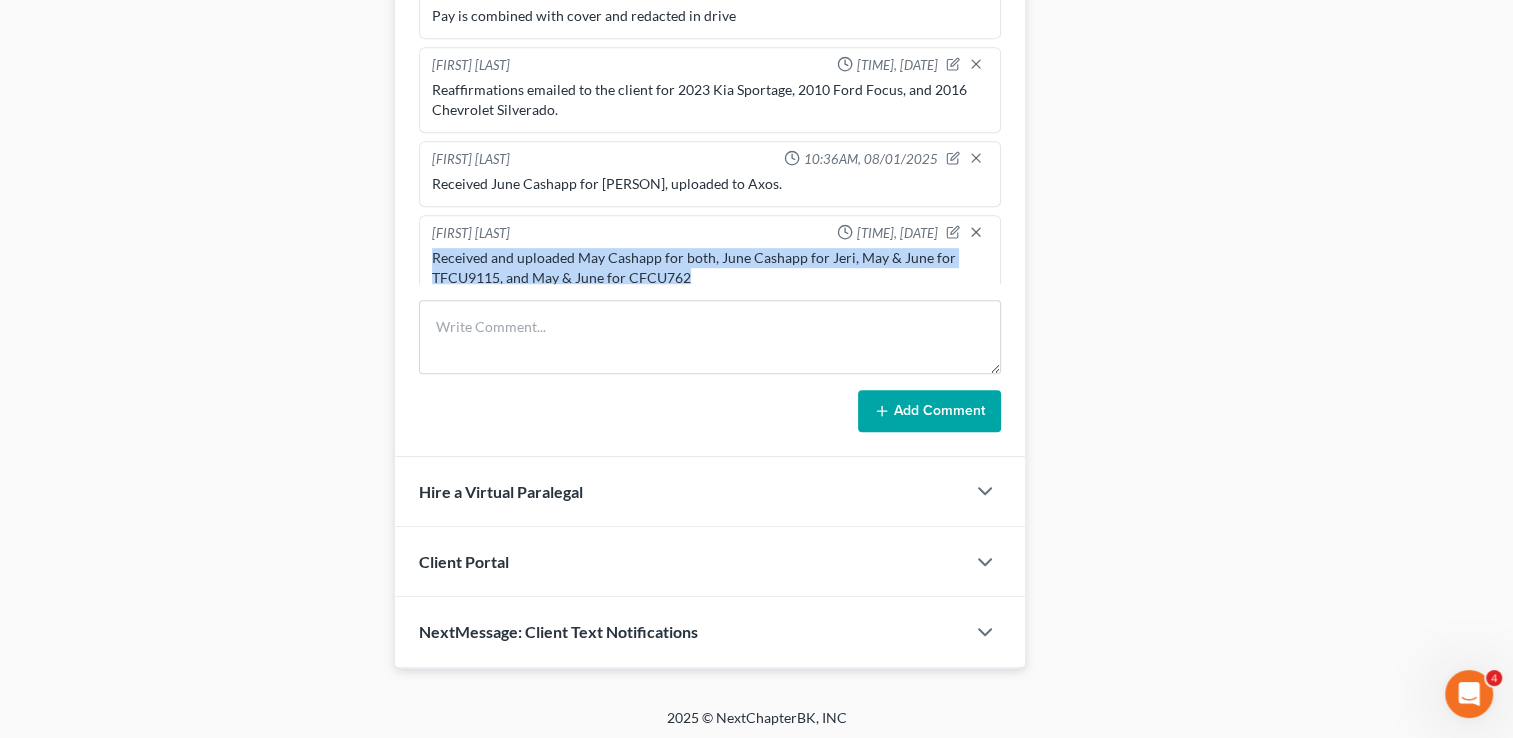 click on "Received and uploaded May Cashapp for both, June Cashapp for Jeri, May & June for TFCU9115, and May & June for CFCU762" at bounding box center (710, 268) 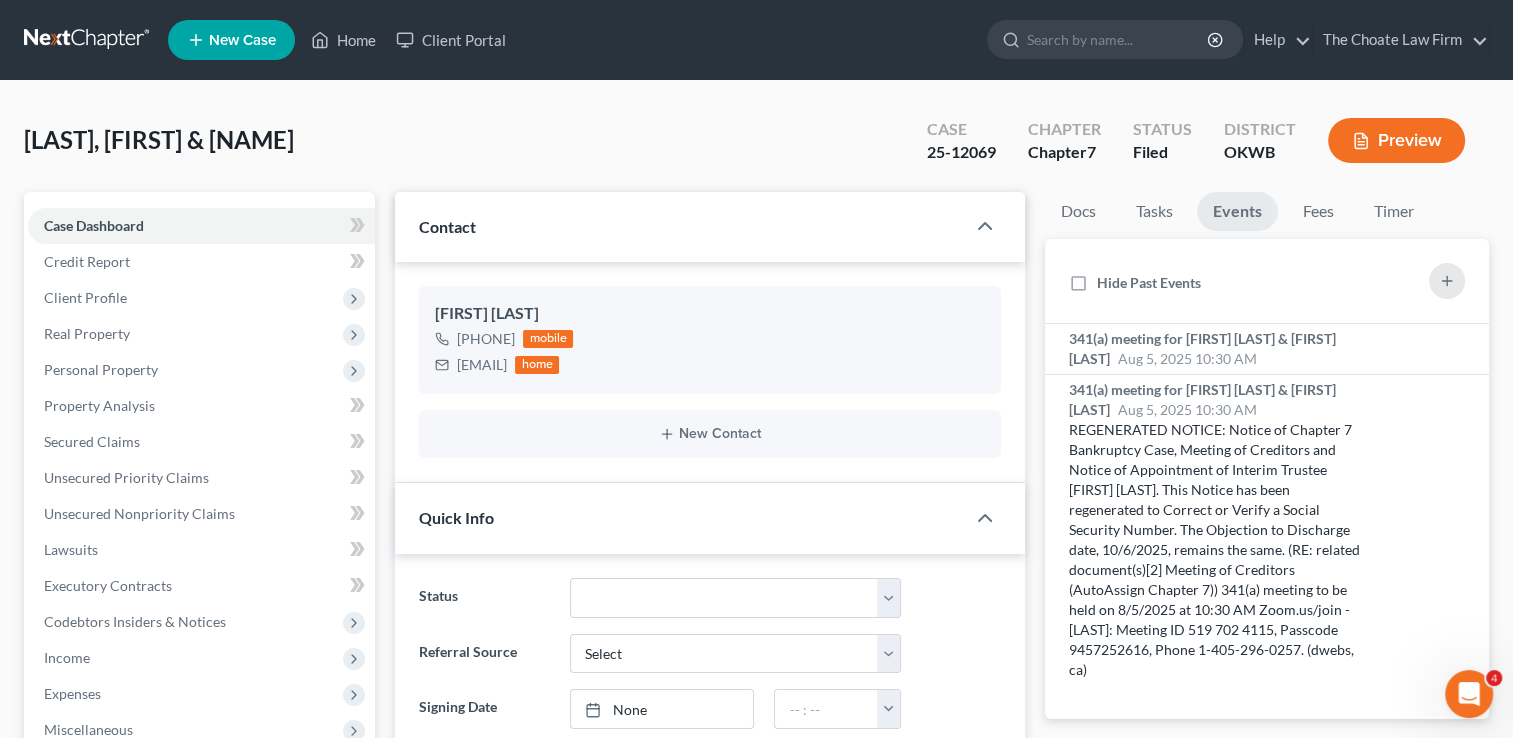 scroll, scrollTop: 0, scrollLeft: 0, axis: both 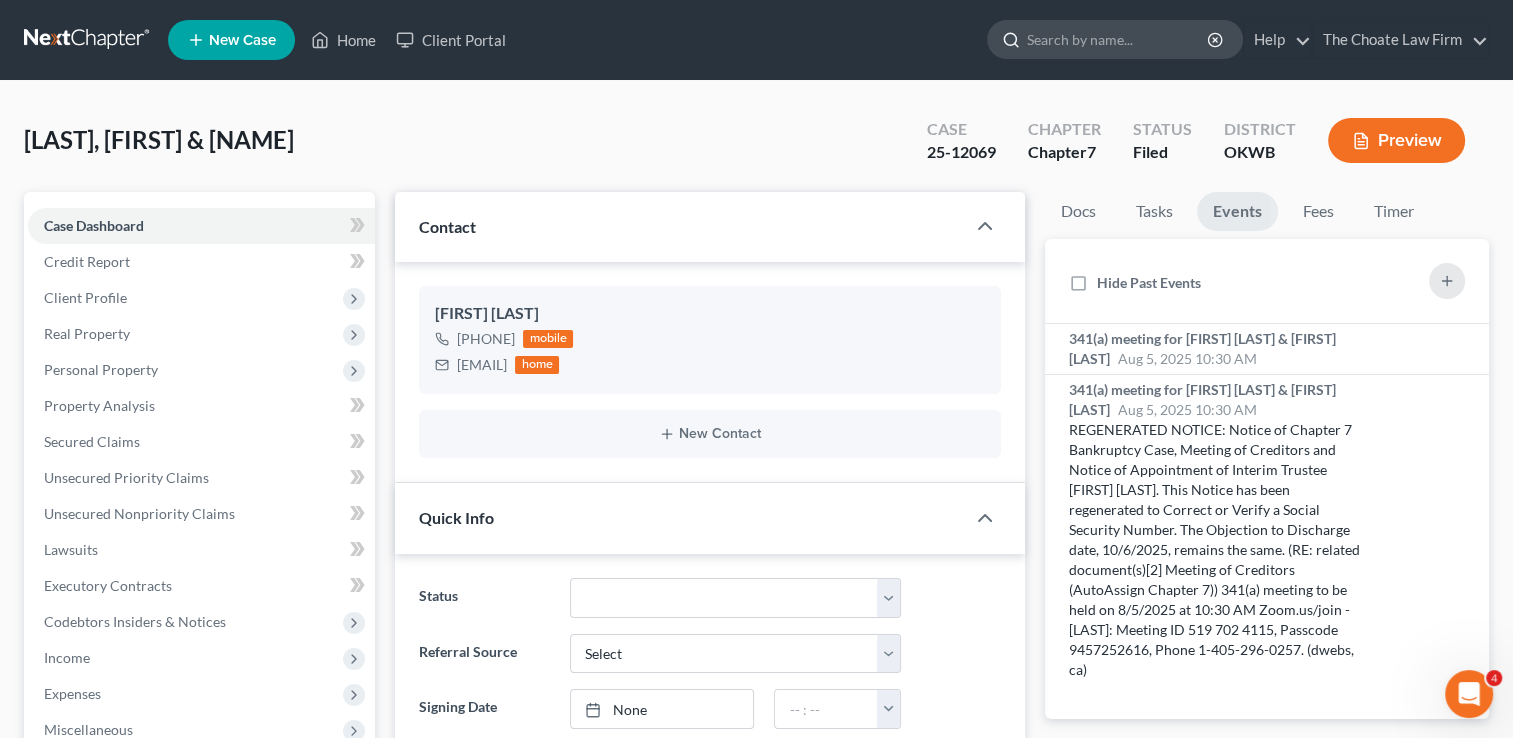 click at bounding box center (1118, 39) 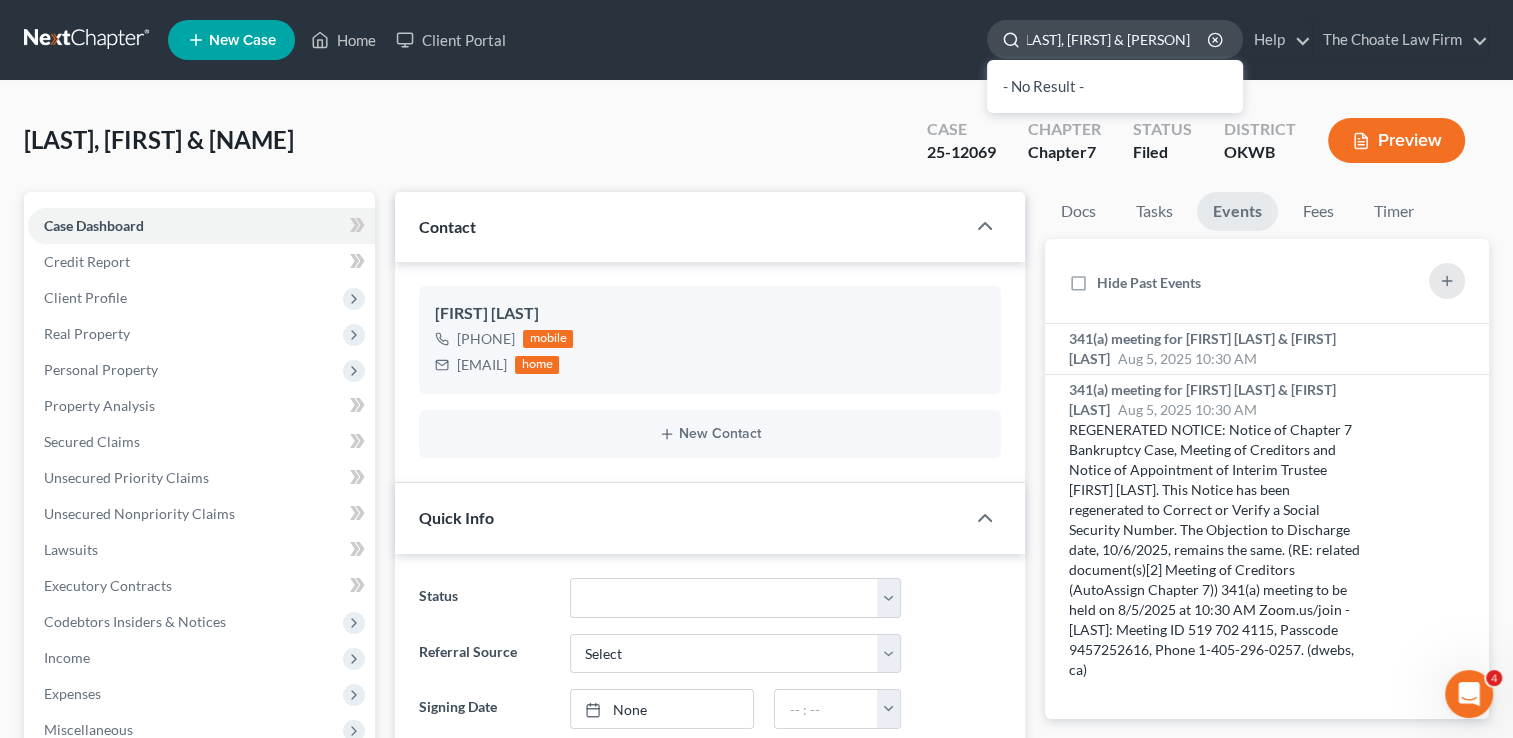 type on "Strickland, Baruck & Samantha" 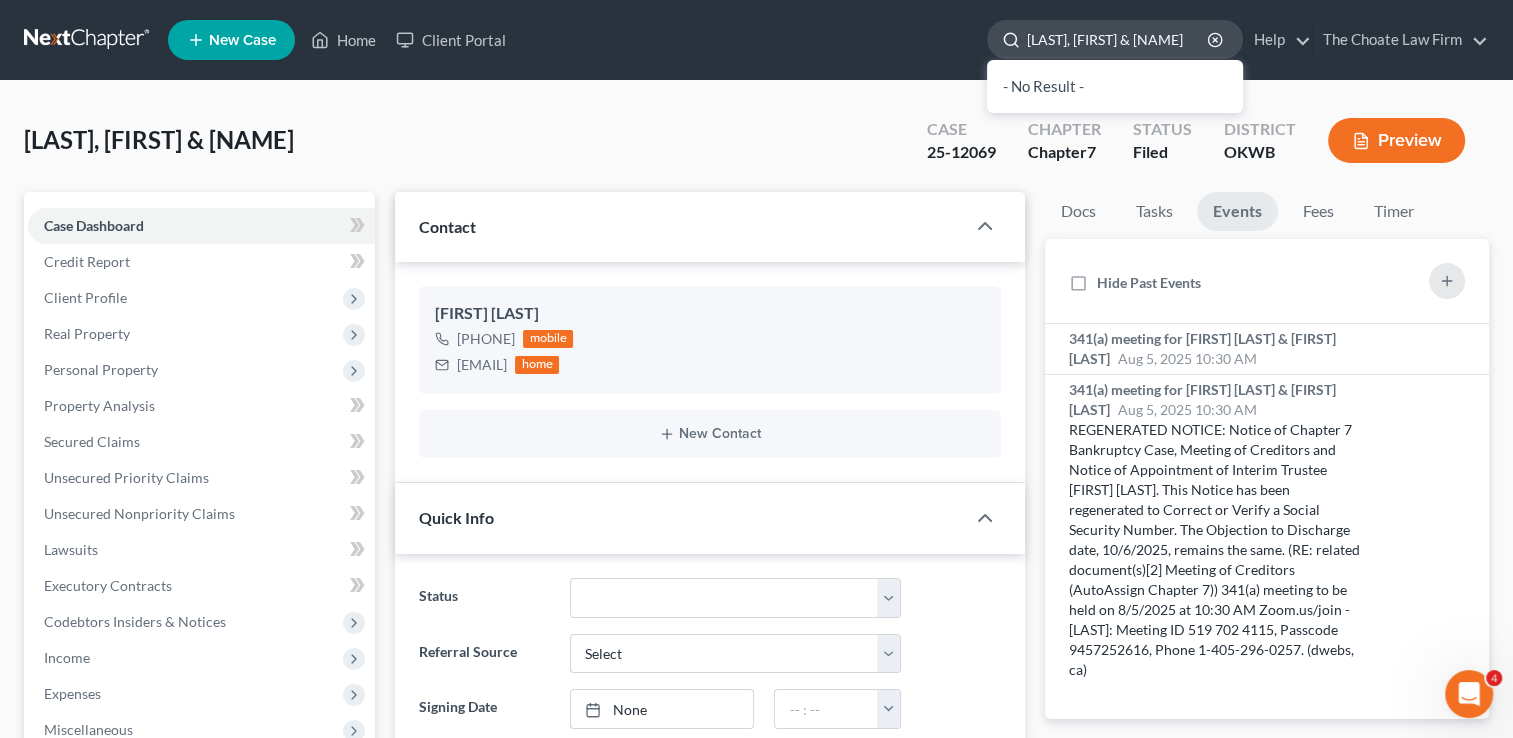 scroll, scrollTop: 0, scrollLeft: 24, axis: horizontal 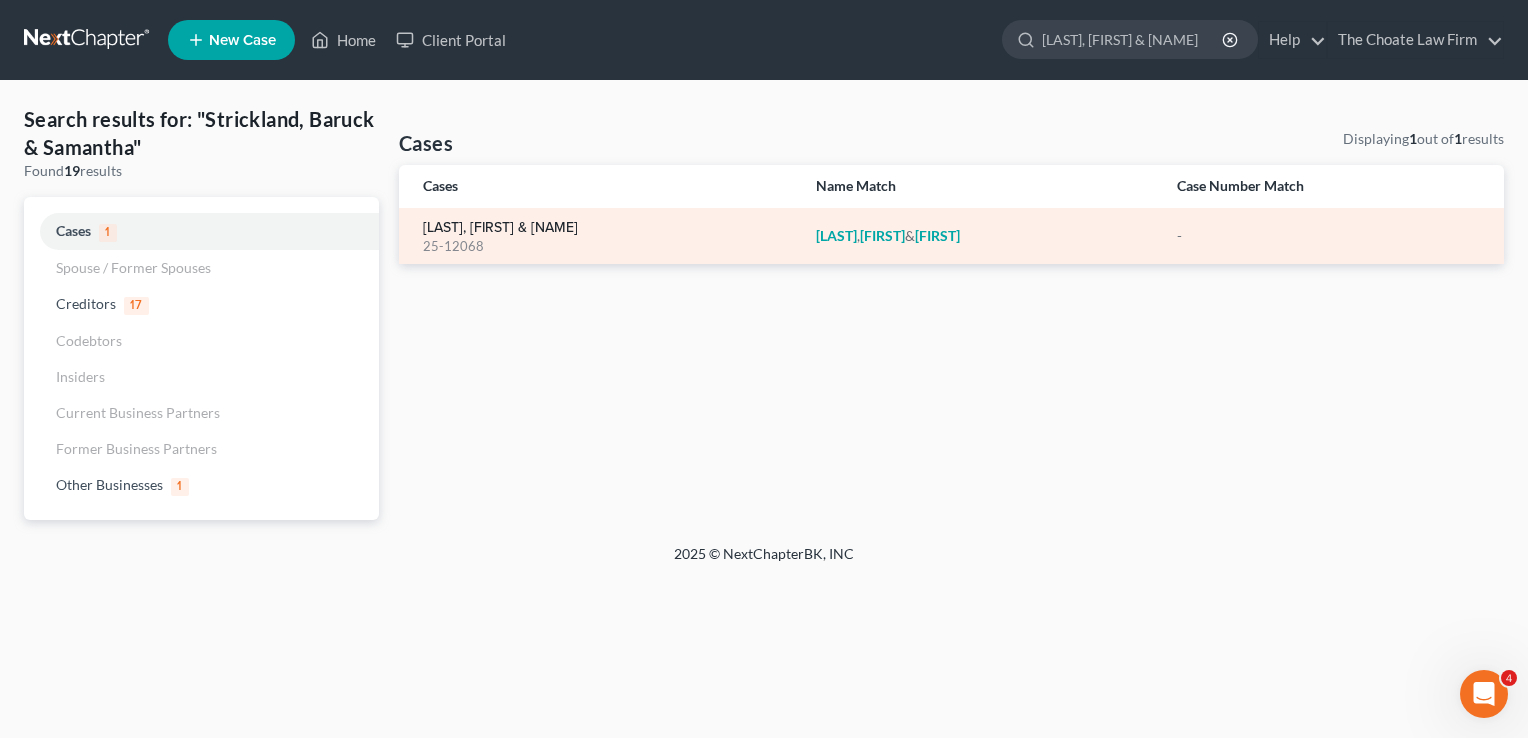 click on "Strickland, Baruck & Samantha" at bounding box center (500, 228) 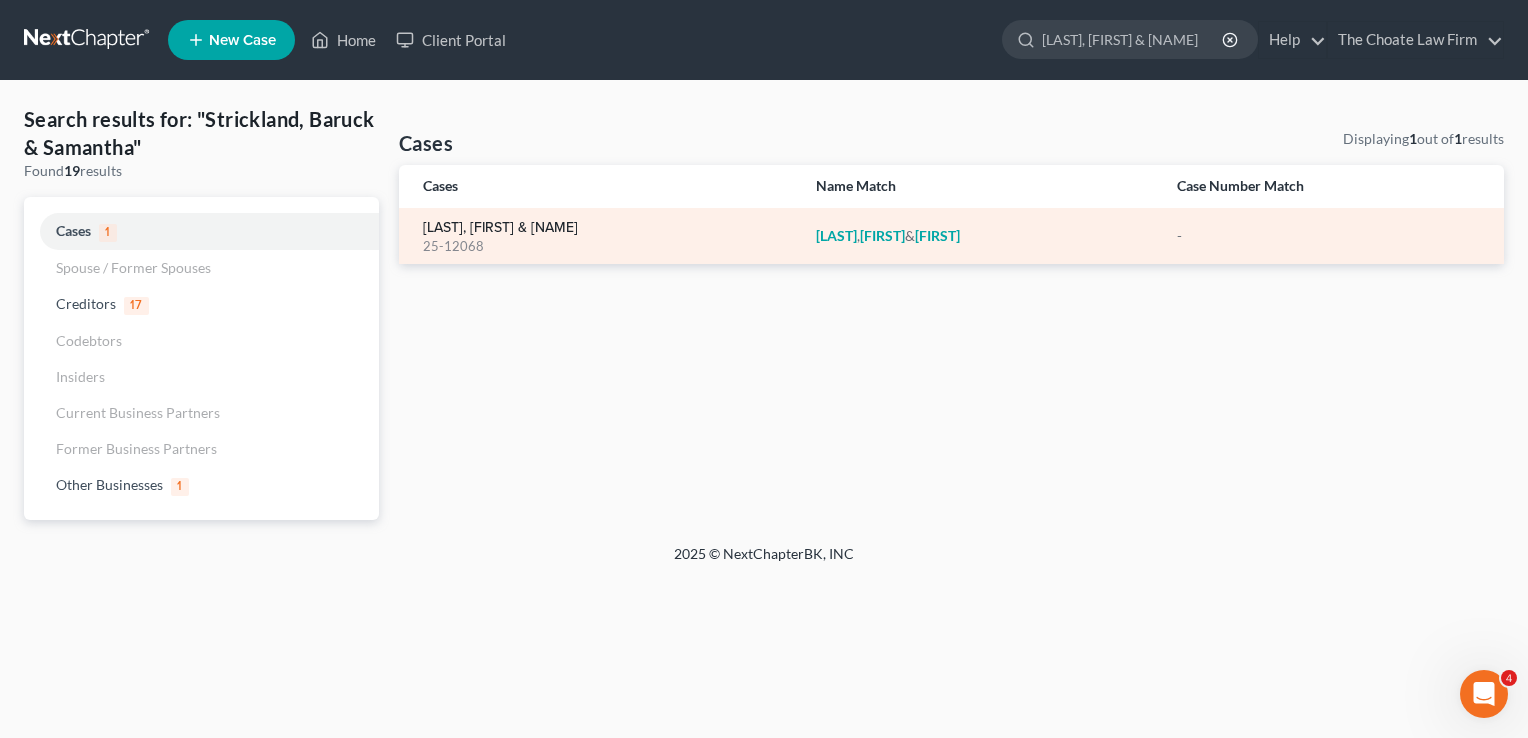 type 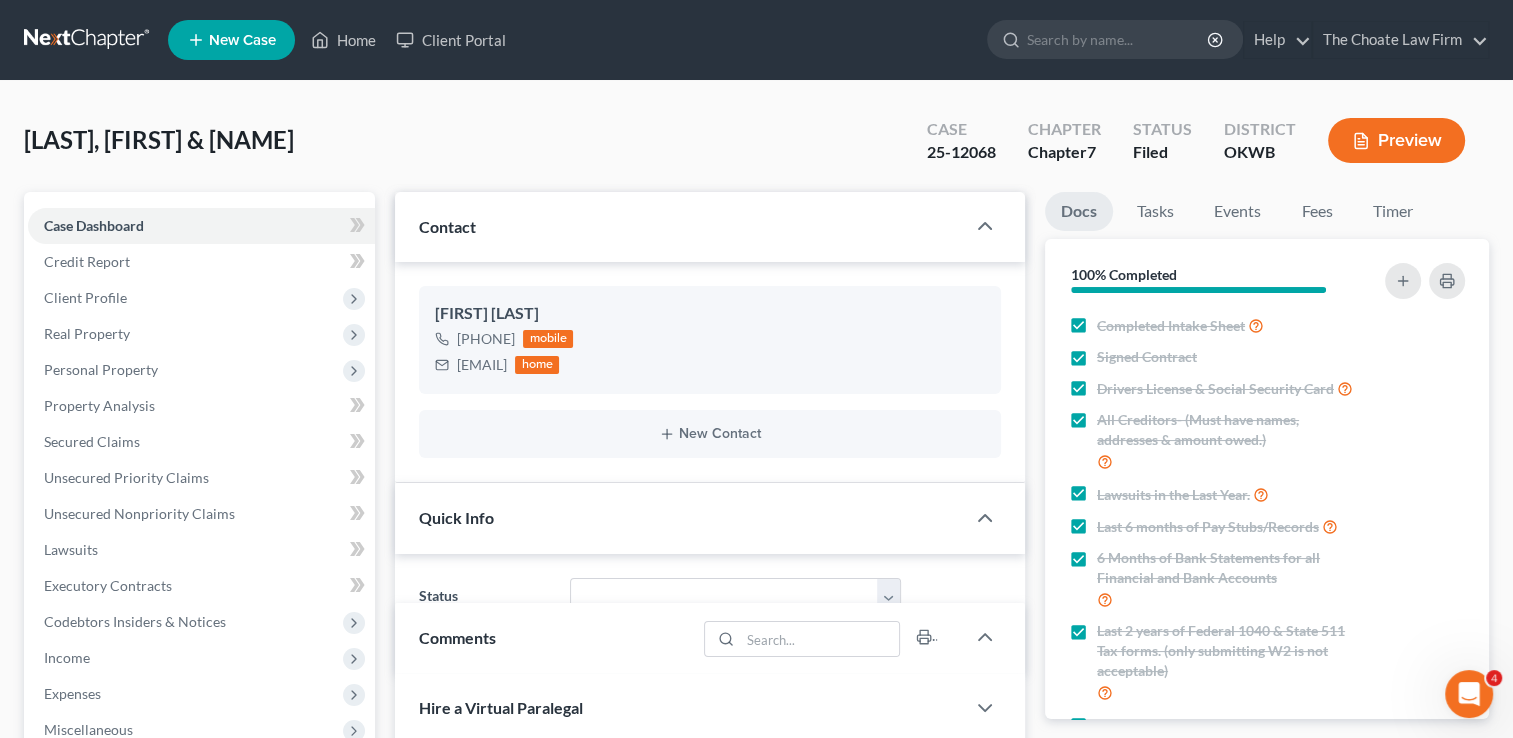 scroll, scrollTop: 0, scrollLeft: 0, axis: both 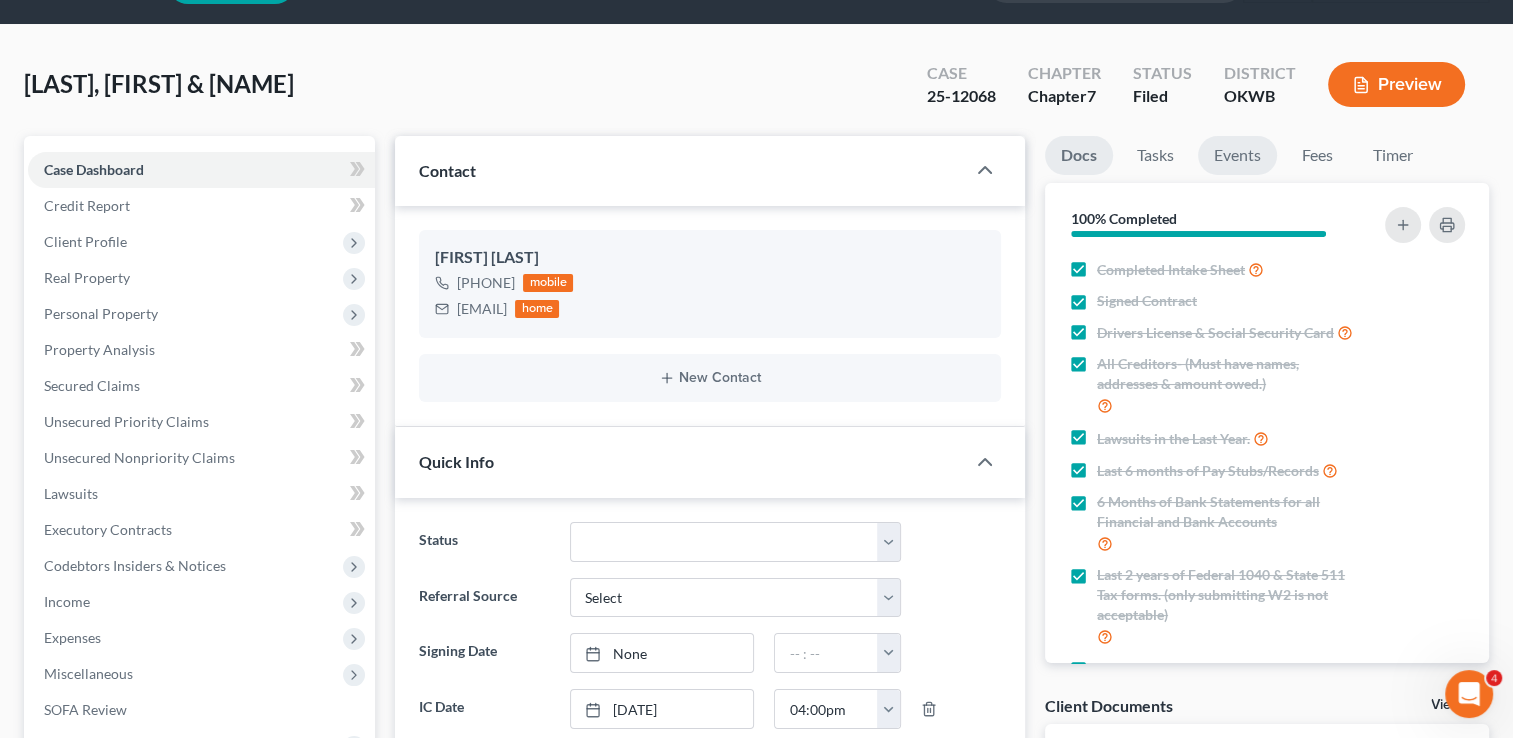 click on "Events" at bounding box center (1237, 155) 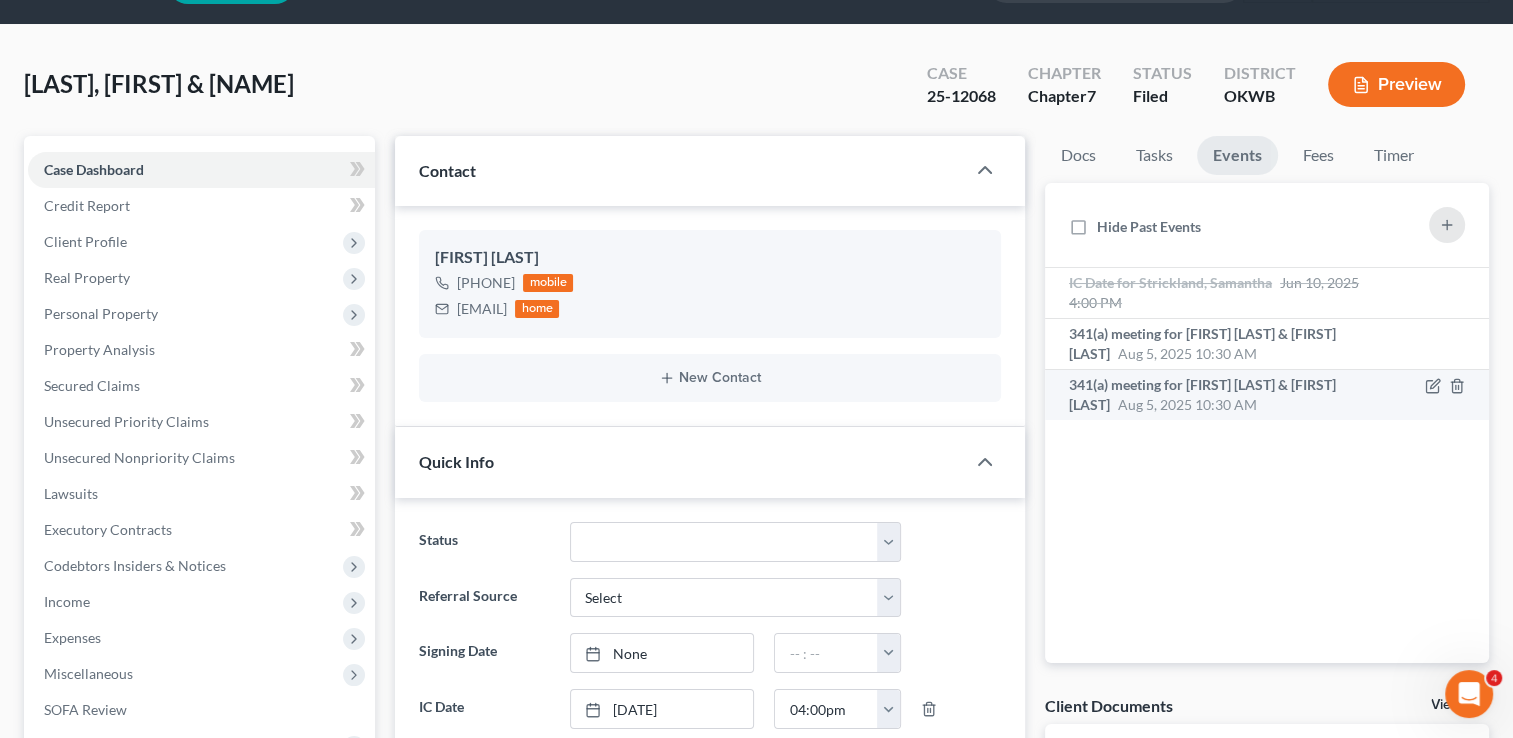 click on "341(a) meeting for [FIRST] [LAST] & [FIRST] [LAST]" at bounding box center (1202, 394) 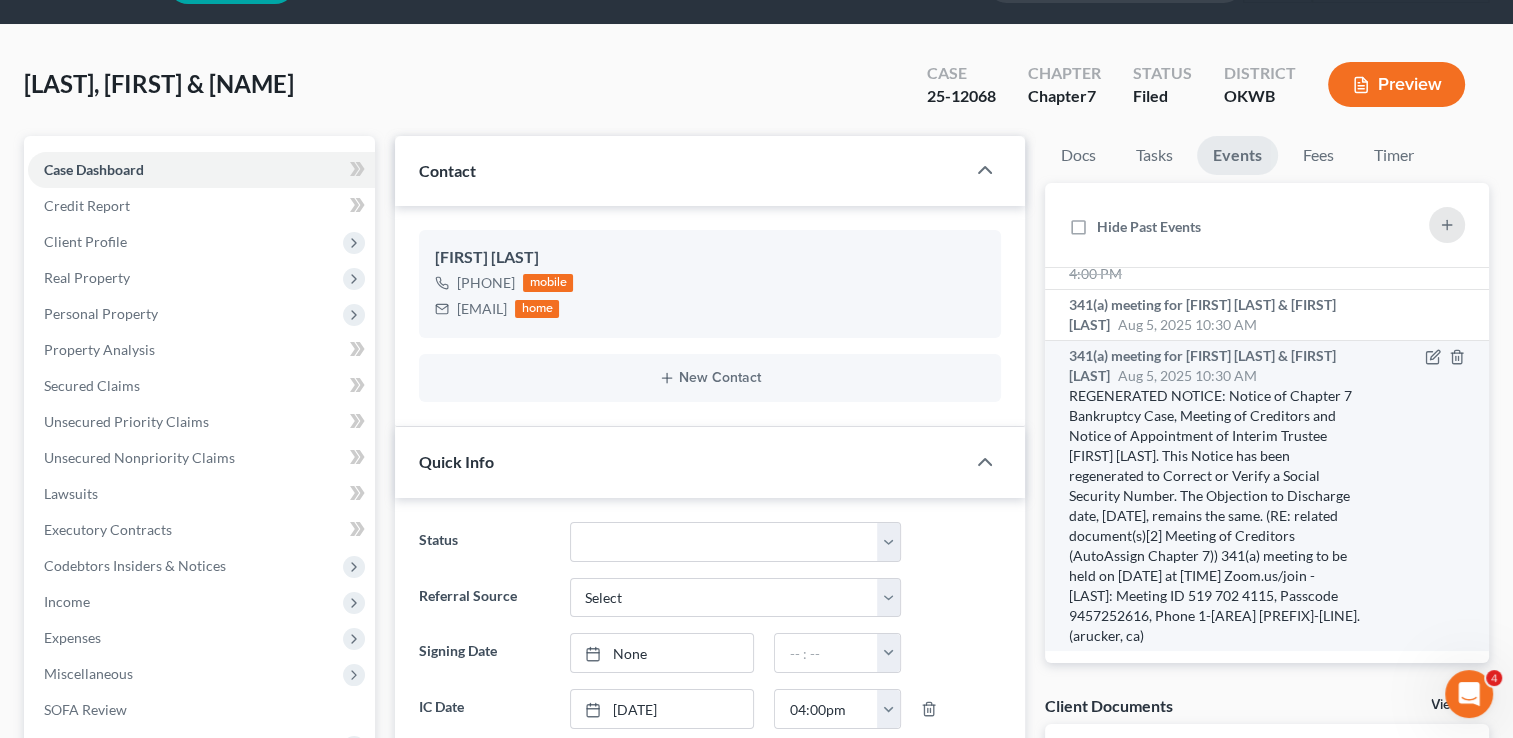 scroll, scrollTop: 72, scrollLeft: 0, axis: vertical 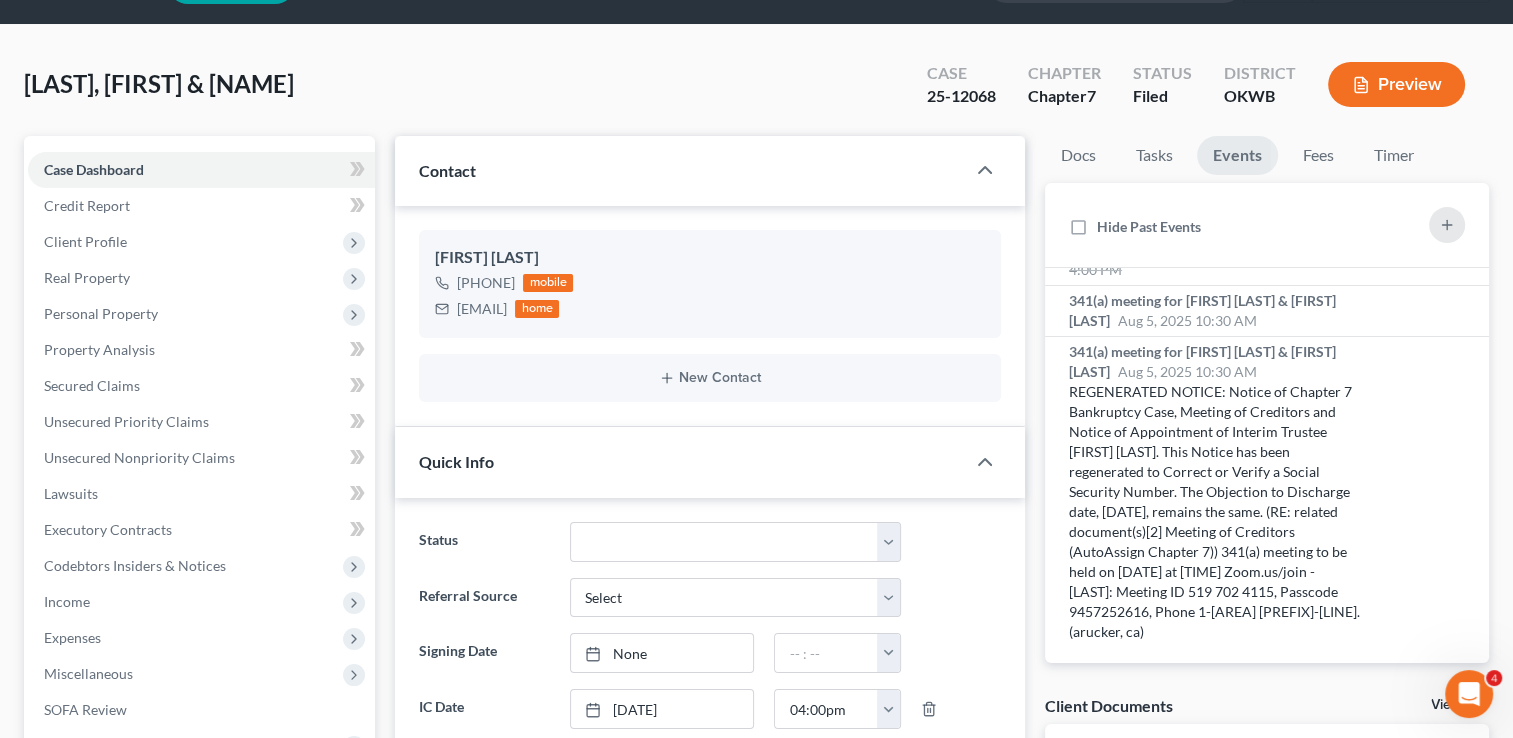 click on "25-12068" at bounding box center (961, 96) 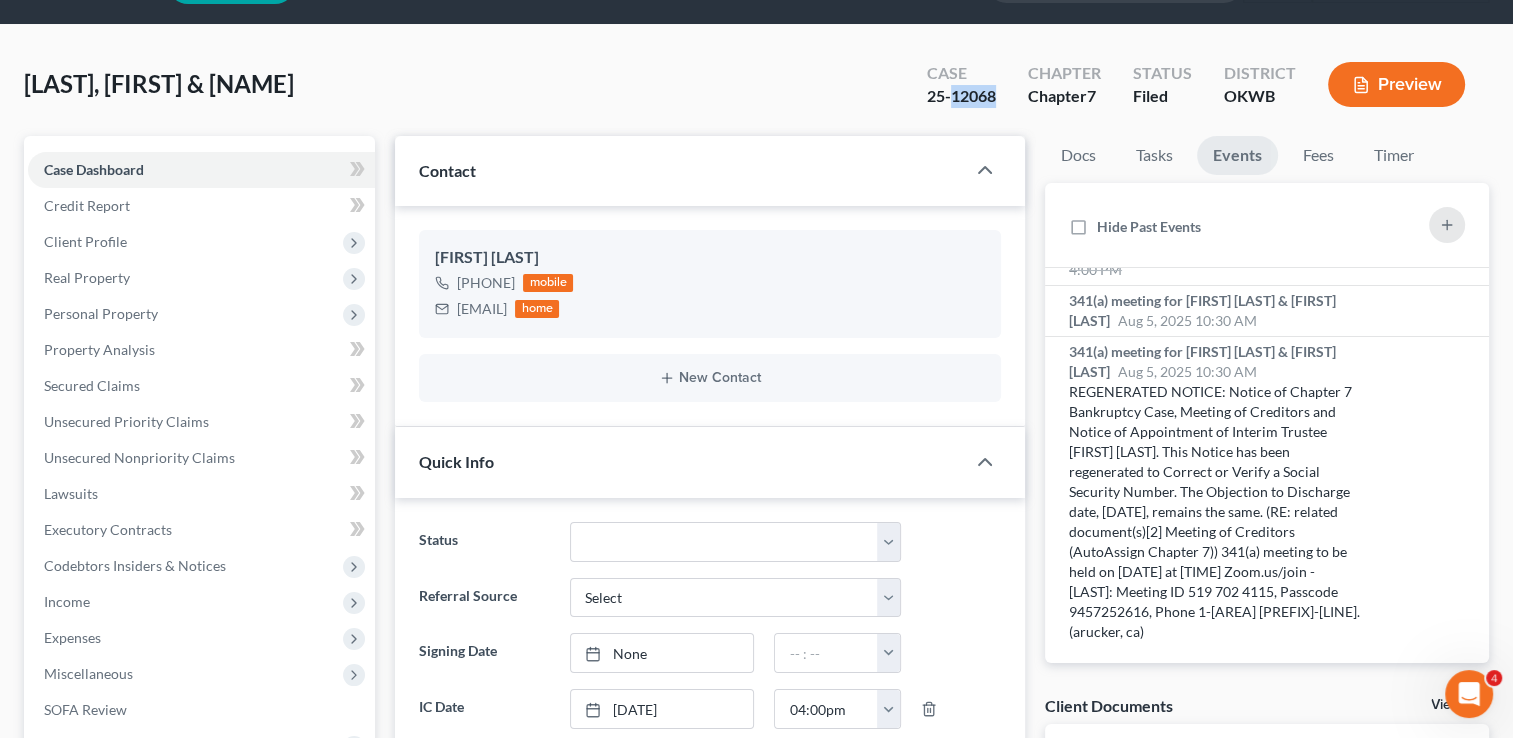 click on "25-12068" at bounding box center [961, 96] 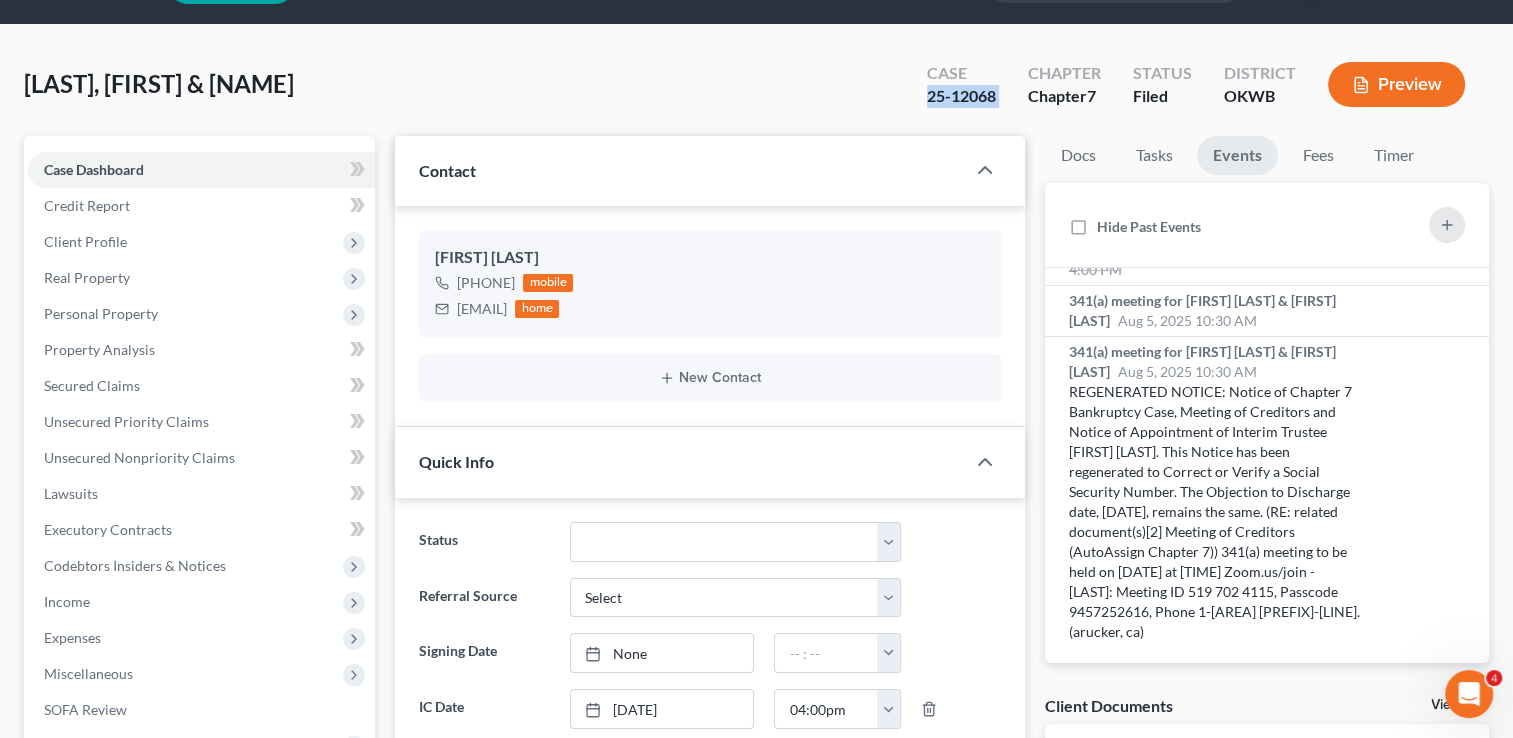 click on "25-12068" at bounding box center (961, 96) 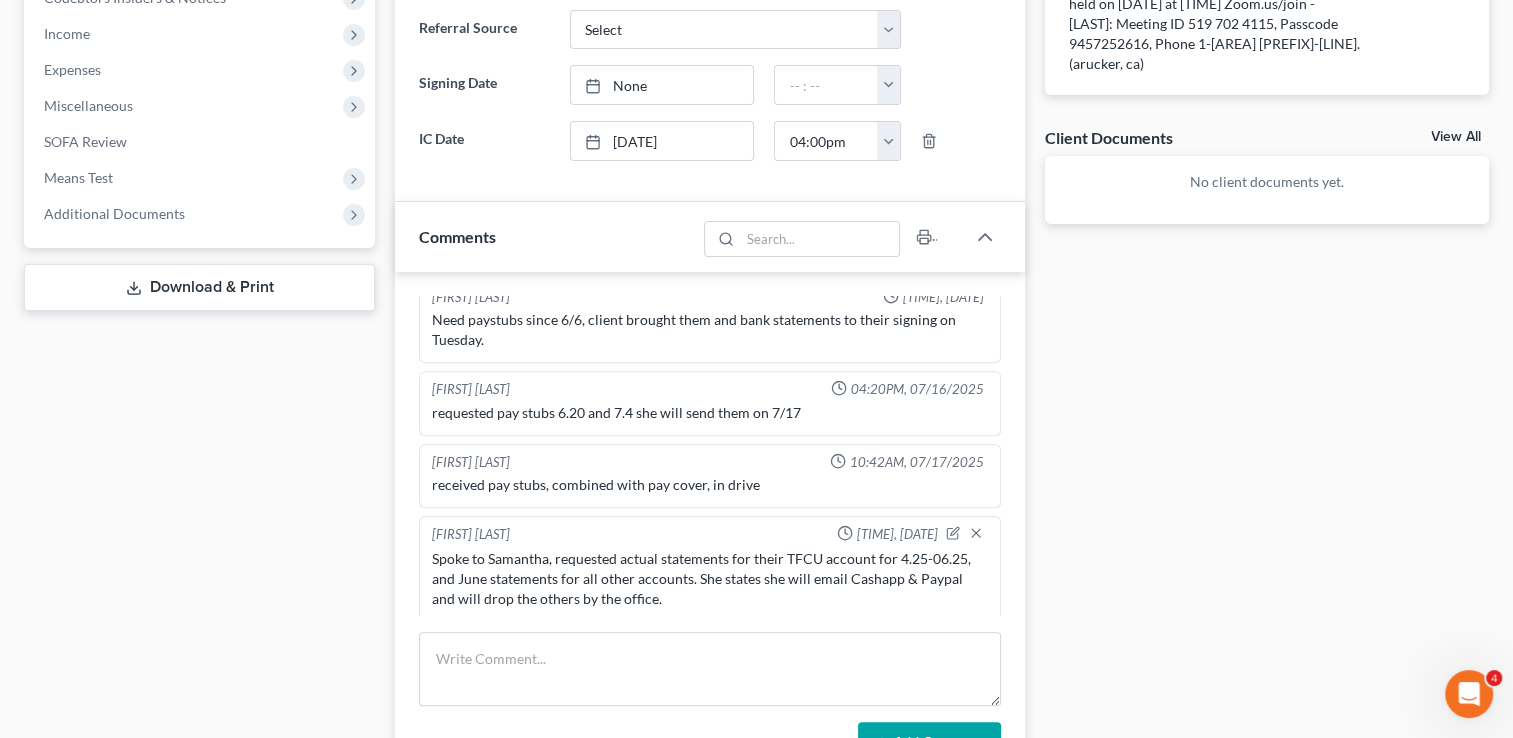 scroll, scrollTop: 656, scrollLeft: 0, axis: vertical 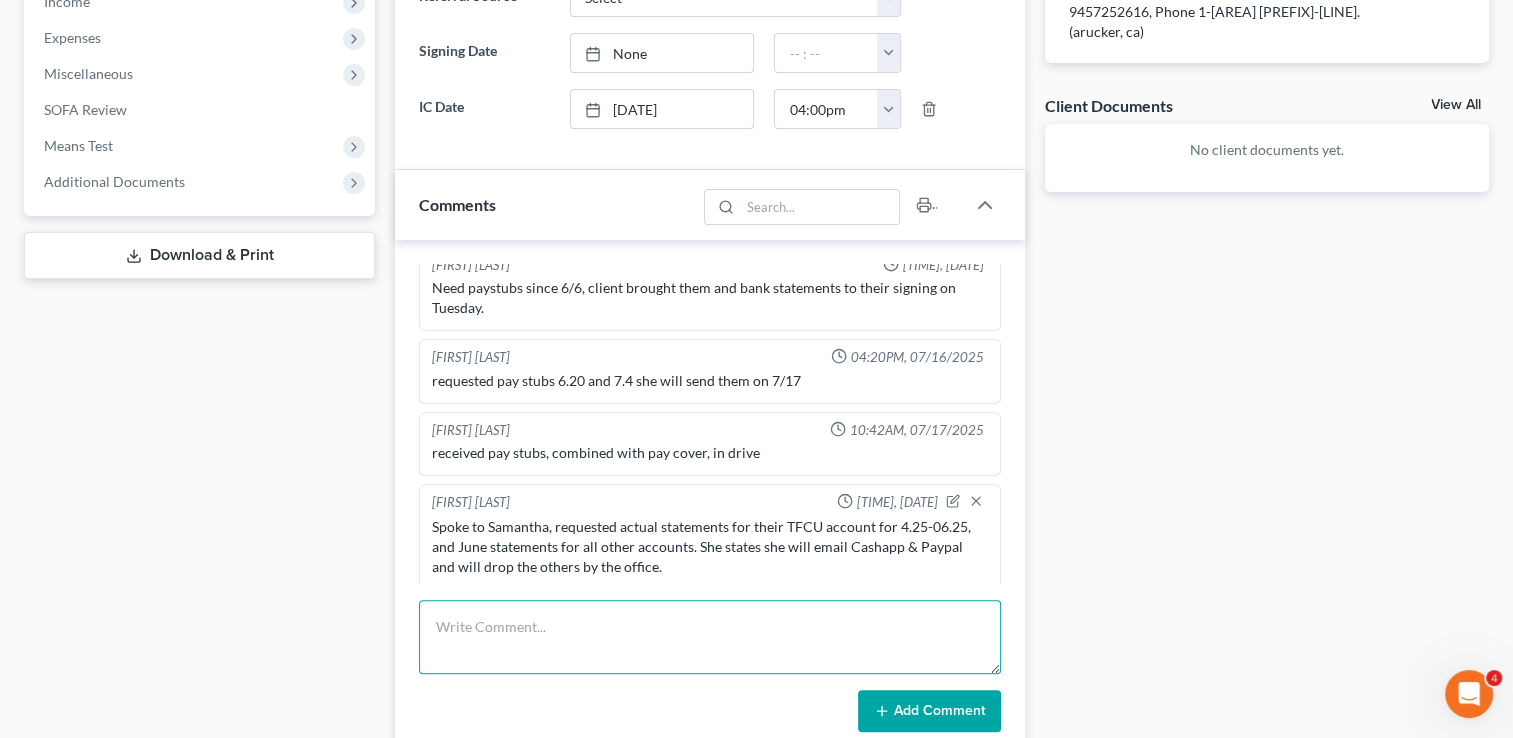 click at bounding box center (710, 637) 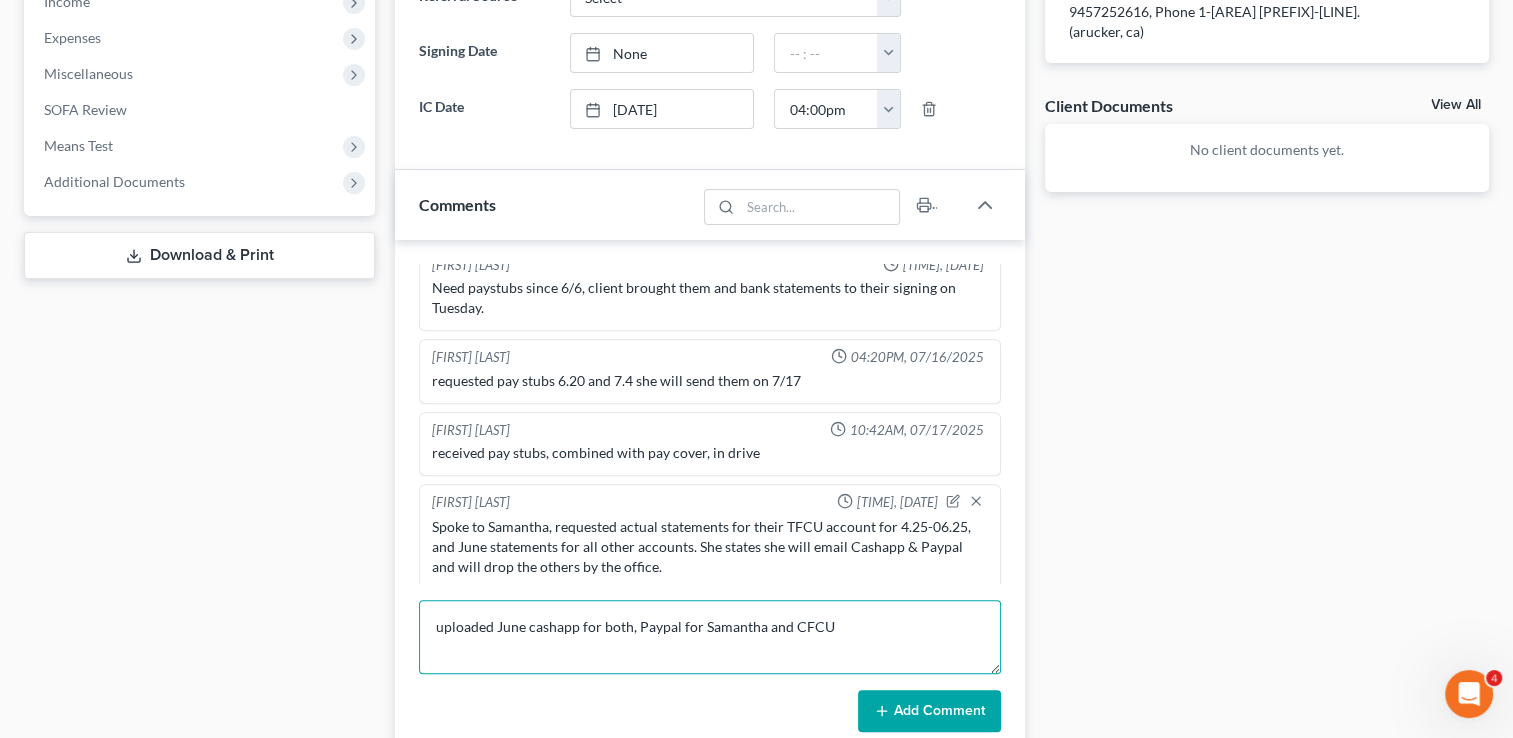 click on "uploaded June cashapp for both, Paypal for Samantha and CFCU" at bounding box center (710, 637) 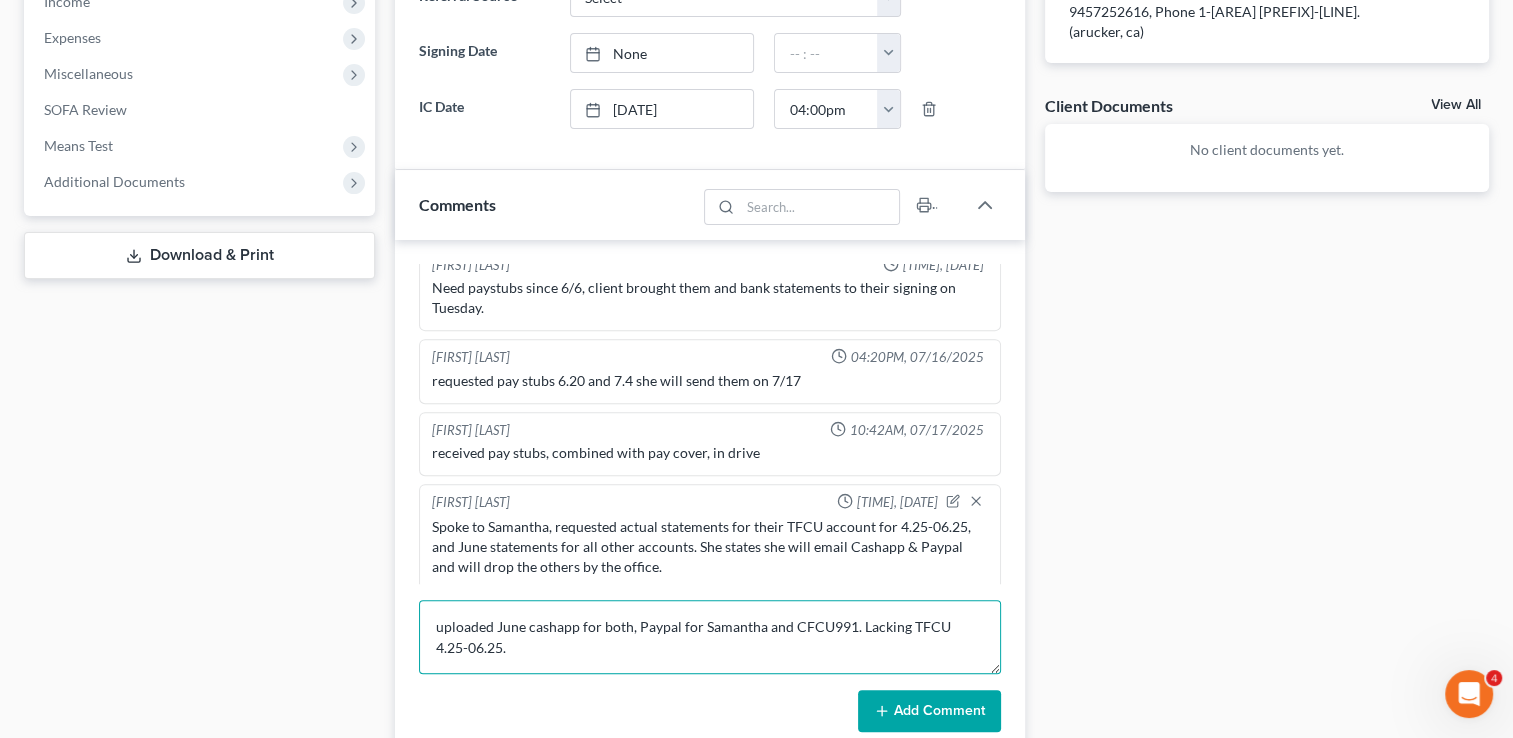 click on "uploaded June cashapp for both, Paypal for Samantha and CFCU991. Lacking TFCU 4.25-06.25." at bounding box center [710, 637] 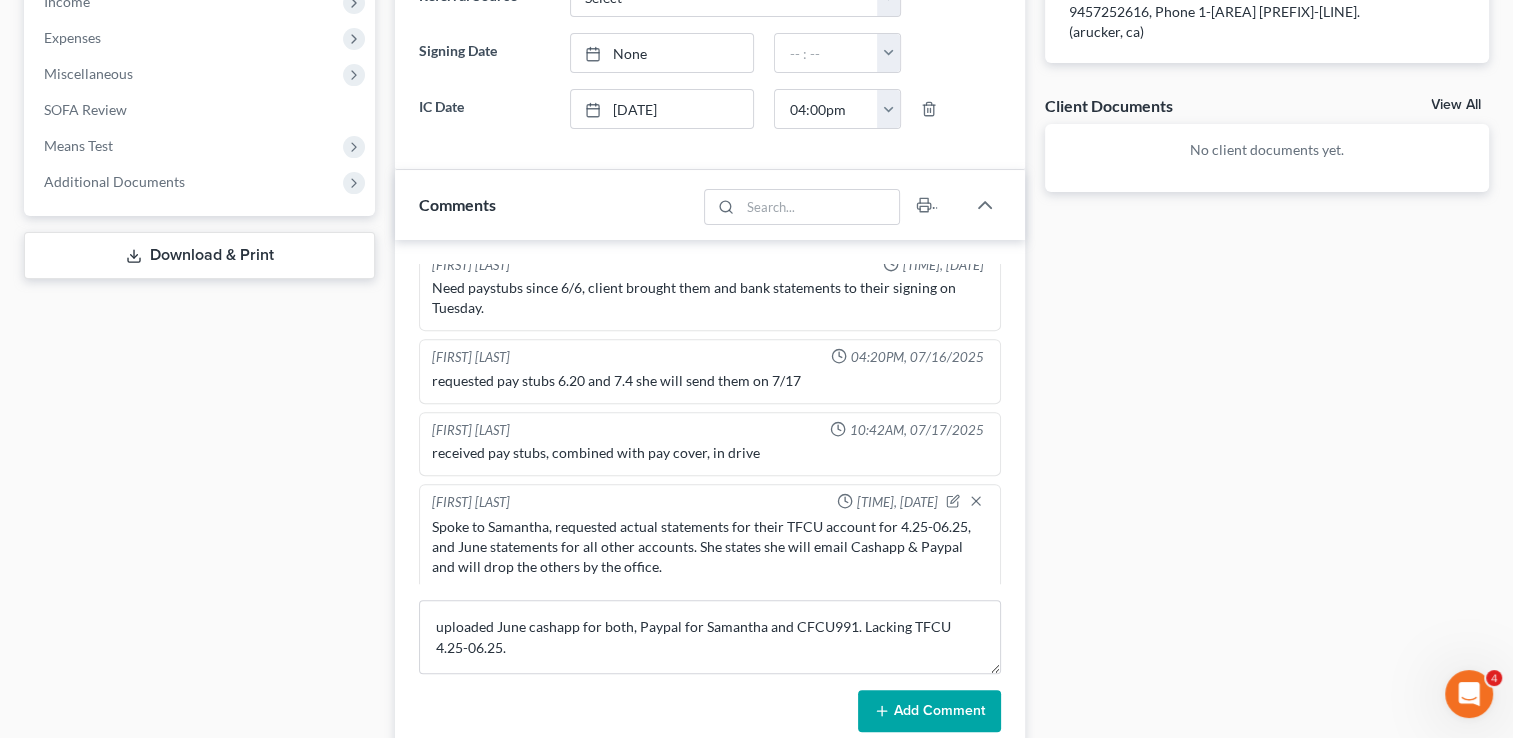 click on "Add Comment" at bounding box center (929, 711) 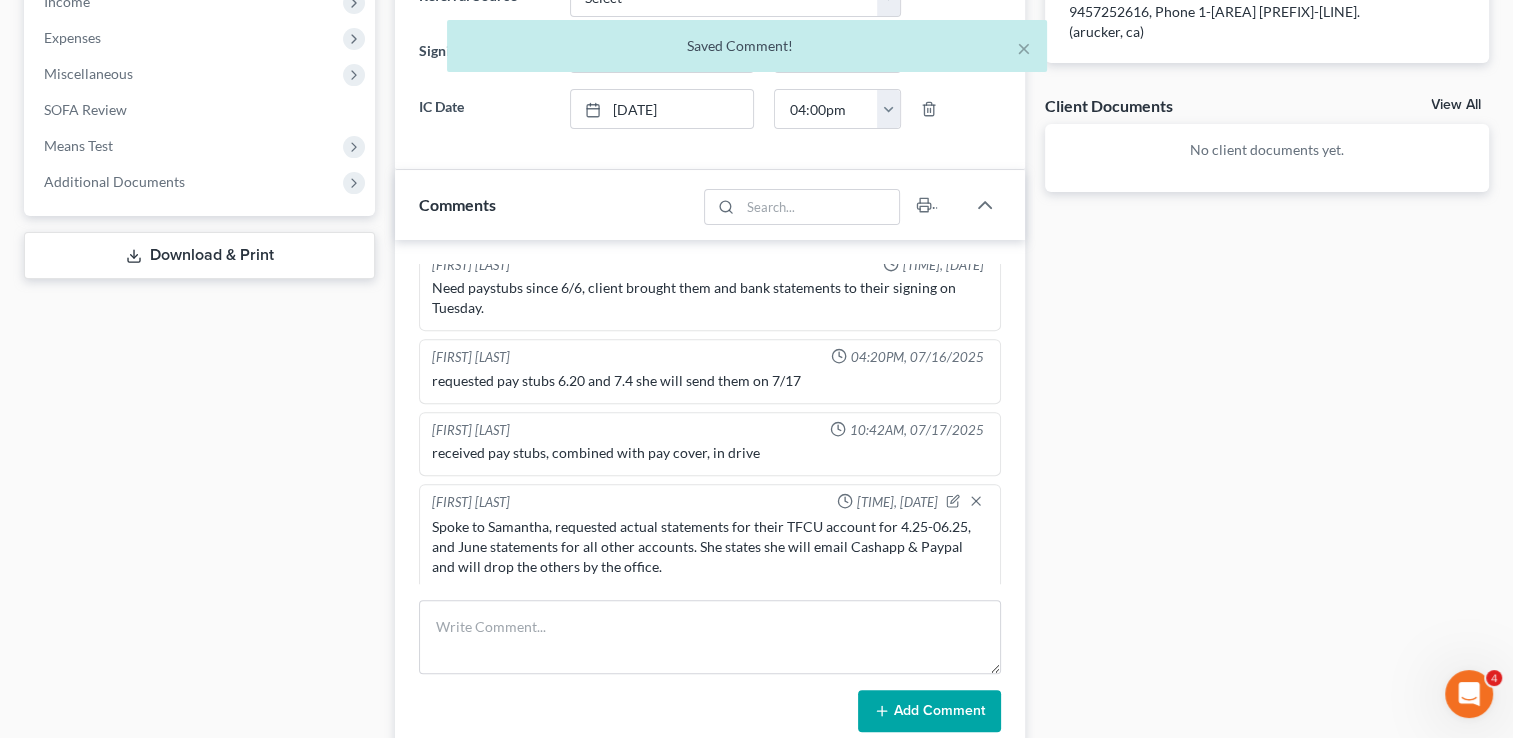 scroll, scrollTop: 866, scrollLeft: 0, axis: vertical 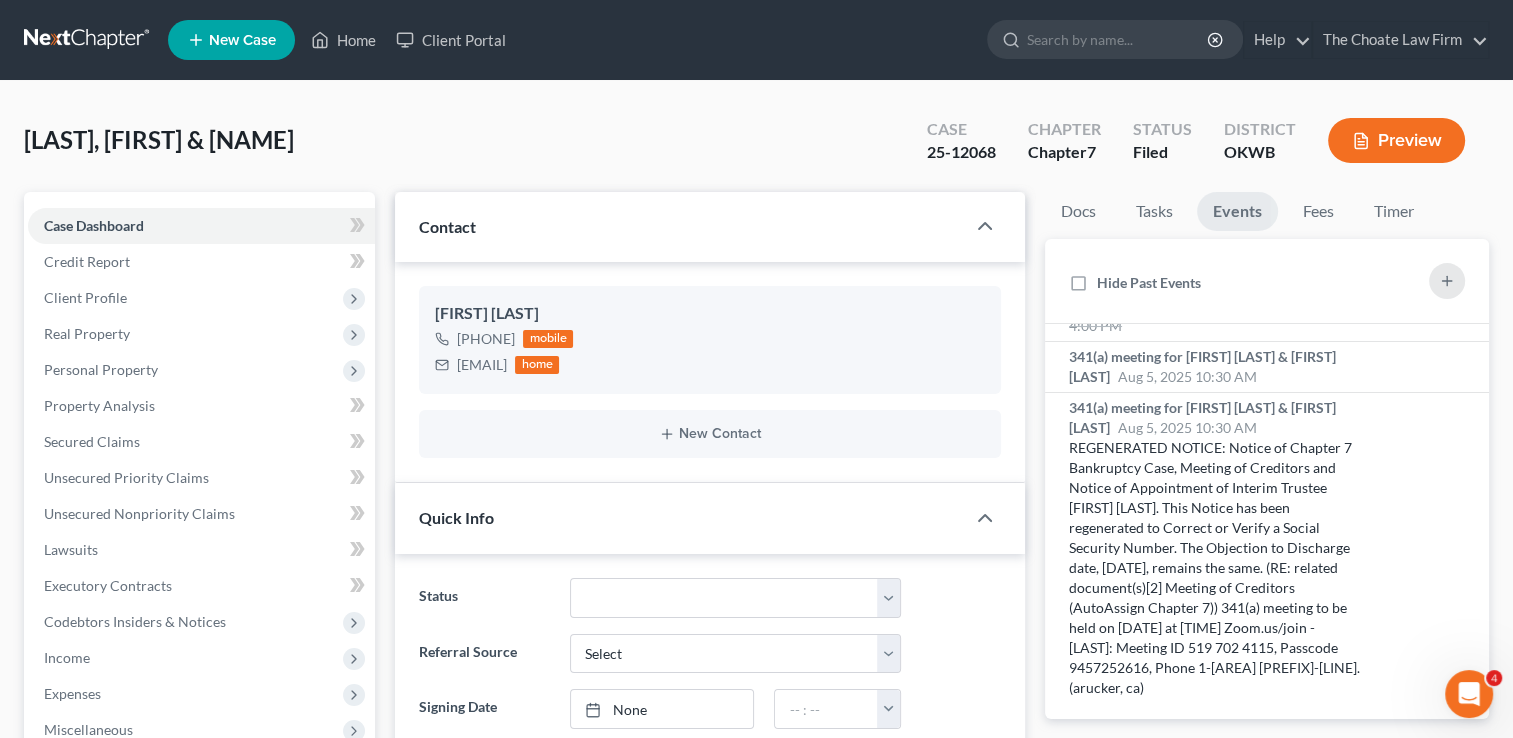 click at bounding box center [88, 40] 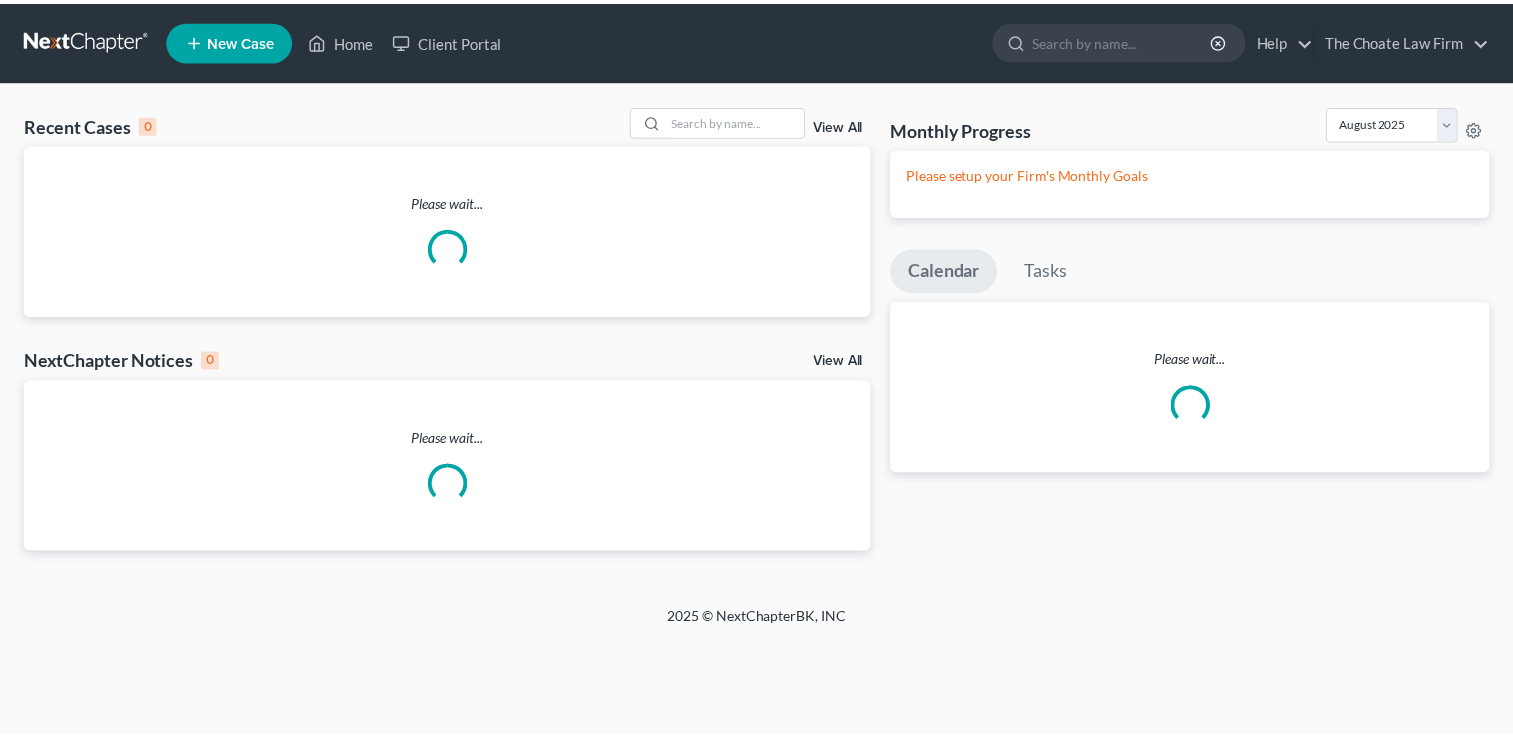 scroll, scrollTop: 0, scrollLeft: 0, axis: both 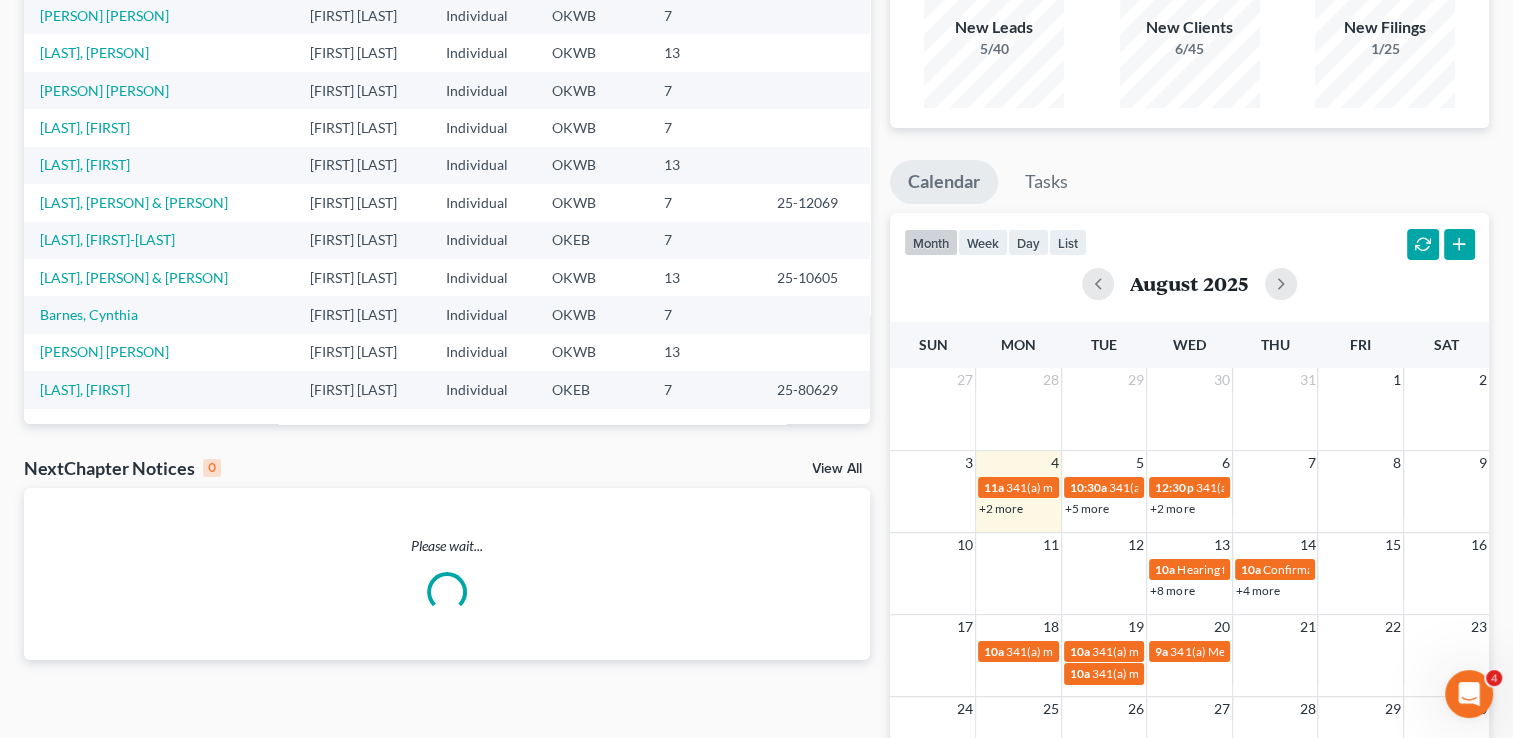 click on "+2 more" at bounding box center (1172, 508) 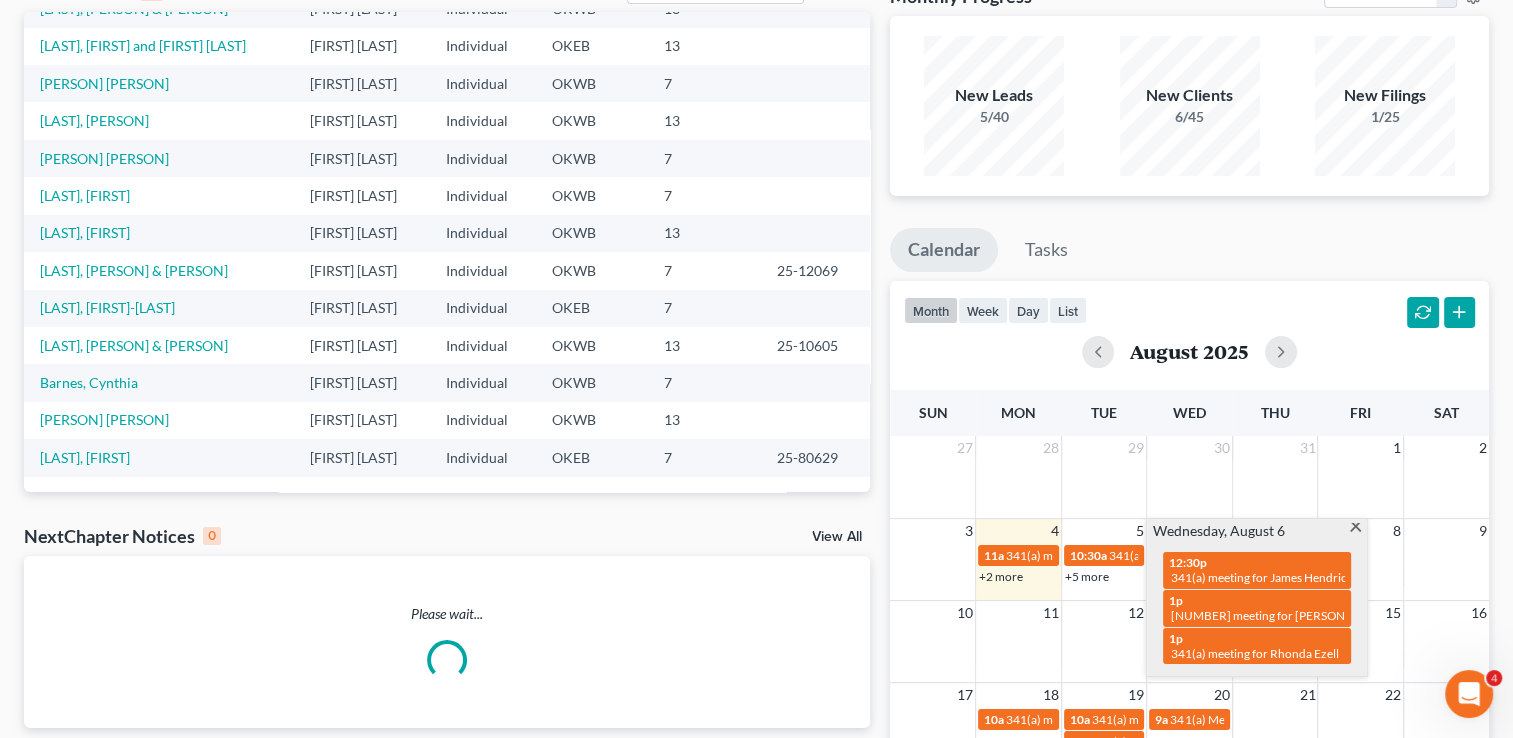 scroll, scrollTop: 0, scrollLeft: 0, axis: both 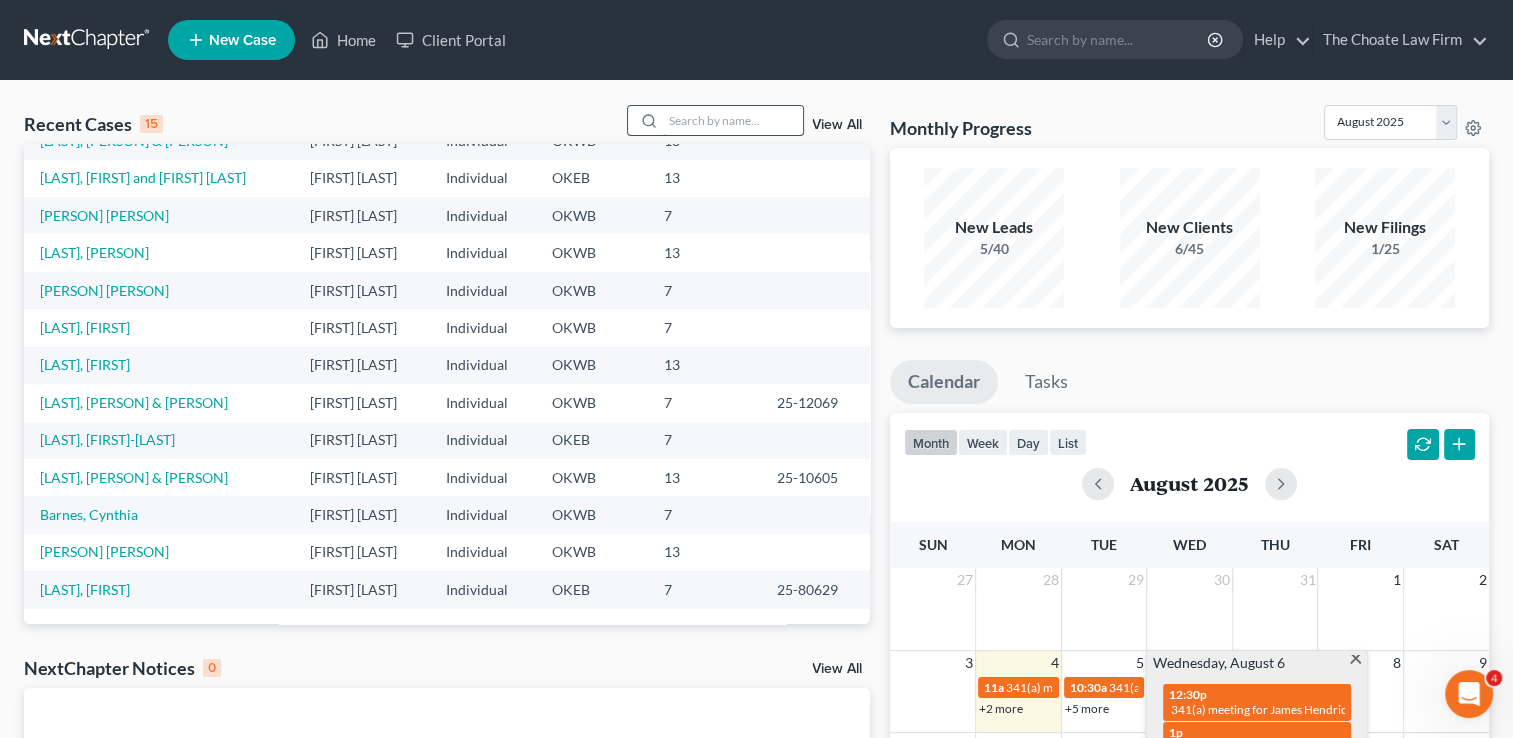 click at bounding box center (733, 120) 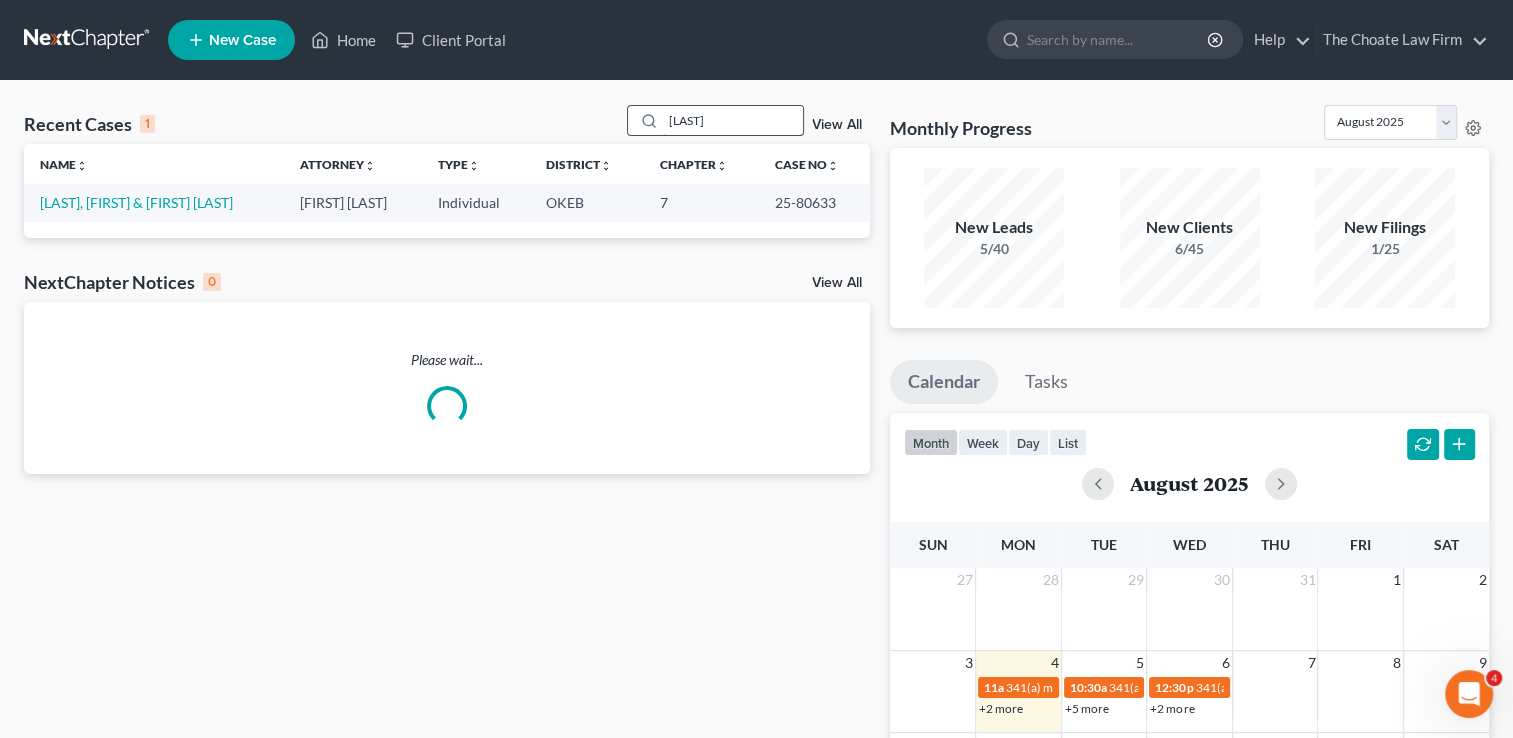scroll, scrollTop: 0, scrollLeft: 0, axis: both 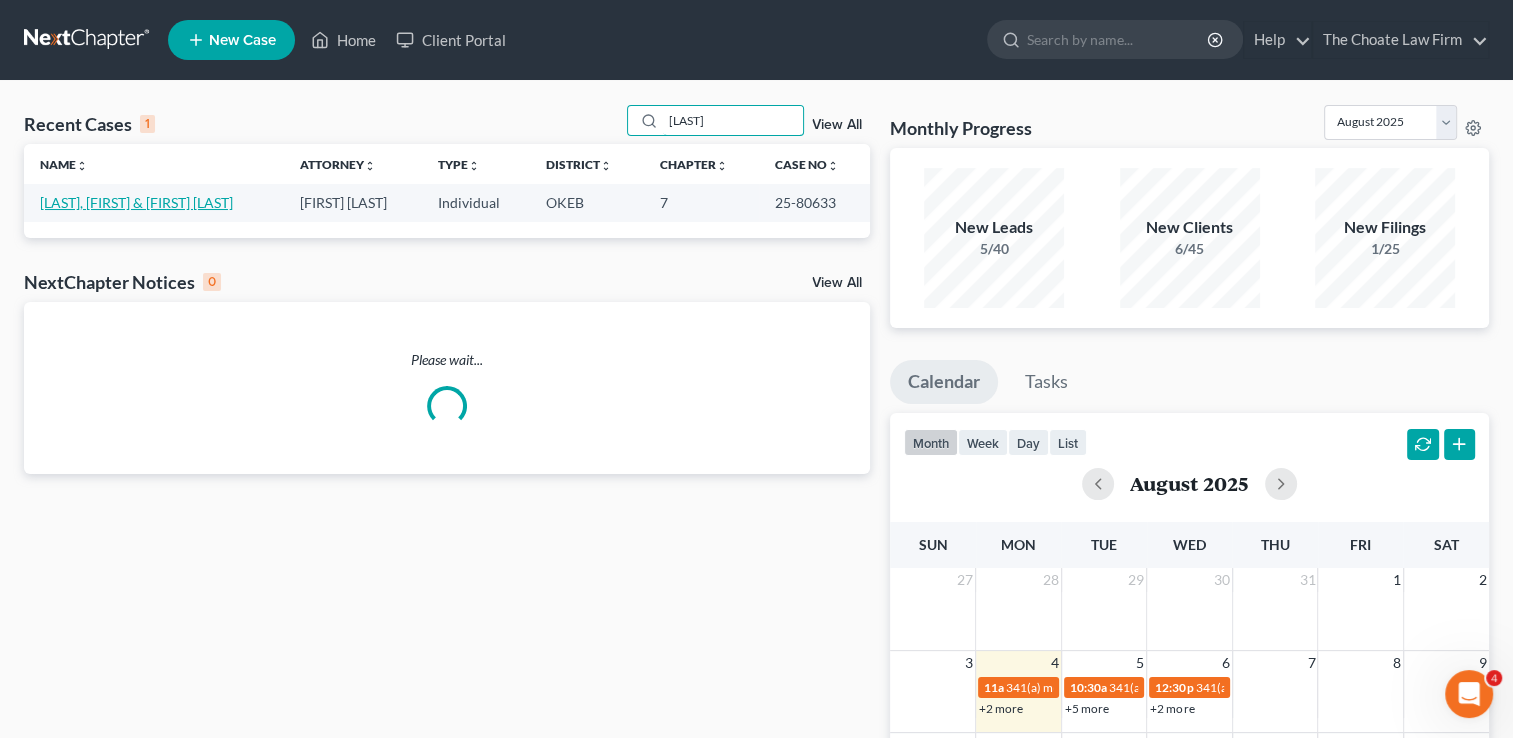 type on "[LAST]" 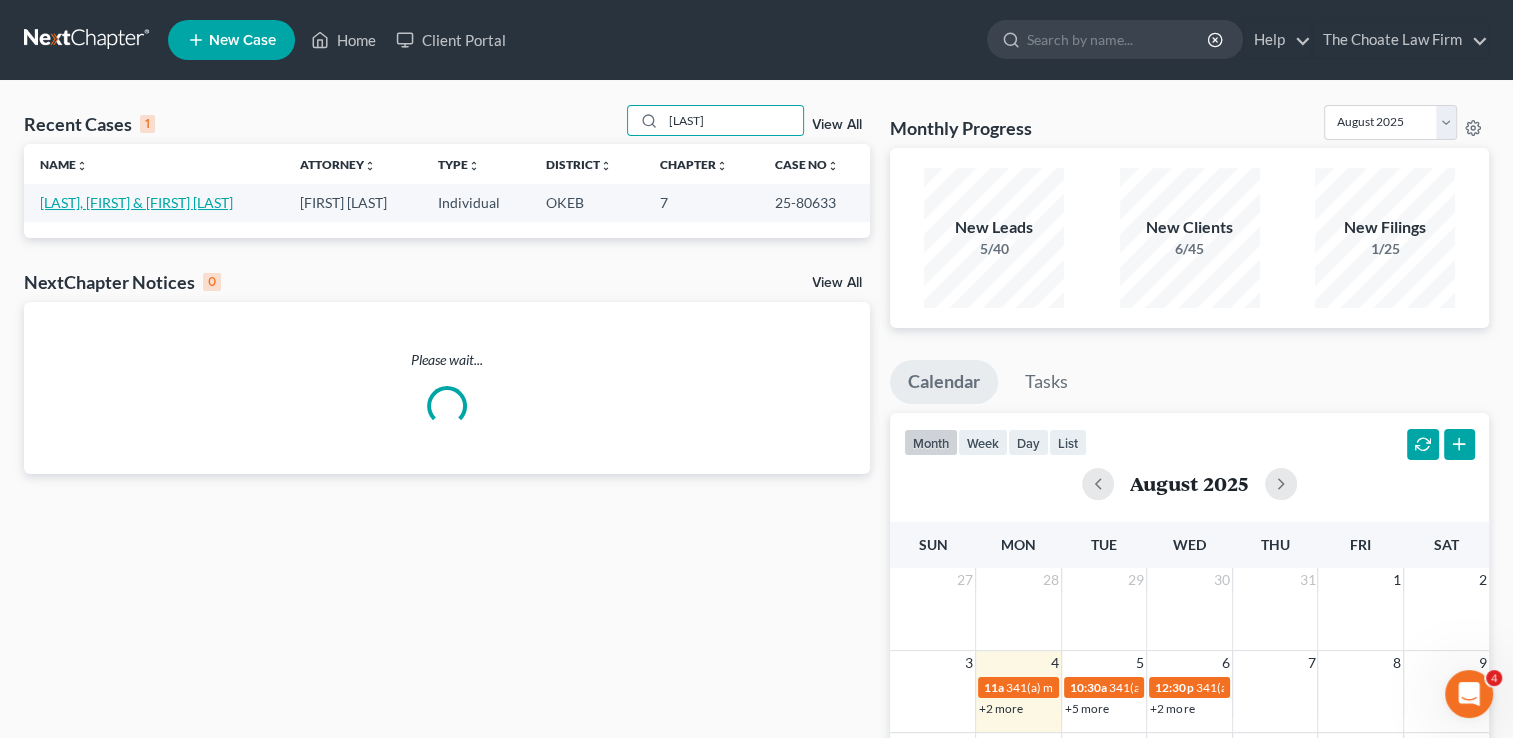 click on "[LAST], [FIRST] & [FIRST] [LAST]" at bounding box center [136, 202] 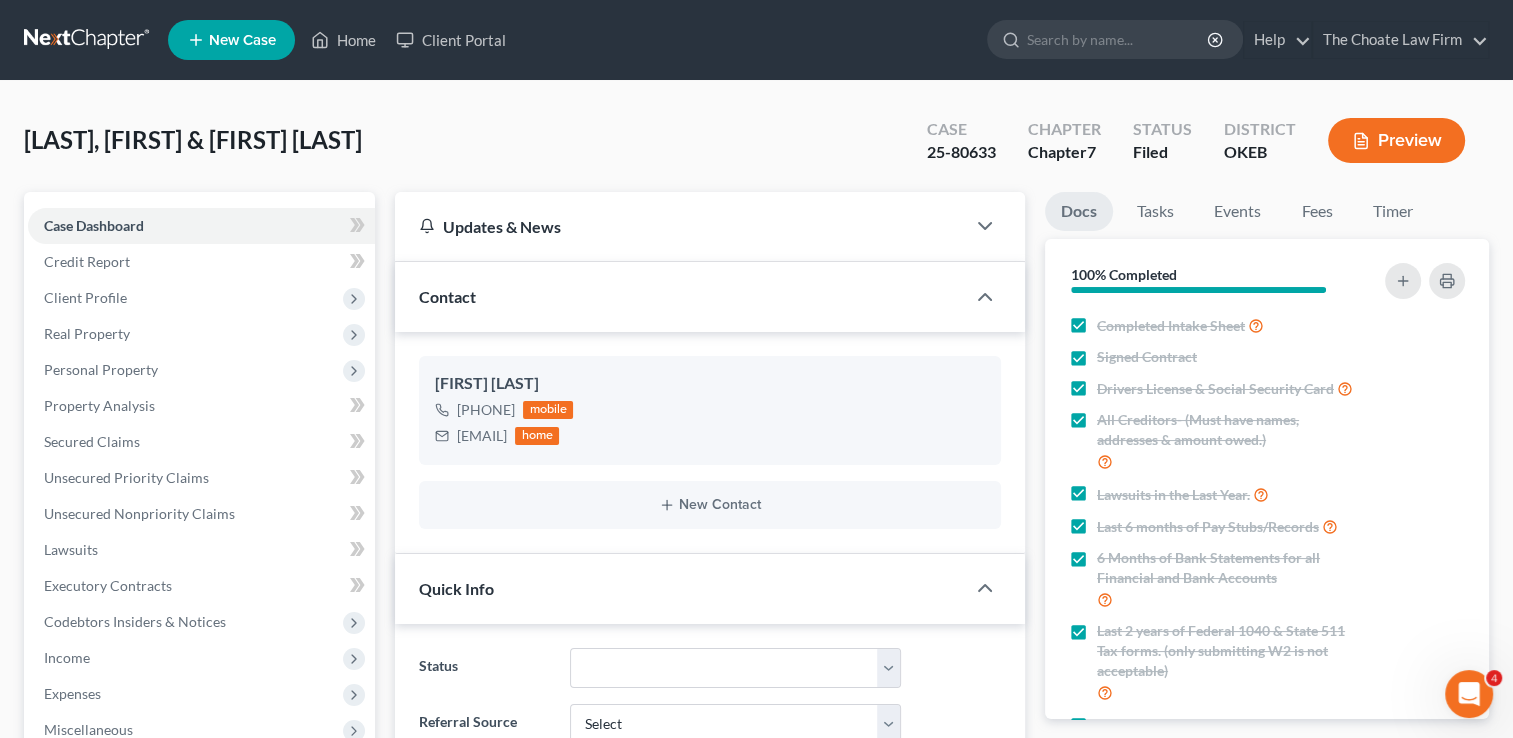 scroll, scrollTop: 1491, scrollLeft: 0, axis: vertical 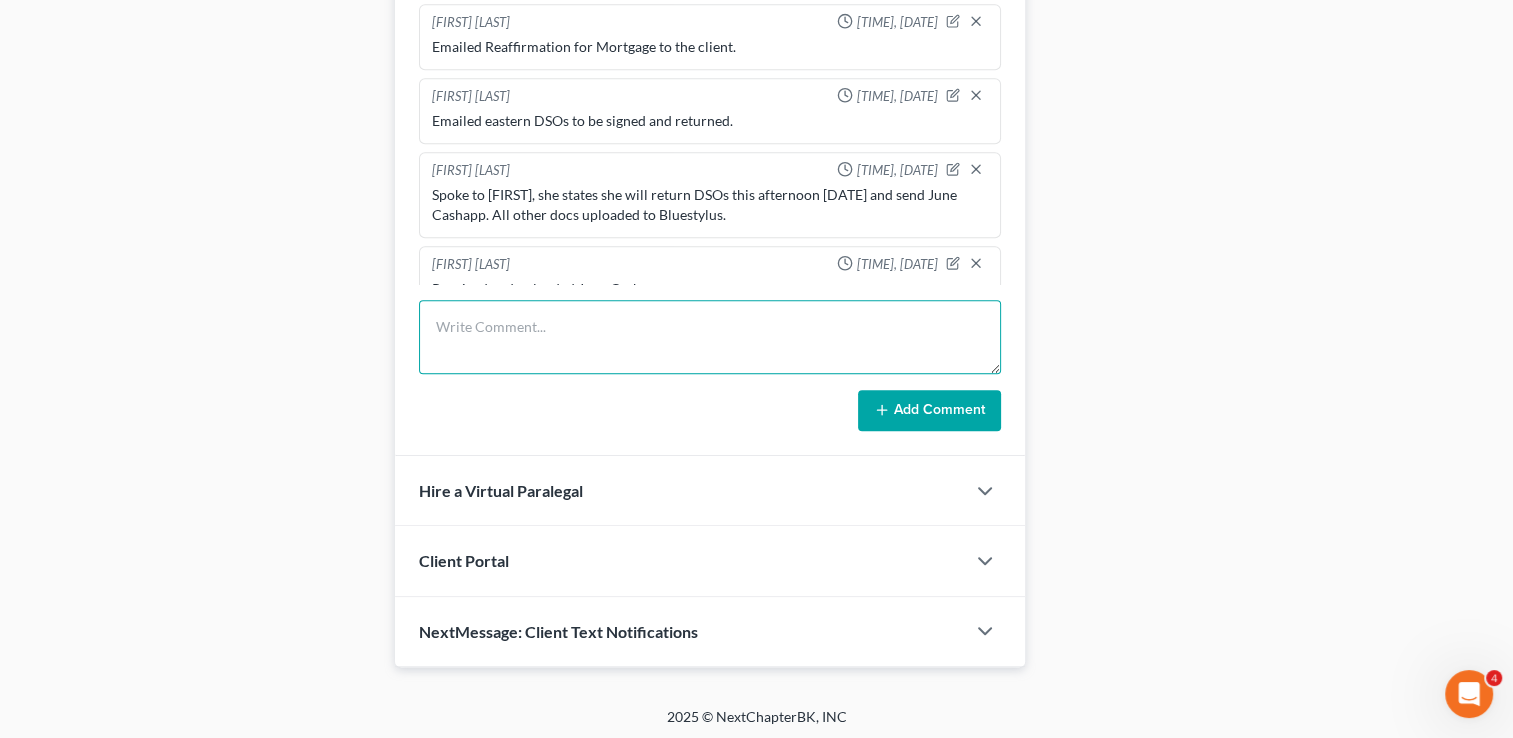 click at bounding box center (710, 337) 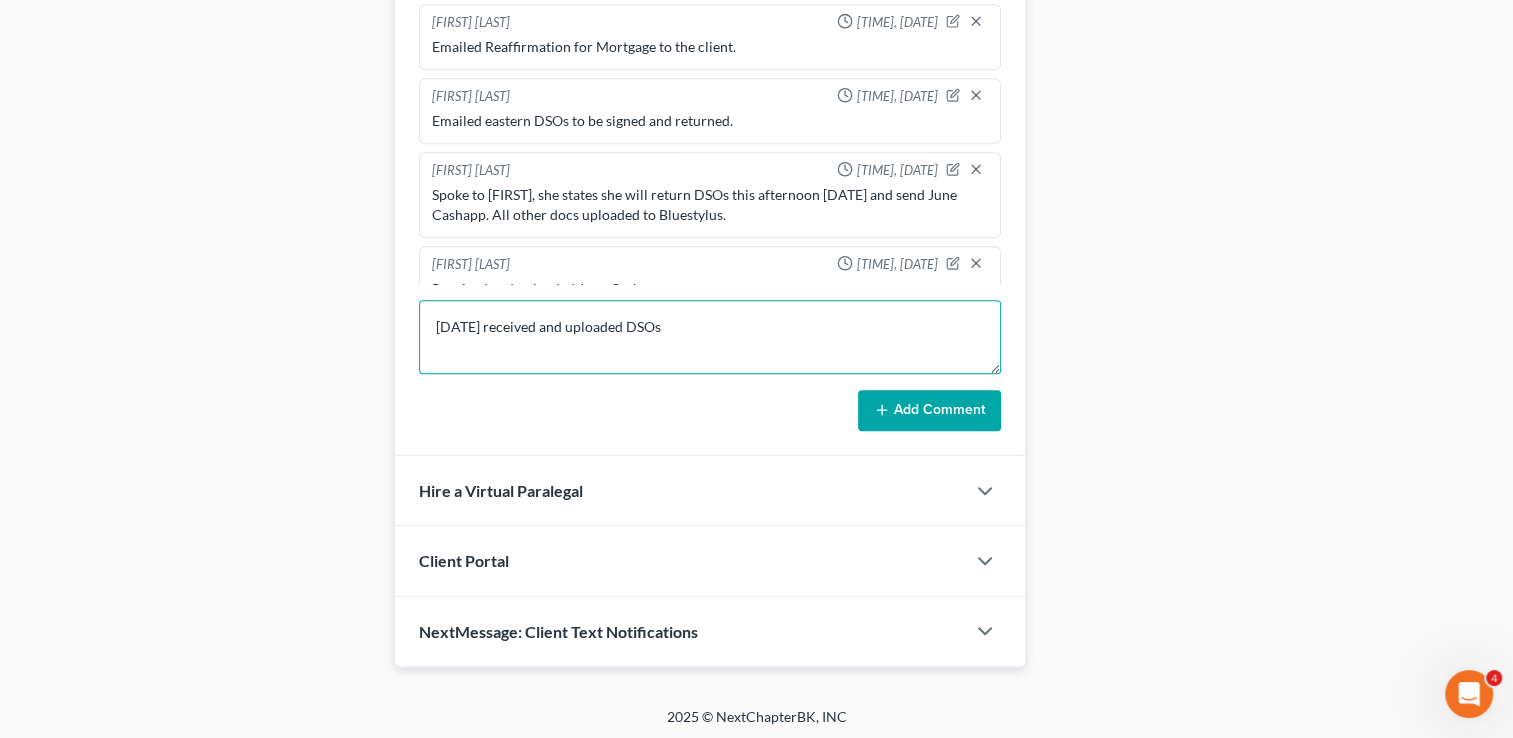 type on "7/28 received and uploaded DSOs" 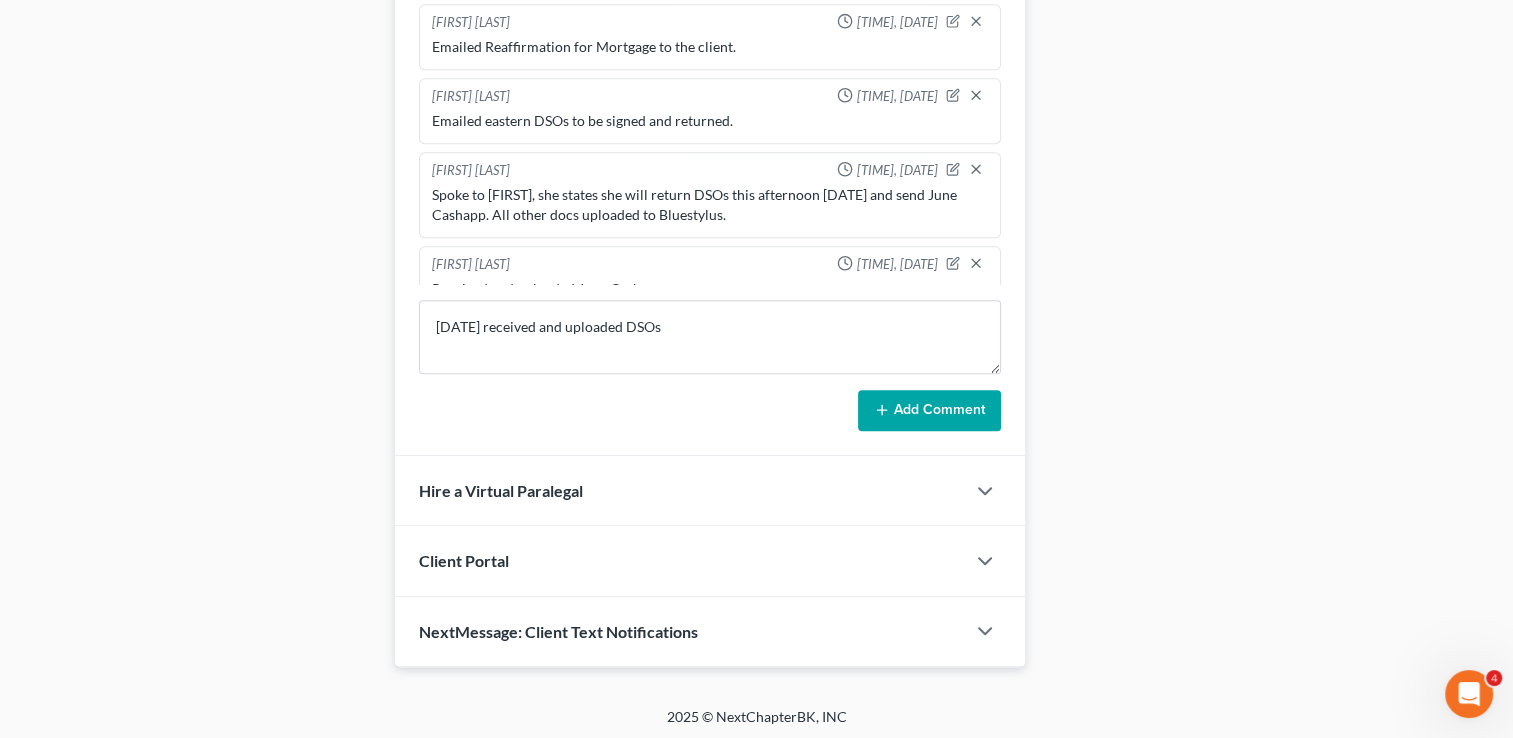 click 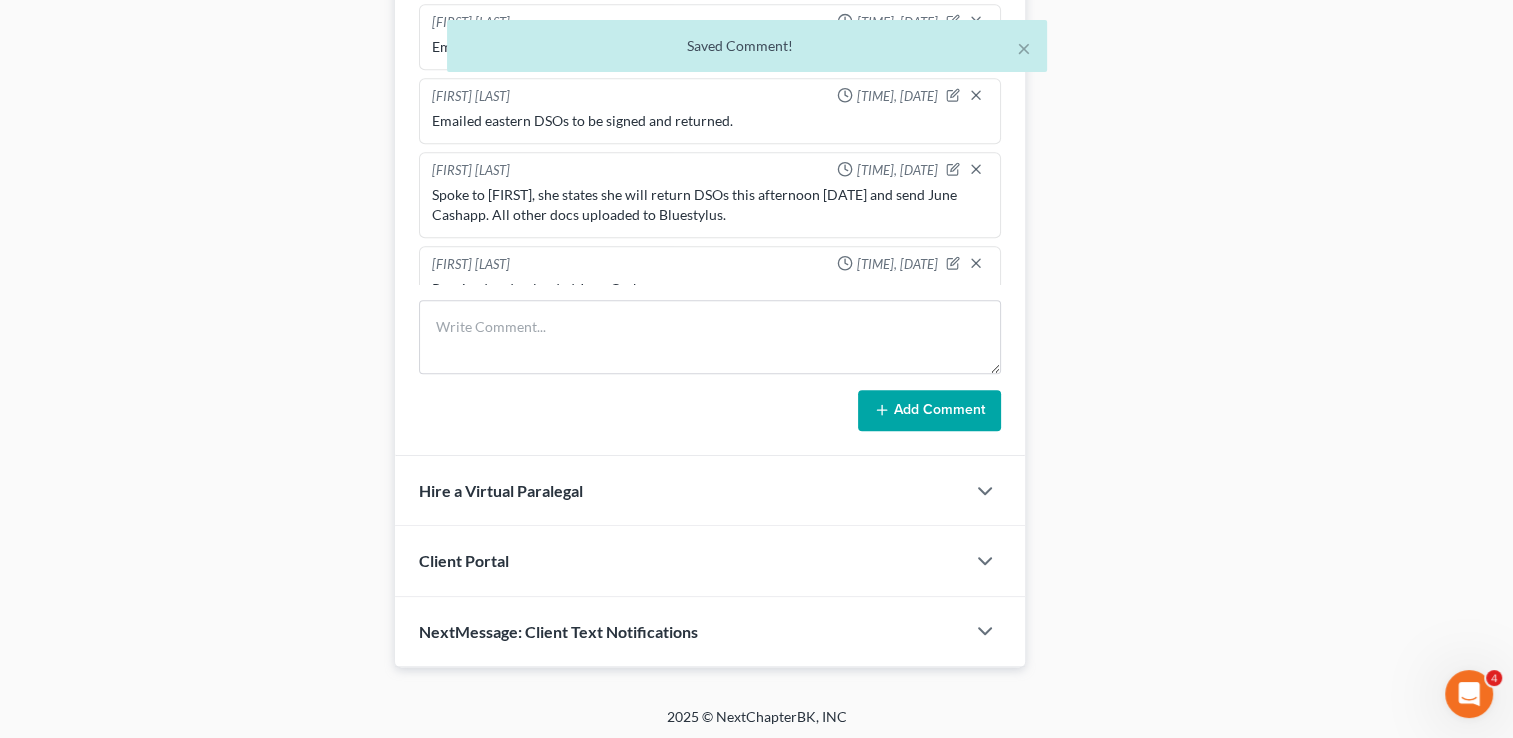 scroll, scrollTop: 1564, scrollLeft: 0, axis: vertical 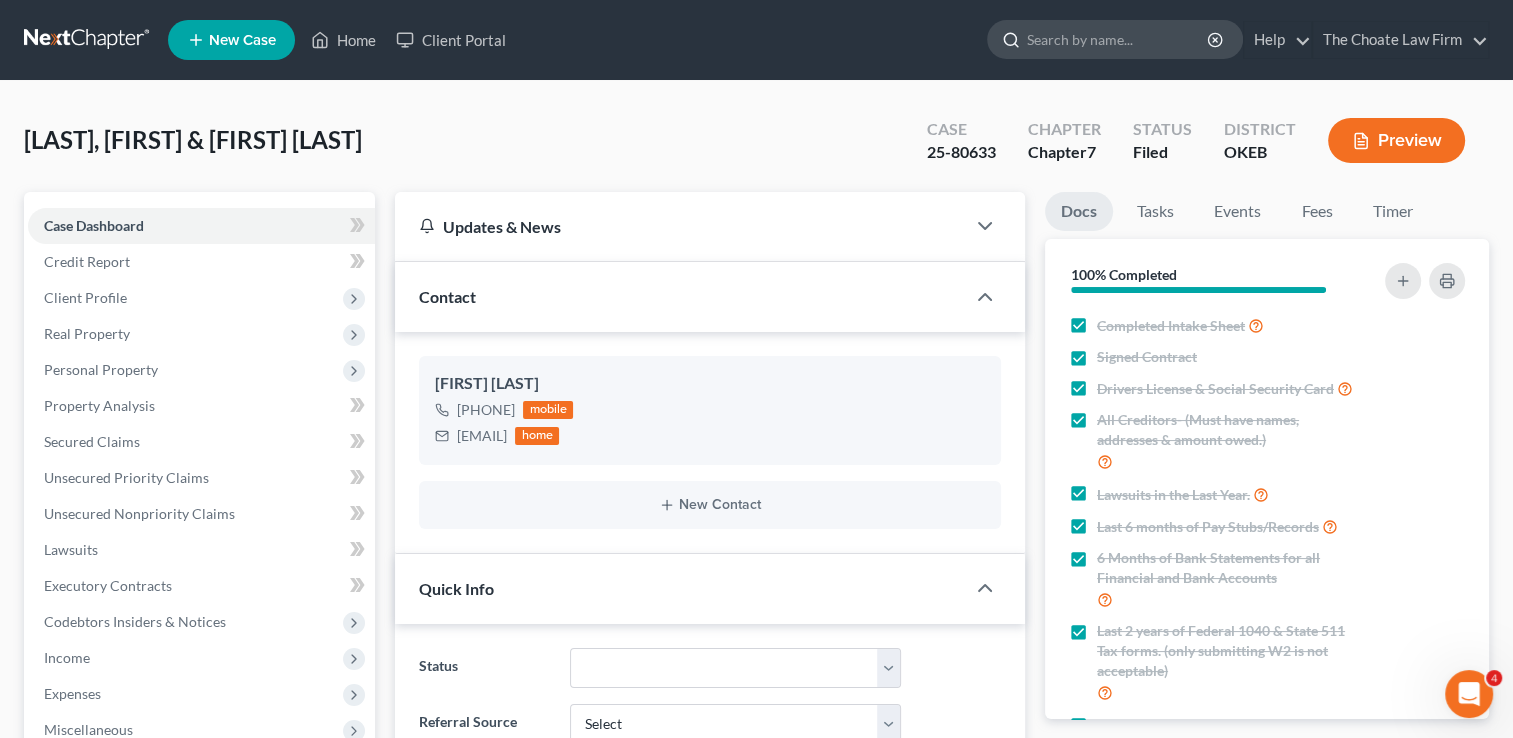click at bounding box center (1118, 39) 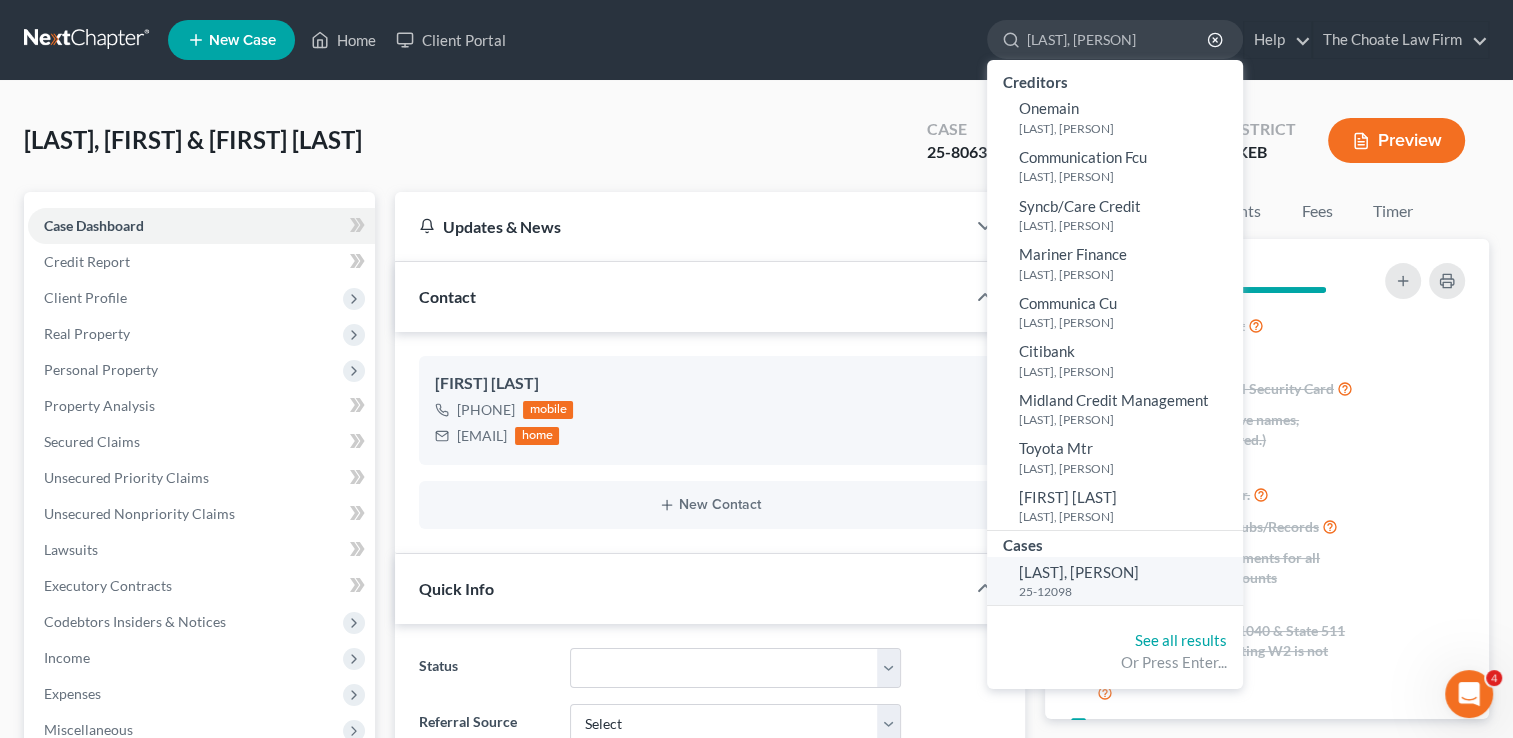 type on "[LAST], [FIRST]" 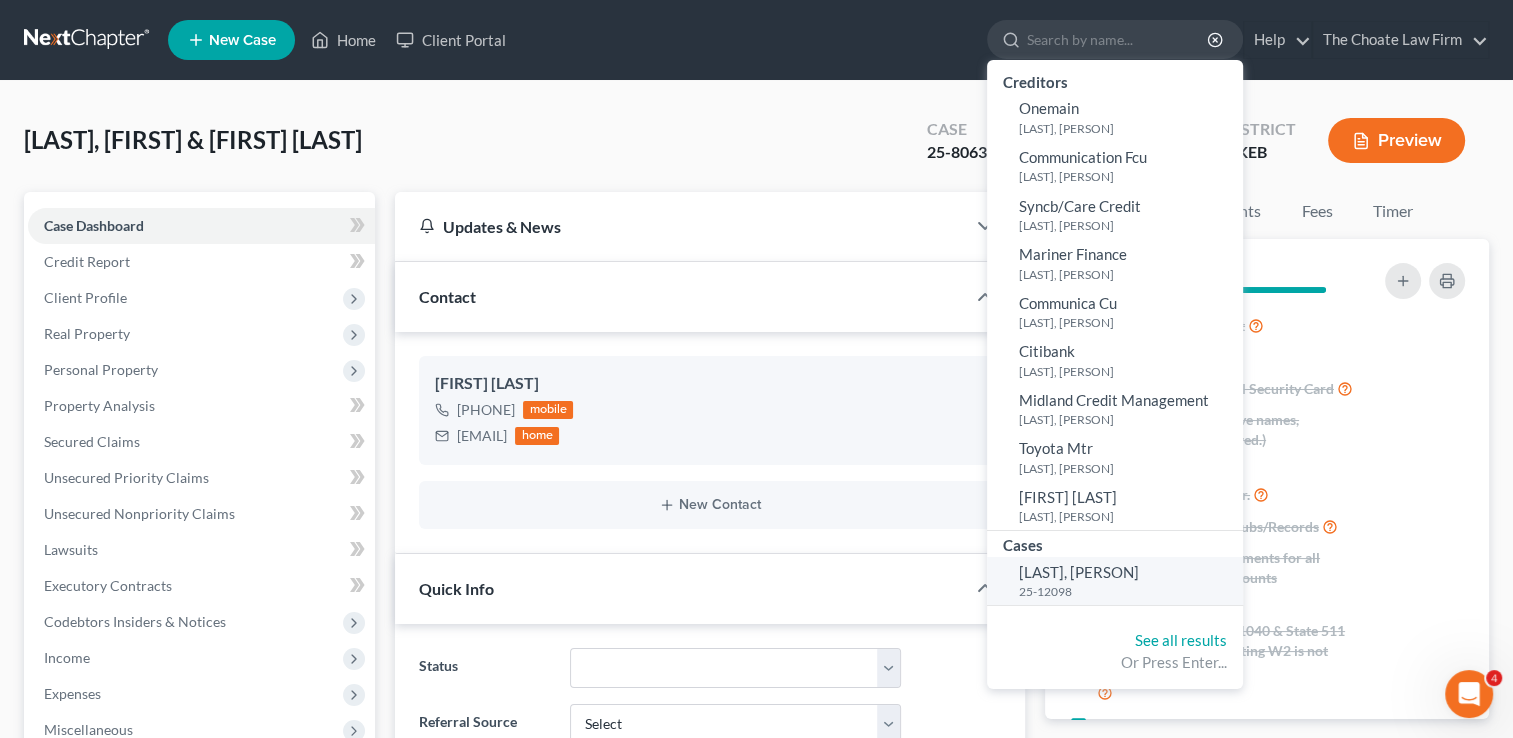 select on "3" 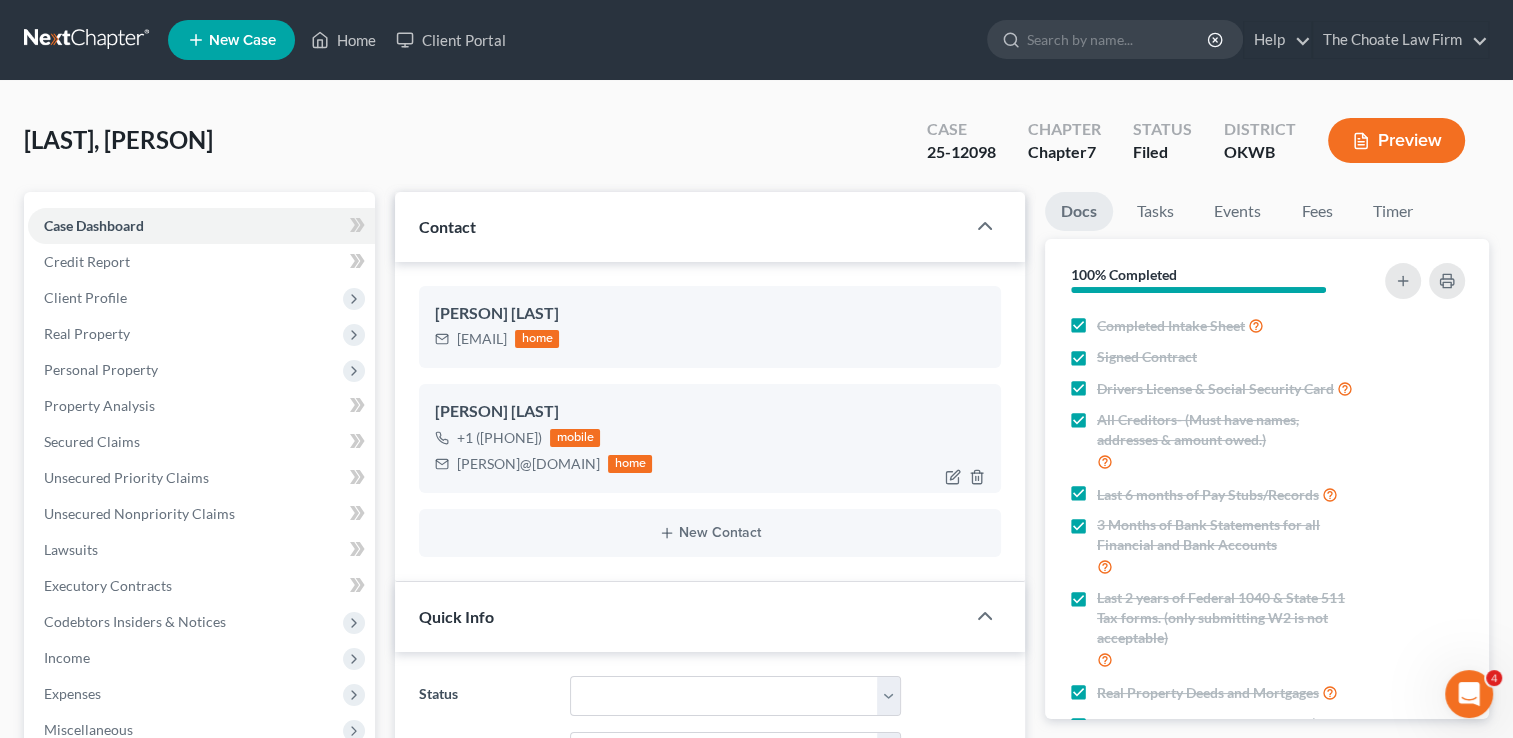 scroll, scrollTop: 1323, scrollLeft: 0, axis: vertical 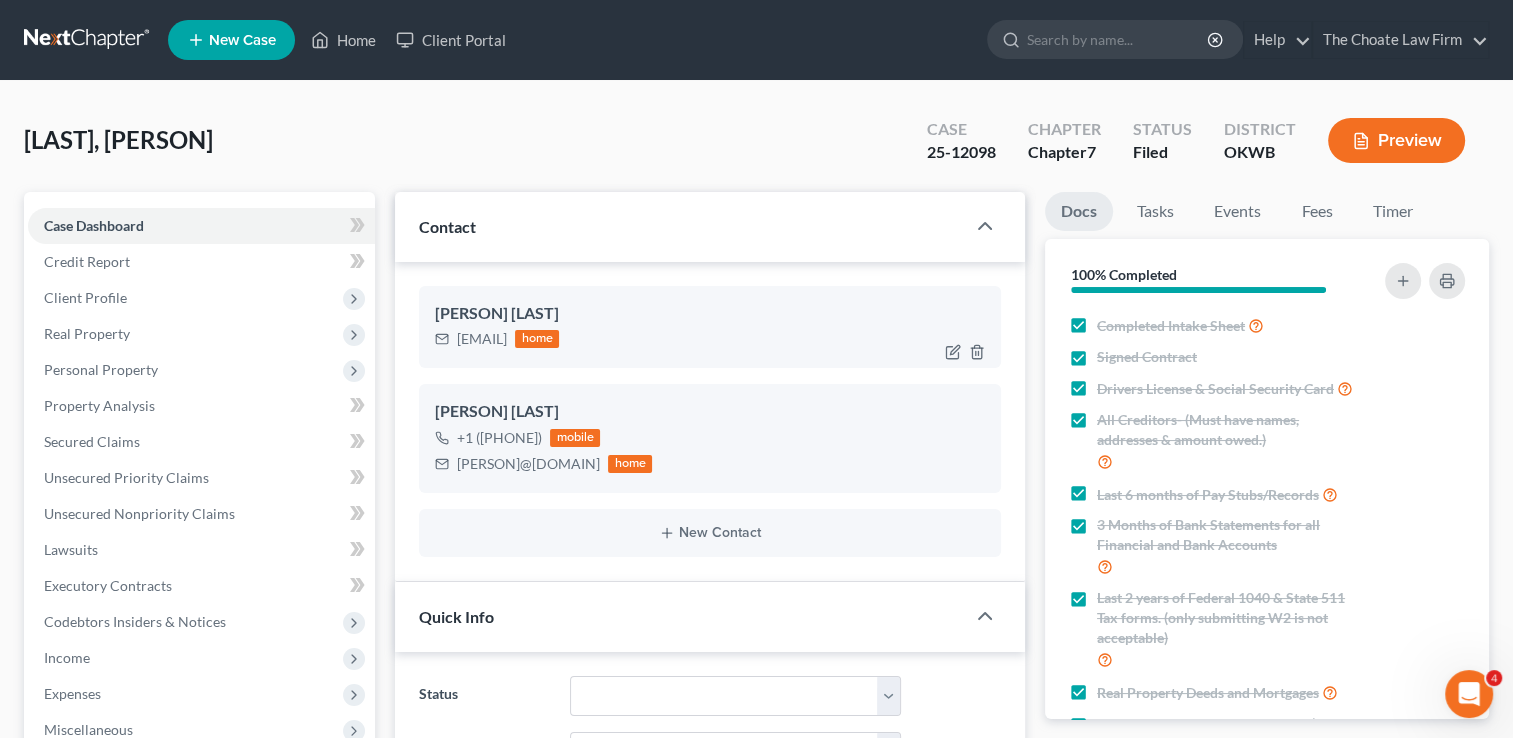 click on "rhonda.ezell@att.net" at bounding box center [482, 339] 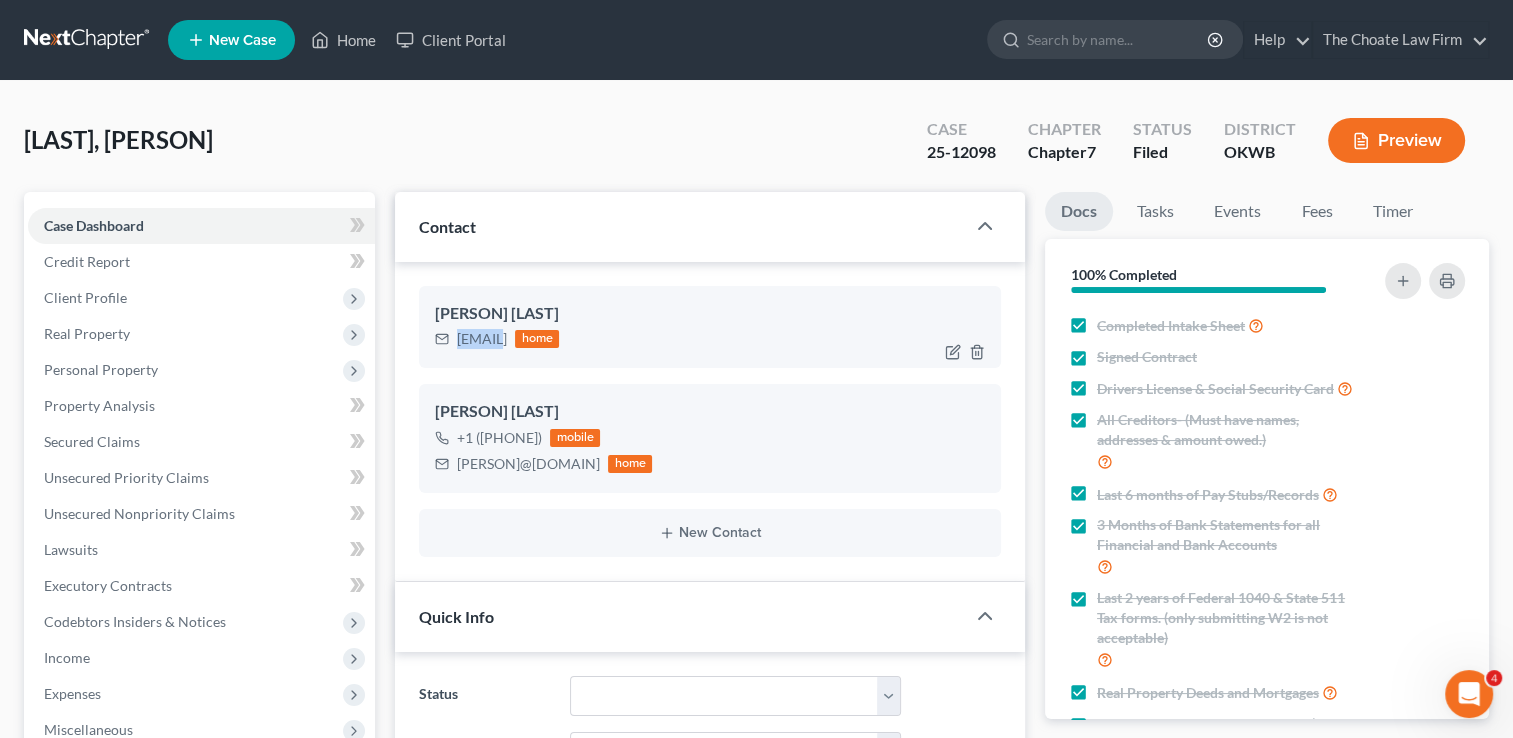 click on "rhonda.ezell@att.net" at bounding box center [482, 339] 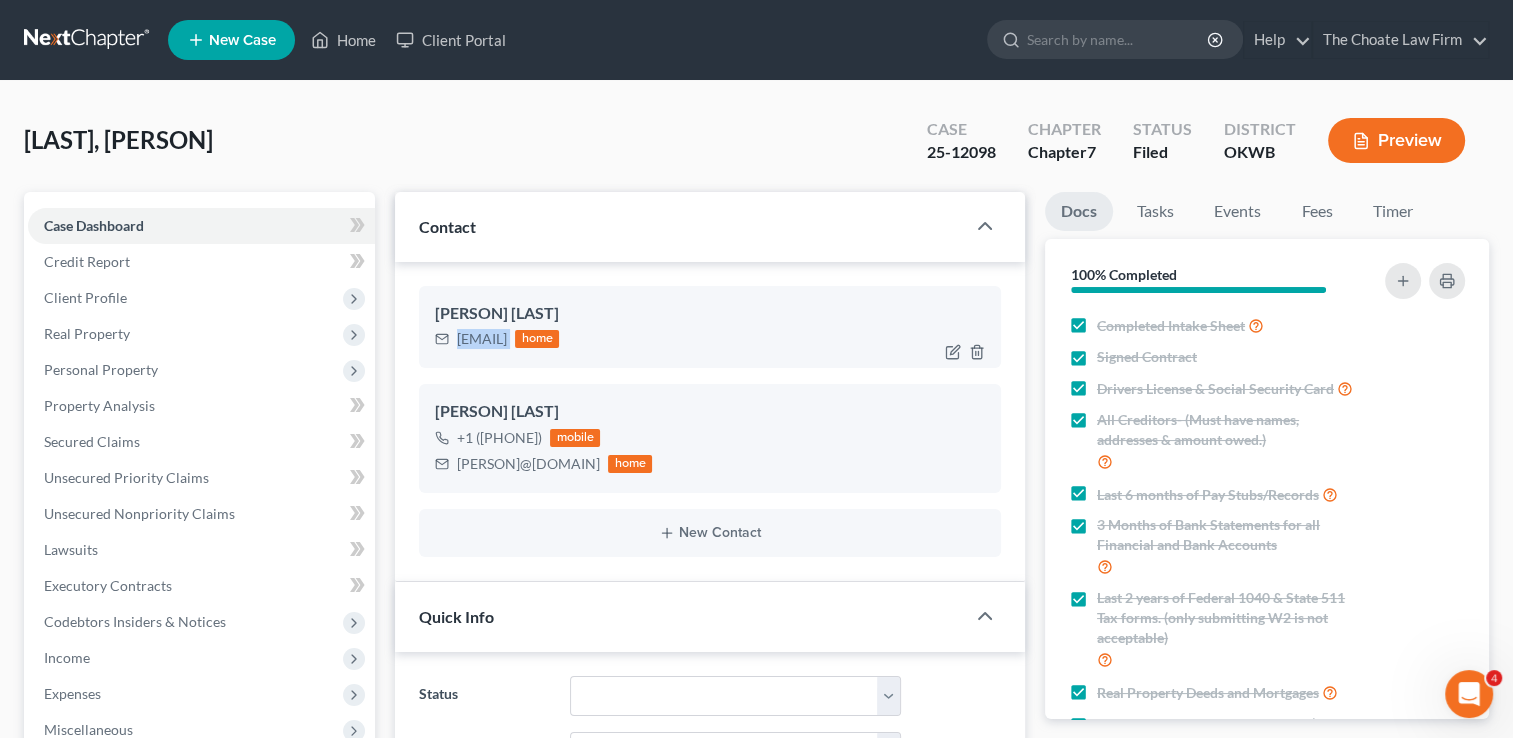 click on "rhonda.ezell@att.net" at bounding box center (482, 339) 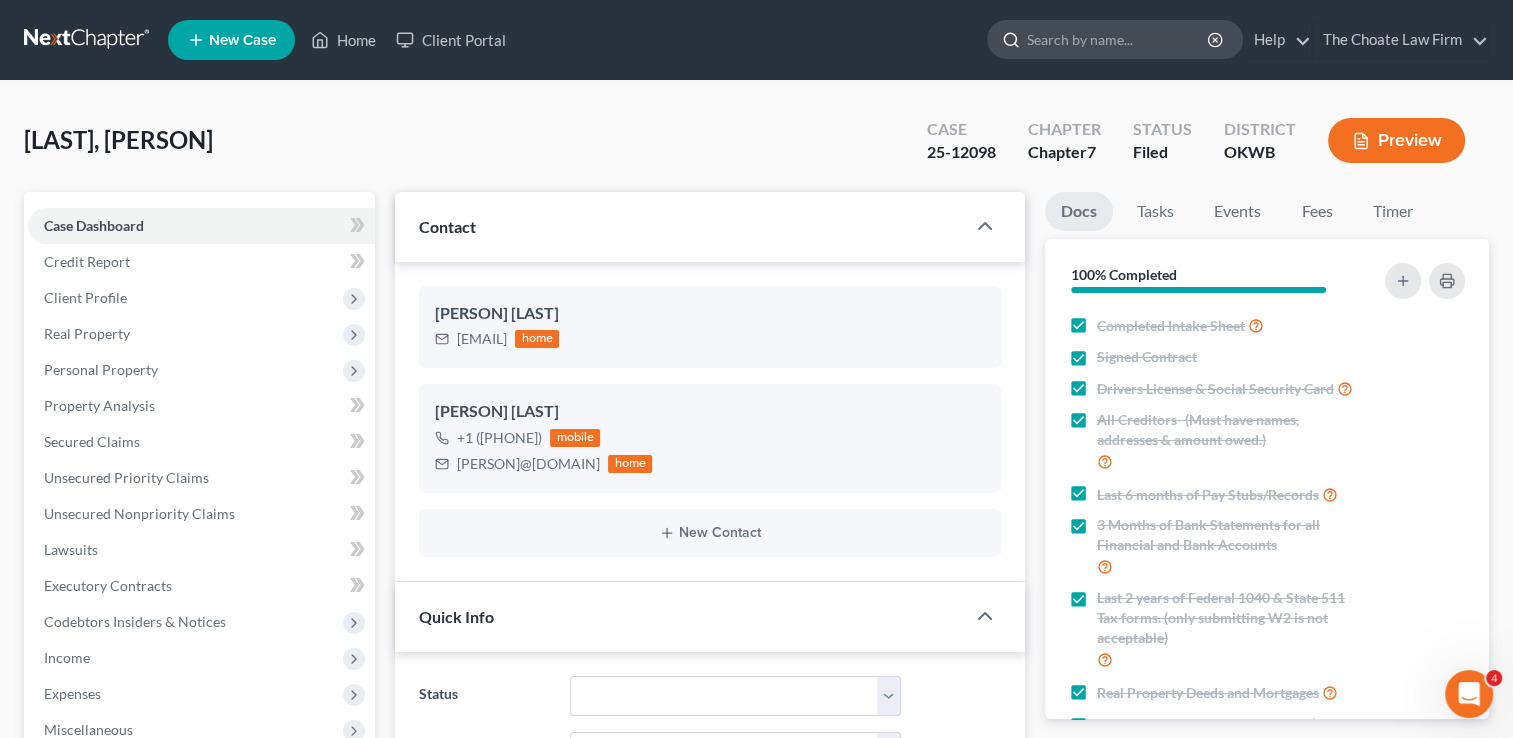 click at bounding box center (1118, 39) 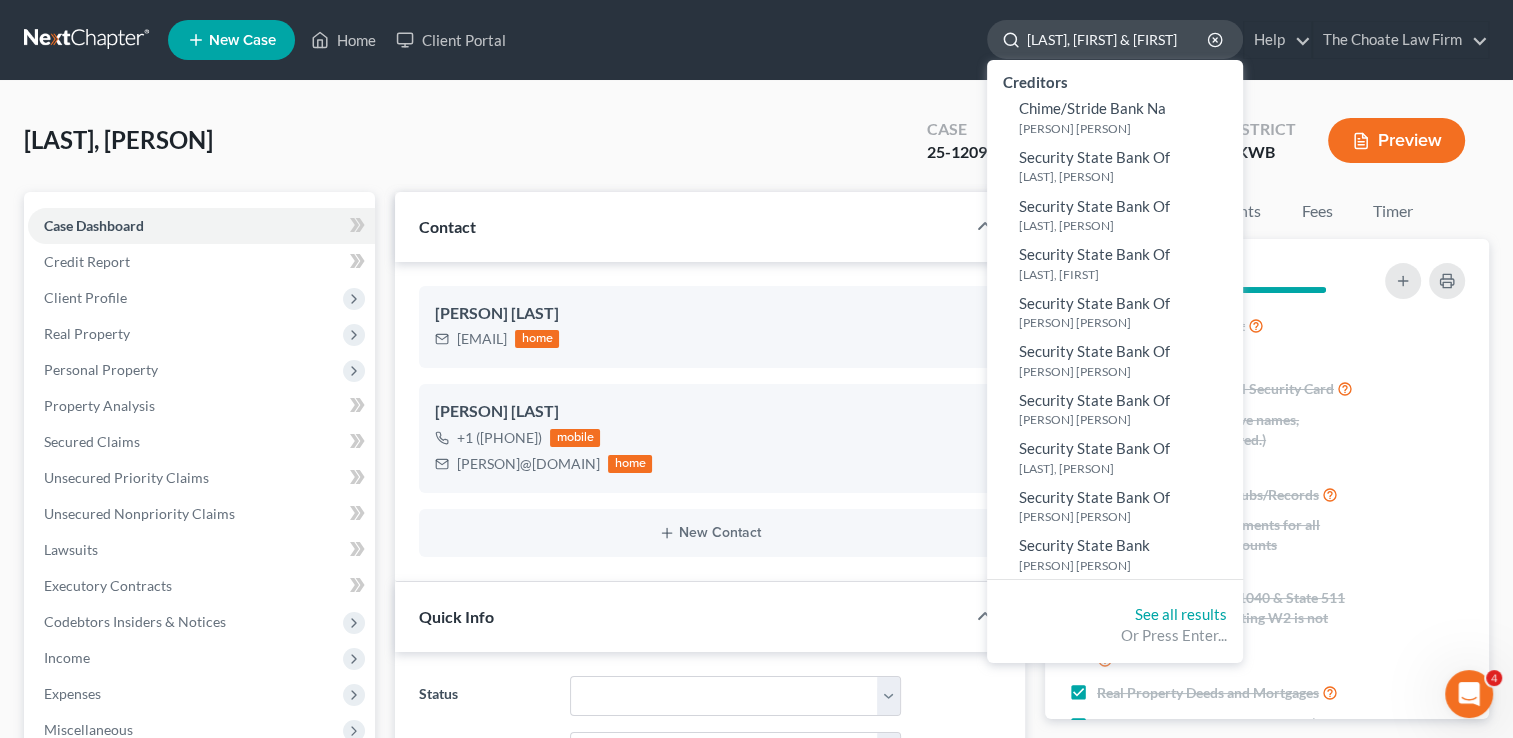 scroll, scrollTop: 0, scrollLeft: 16, axis: horizontal 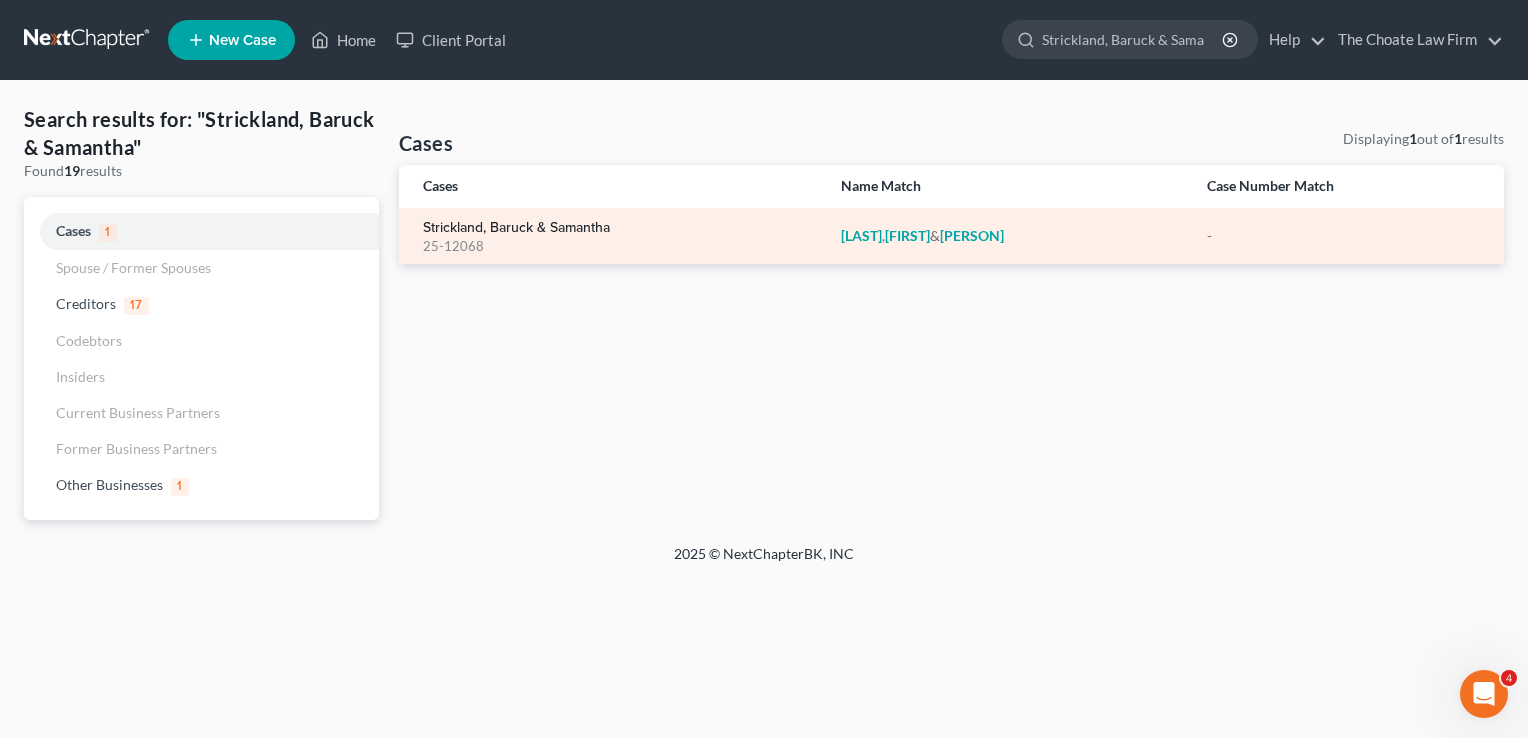 click on "Strickland, Baruck & Samantha" at bounding box center [516, 228] 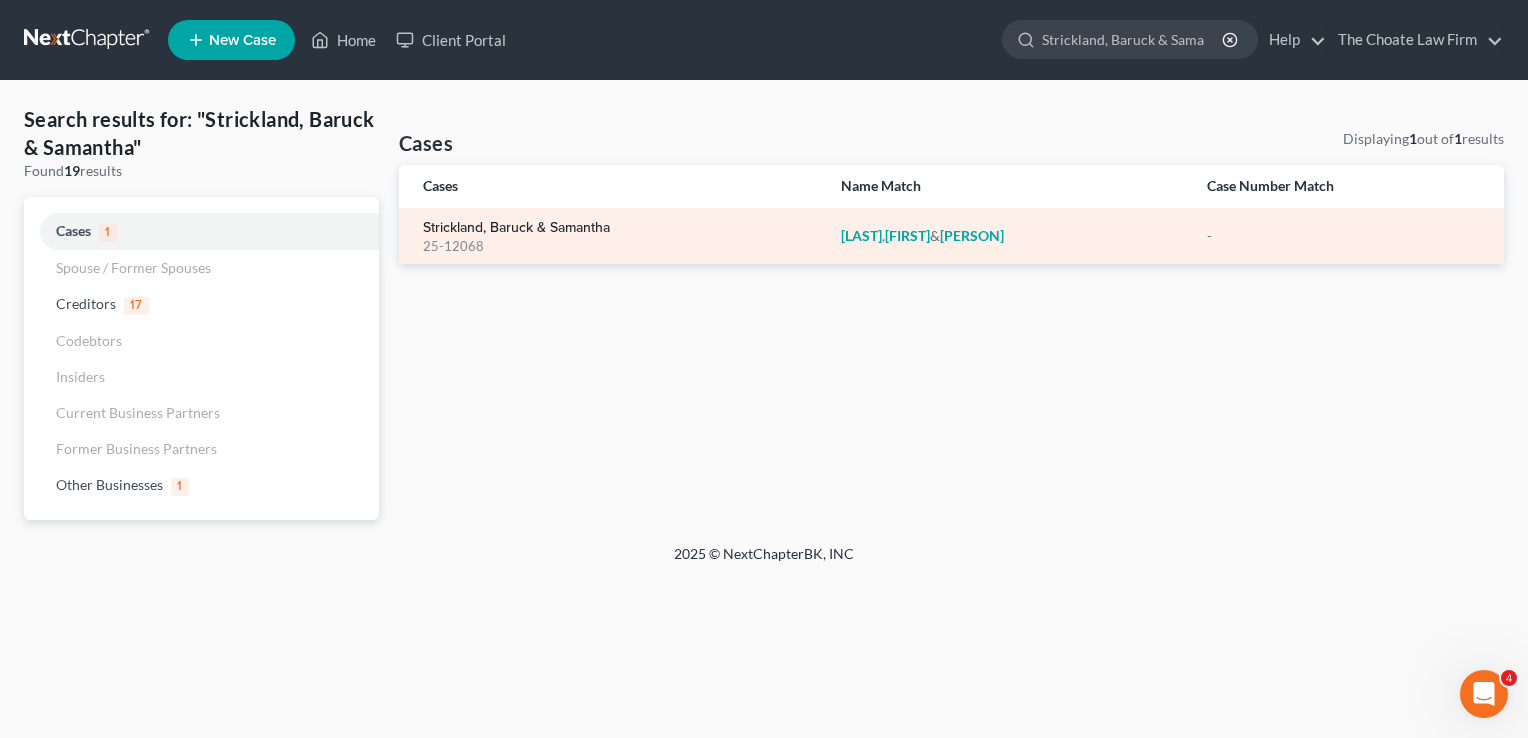 type 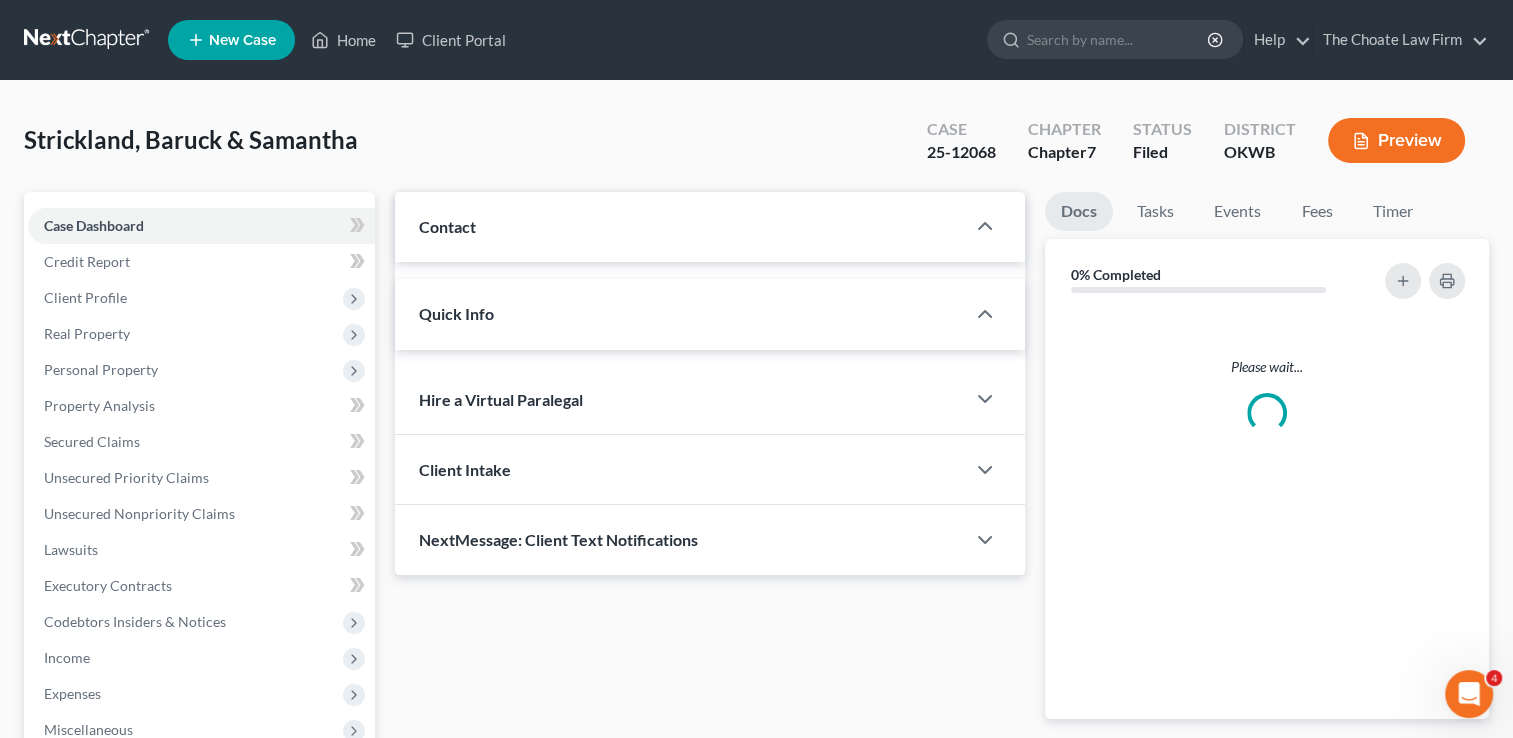 scroll, scrollTop: 0, scrollLeft: 0, axis: both 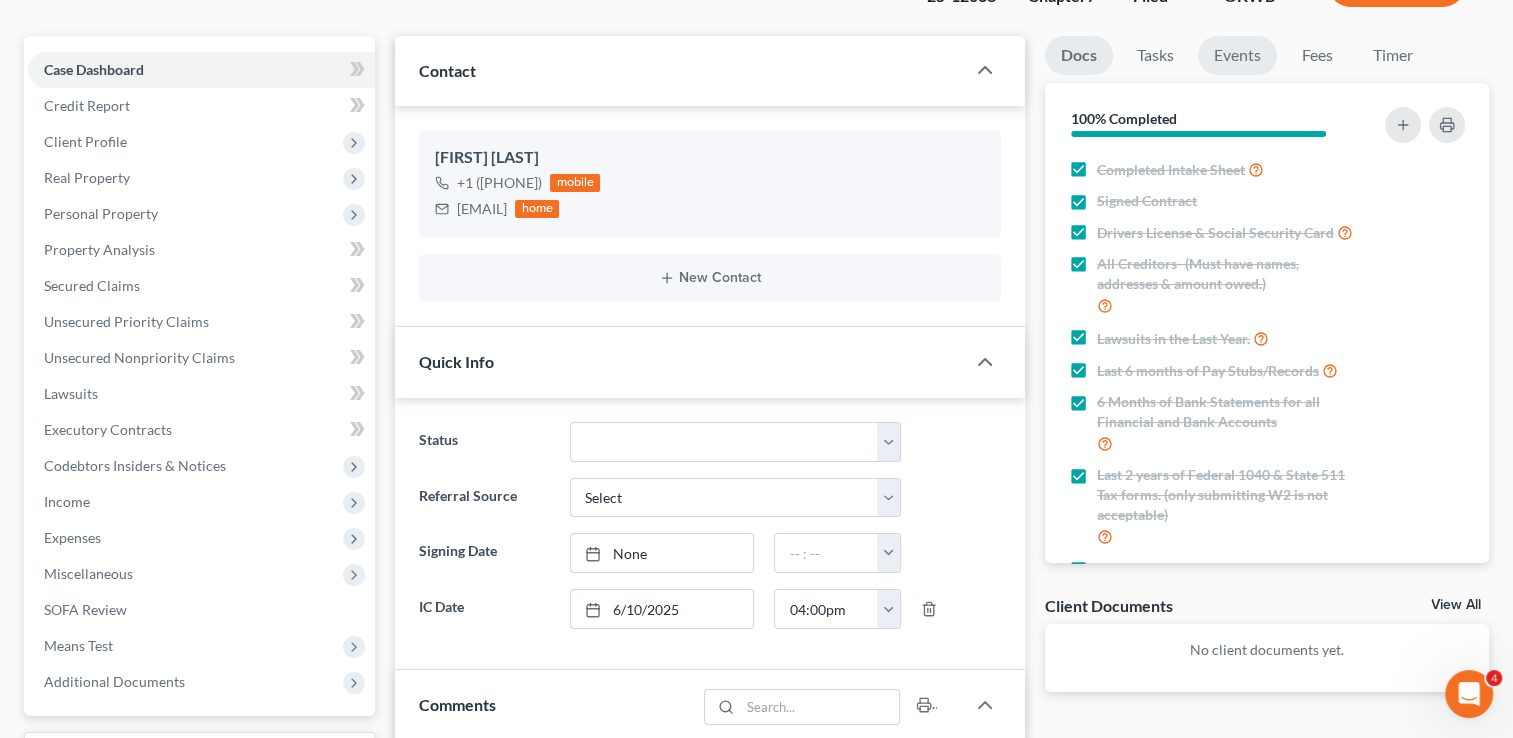 click on "Events" at bounding box center (1237, 55) 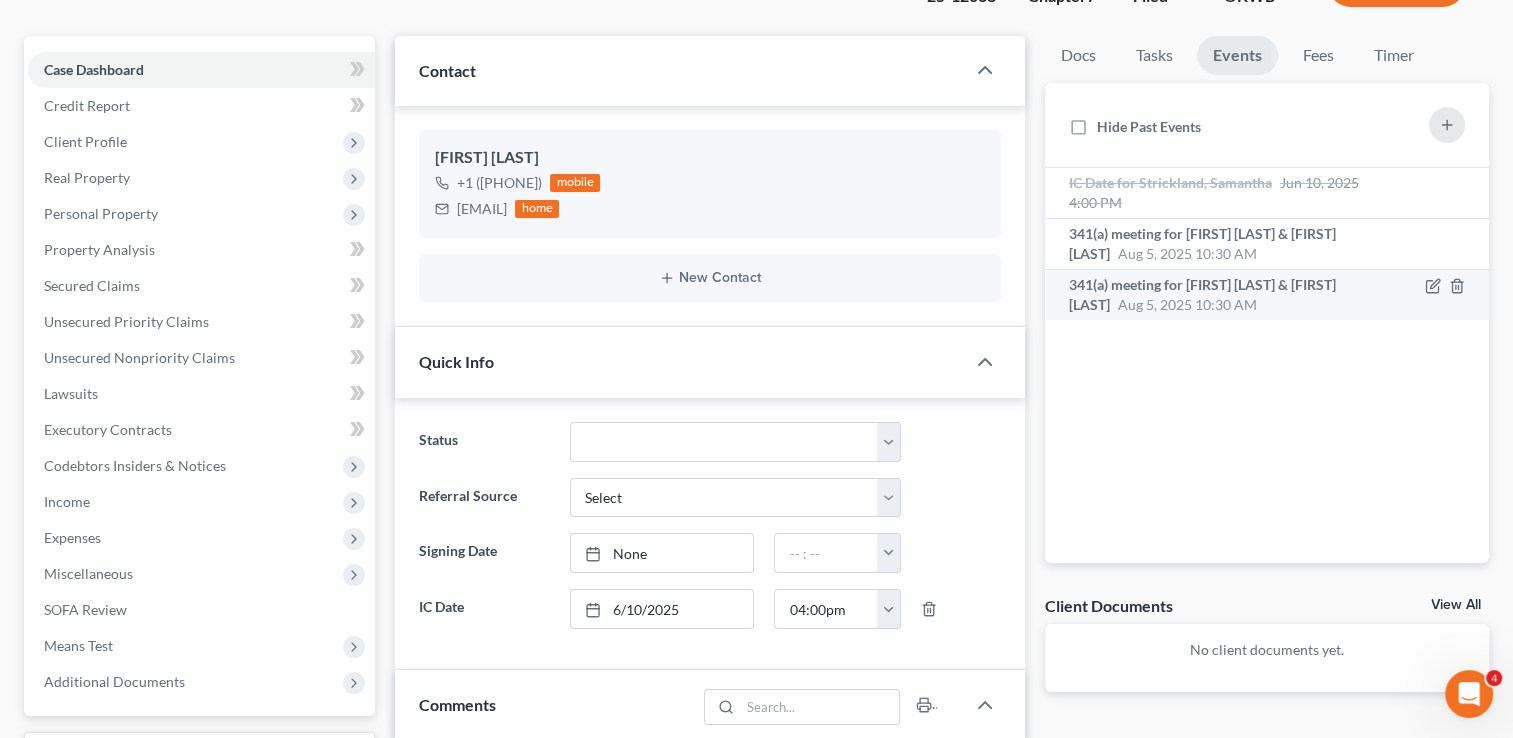 click on "341(a) meeting for [FIRST] [LAST] & [FIRST] [LAST]" at bounding box center (1202, 294) 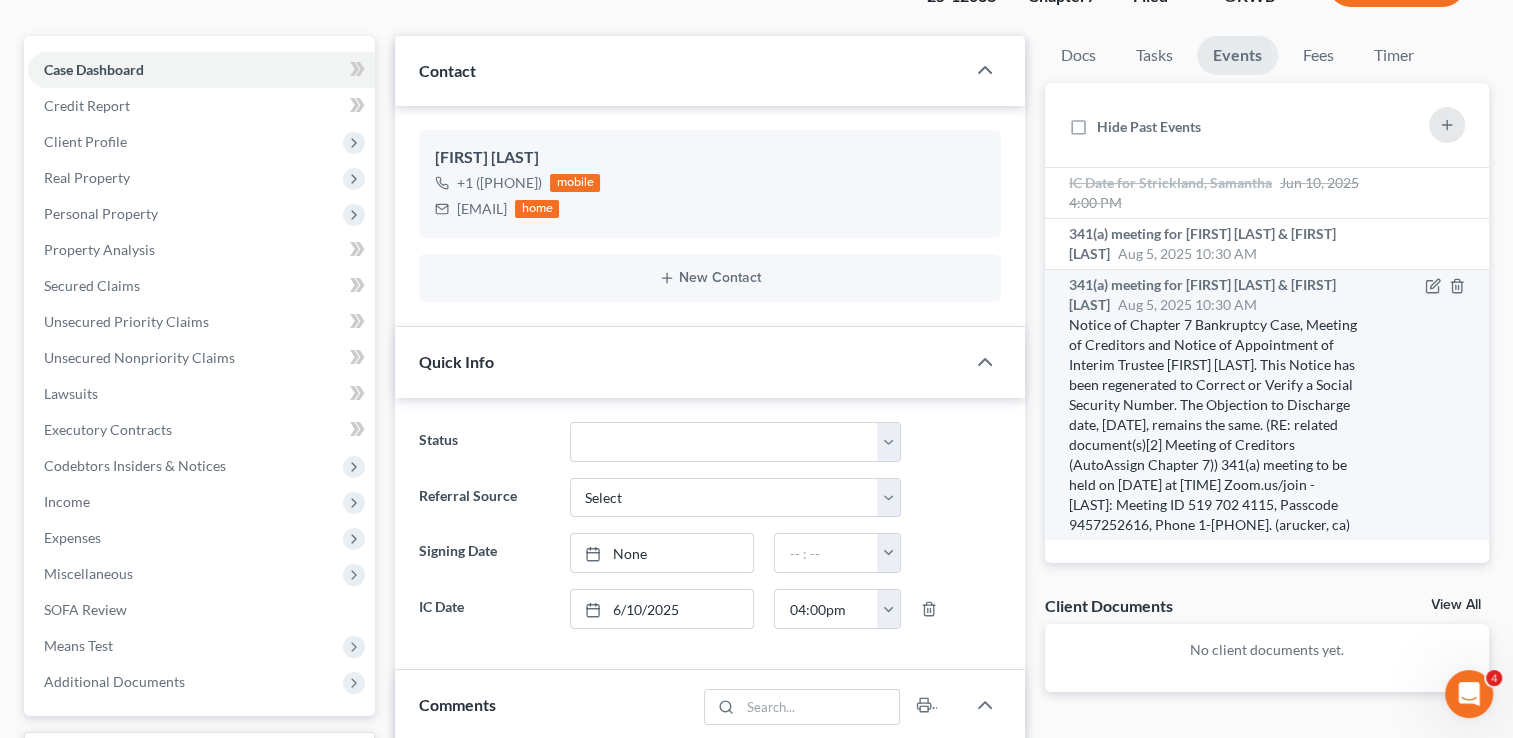 scroll, scrollTop: 72, scrollLeft: 0, axis: vertical 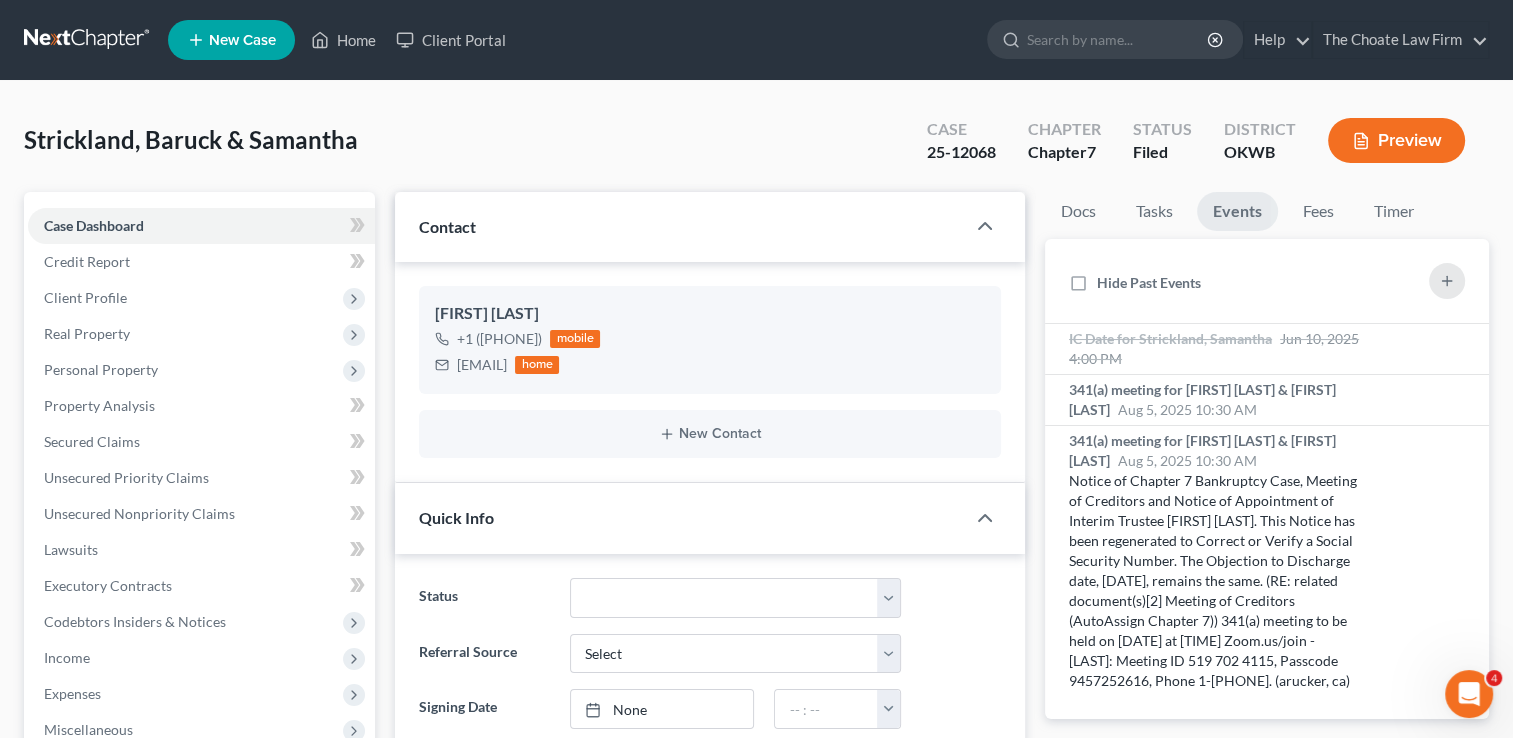 click on "25-12068" at bounding box center [961, 152] 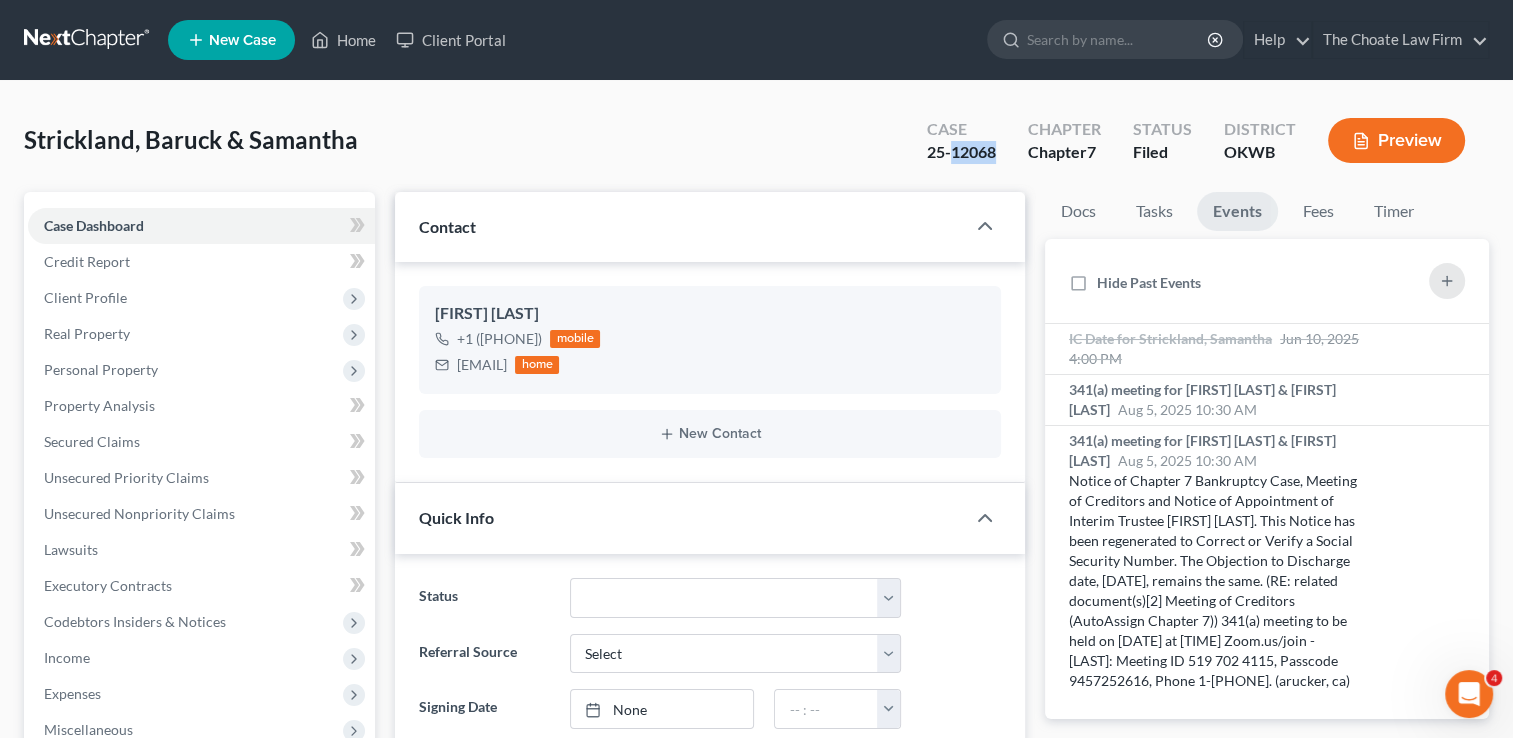 click on "25-12068" at bounding box center (961, 152) 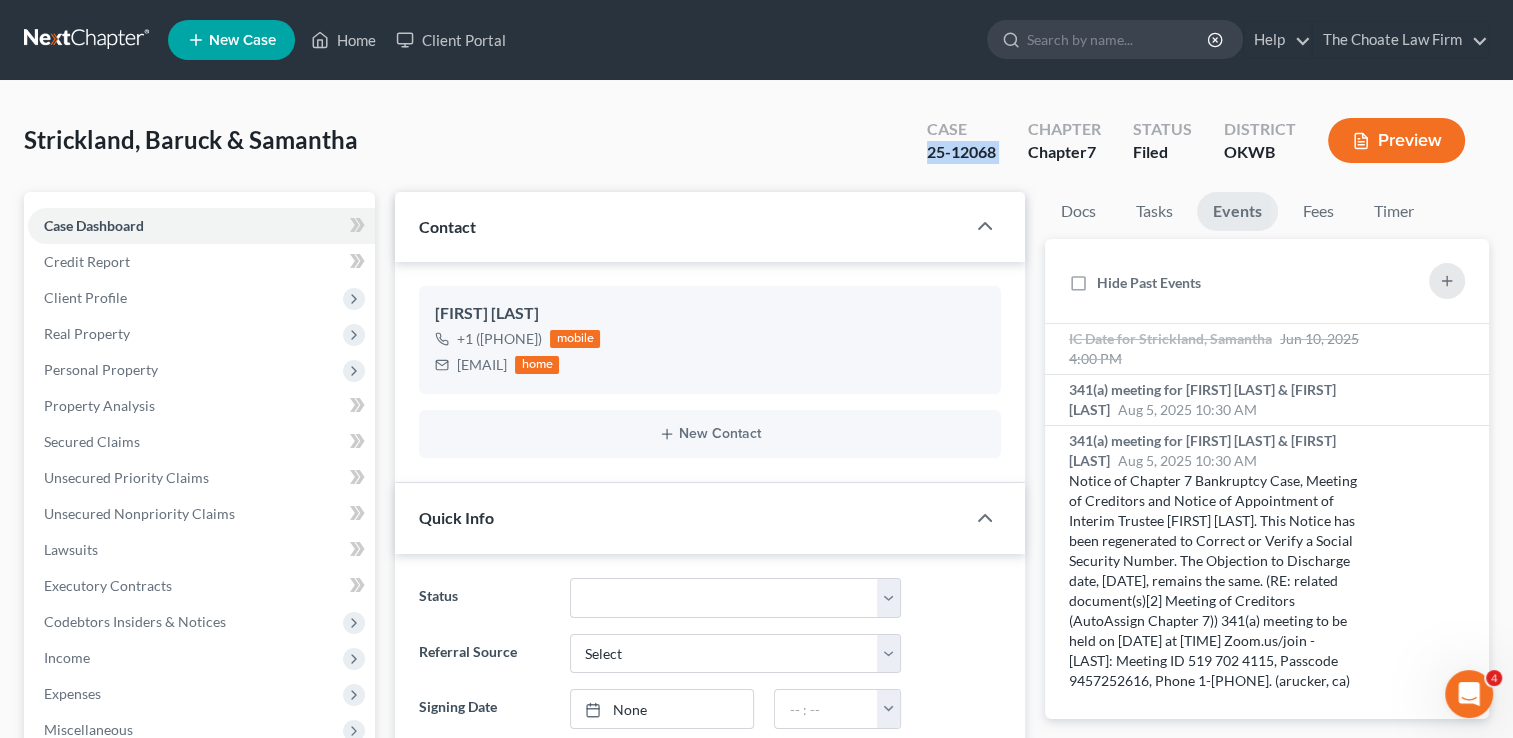 click on "25-12068" at bounding box center (961, 152) 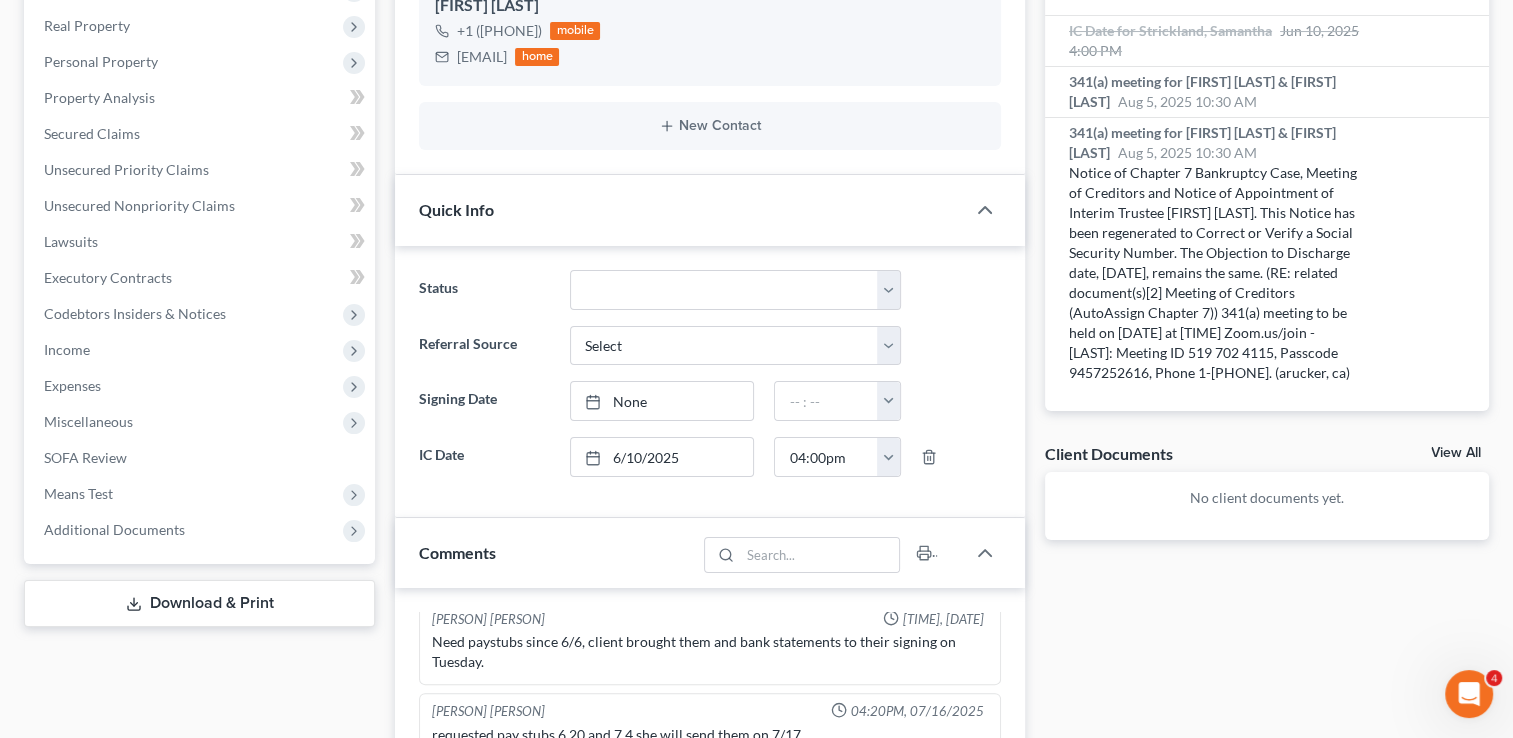scroll, scrollTop: 900, scrollLeft: 0, axis: vertical 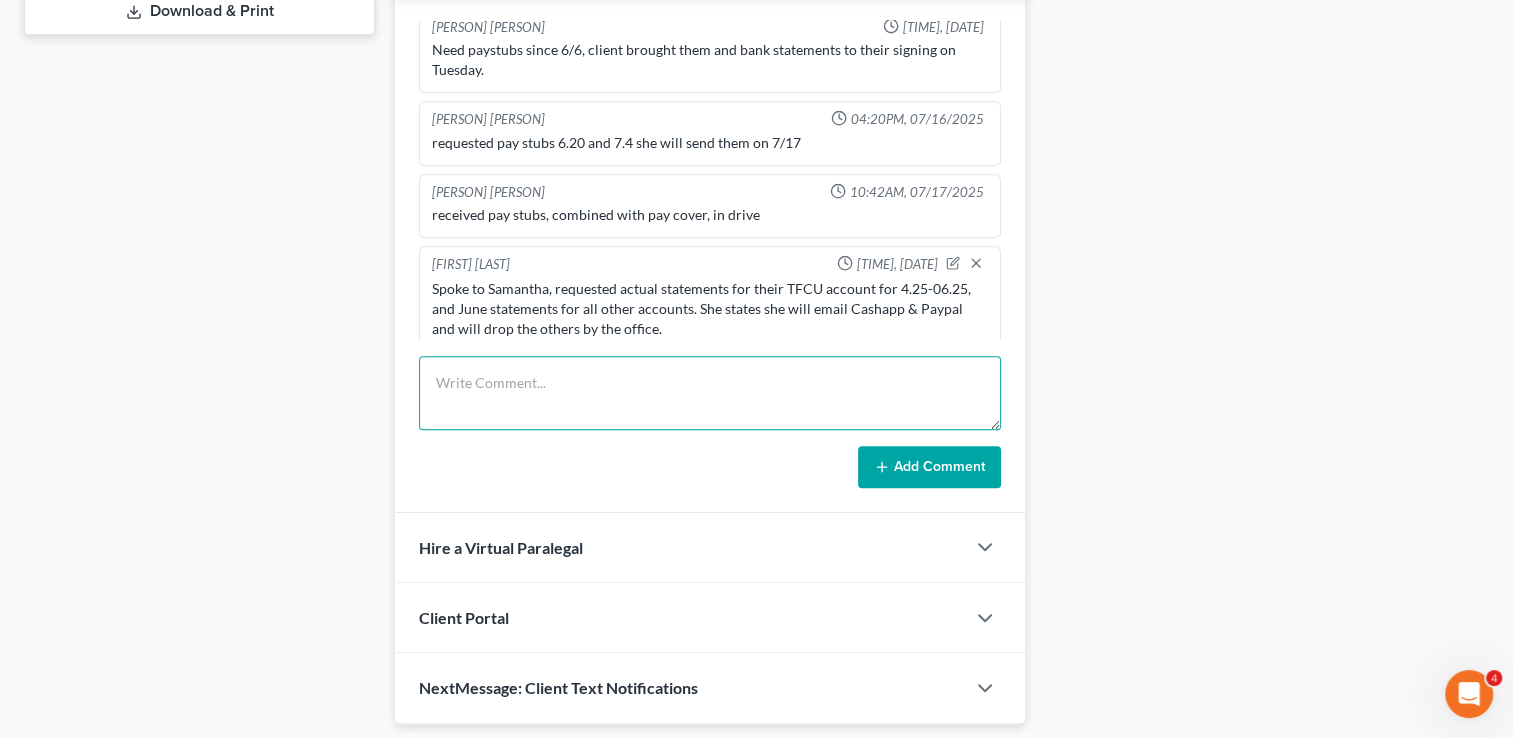 click at bounding box center [710, 393] 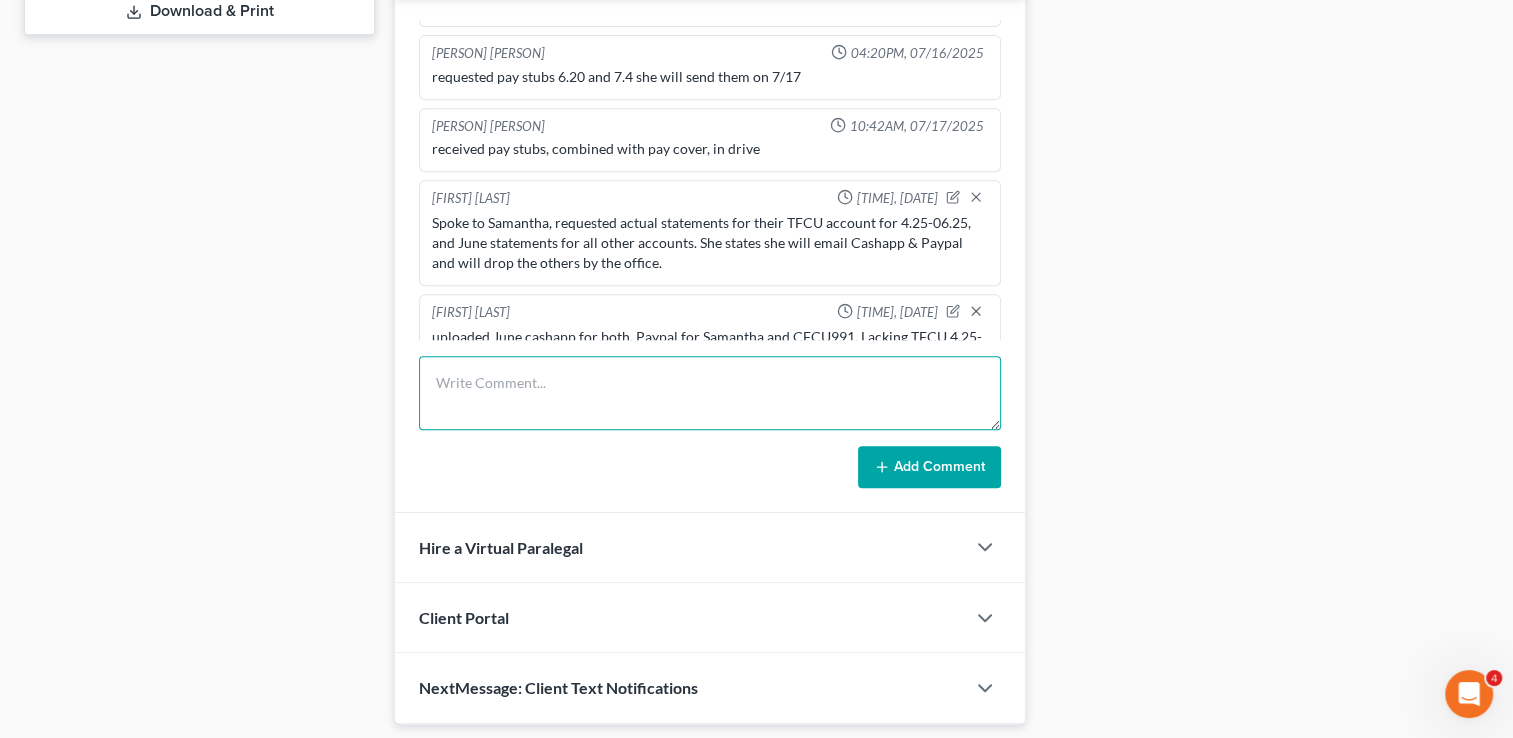 scroll, scrollTop: 866, scrollLeft: 0, axis: vertical 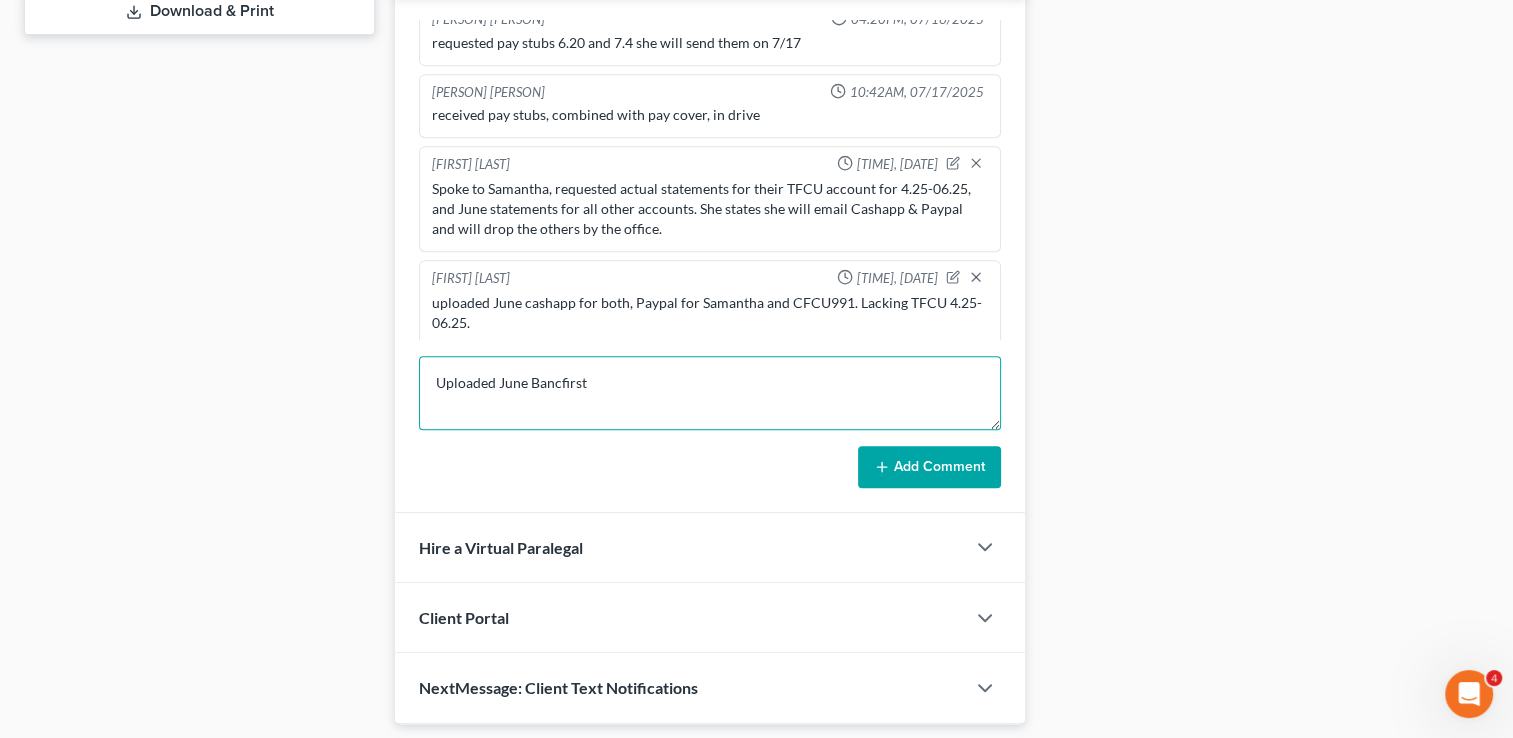 click on "Uploaded June Bancfirst" at bounding box center [710, 393] 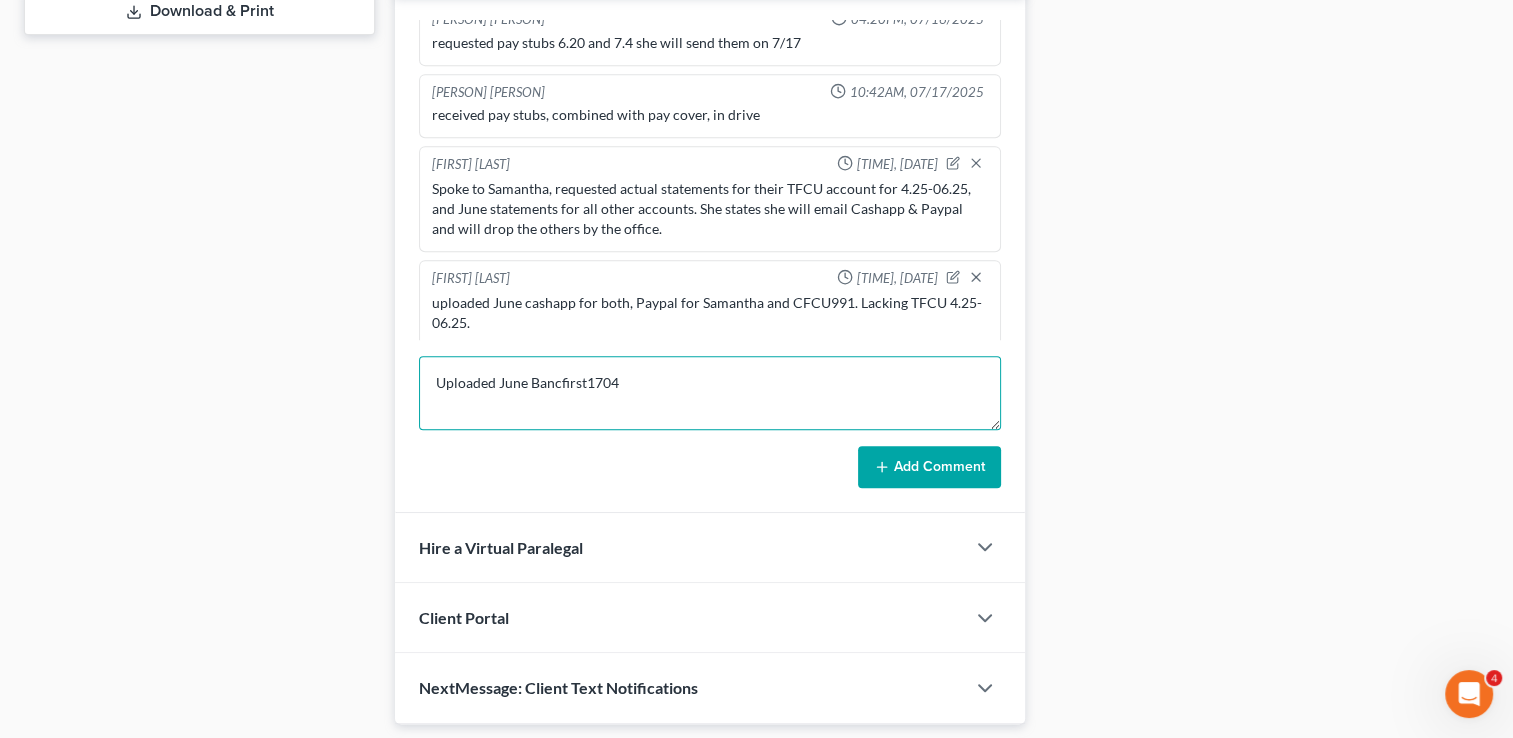 type on "Uploaded June Bancfirst1704" 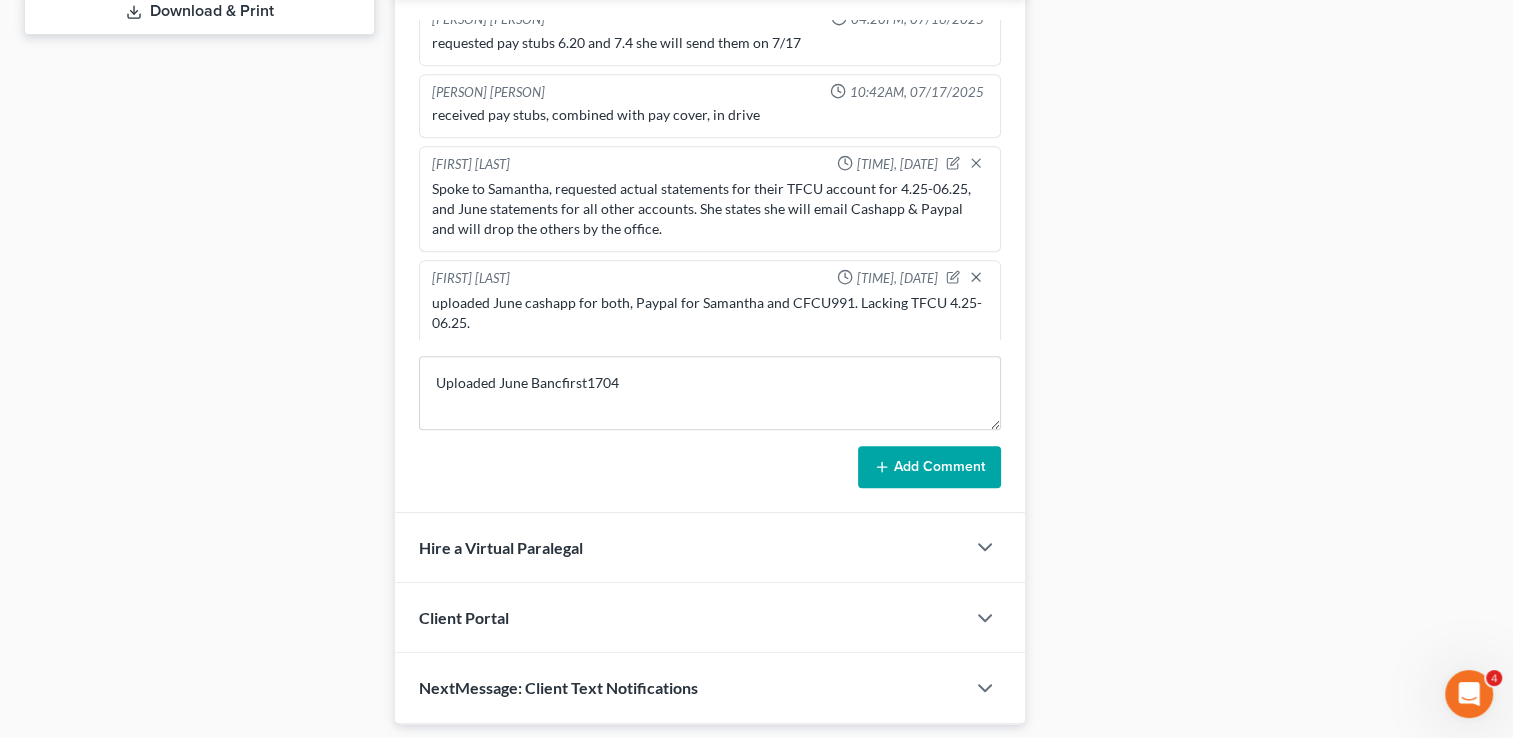 click 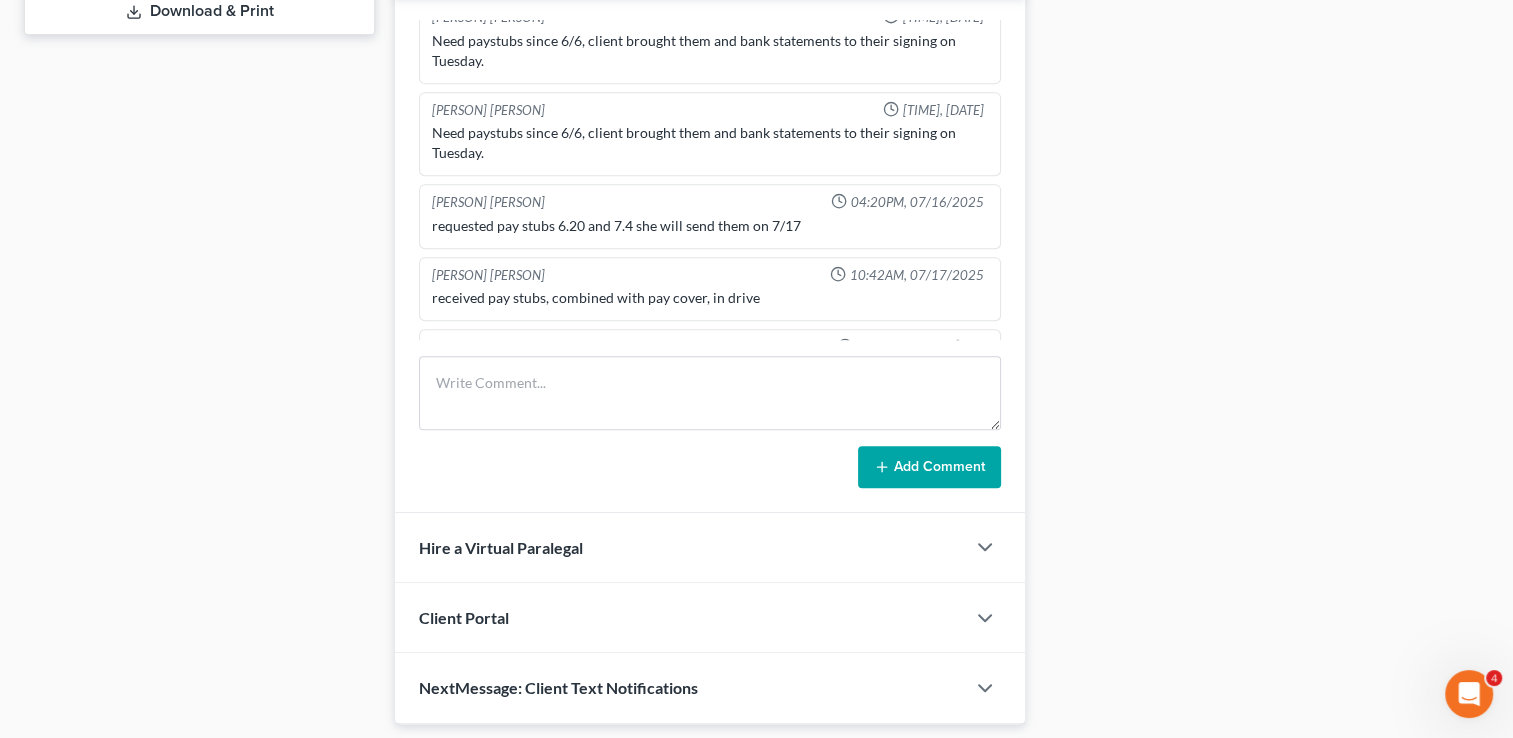 scroll, scrollTop: 240, scrollLeft: 0, axis: vertical 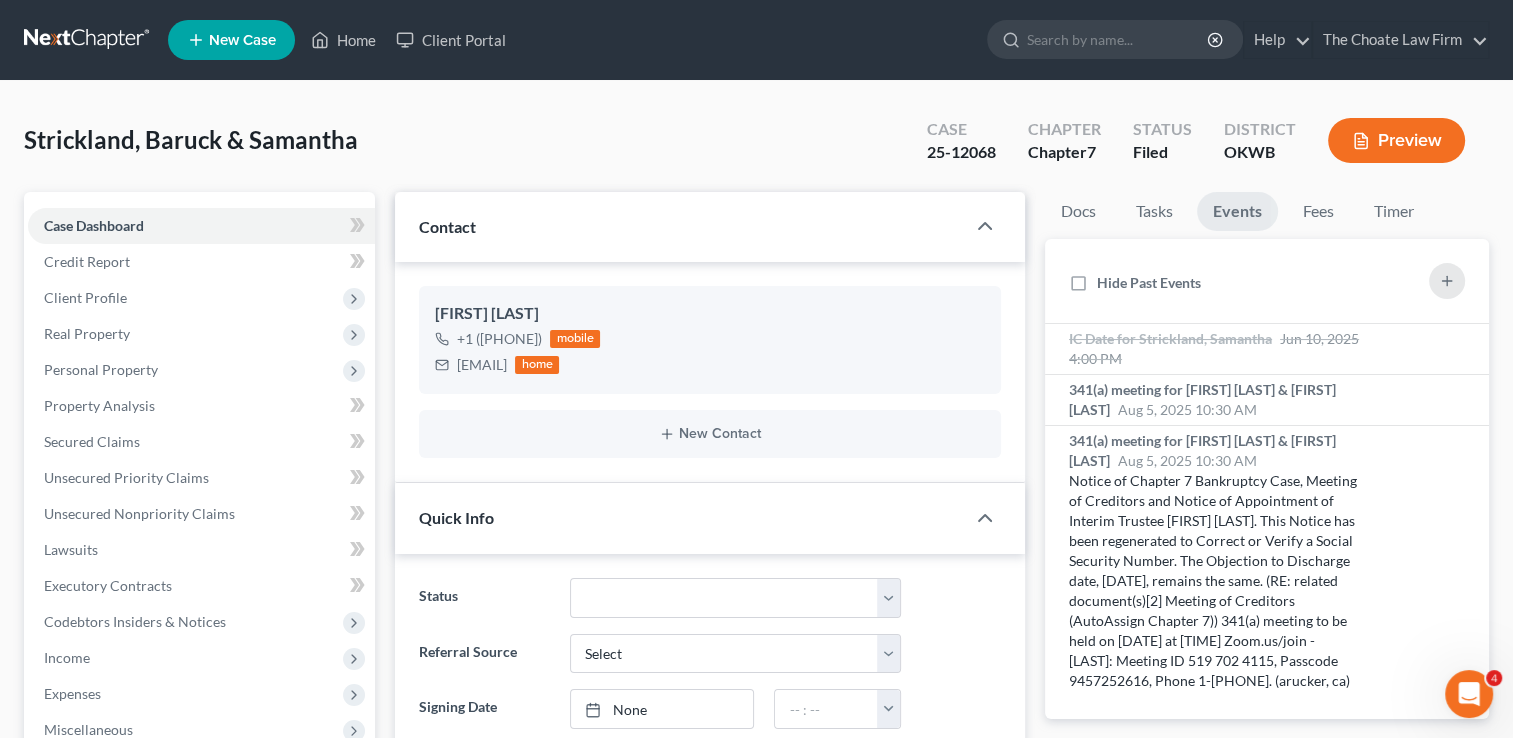 click at bounding box center (88, 40) 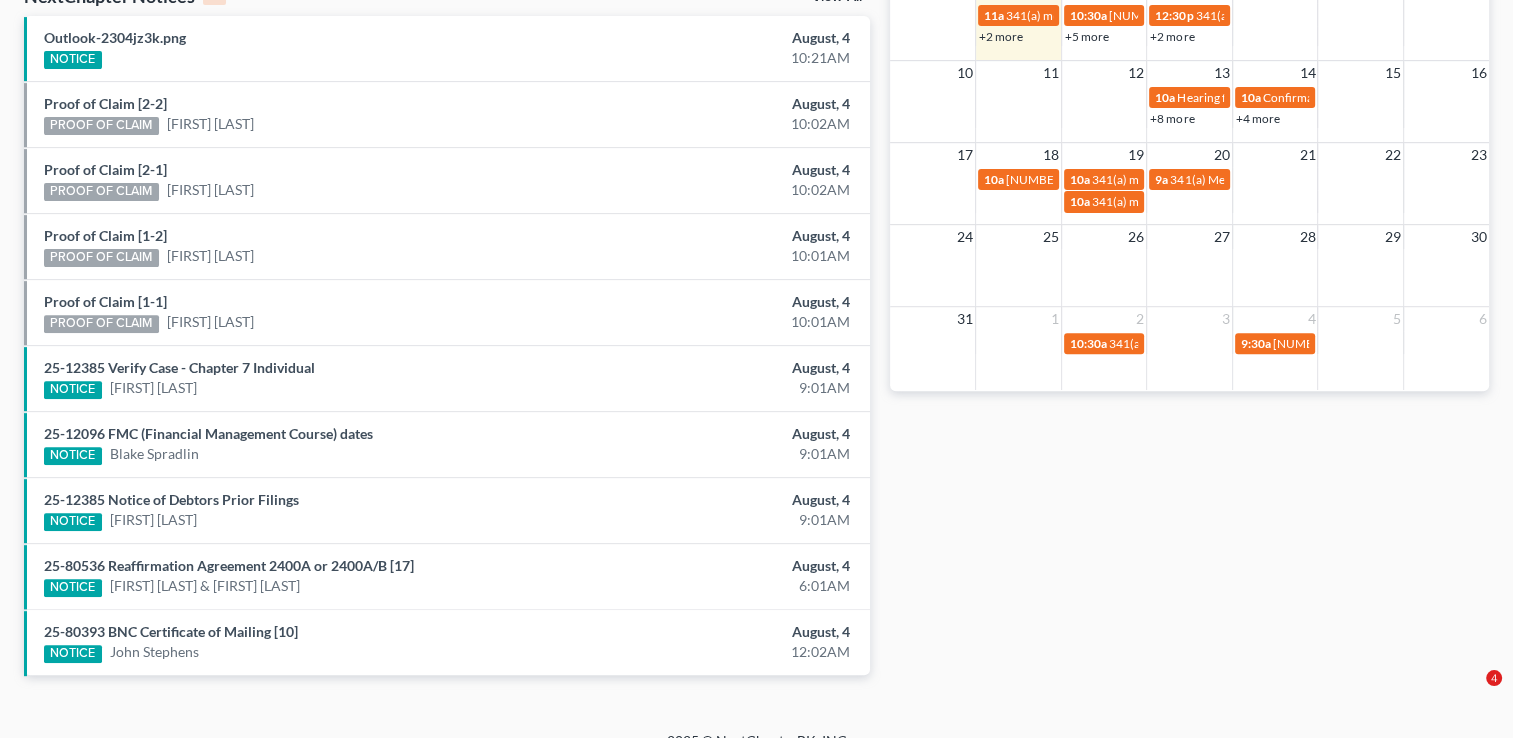 scroll, scrollTop: 607, scrollLeft: 0, axis: vertical 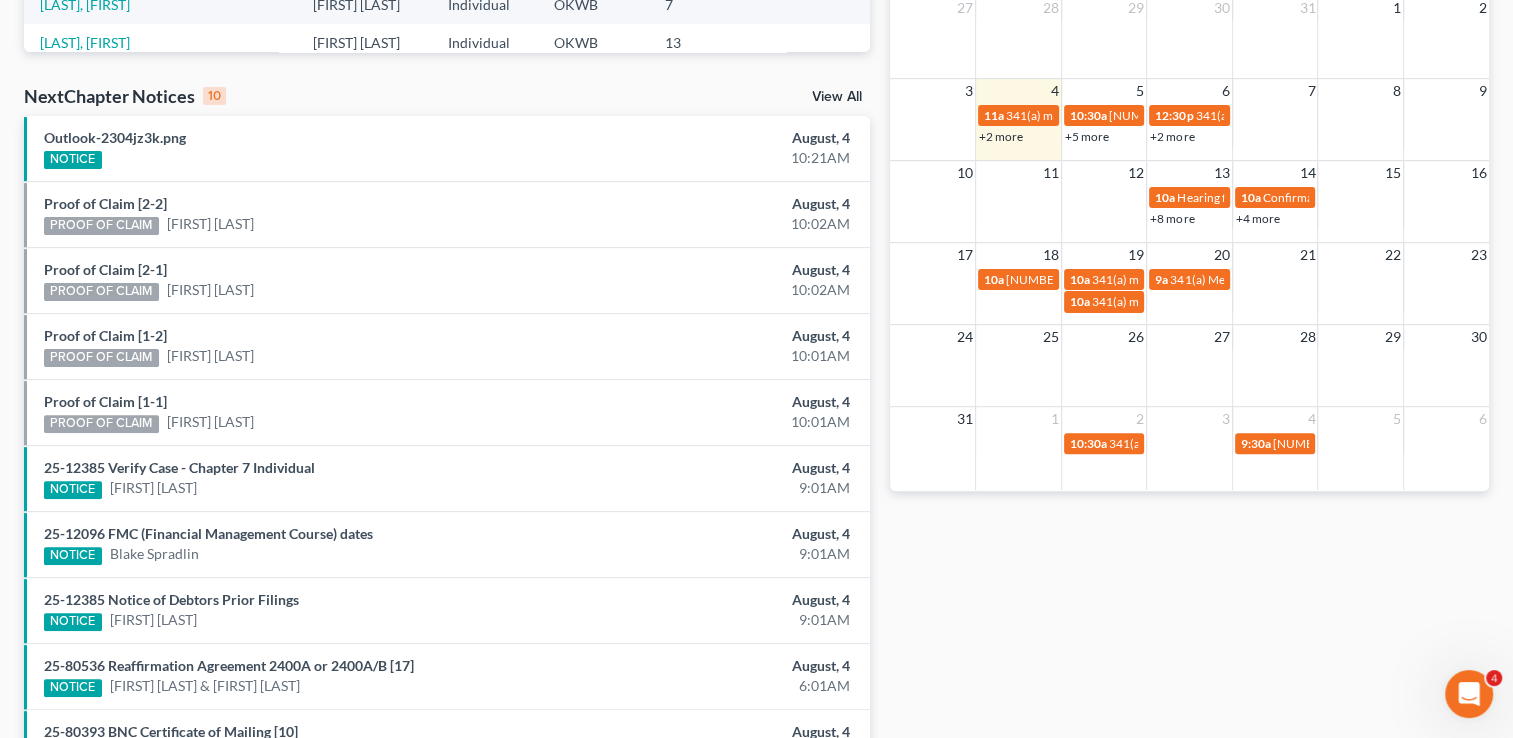 click on "+2 more" at bounding box center (1172, 136) 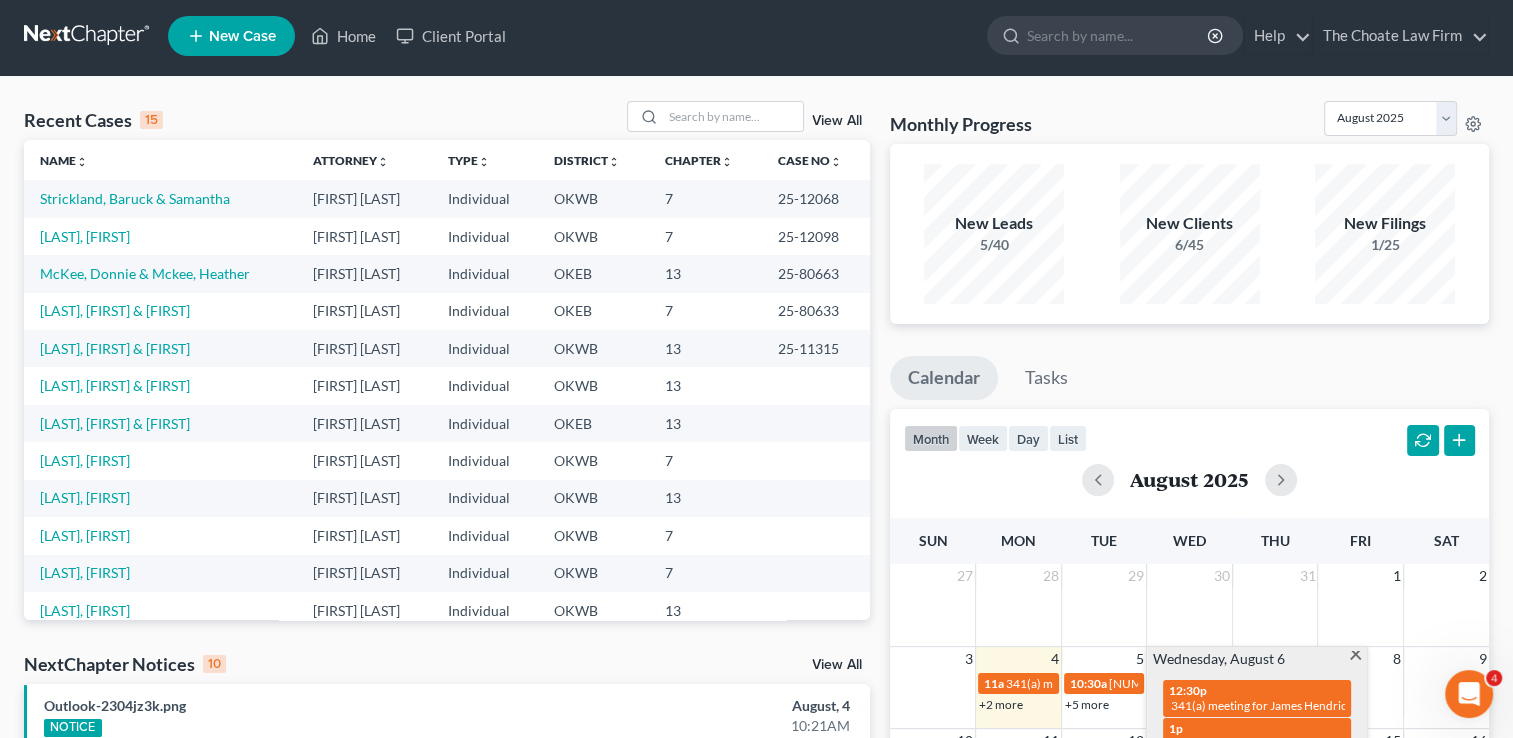 scroll, scrollTop: 0, scrollLeft: 0, axis: both 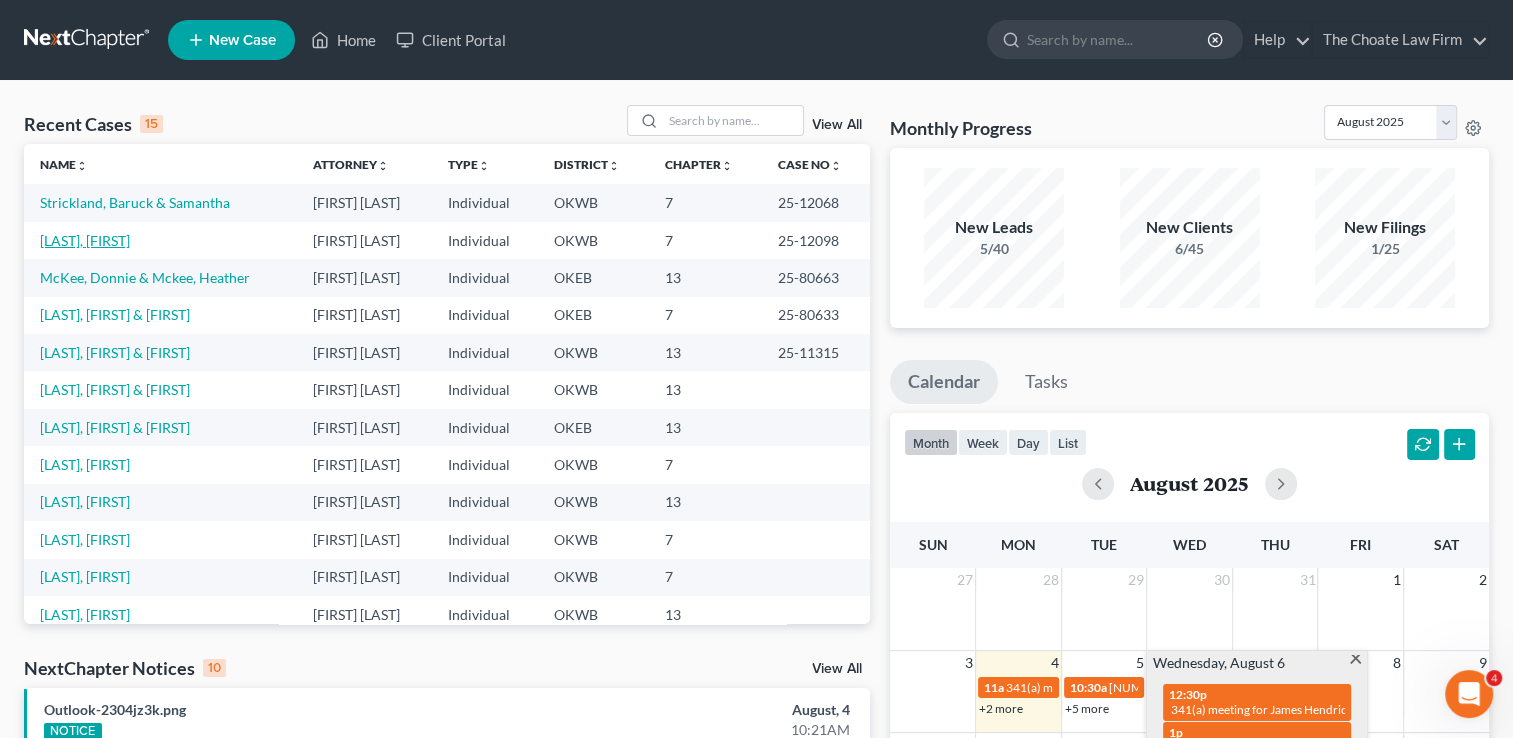 click on "[LAST], [FIRST]" at bounding box center [85, 240] 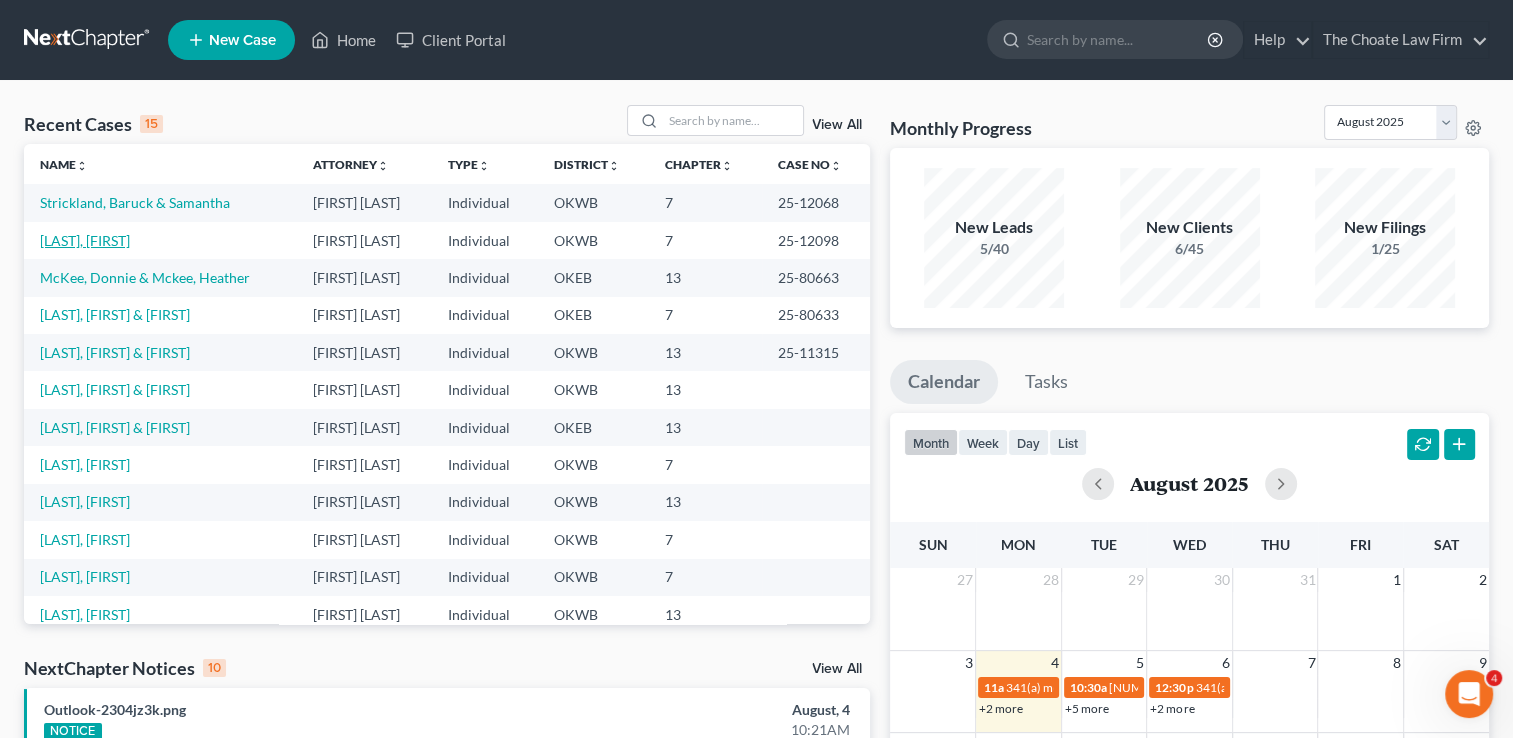 select on "3" 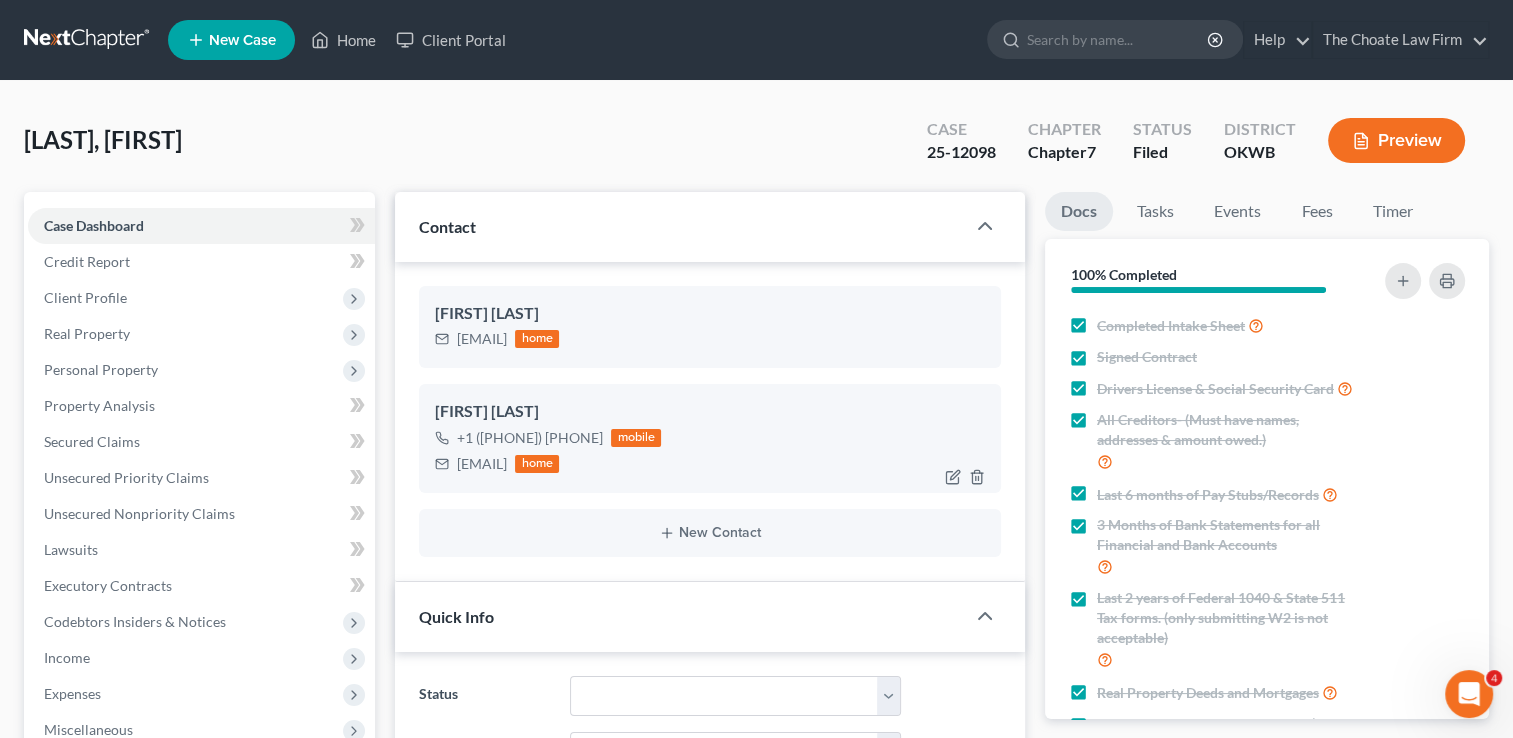 scroll, scrollTop: 1323, scrollLeft: 0, axis: vertical 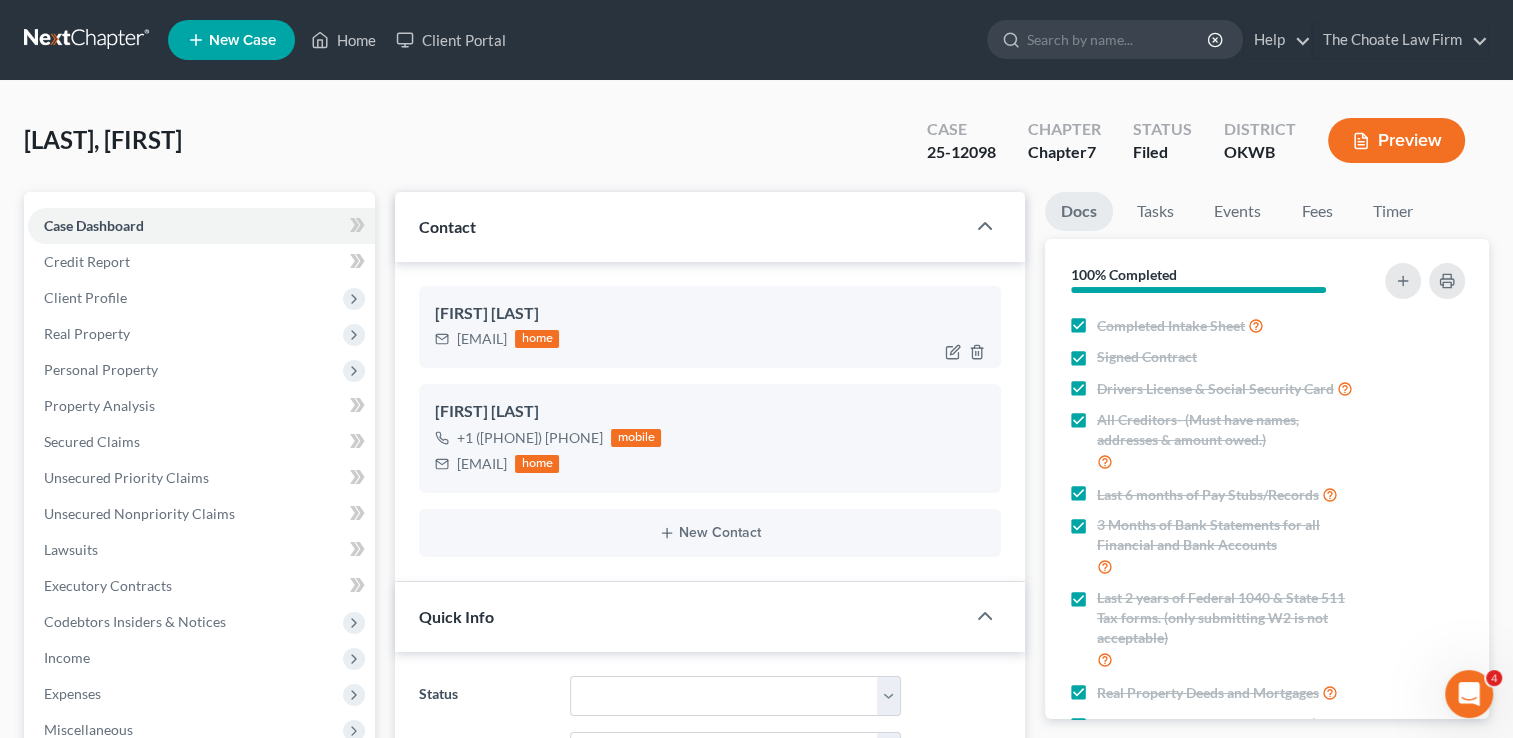 click on "rhonda.ezell@att.net" at bounding box center [482, 339] 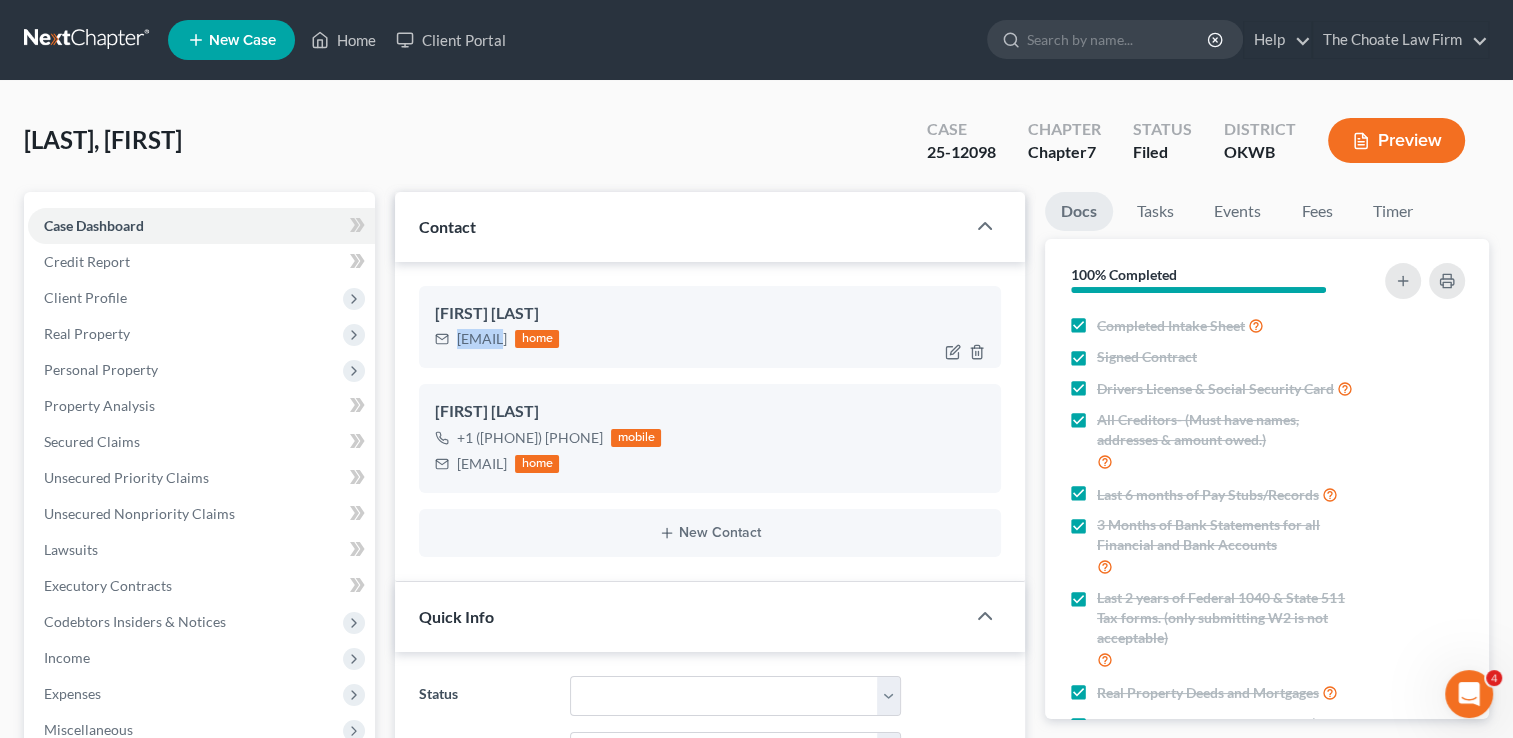 click on "rhonda.ezell@att.net" at bounding box center (482, 339) 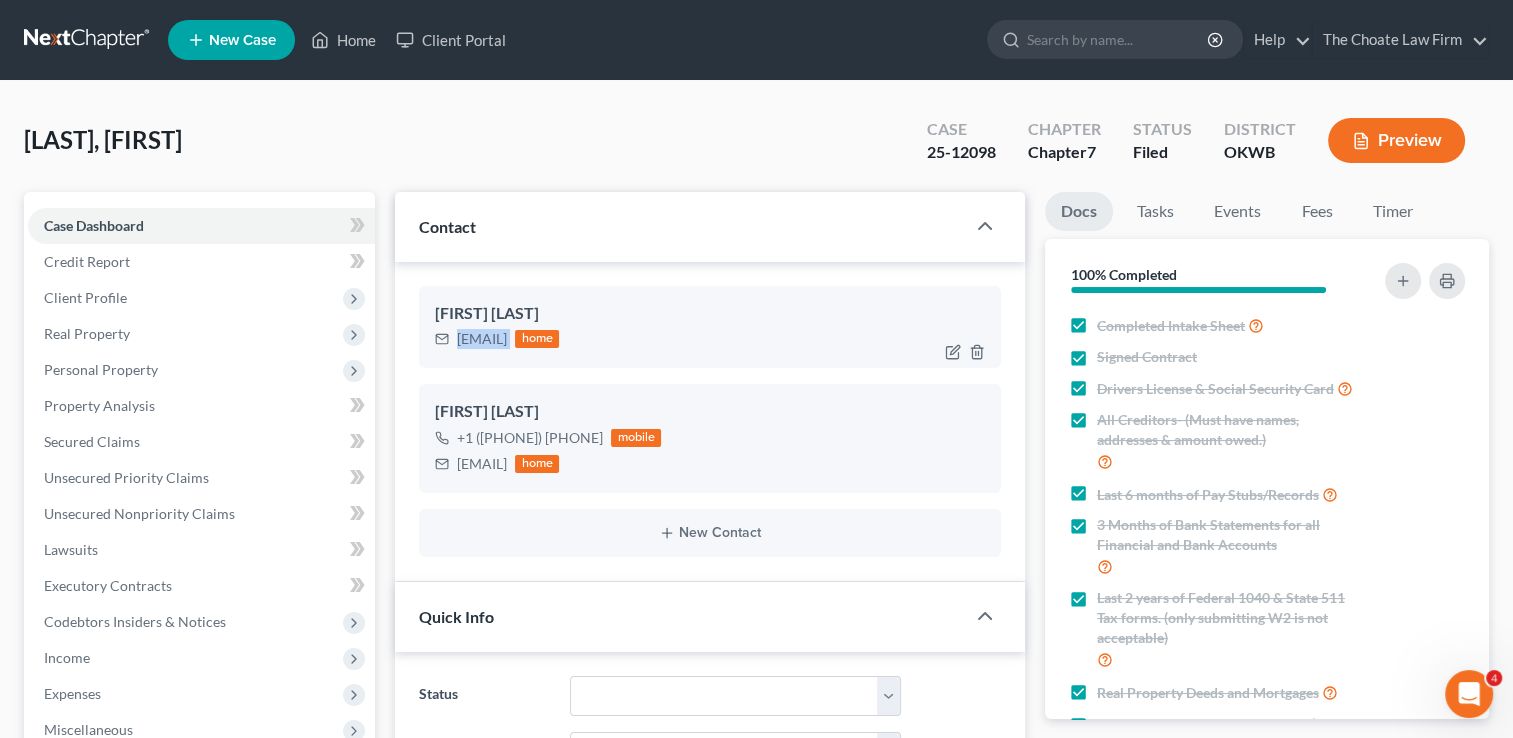 click on "rhonda.ezell@att.net" at bounding box center [482, 339] 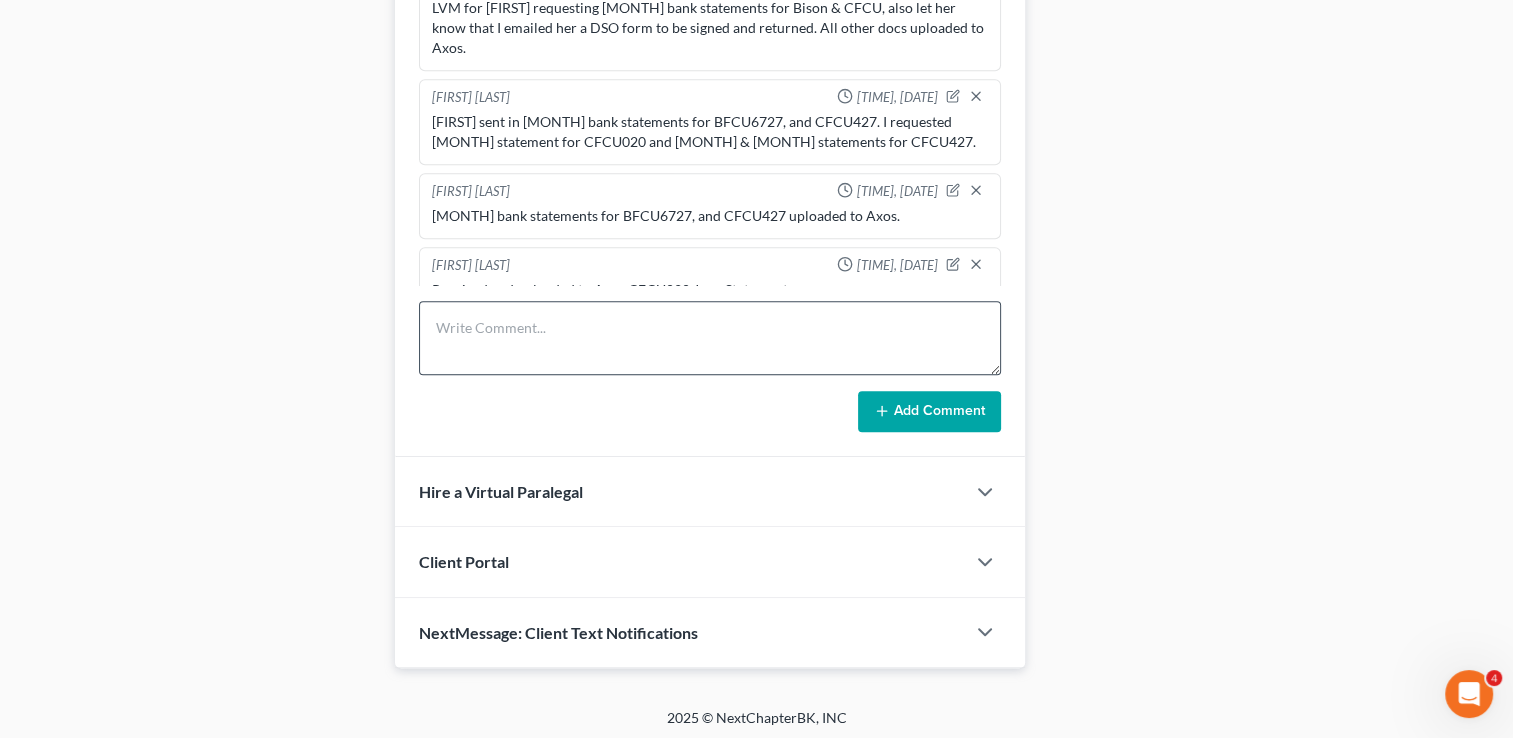 scroll, scrollTop: 1055, scrollLeft: 0, axis: vertical 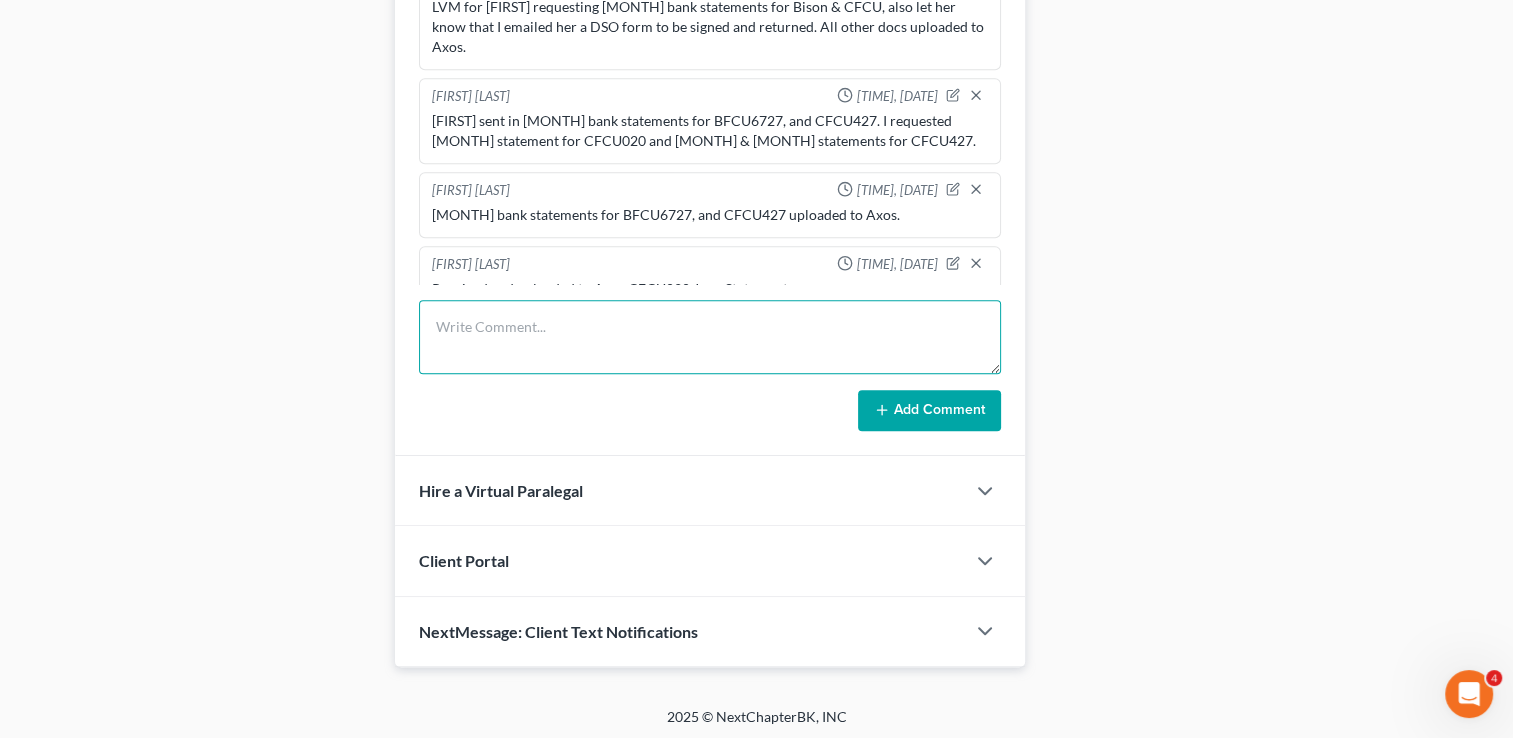 click at bounding box center (710, 337) 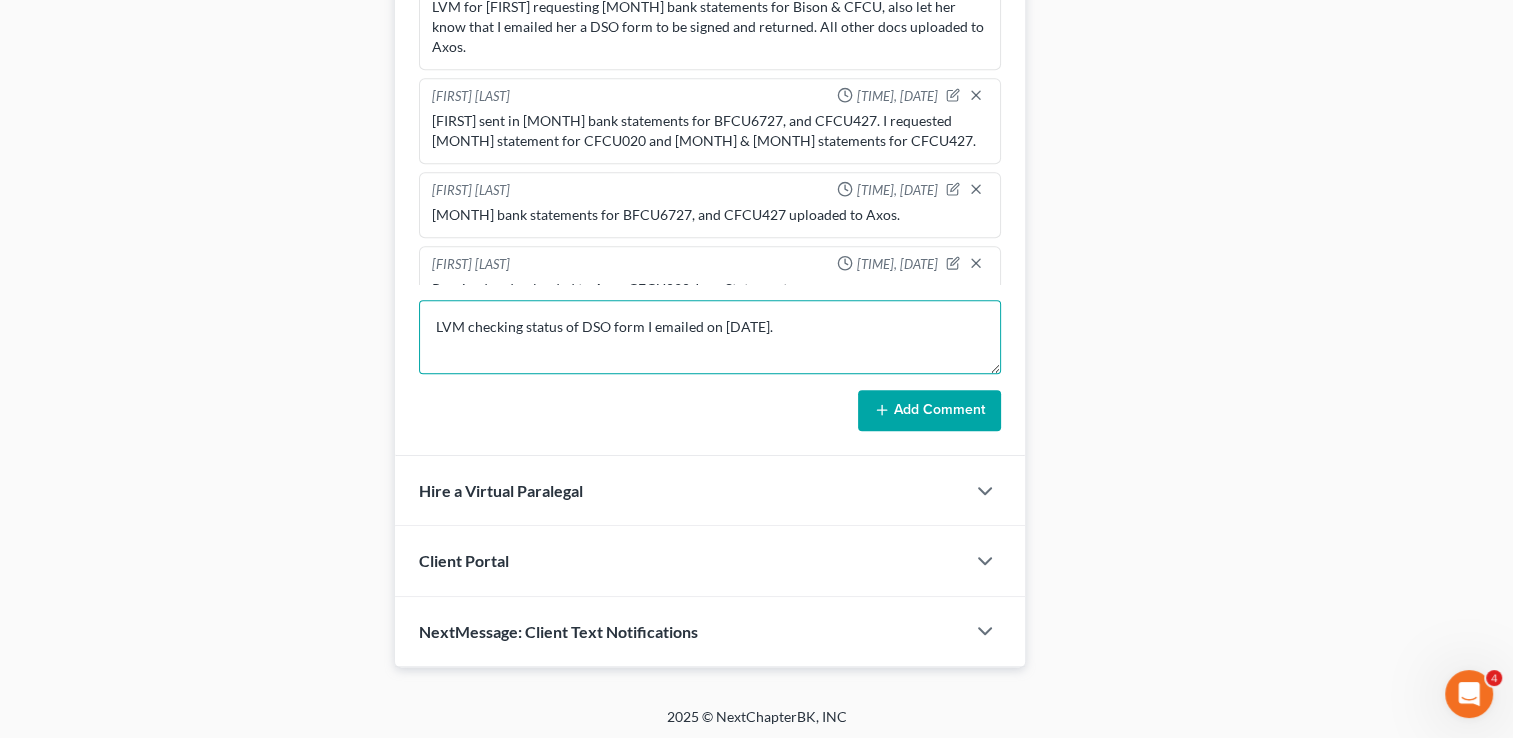 click on "LVM checking status of DSO form I emailed on 7/30." at bounding box center (710, 337) 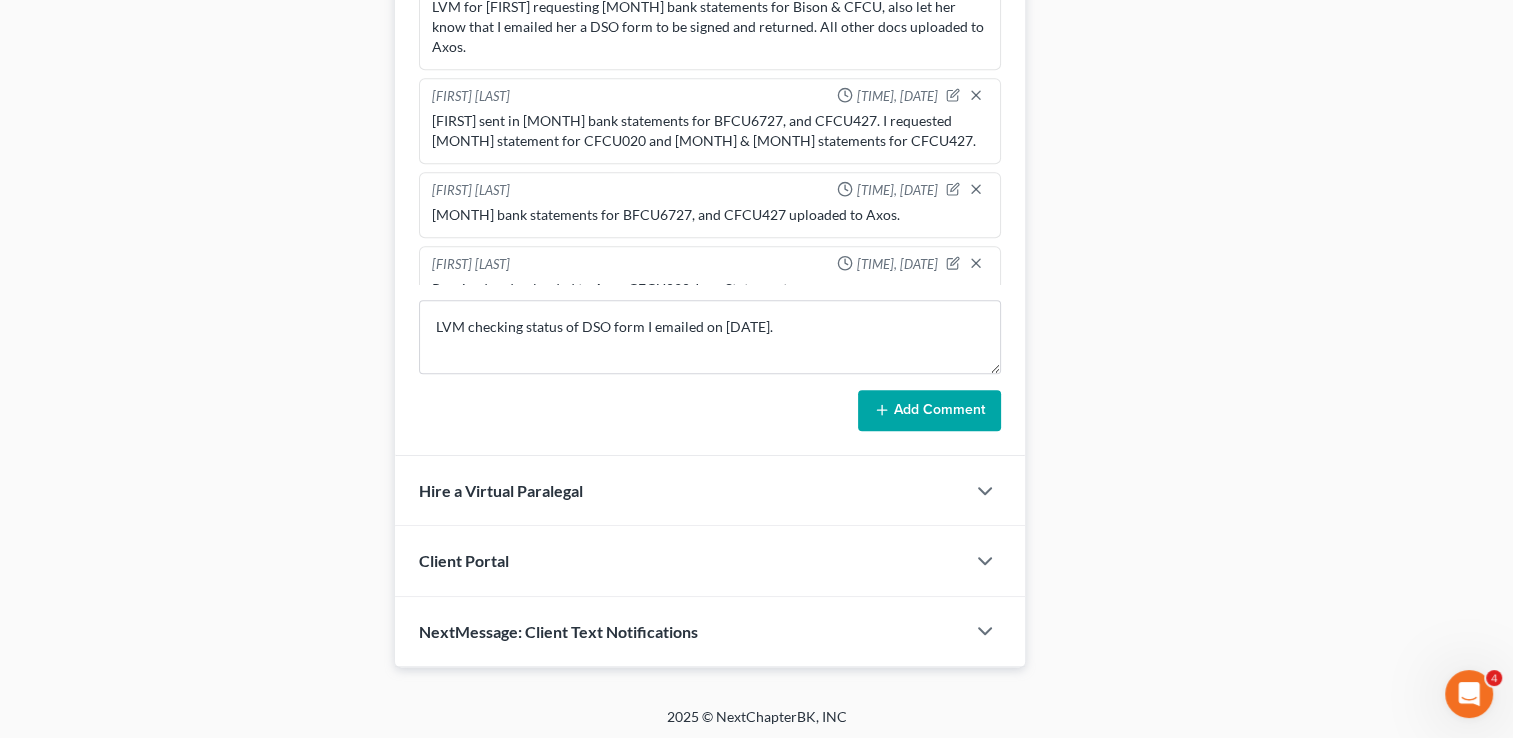 click on "Add Comment" at bounding box center (929, 411) 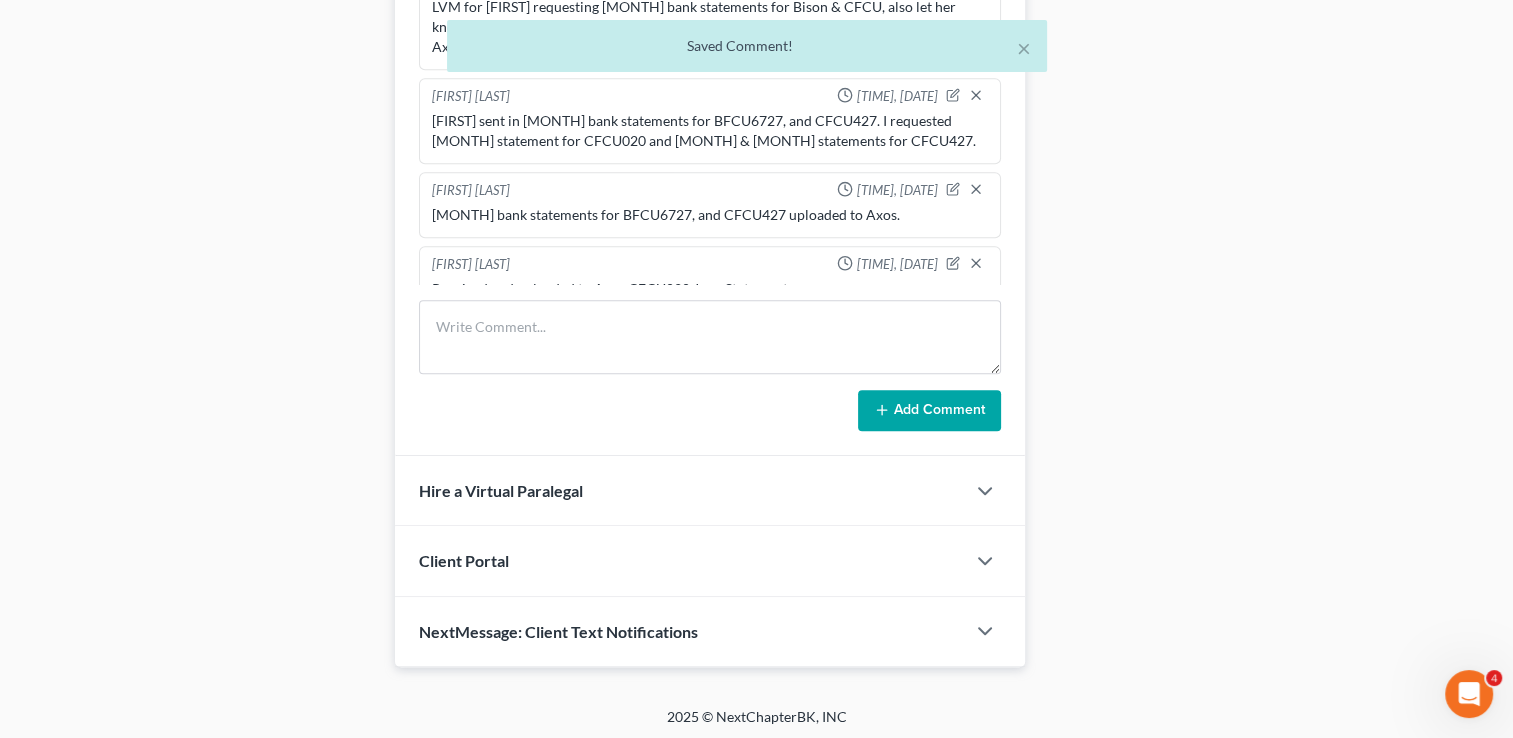 scroll, scrollTop: 1396, scrollLeft: 0, axis: vertical 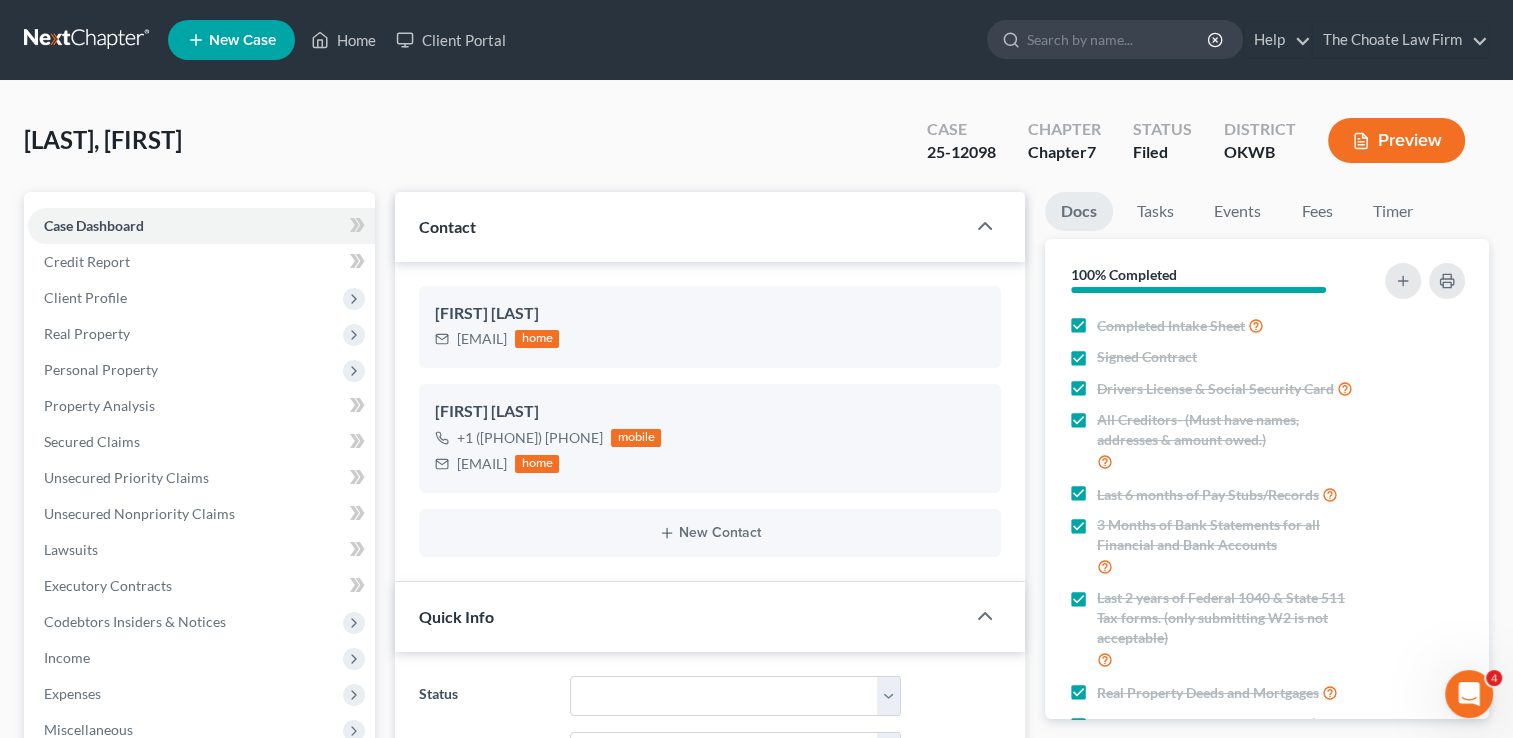 click at bounding box center (88, 40) 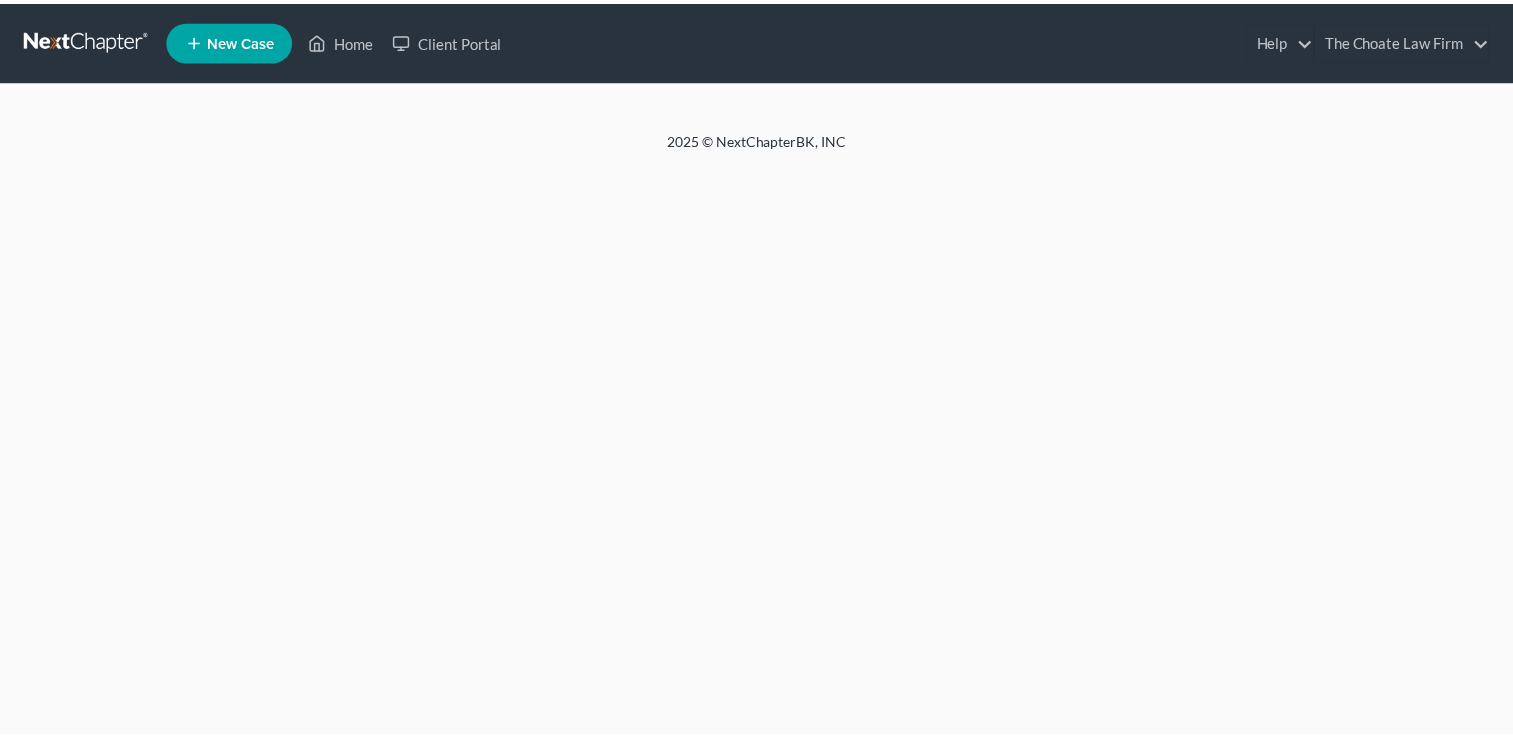 scroll, scrollTop: 0, scrollLeft: 0, axis: both 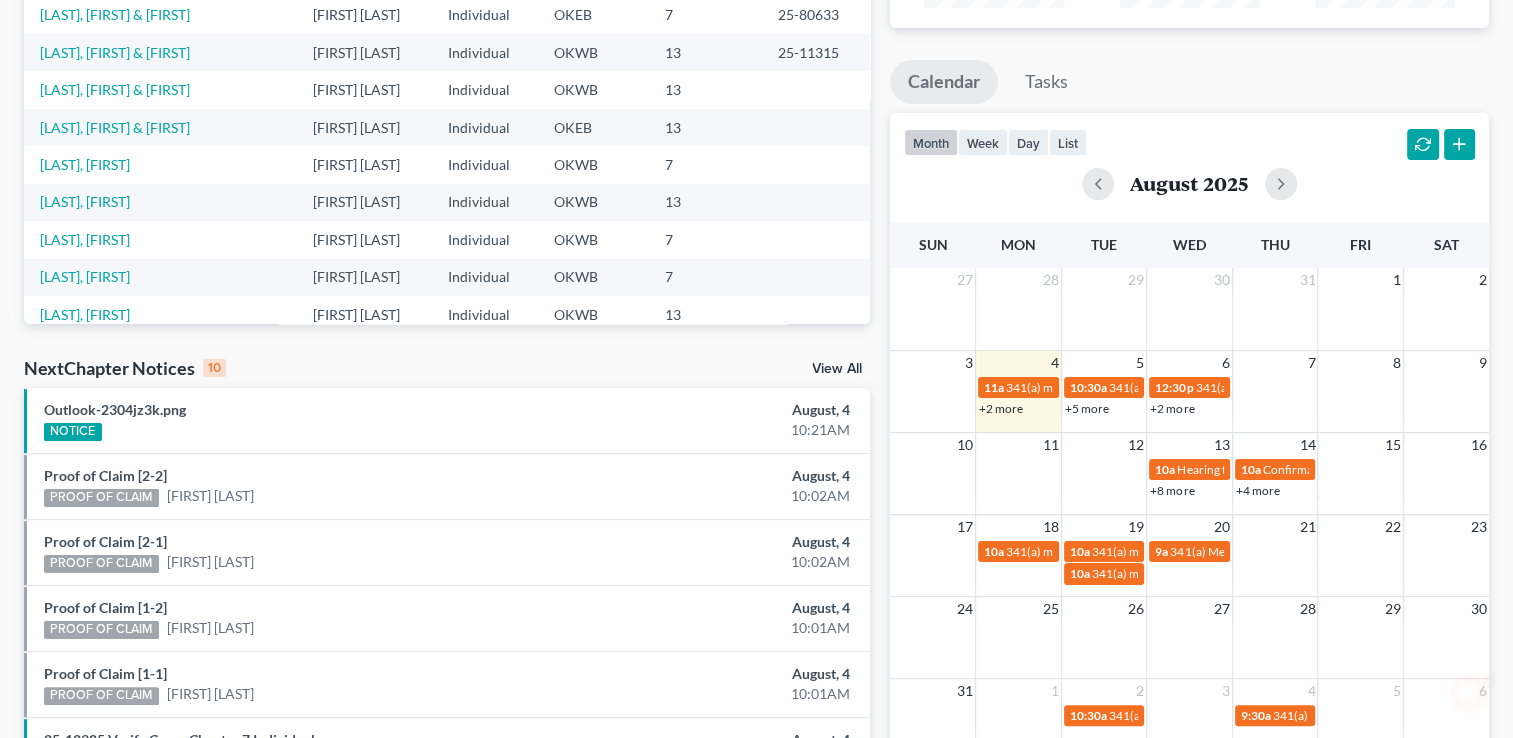 click on "+2 more" at bounding box center (1172, 408) 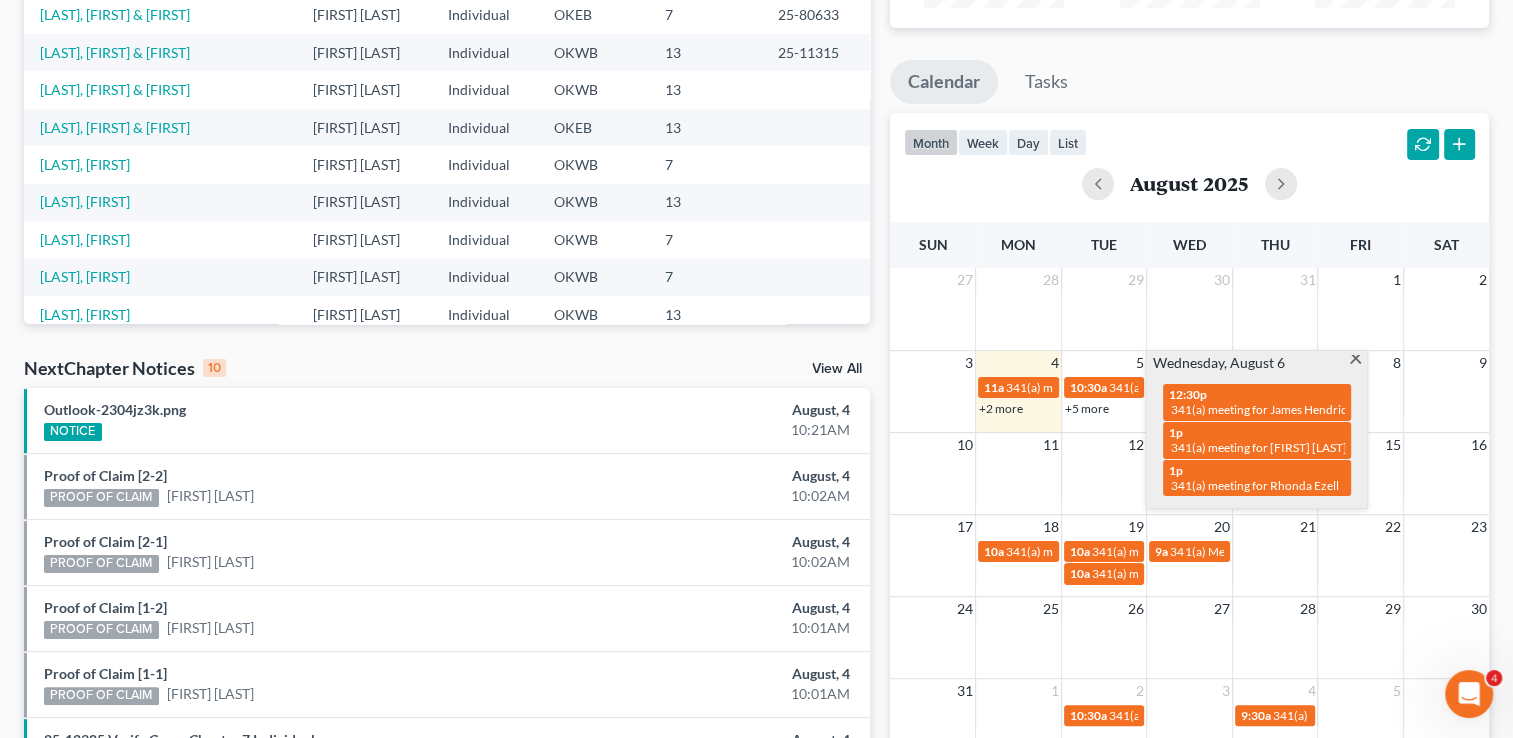 click on "Monthly Progress
Bankruptcy
Bankruptcy
month week day list     August 2025 Sun Mon Tue Wed Thu Fri Sat 27 28 29 30 31 1 2 3 4 5 6 7 8 9 11a   341(a) meeting for [FIRST] [LAST] 10:30a   341(a) meeting for [FIRST] [LAST] & [FIRST] [LAST] 12:30p   341(a) meeting for [FIRST] [LAST] & [FIRST] [LAST] 11a   341(a) meeting for [FIRST] [LAST] Jr +2 more 10:30a   341(a) meeting for [FIRST] [LAST] & [FIRST] [LAST] +5 more 1p   341(a) meeting for [FIRST] [LAST] +2 more 12:30p   341(a) meeting for [FIRST] [LAST] 10:30a   341(a) meeting for [FIRST] [LAST] & [FIRST] [LAST] 1p   341(a) meeting for [FIRST] [LAST] 10:30a   341(a) meeting for [FIRST] [LAST] & [FIRST] [LAST]" at bounding box center [1189, 442] 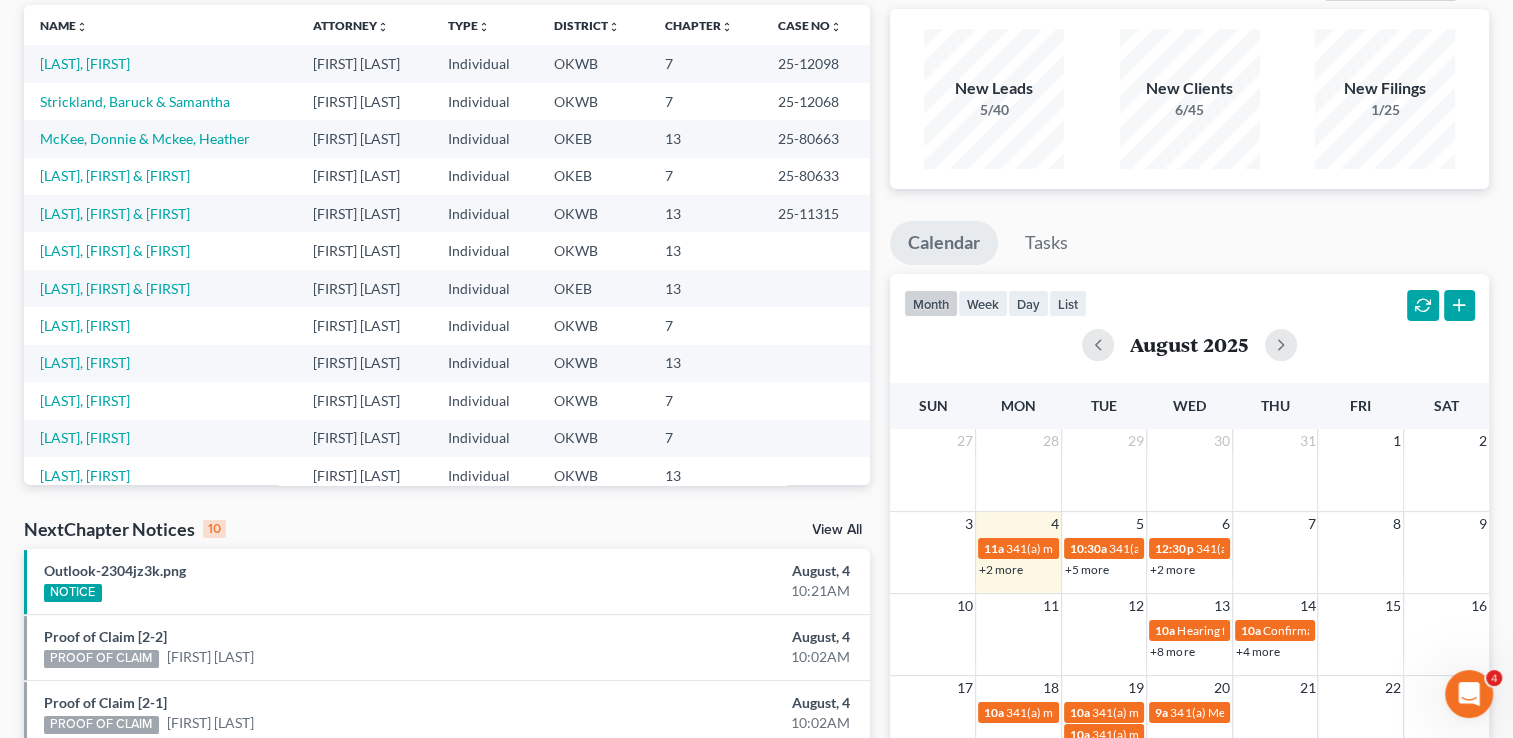 scroll, scrollTop: 0, scrollLeft: 0, axis: both 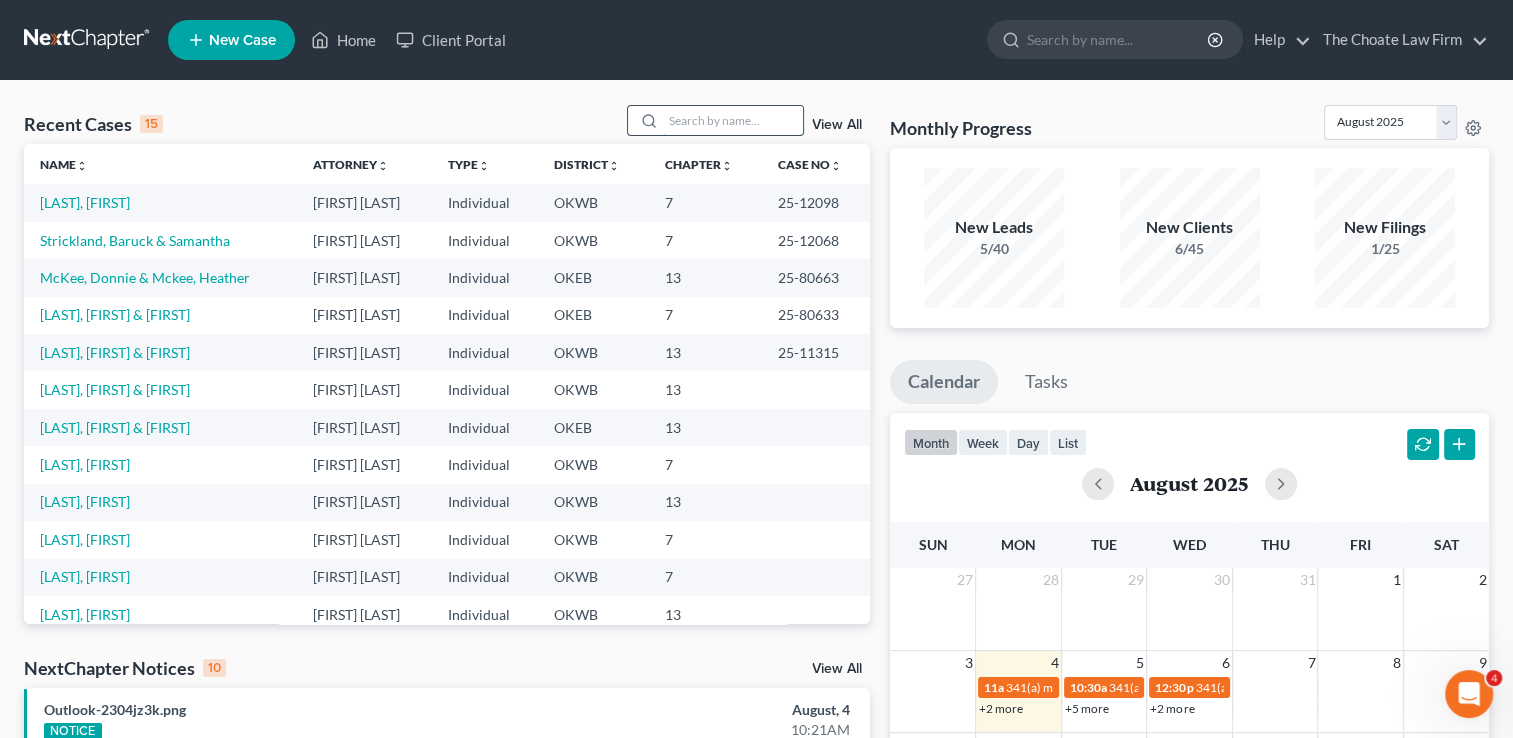 click at bounding box center [733, 120] 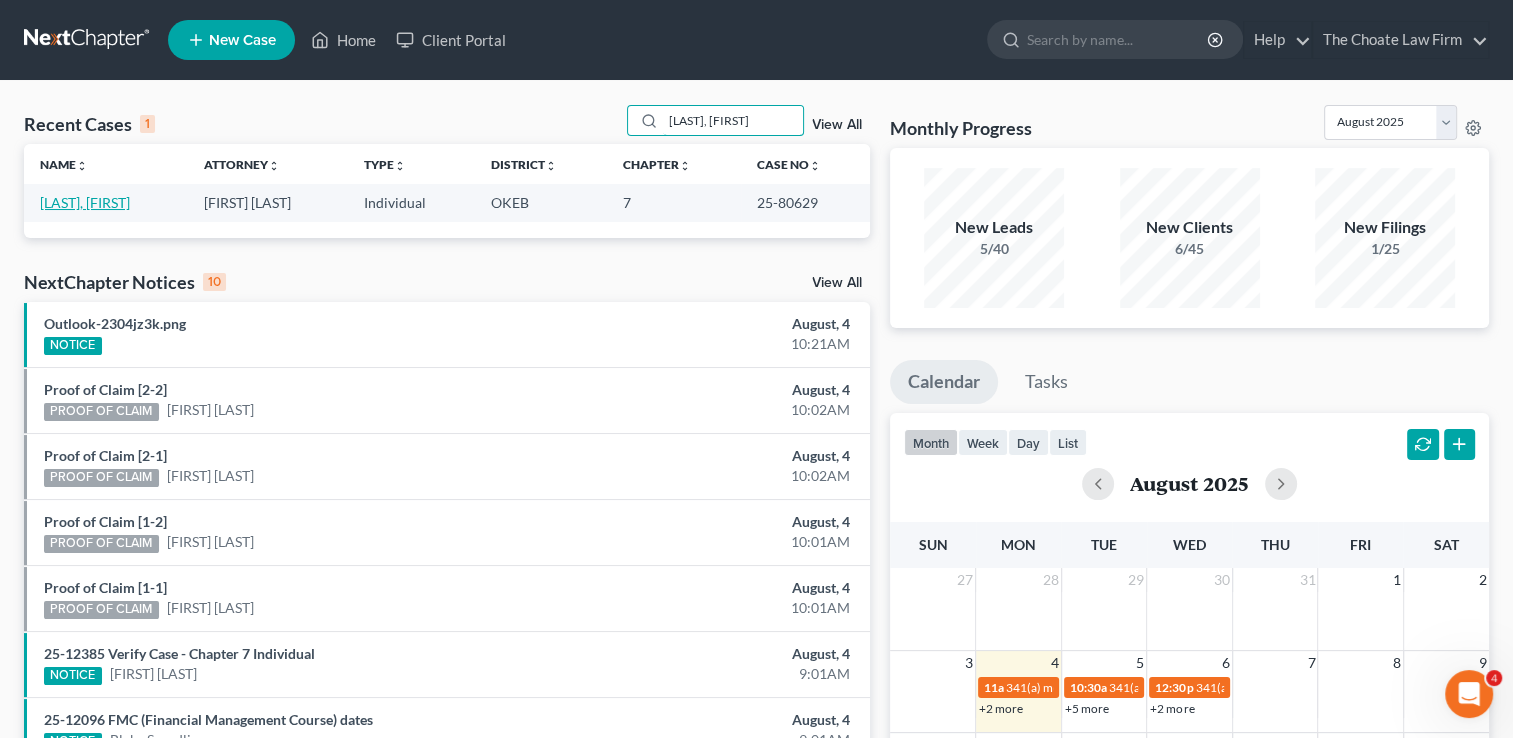 type on "[LAST], [FIRST]" 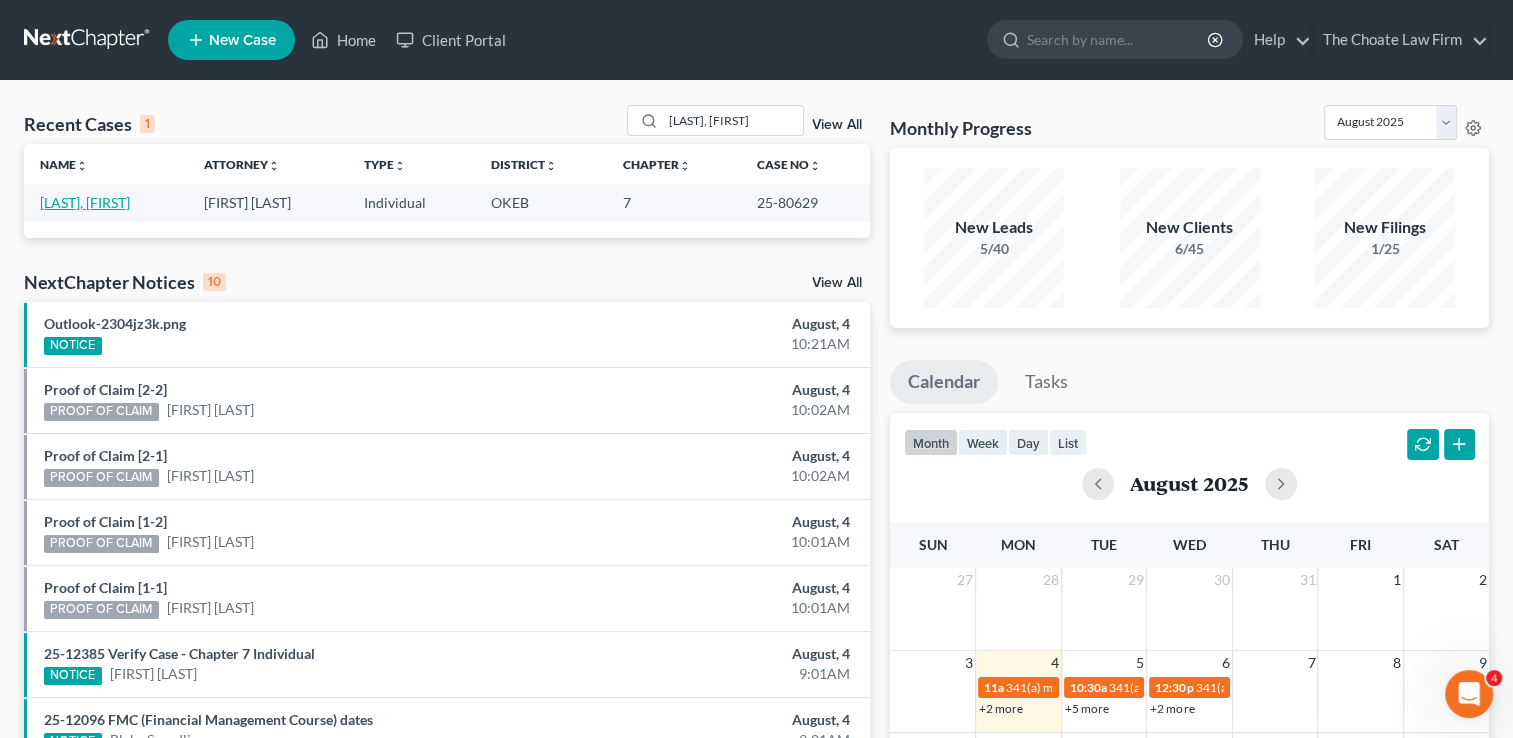 click on "[LAST], [FIRST]" at bounding box center (85, 202) 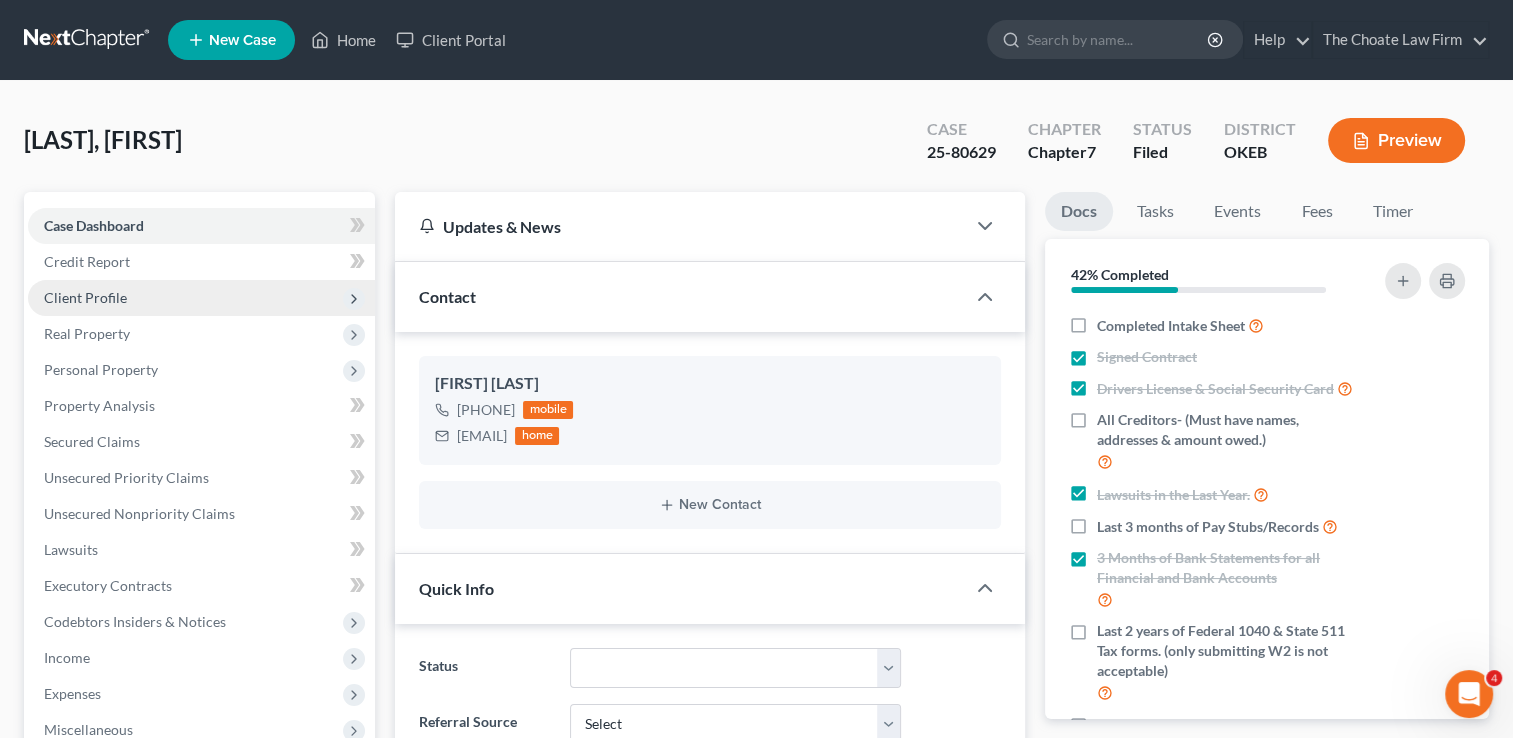 scroll, scrollTop: 691, scrollLeft: 0, axis: vertical 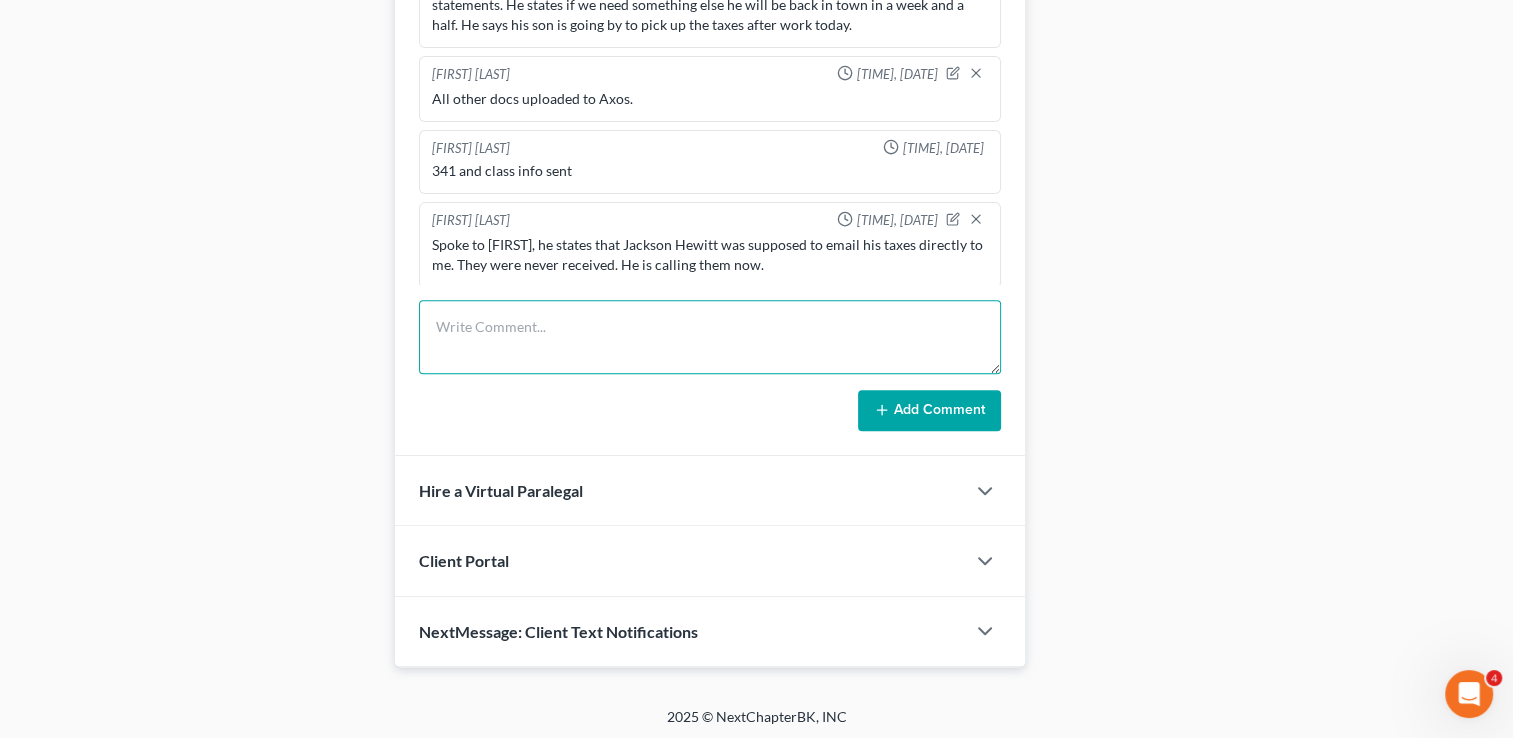 click at bounding box center [710, 337] 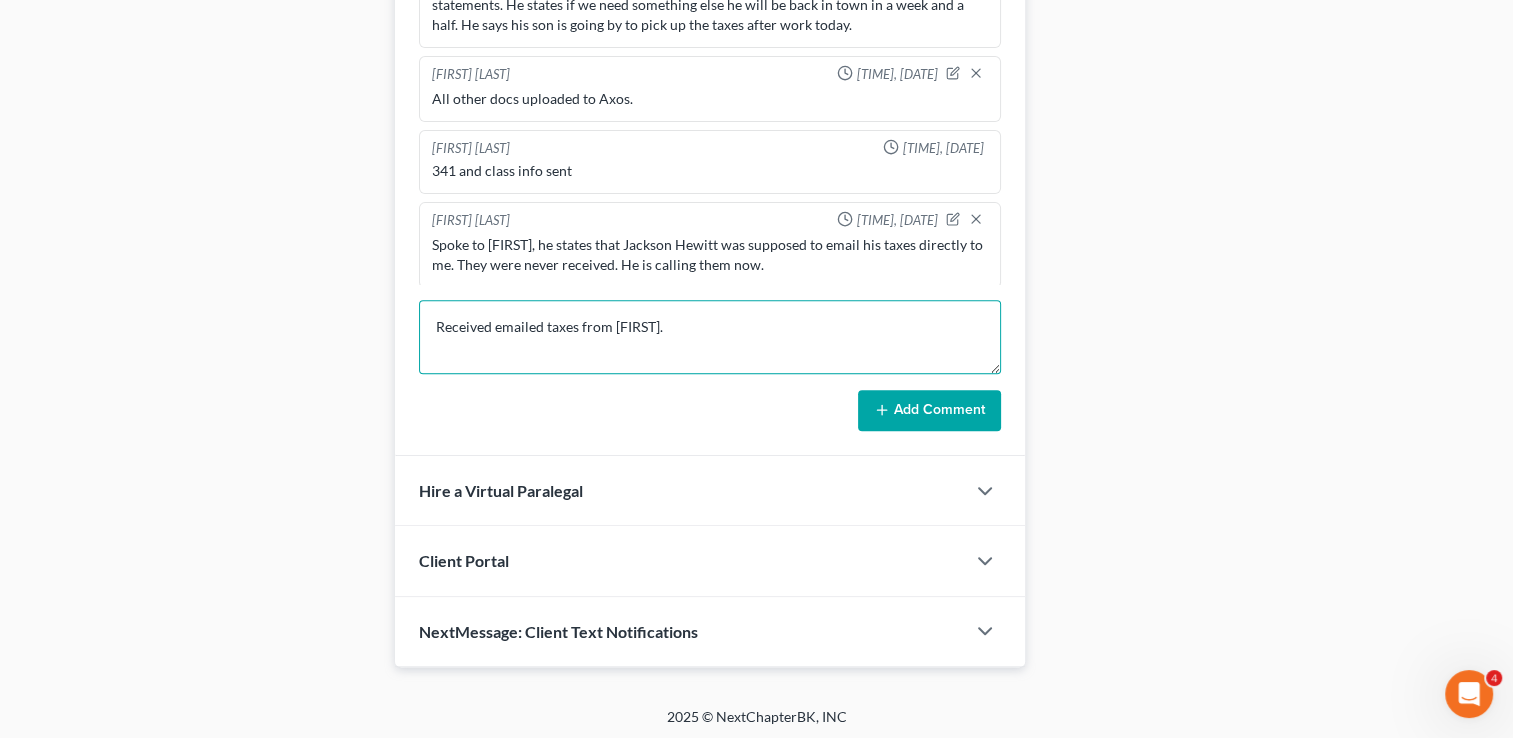 type on "Received emailed taxes from [FIRST]." 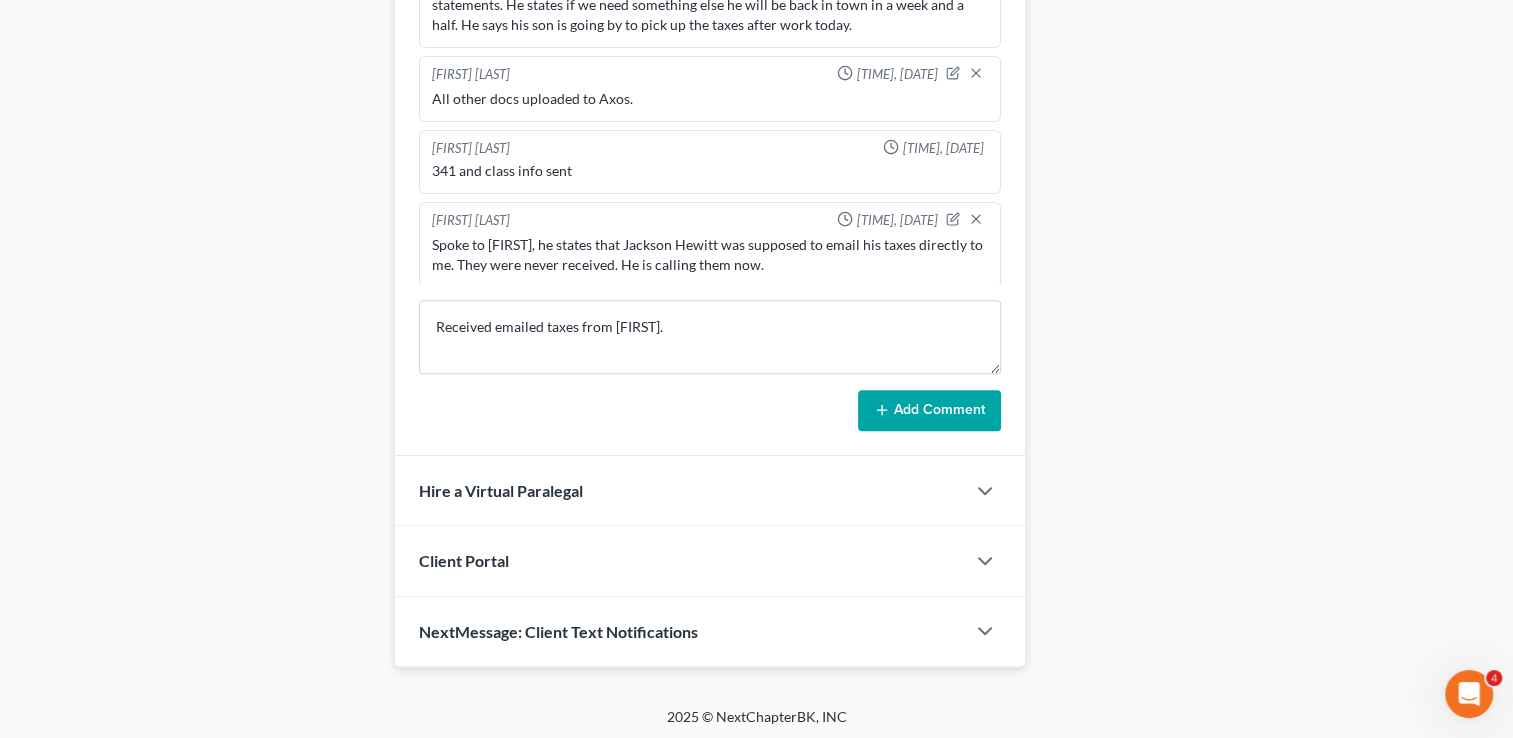 click on "Add Comment" at bounding box center (929, 411) 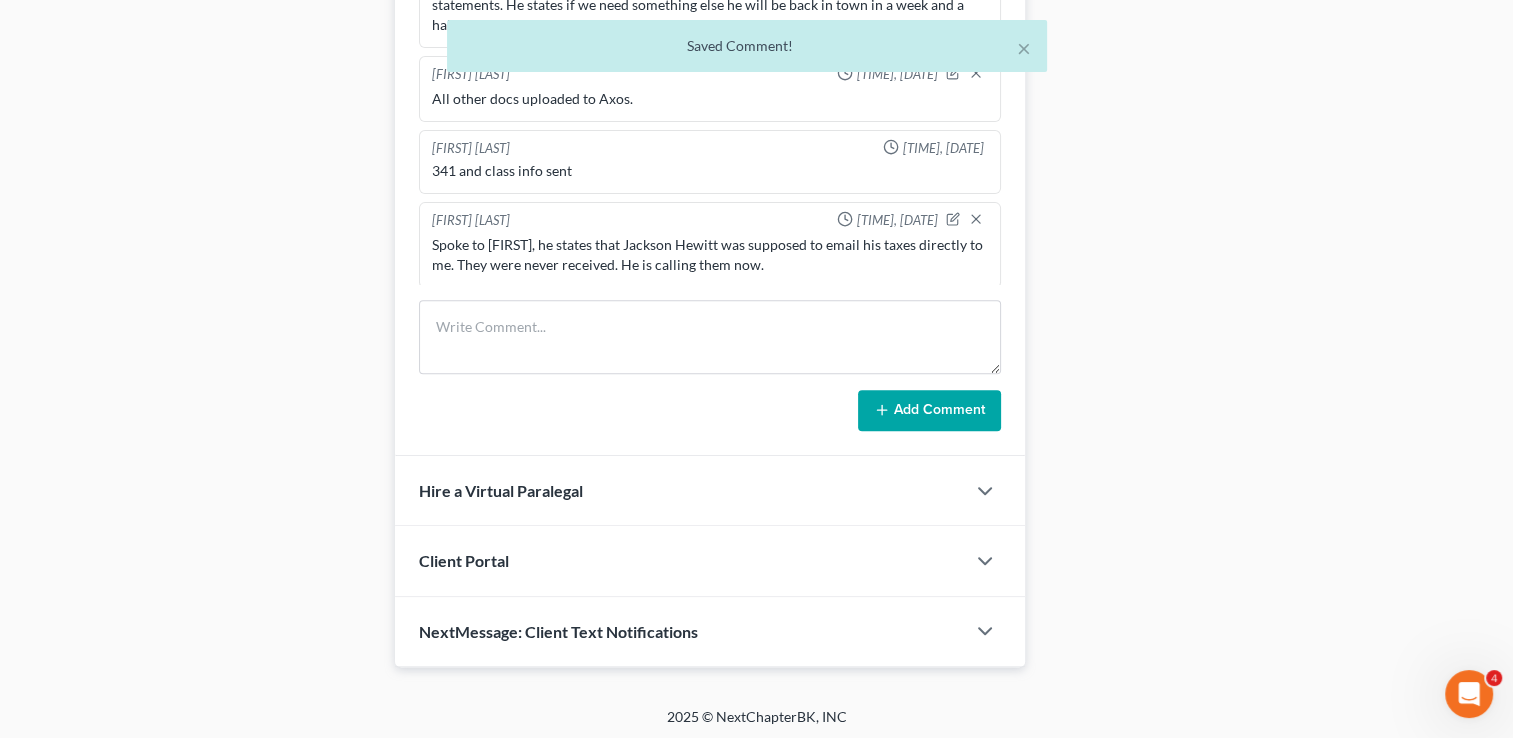 scroll, scrollTop: 764, scrollLeft: 0, axis: vertical 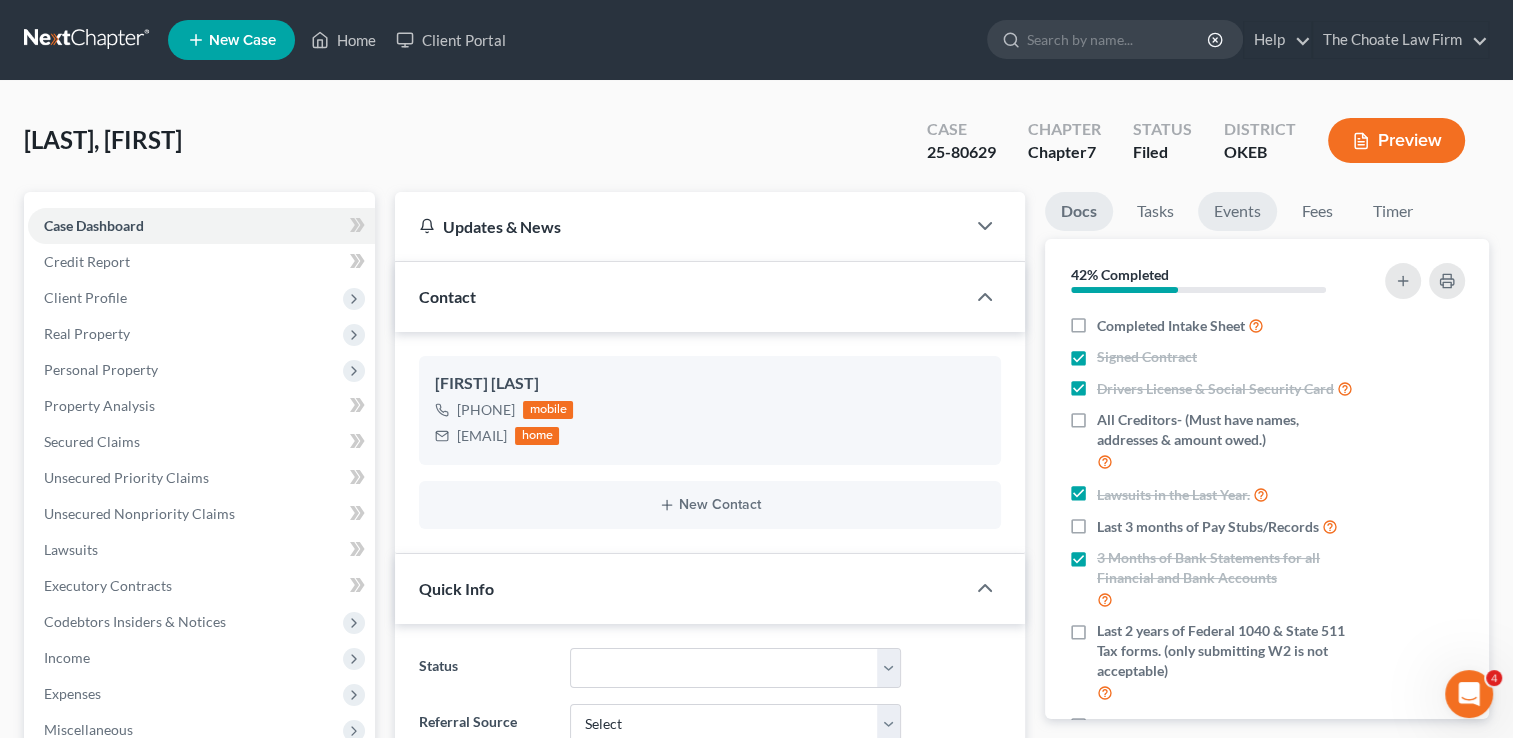 click on "Events" at bounding box center [1237, 211] 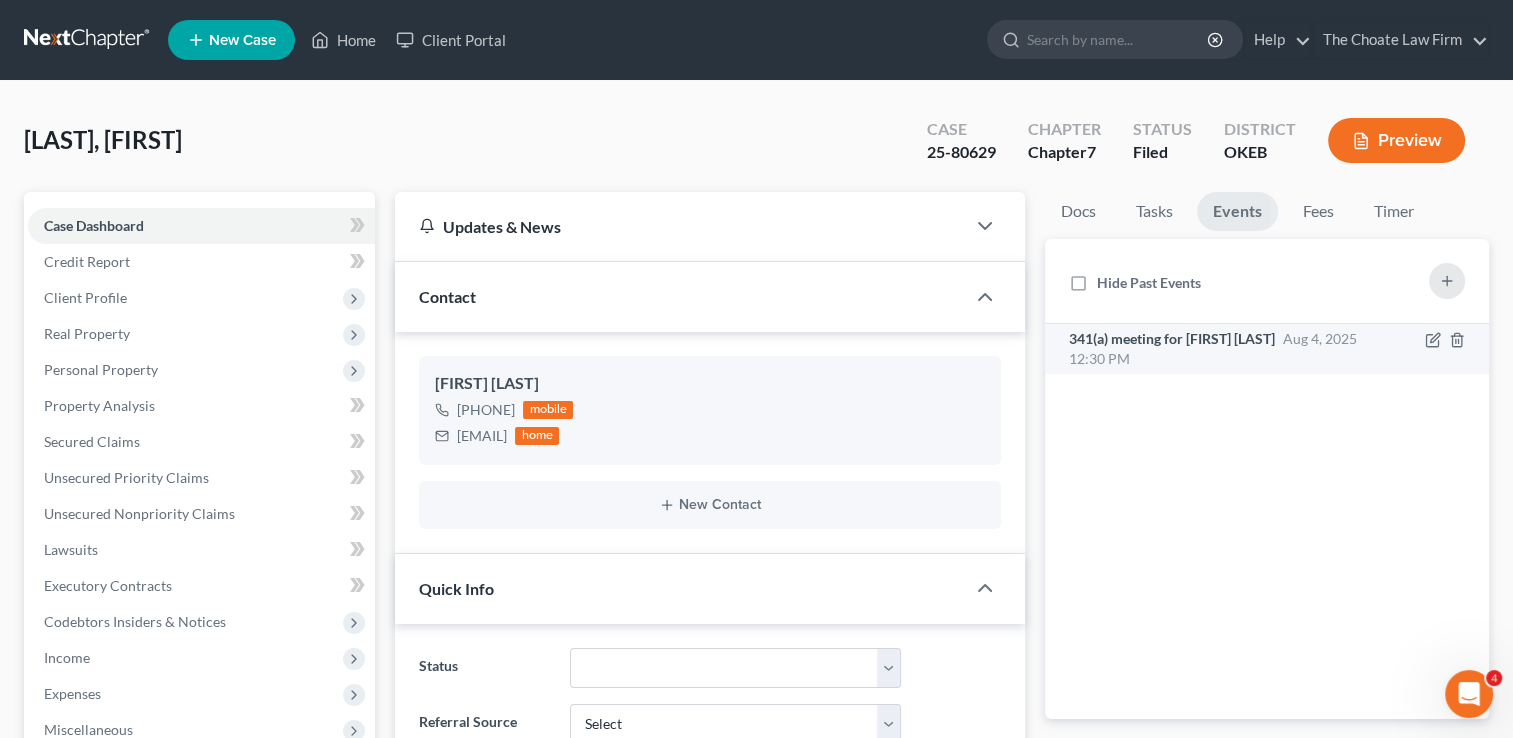 click on "341(a) meeting for [FIRST] [LAST] [DATE] [TIME]" at bounding box center [1215, 349] 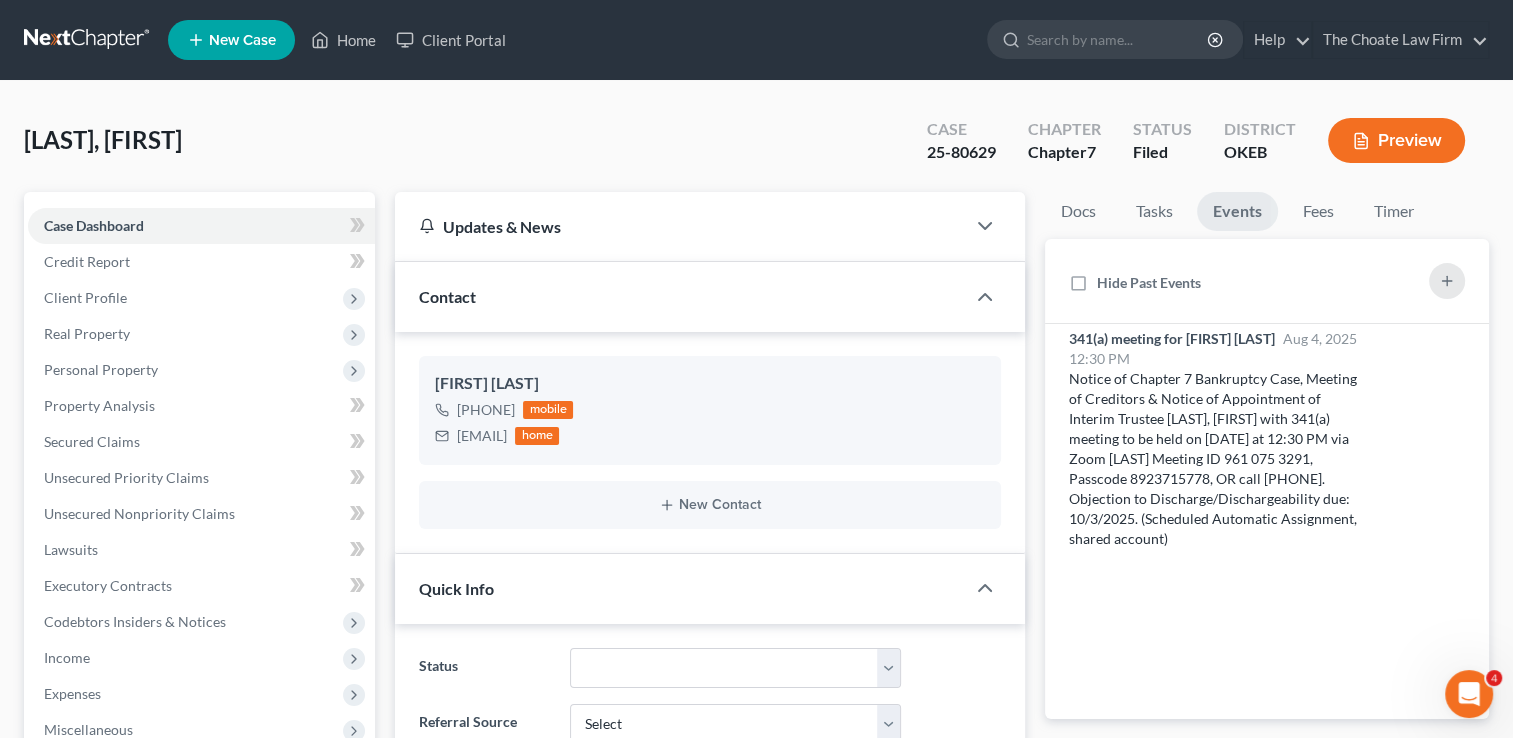 click on "25-80629" at bounding box center [961, 152] 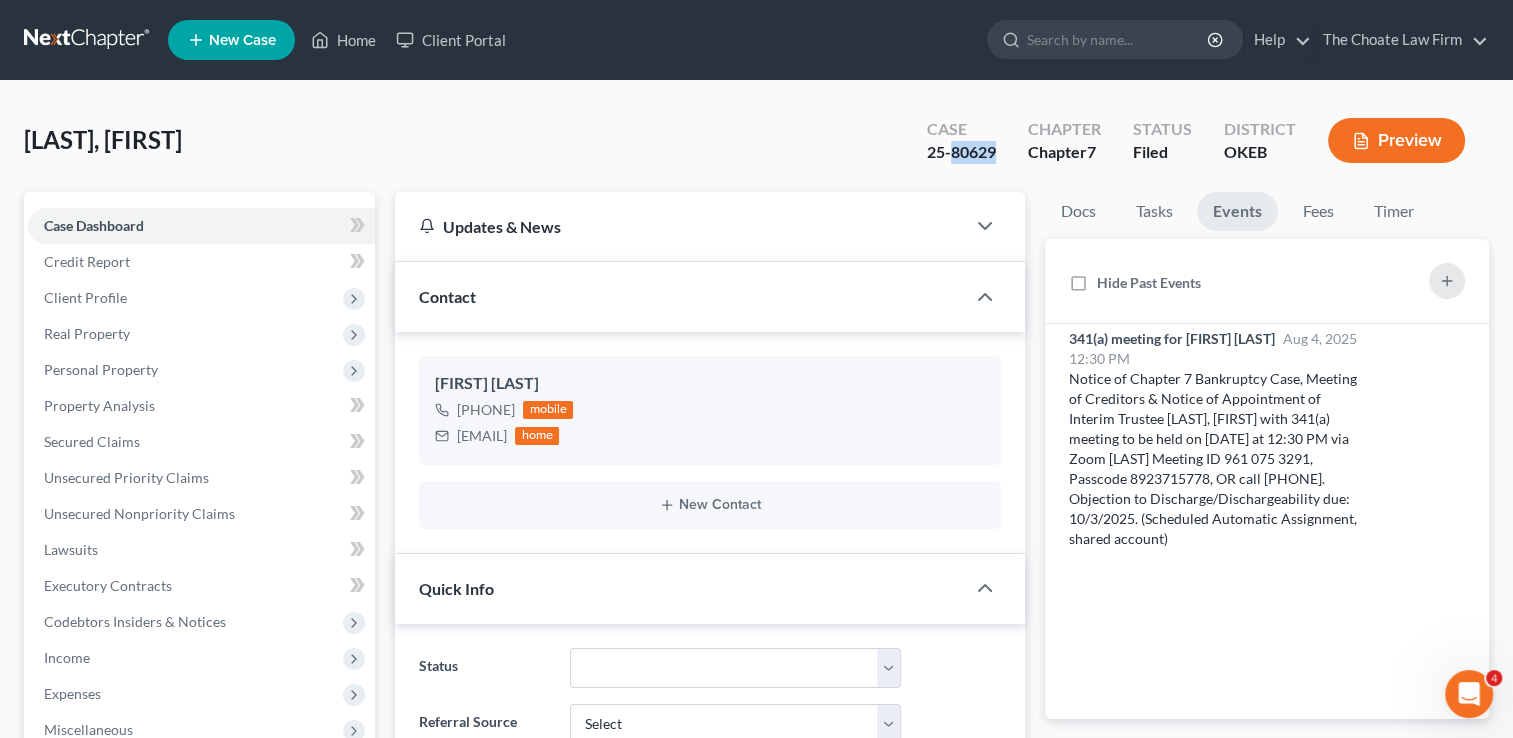 click on "25-80629" at bounding box center [961, 152] 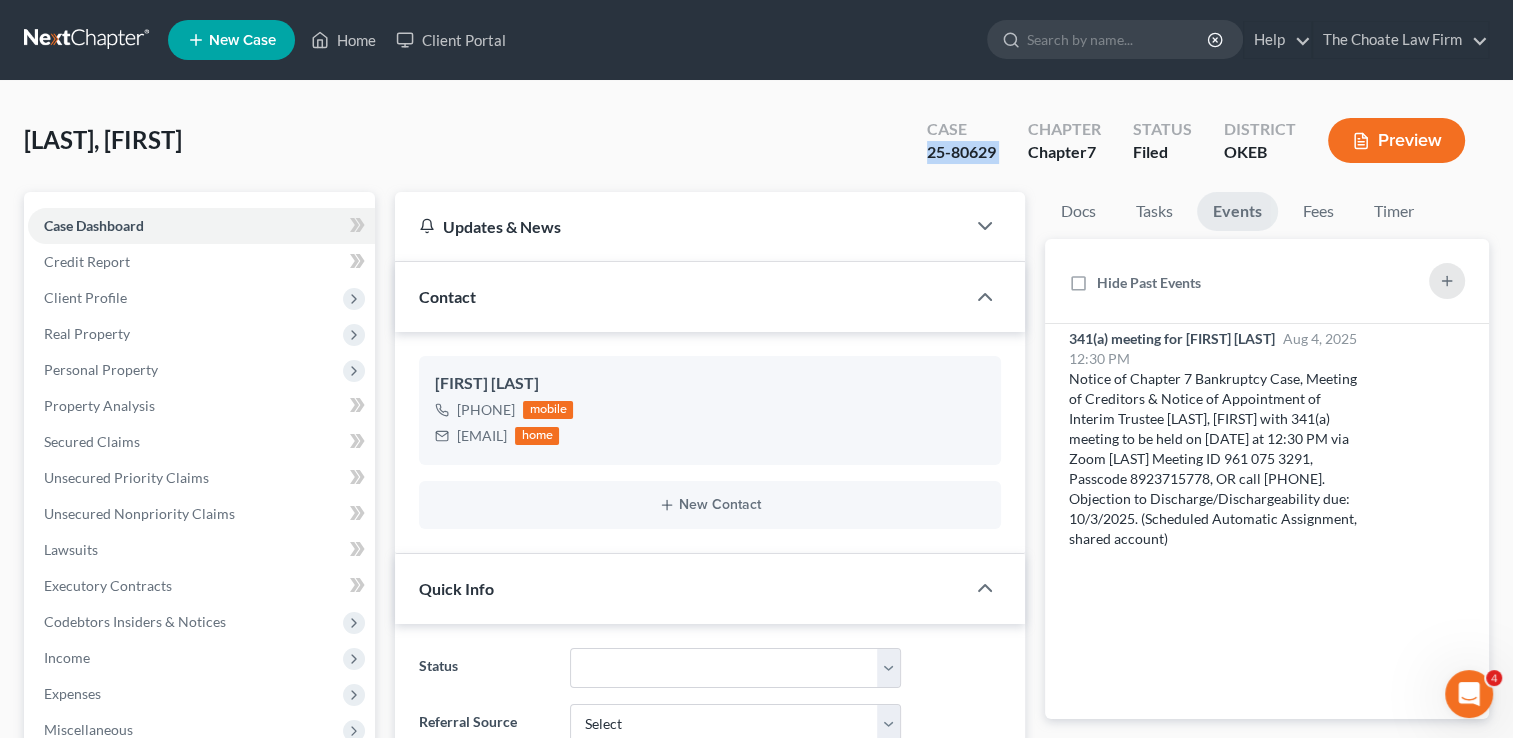 click on "25-80629" at bounding box center [961, 152] 